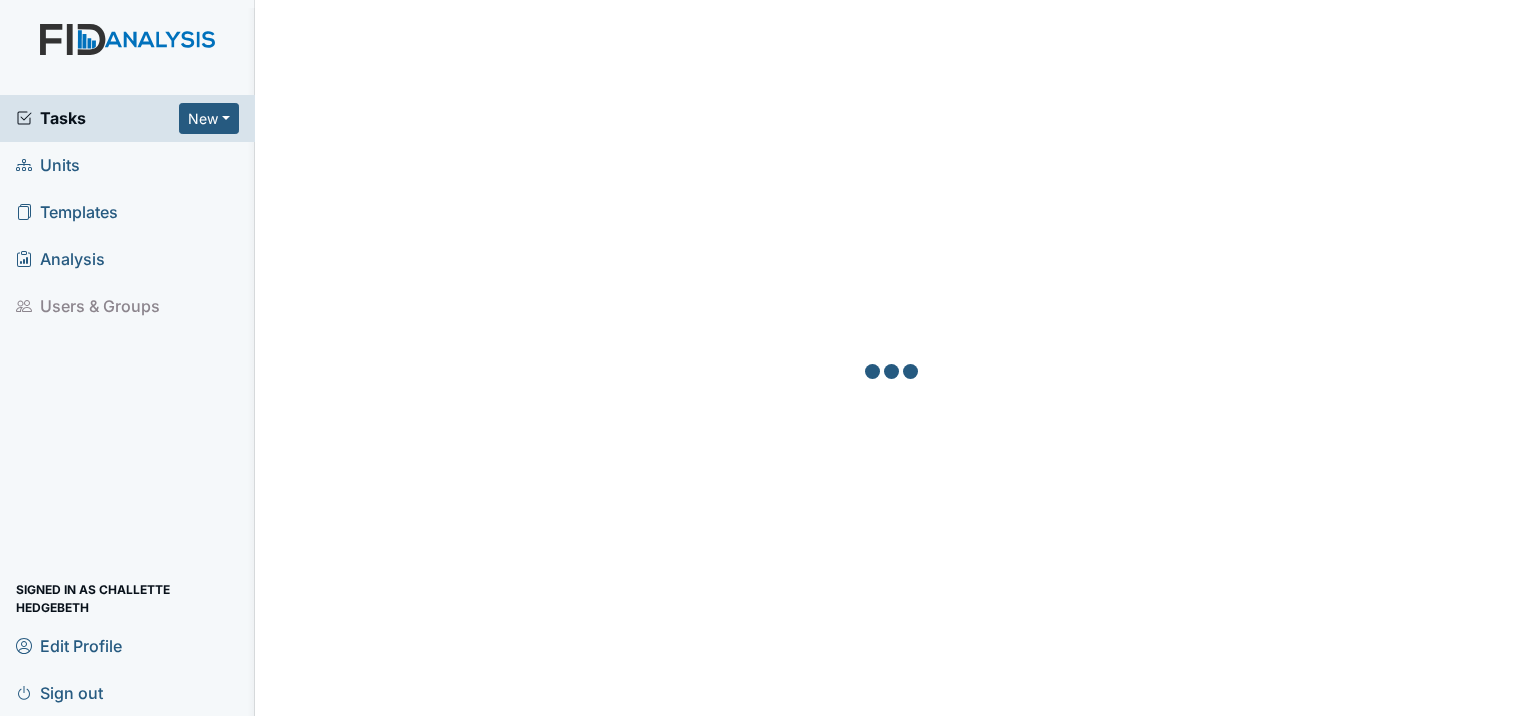 scroll, scrollTop: 0, scrollLeft: 0, axis: both 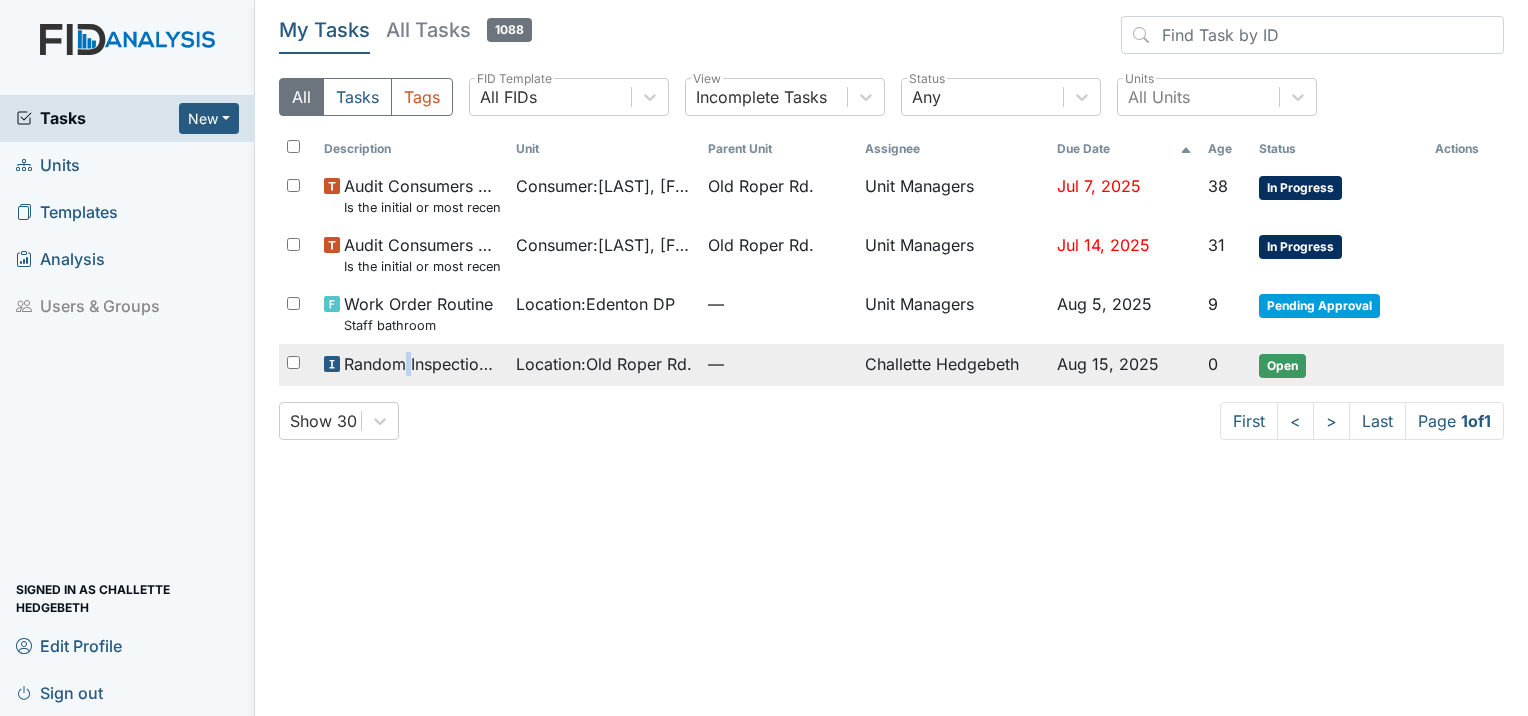 click on "Random Inspection for AM" at bounding box center (412, 365) 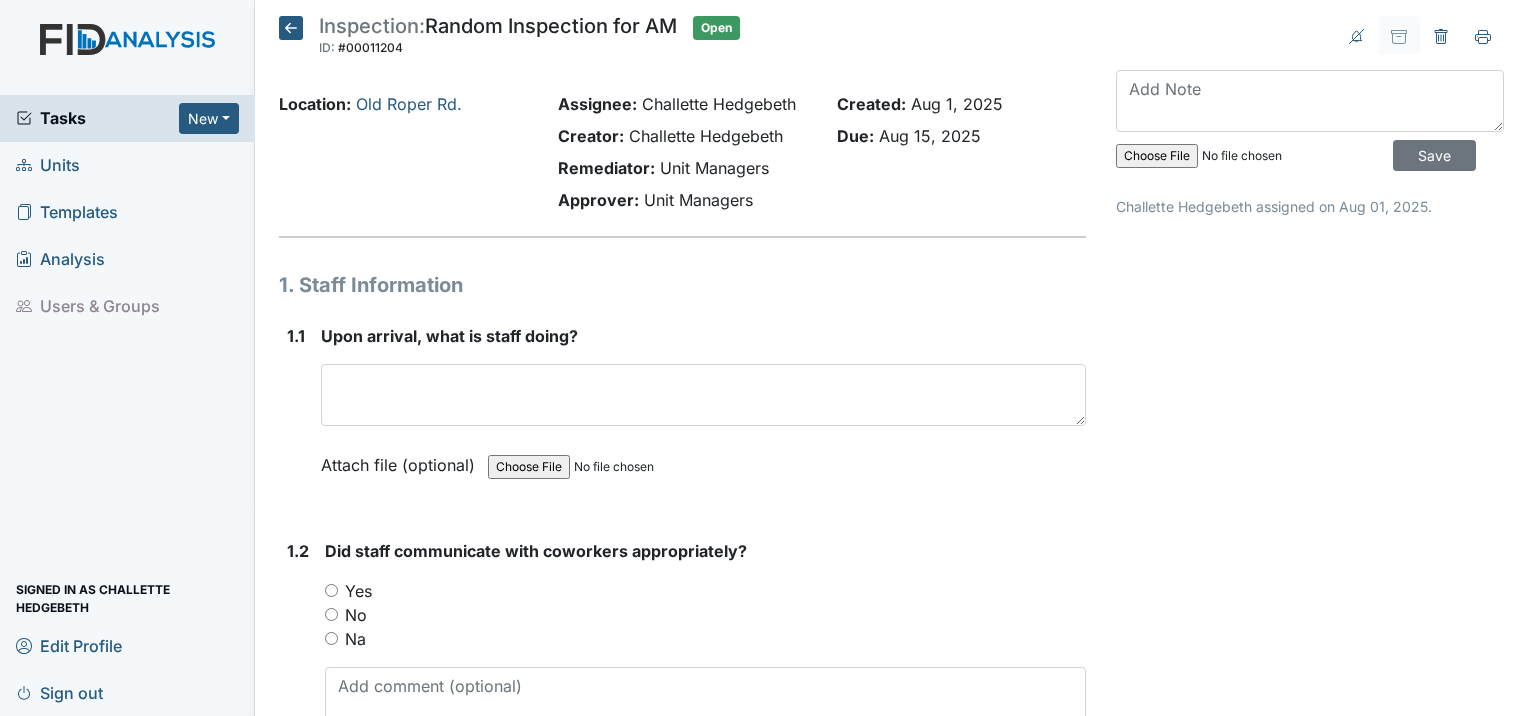 scroll, scrollTop: 0, scrollLeft: 0, axis: both 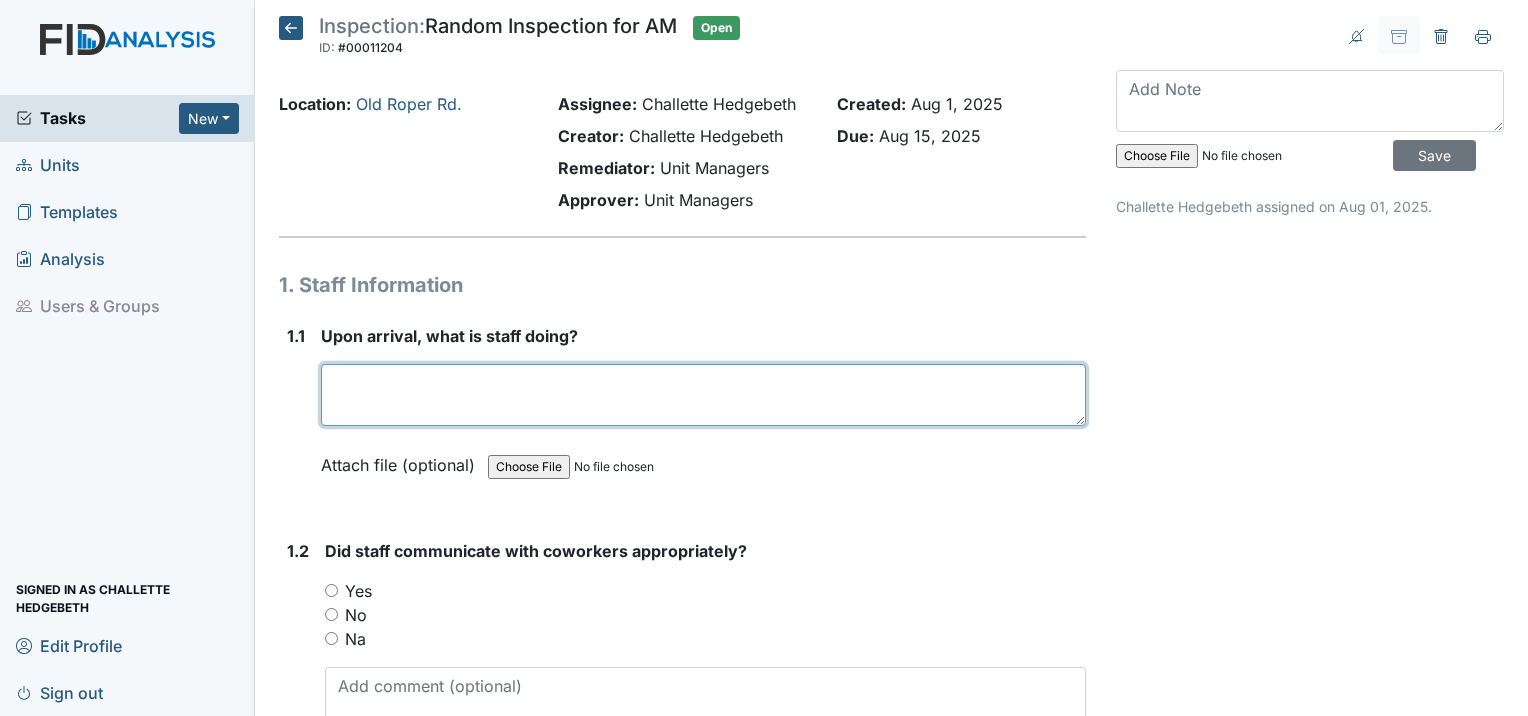 click at bounding box center [703, 395] 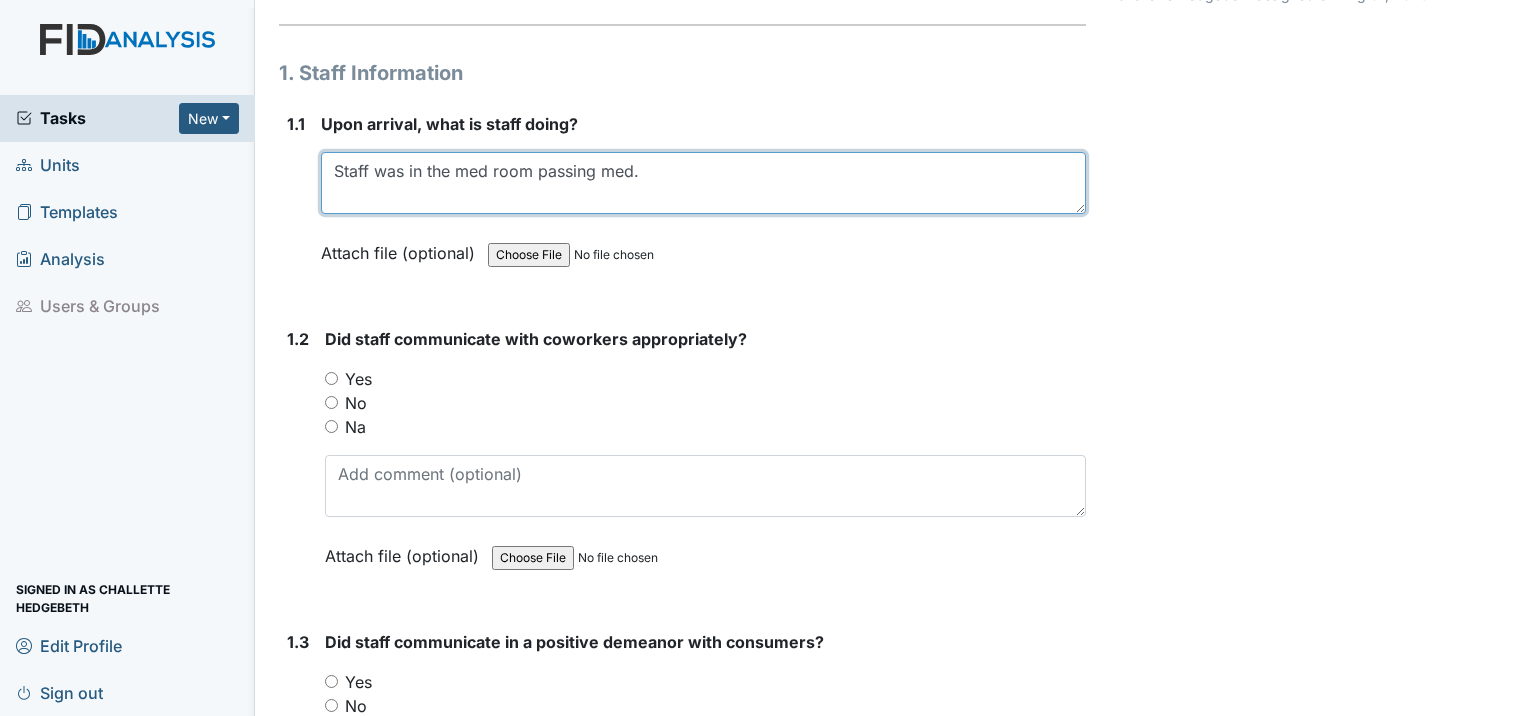 scroll, scrollTop: 300, scrollLeft: 0, axis: vertical 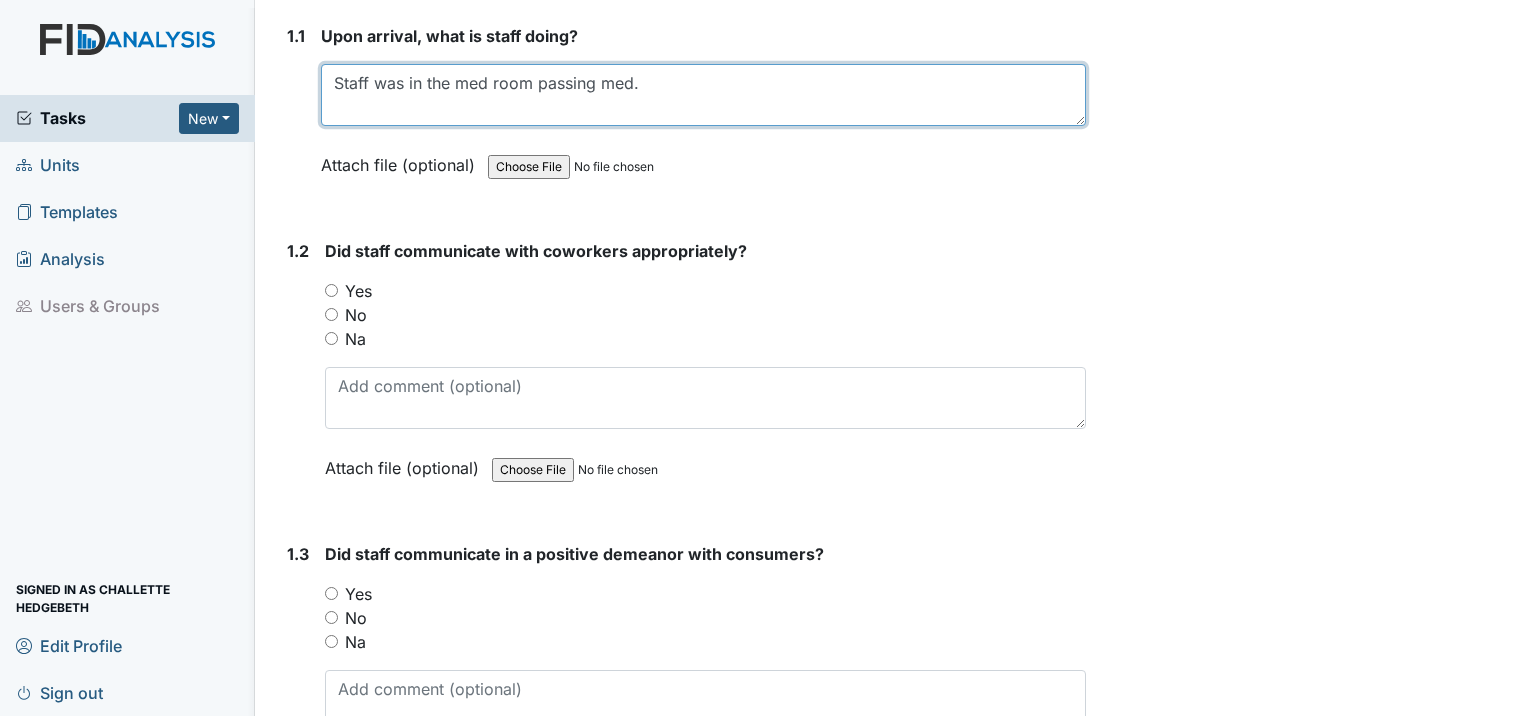 type on "Staff was in the med room passing med." 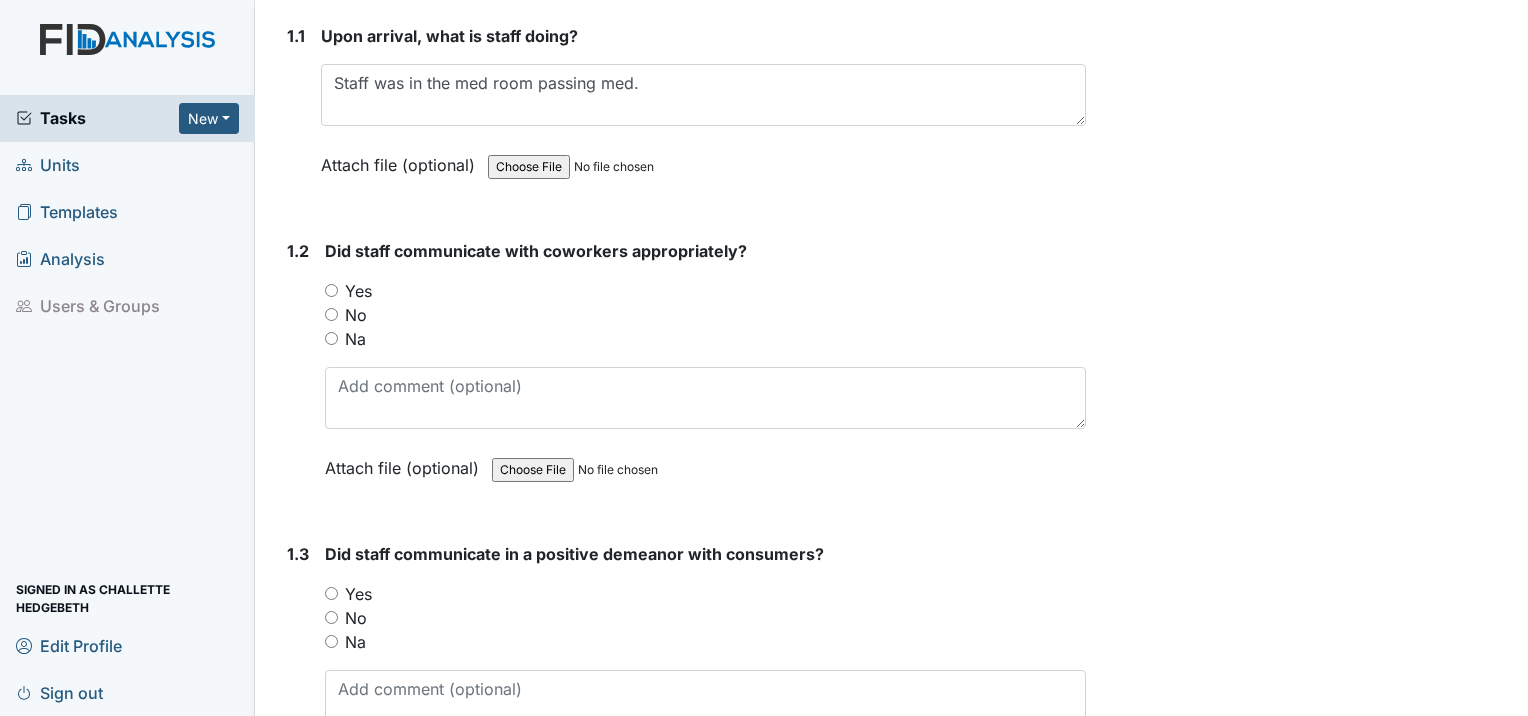click on "Yes" at bounding box center [331, 290] 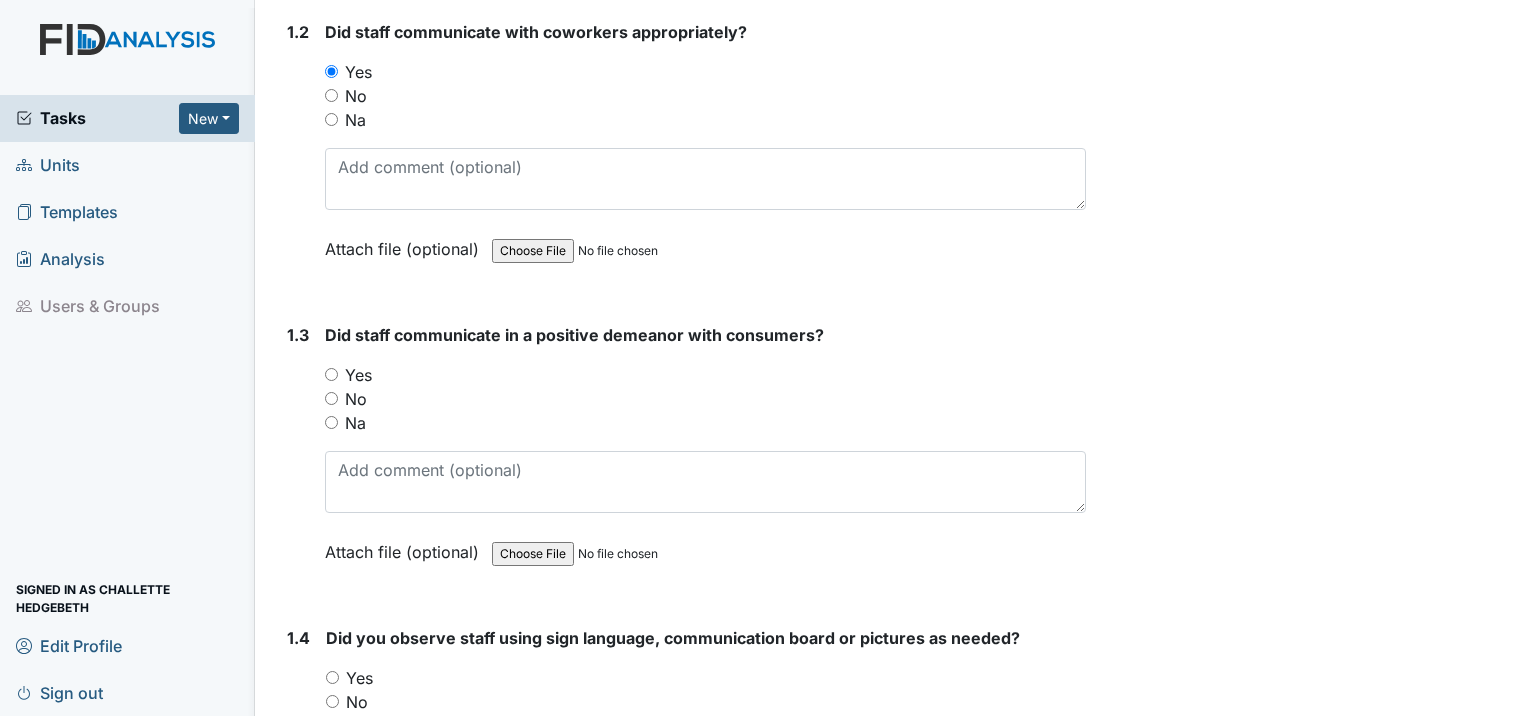 scroll, scrollTop: 600, scrollLeft: 0, axis: vertical 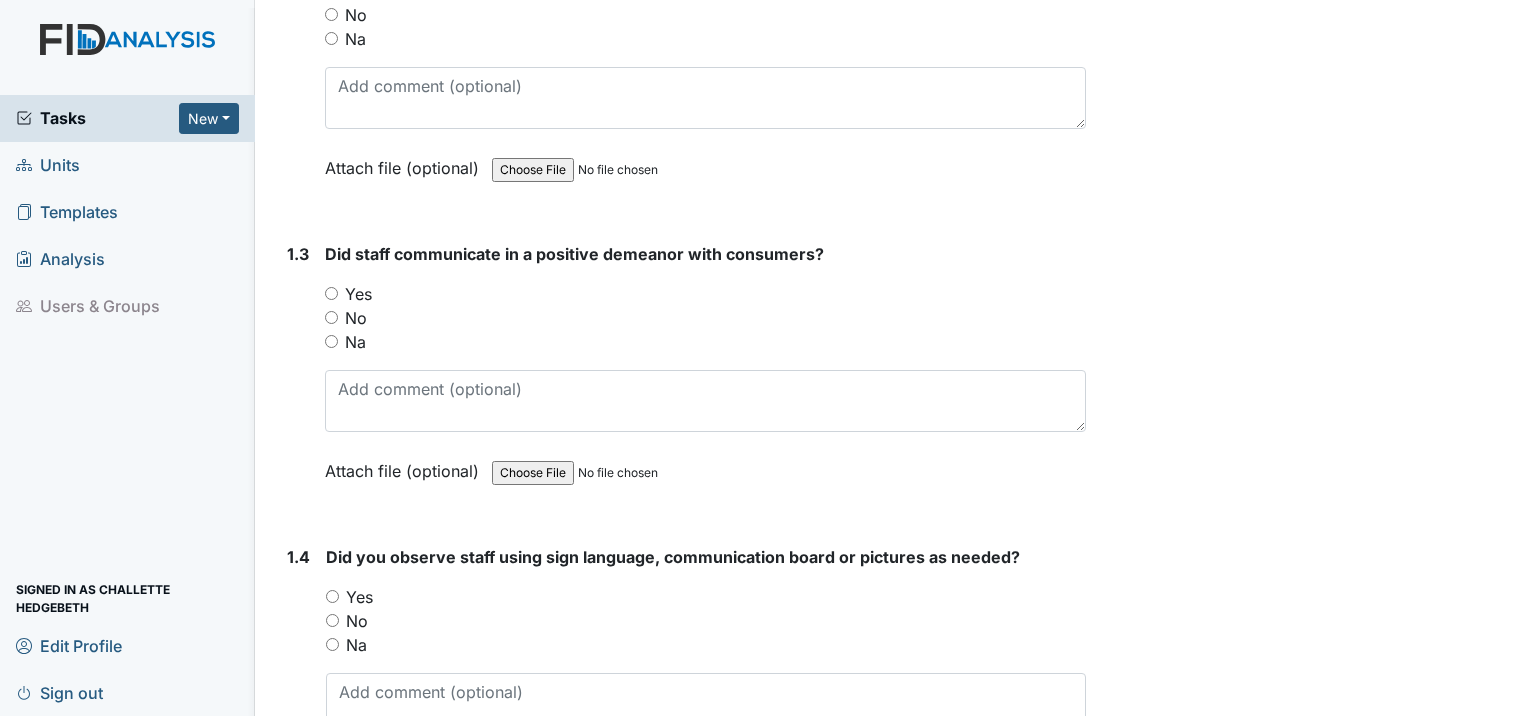 click on "Yes" at bounding box center [331, 293] 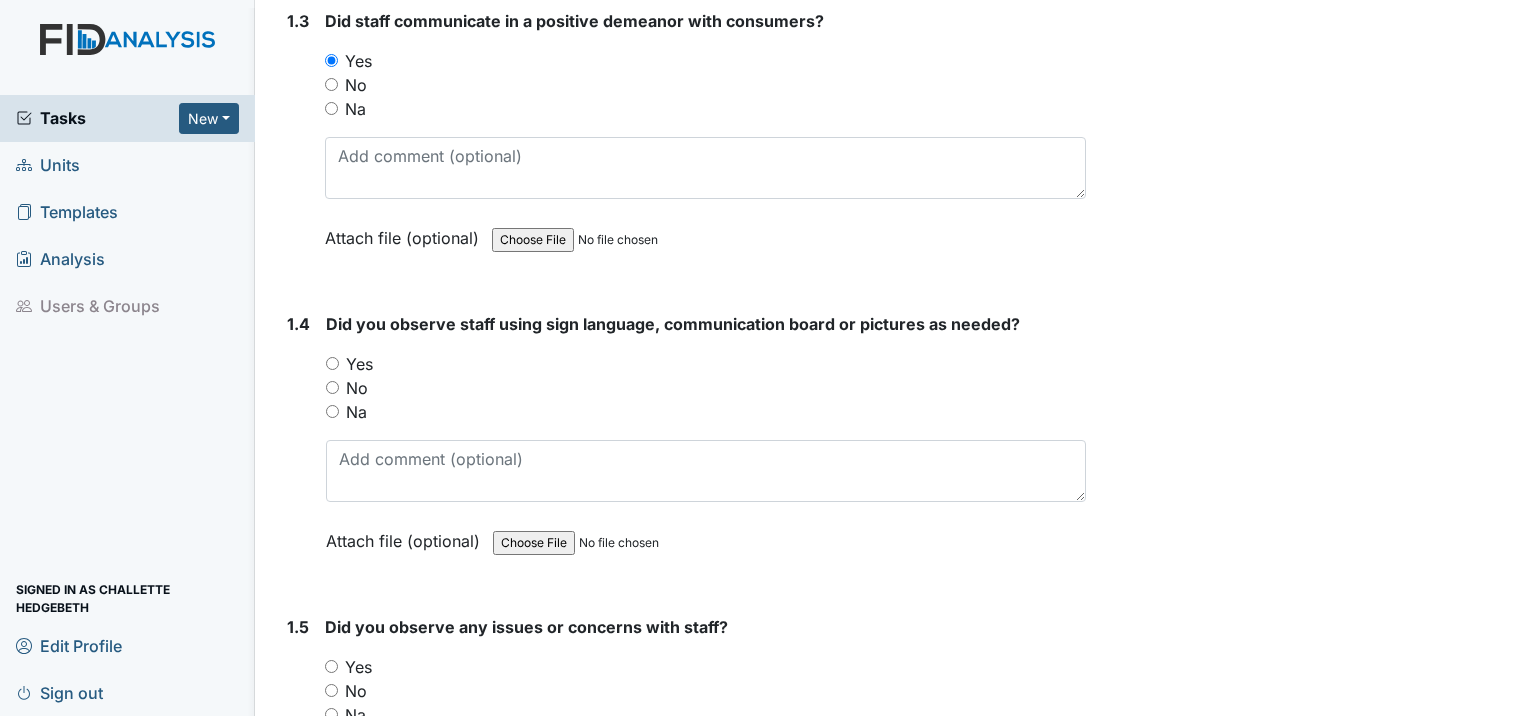 scroll, scrollTop: 900, scrollLeft: 0, axis: vertical 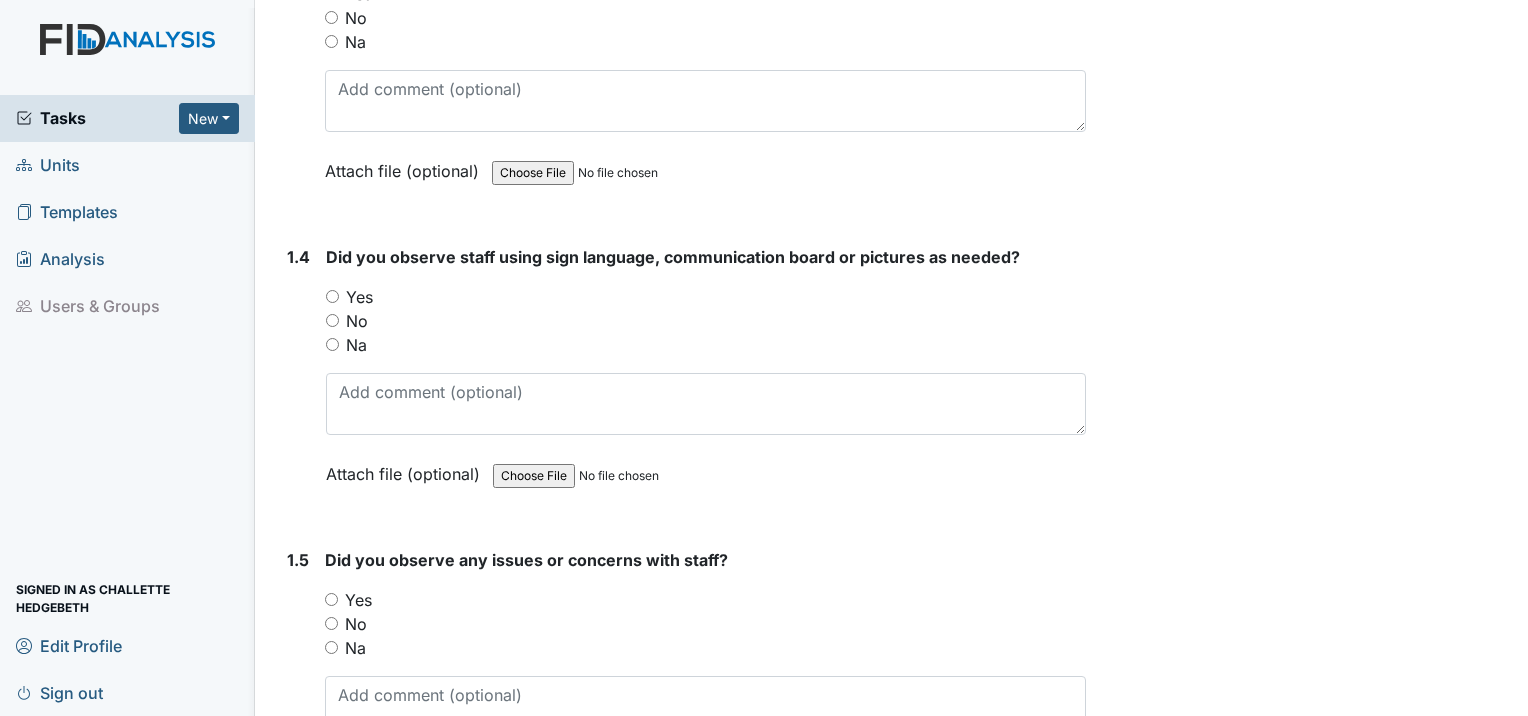 click on "Yes" at bounding box center [332, 296] 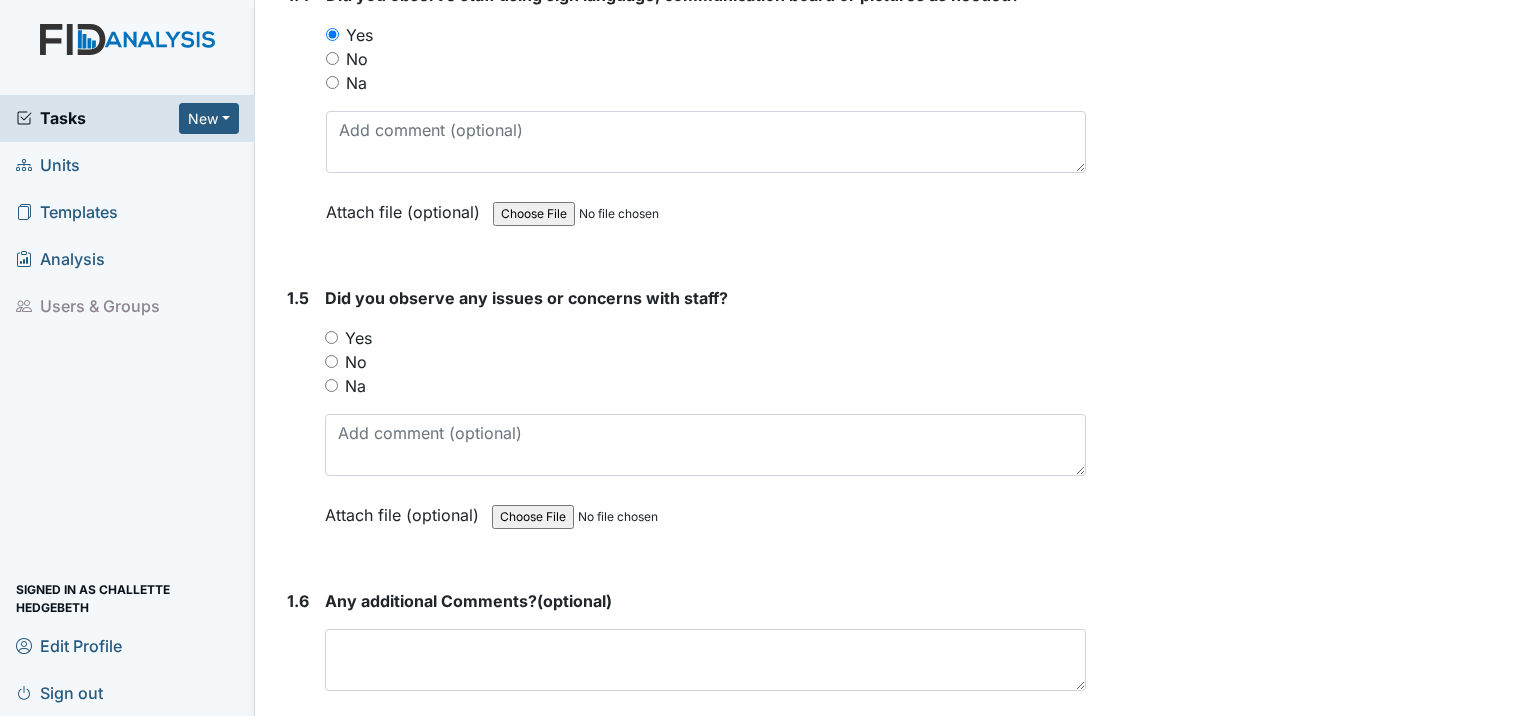 scroll, scrollTop: 1200, scrollLeft: 0, axis: vertical 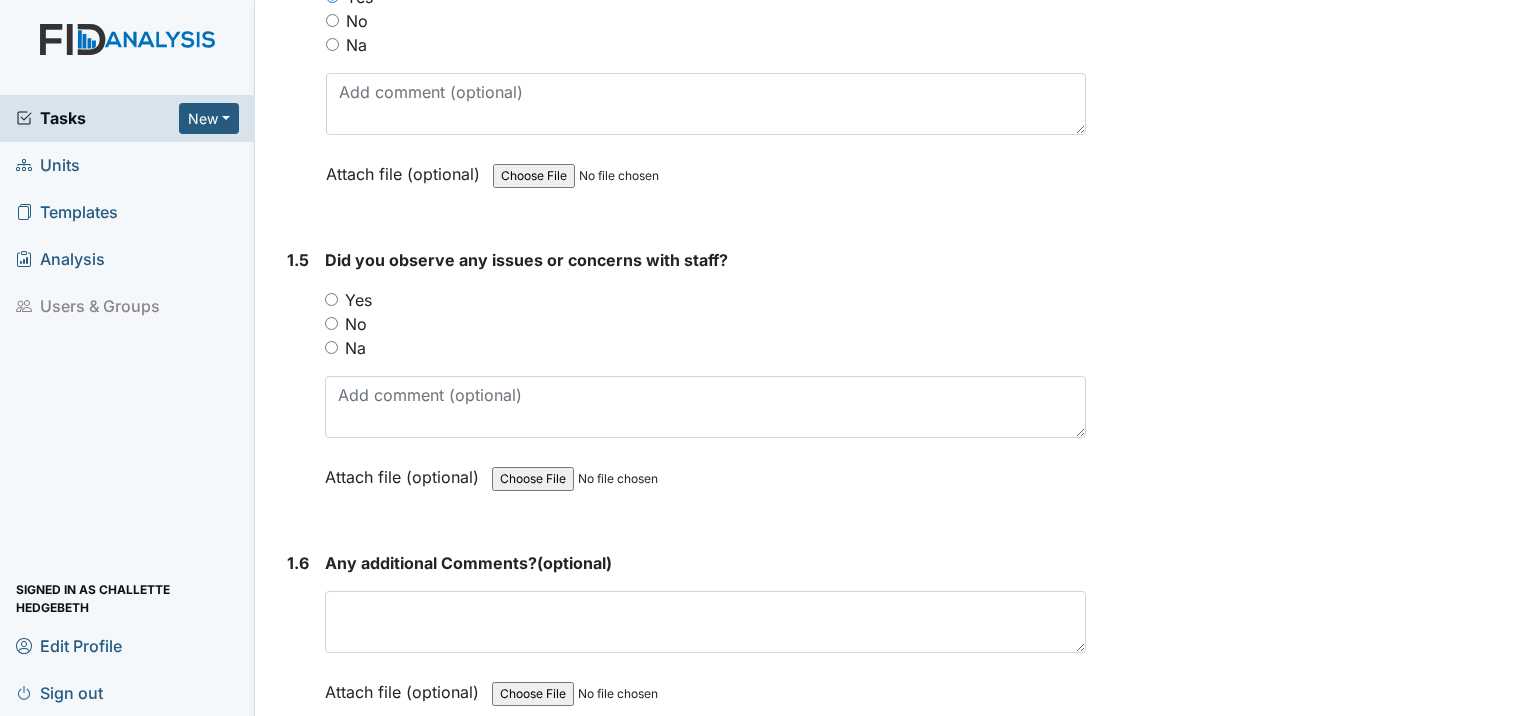 click on "No" at bounding box center (331, 323) 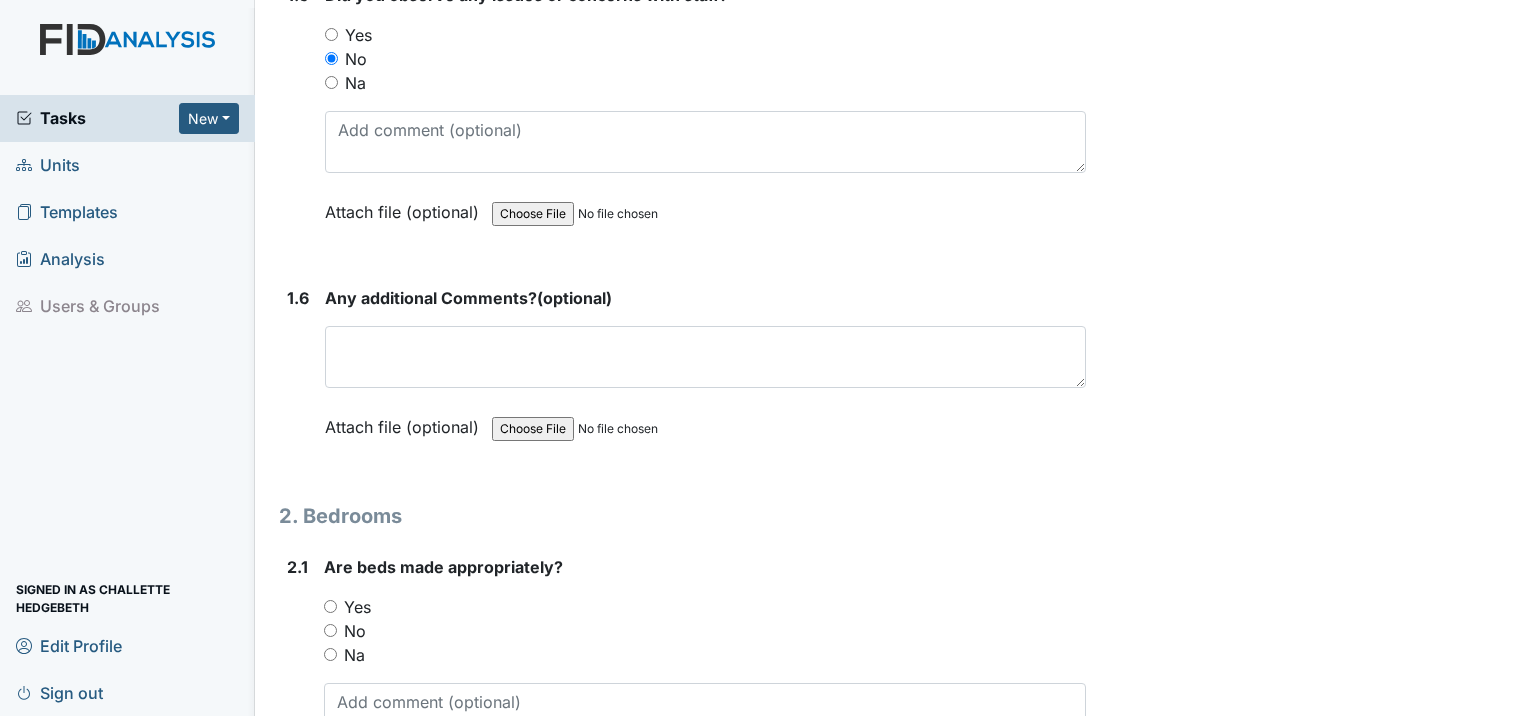 scroll, scrollTop: 1500, scrollLeft: 0, axis: vertical 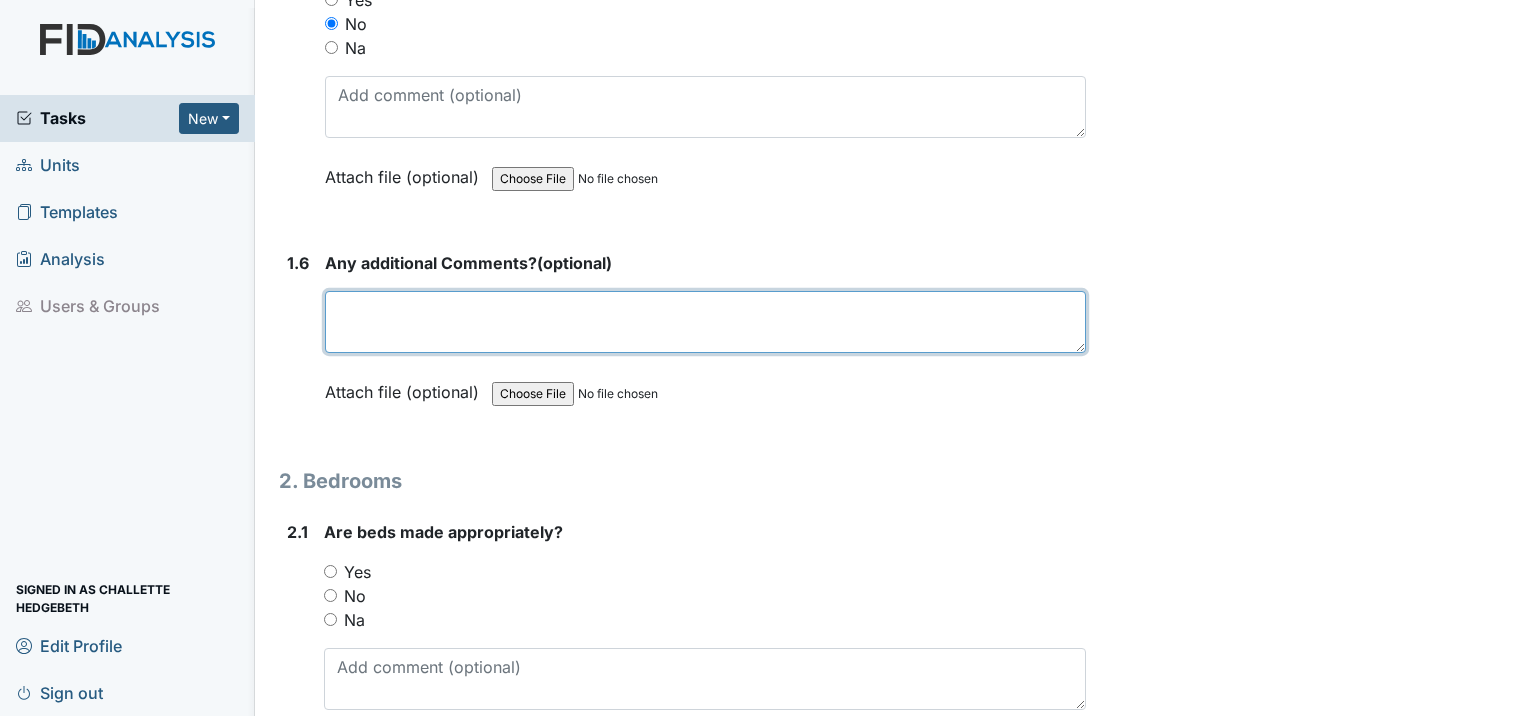 click at bounding box center (705, 322) 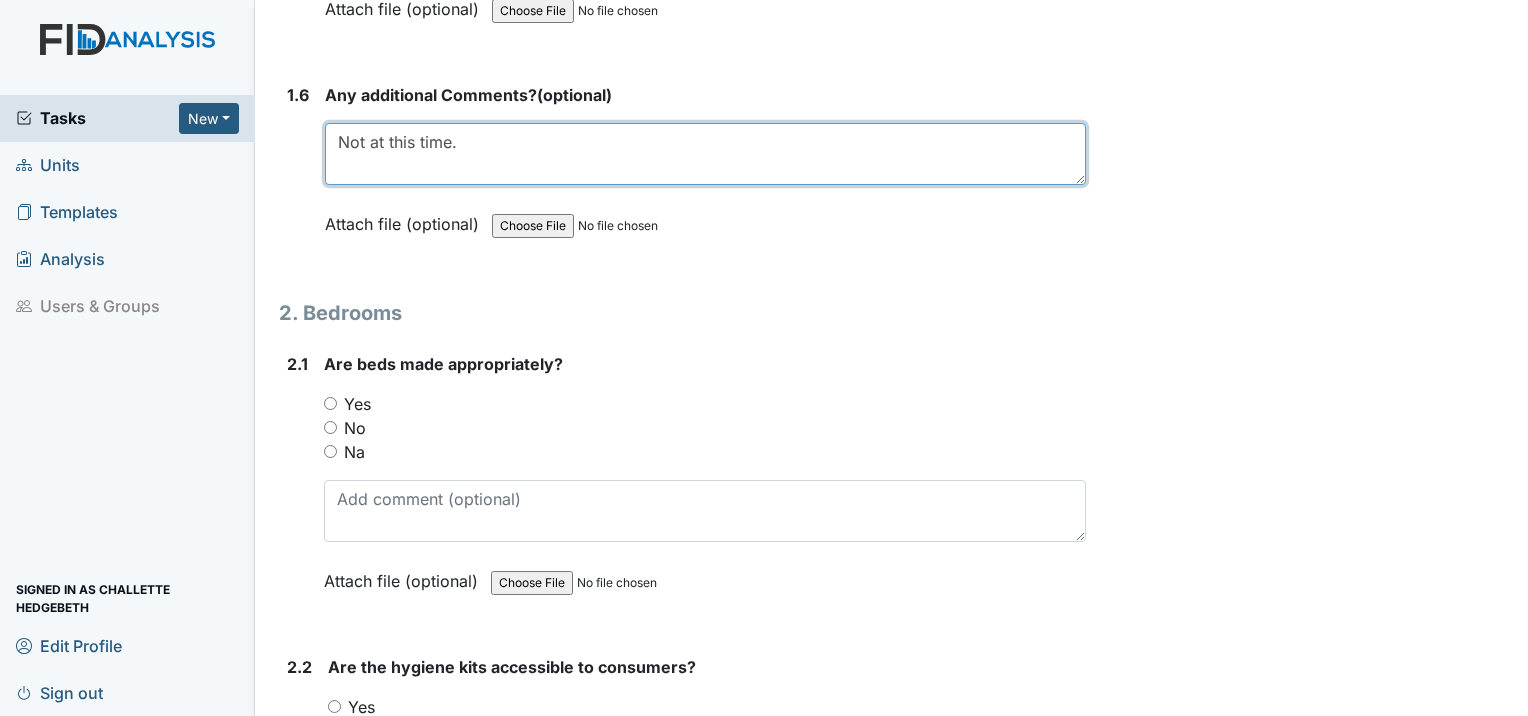 scroll, scrollTop: 1700, scrollLeft: 0, axis: vertical 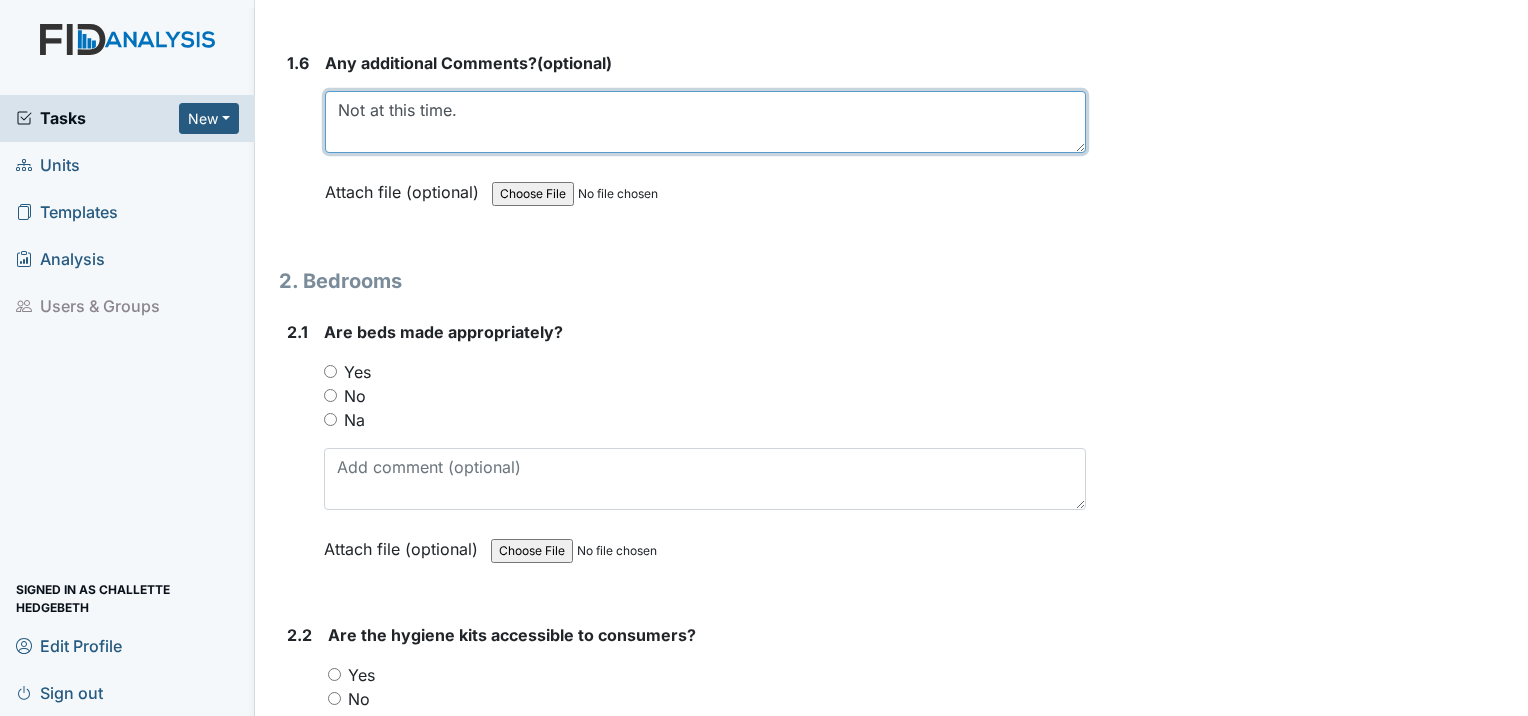type on "Not at this time." 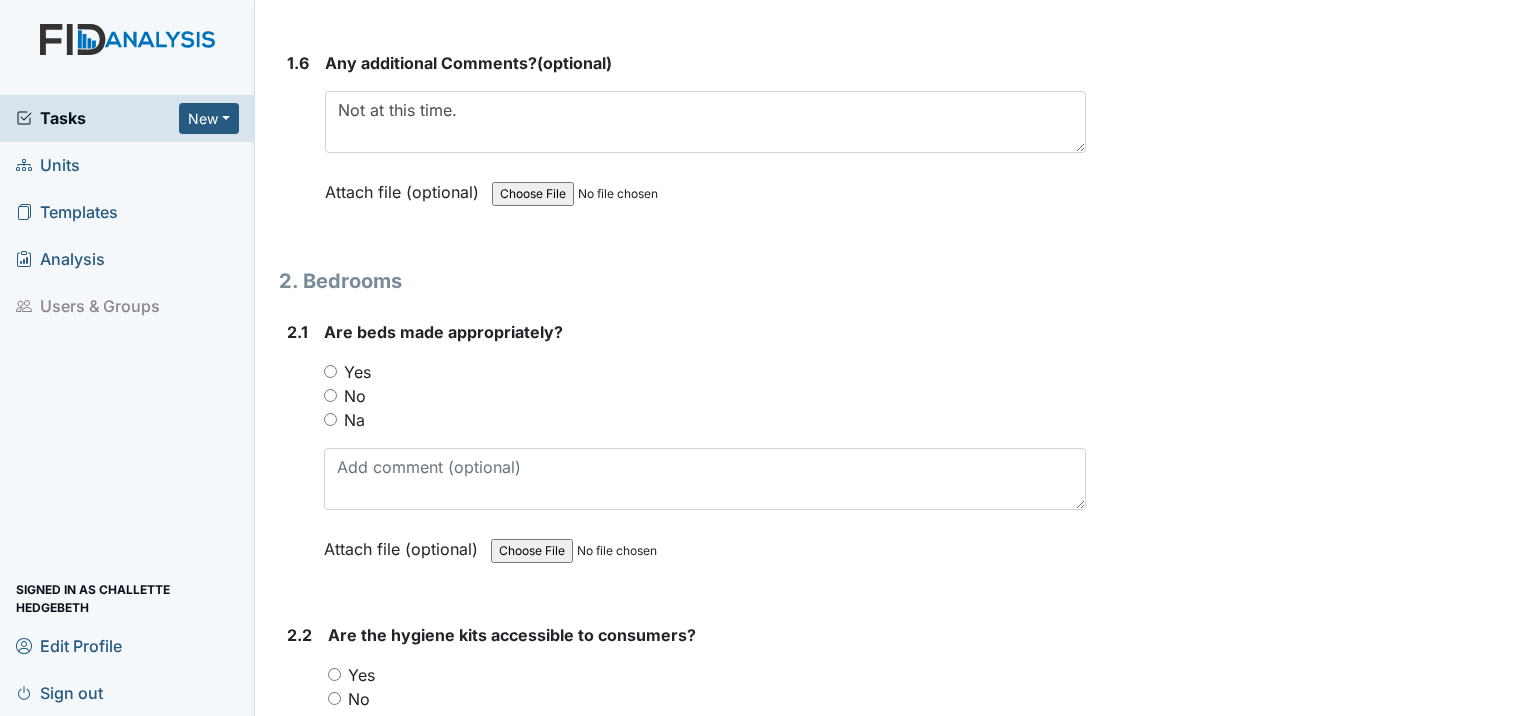 click on "Yes" at bounding box center (330, 371) 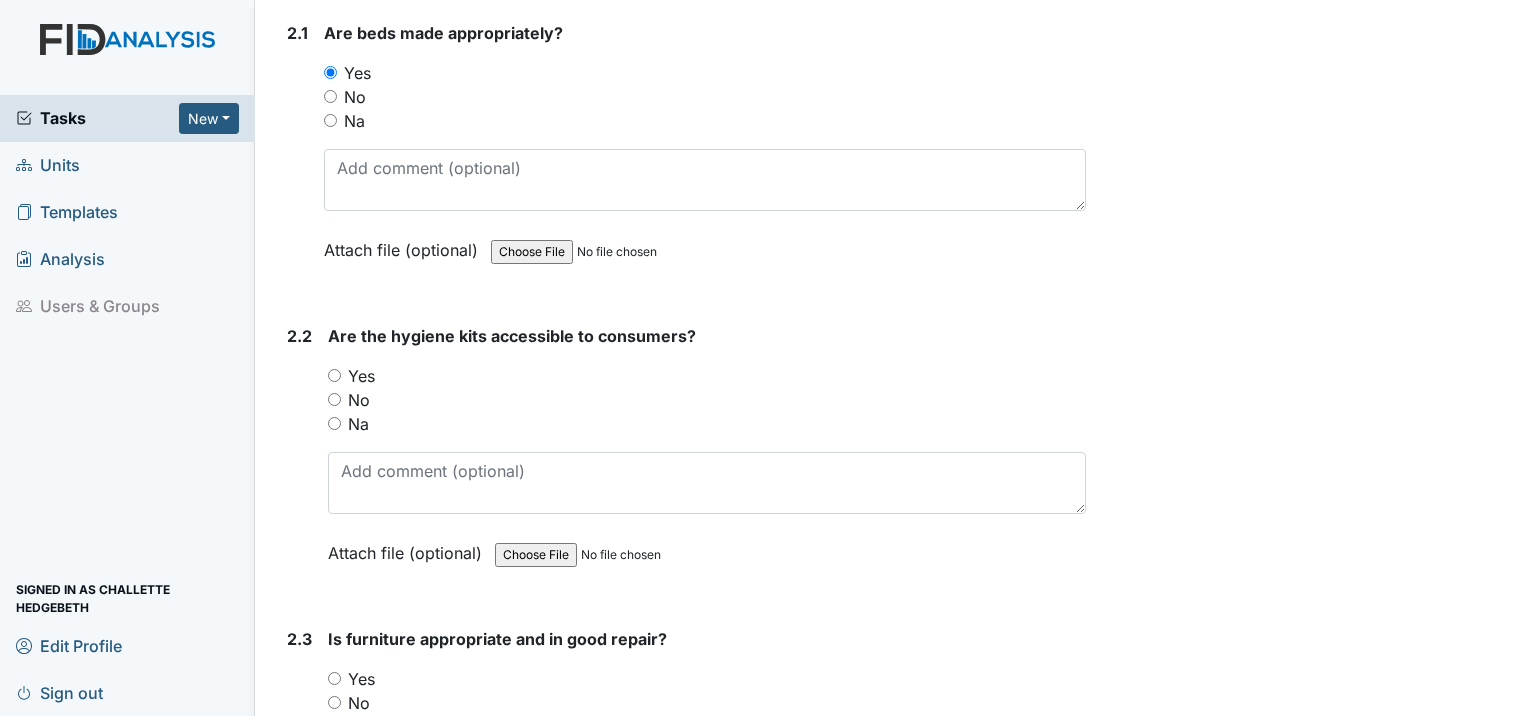 scroll, scrollTop: 2000, scrollLeft: 0, axis: vertical 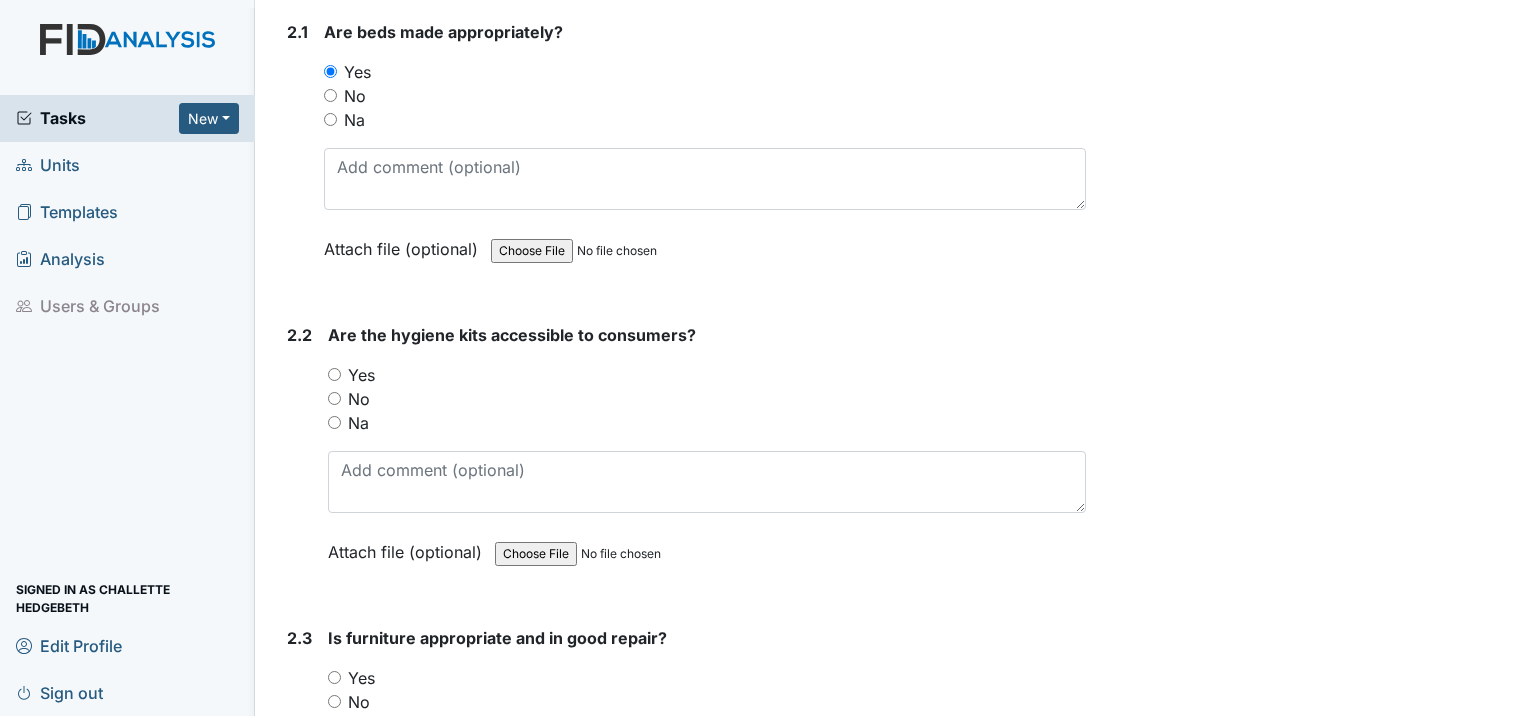 click on "Yes" at bounding box center (334, 374) 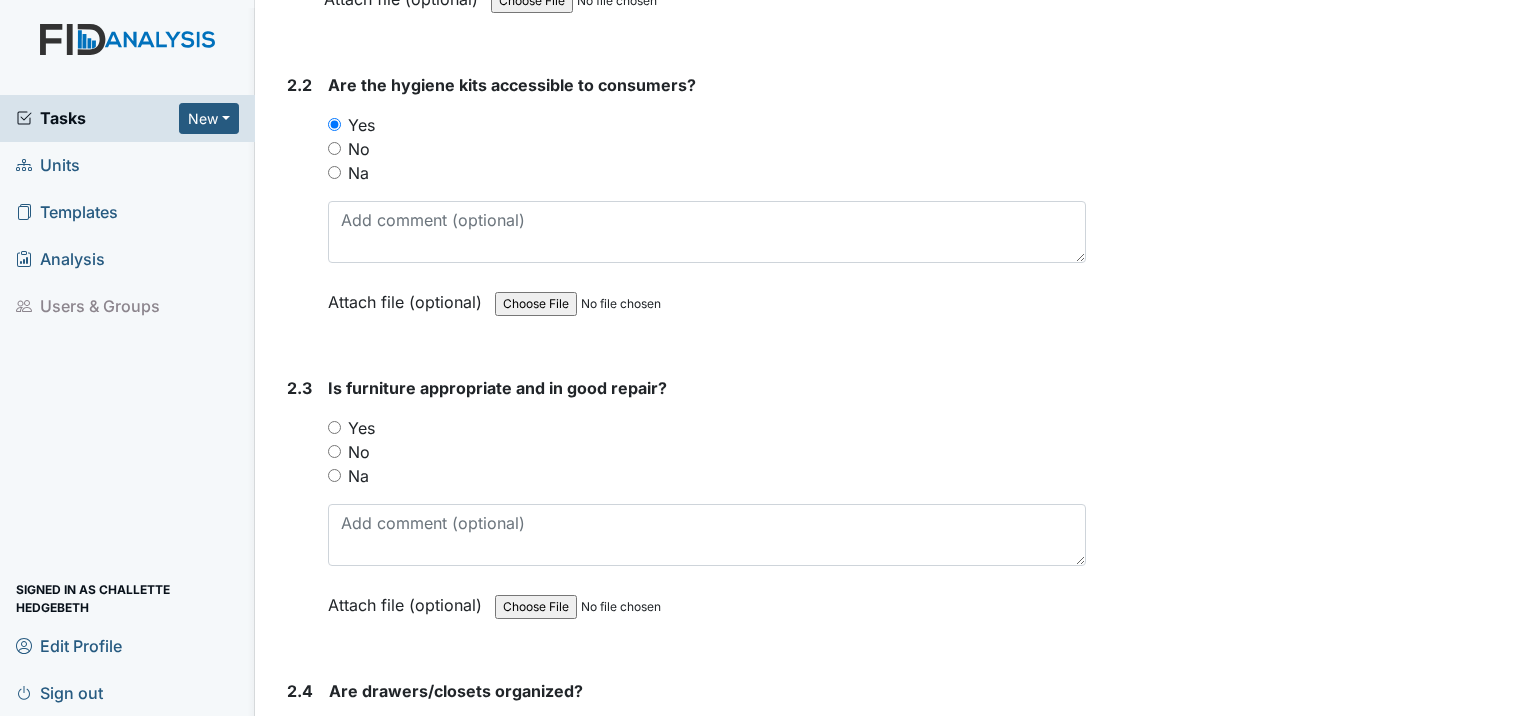 scroll, scrollTop: 2300, scrollLeft: 0, axis: vertical 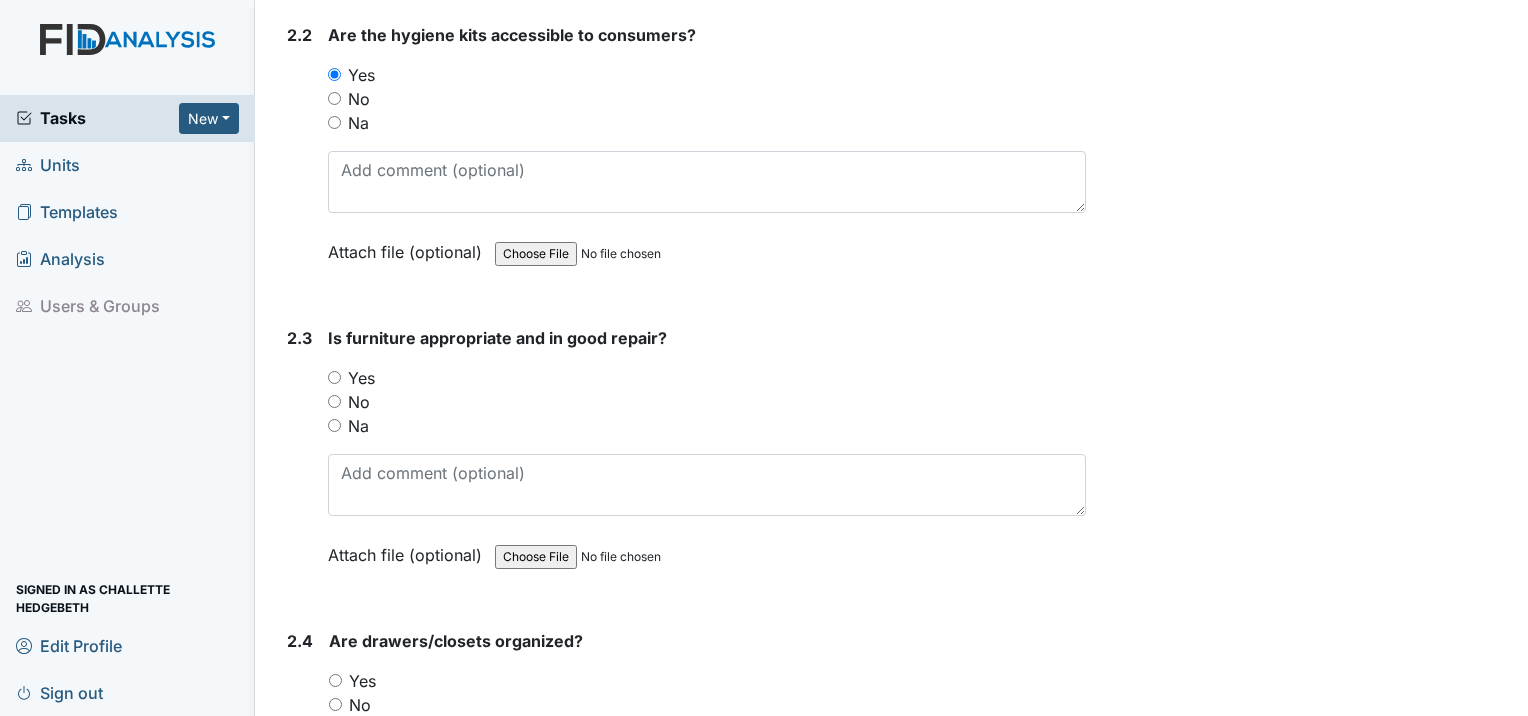click on "Yes" at bounding box center (707, 378) 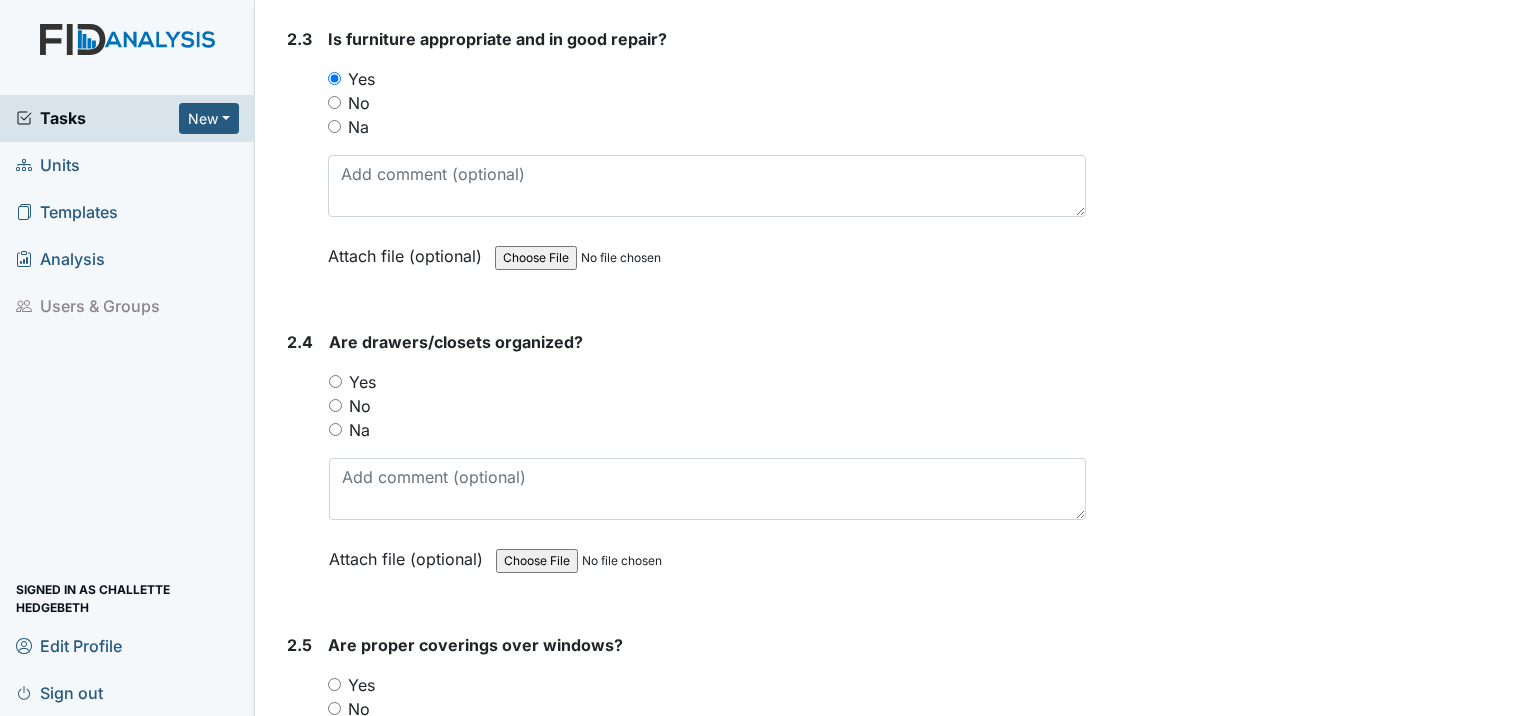 scroll, scrollTop: 2600, scrollLeft: 0, axis: vertical 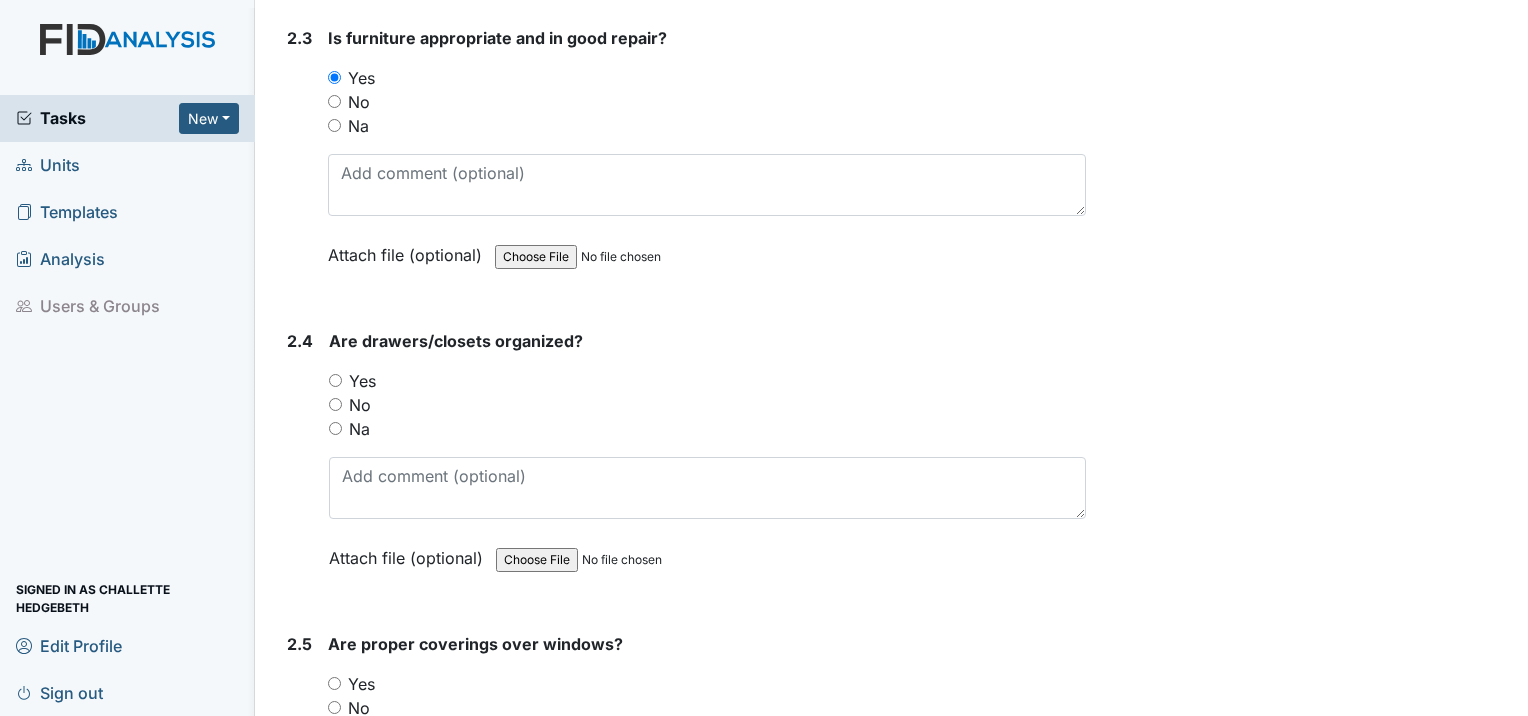 click on "Yes" at bounding box center [707, 381] 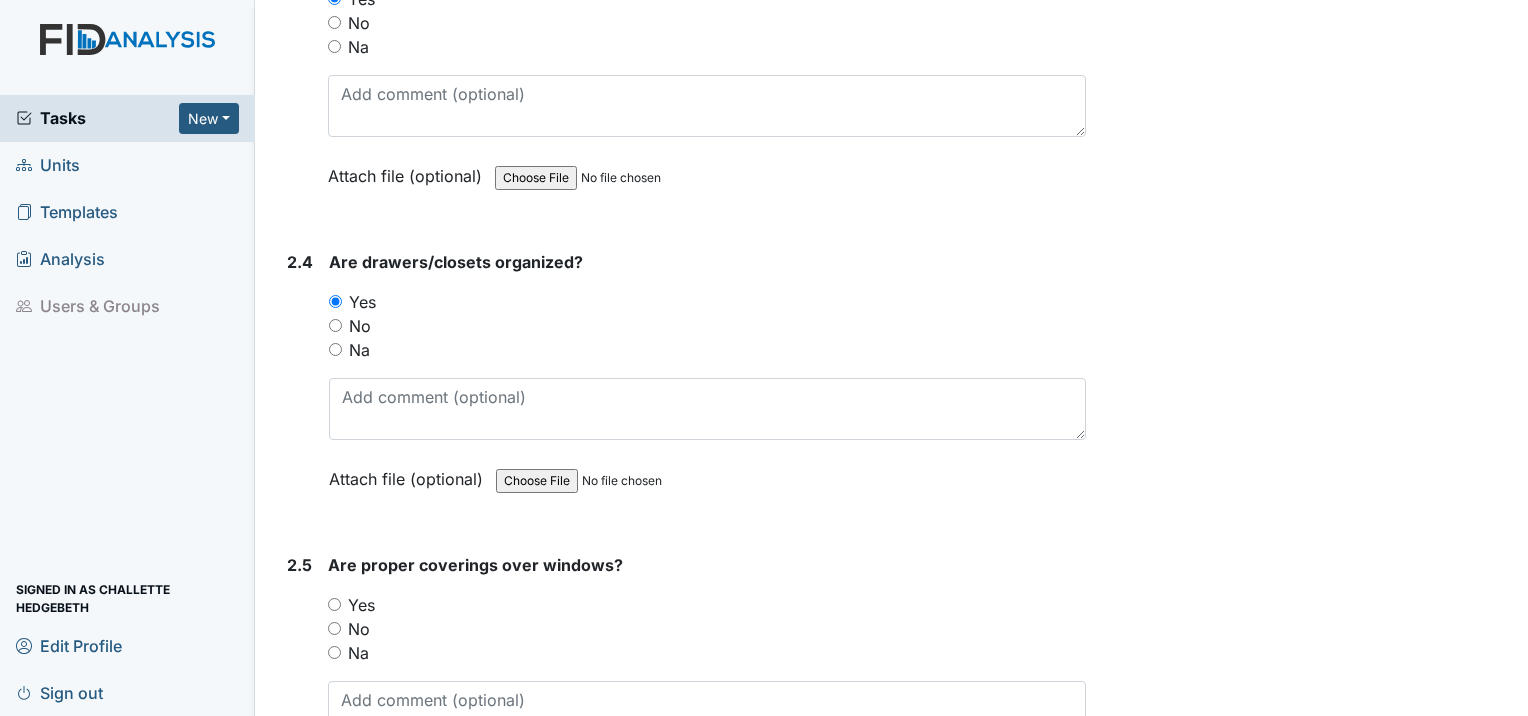 scroll, scrollTop: 2900, scrollLeft: 0, axis: vertical 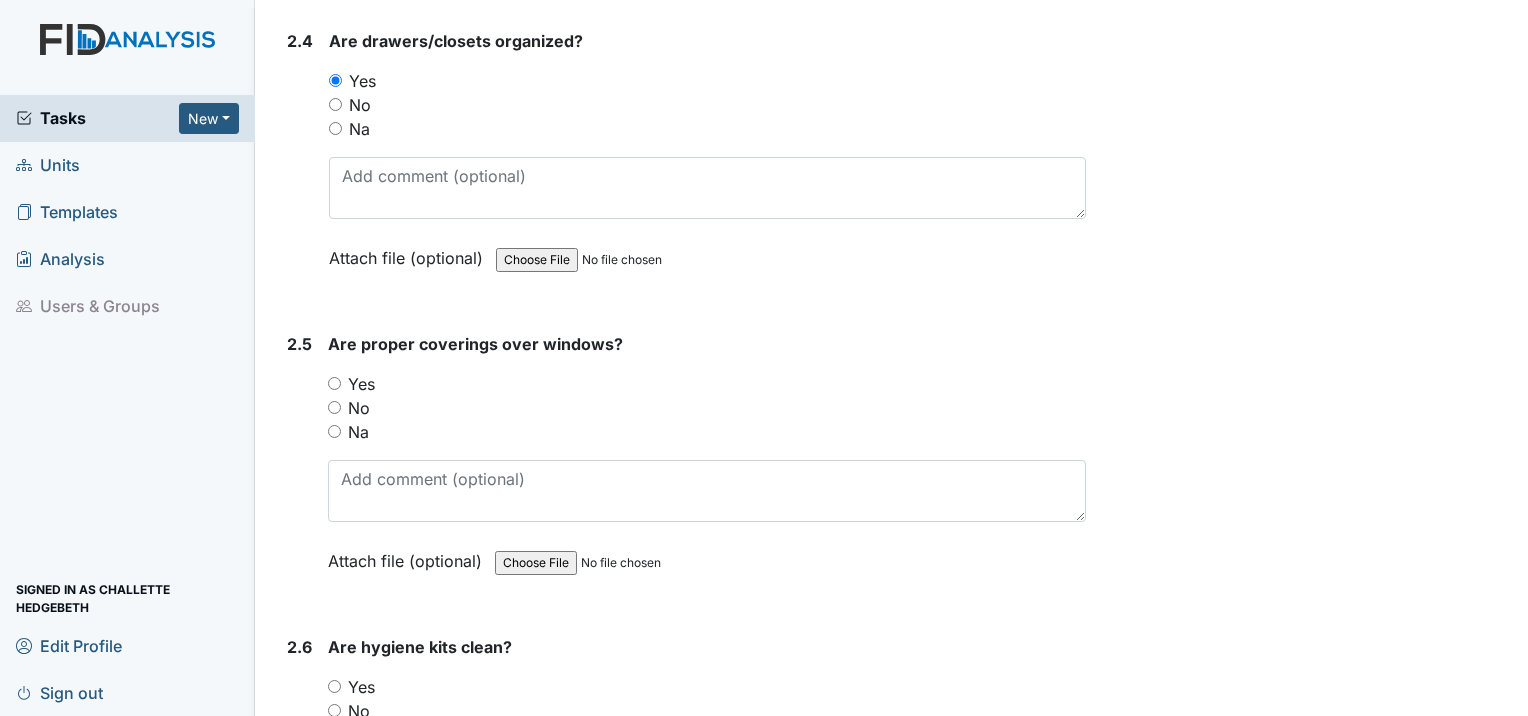 click on "Yes" at bounding box center [334, 383] 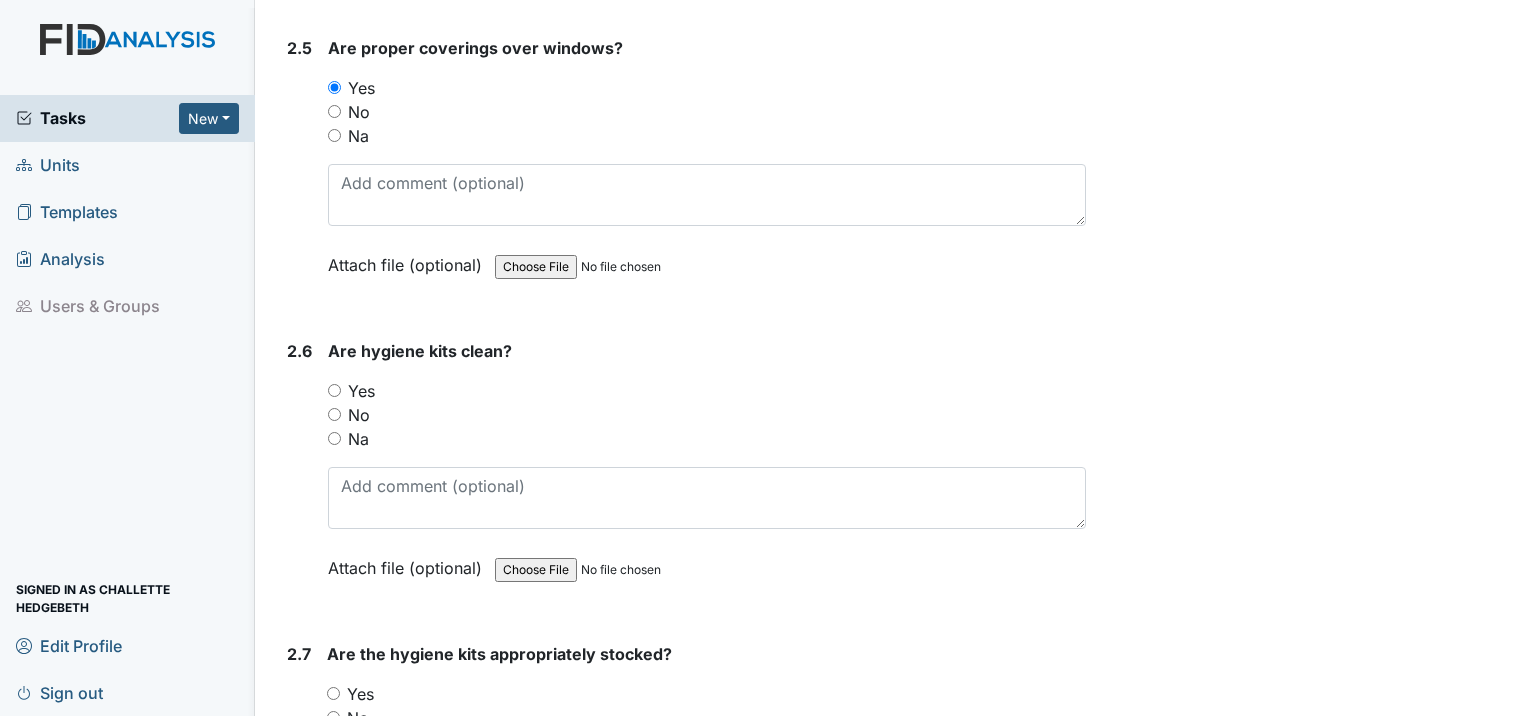 scroll, scrollTop: 3200, scrollLeft: 0, axis: vertical 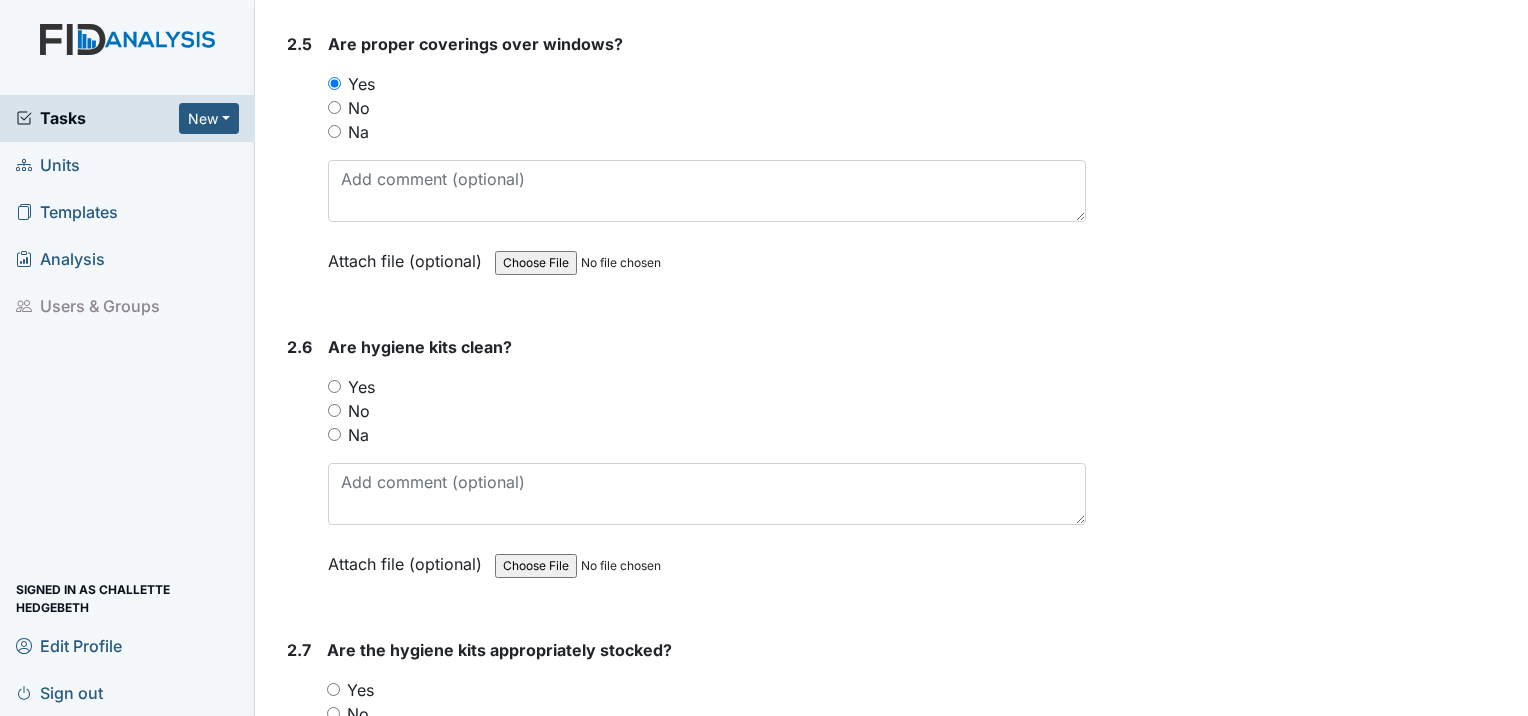 click on "Yes" at bounding box center (334, 386) 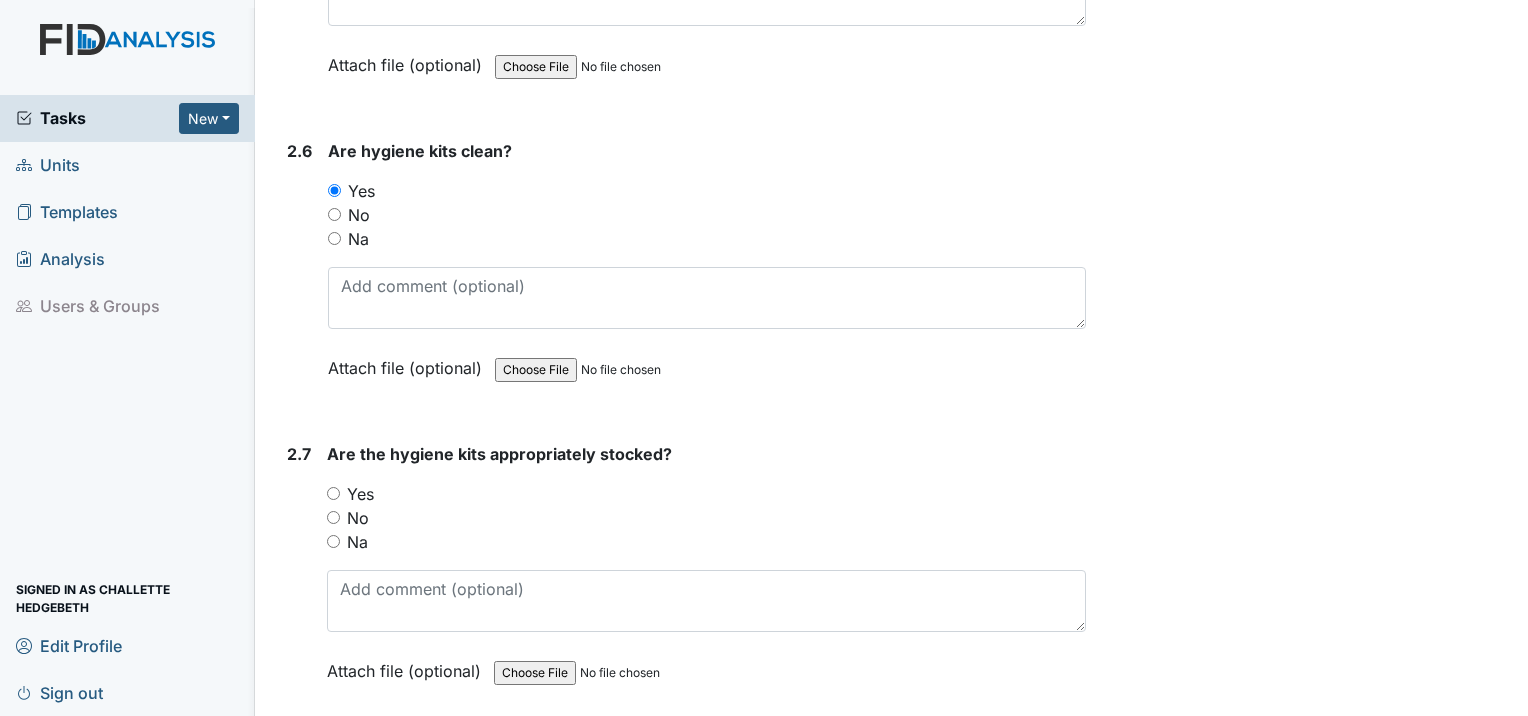 scroll, scrollTop: 3400, scrollLeft: 0, axis: vertical 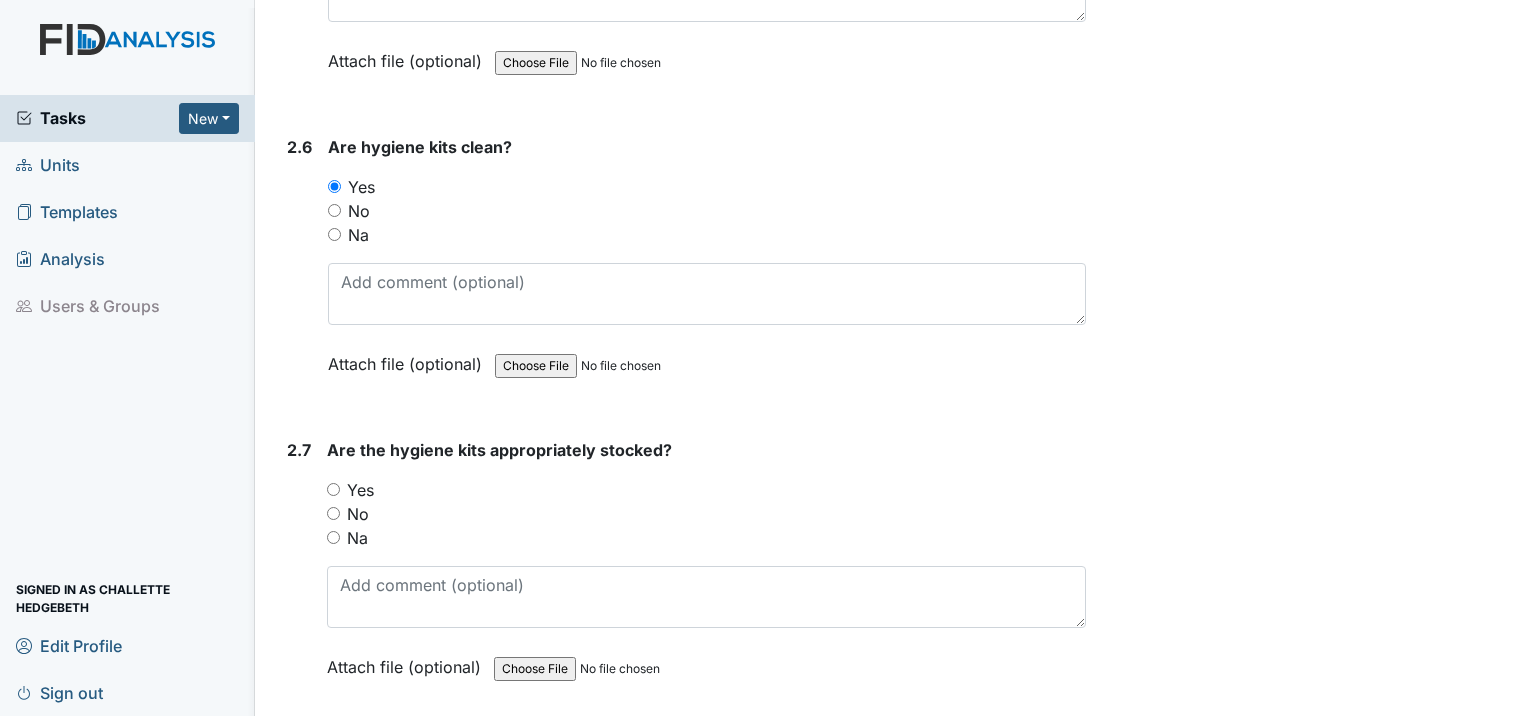 drag, startPoint x: 336, startPoint y: 473, endPoint x: 347, endPoint y: 468, distance: 12.083046 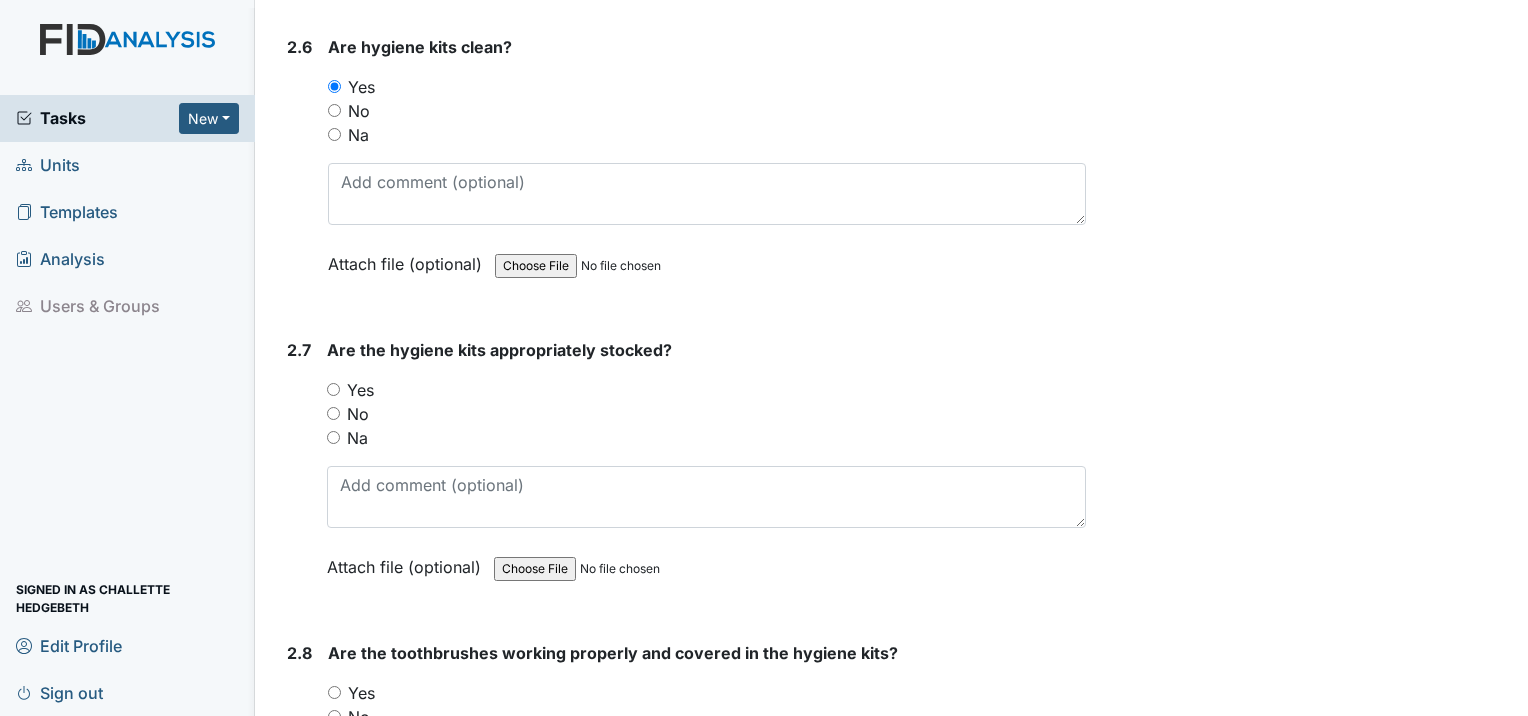 click on "Yes" at bounding box center (333, 389) 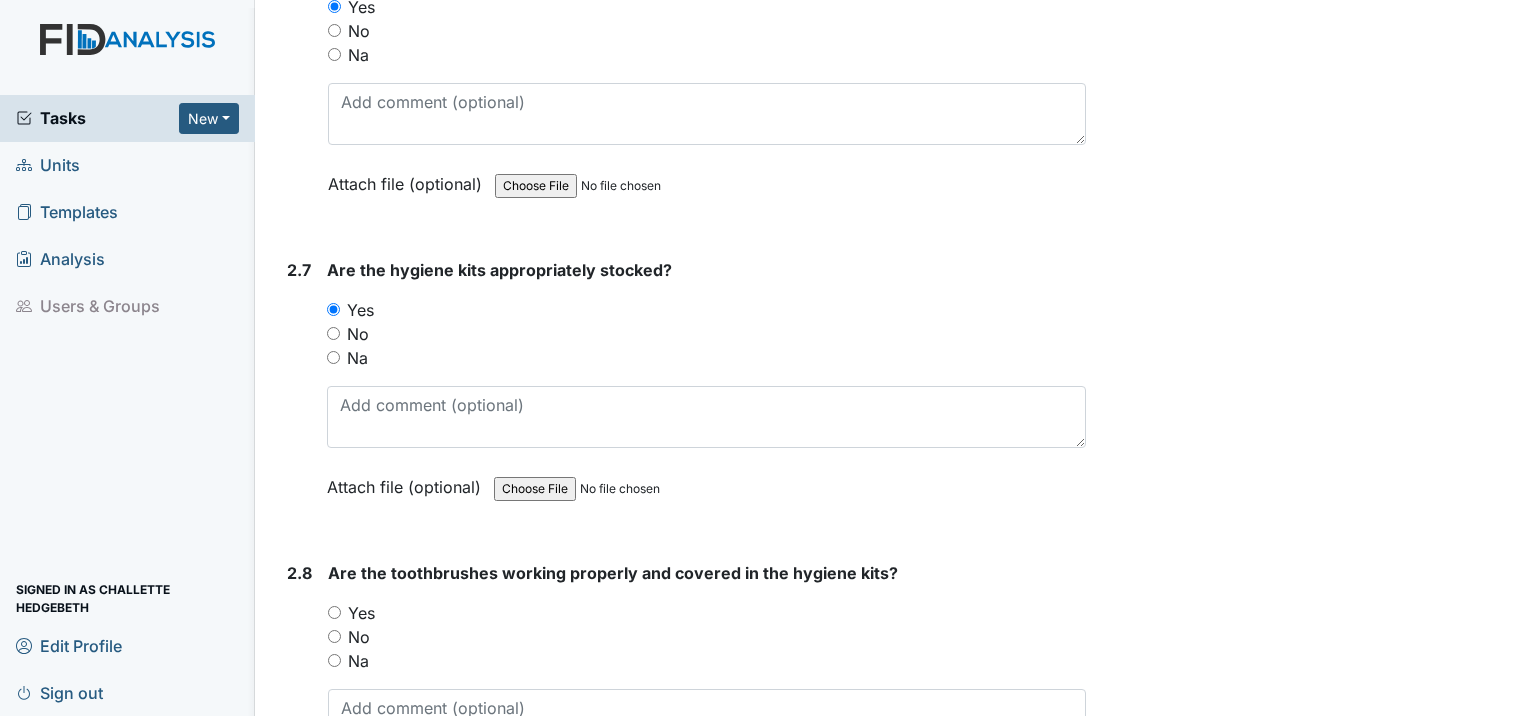 scroll, scrollTop: 3800, scrollLeft: 0, axis: vertical 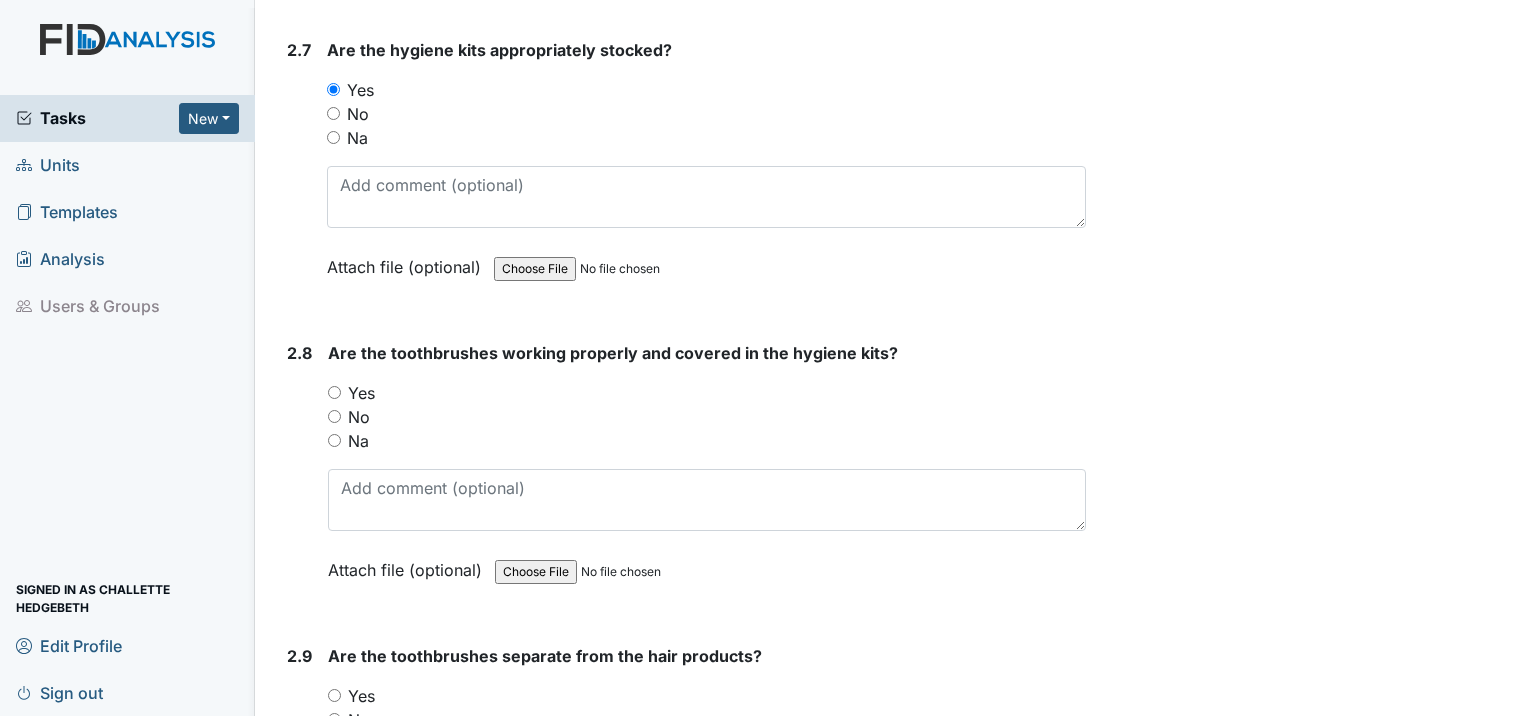 drag, startPoint x: 340, startPoint y: 378, endPoint x: 376, endPoint y: 372, distance: 36.496574 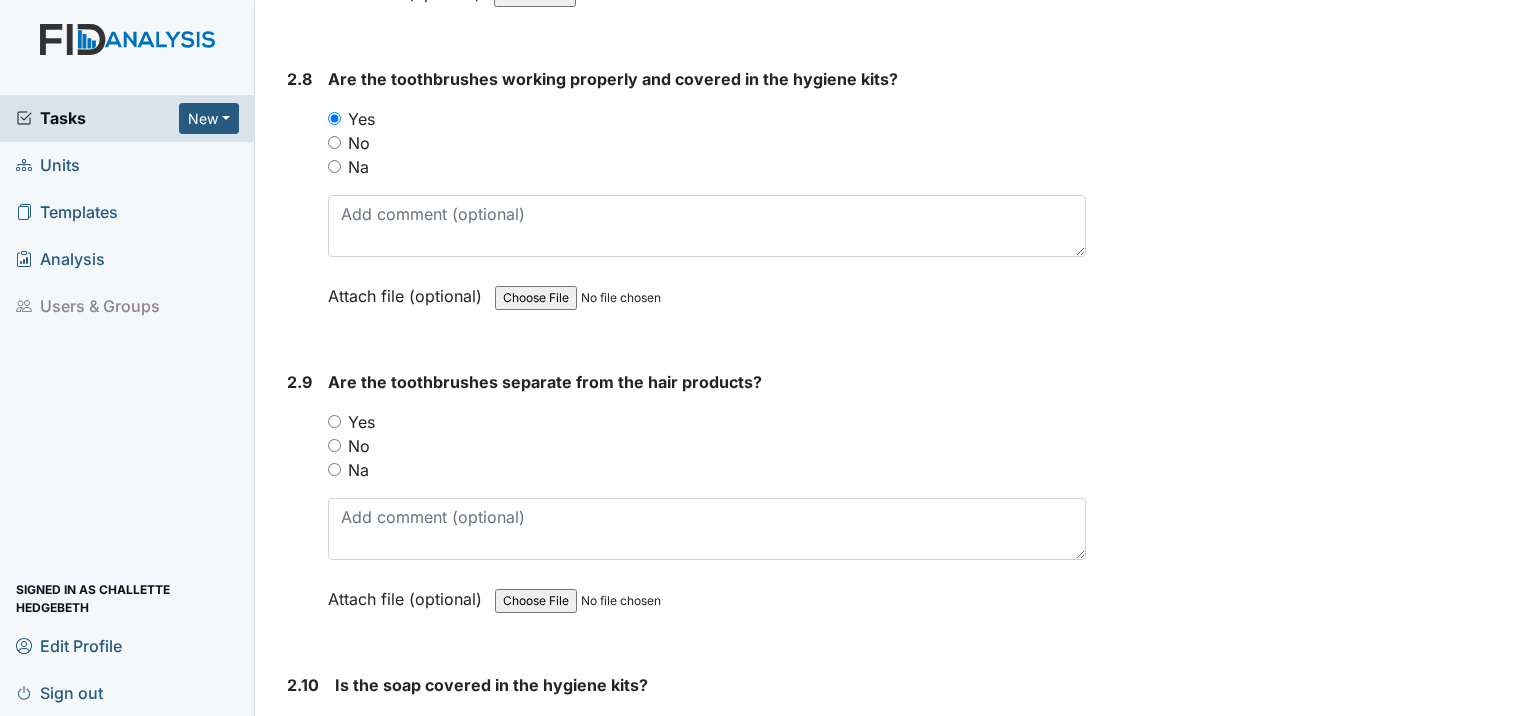 scroll, scrollTop: 4100, scrollLeft: 0, axis: vertical 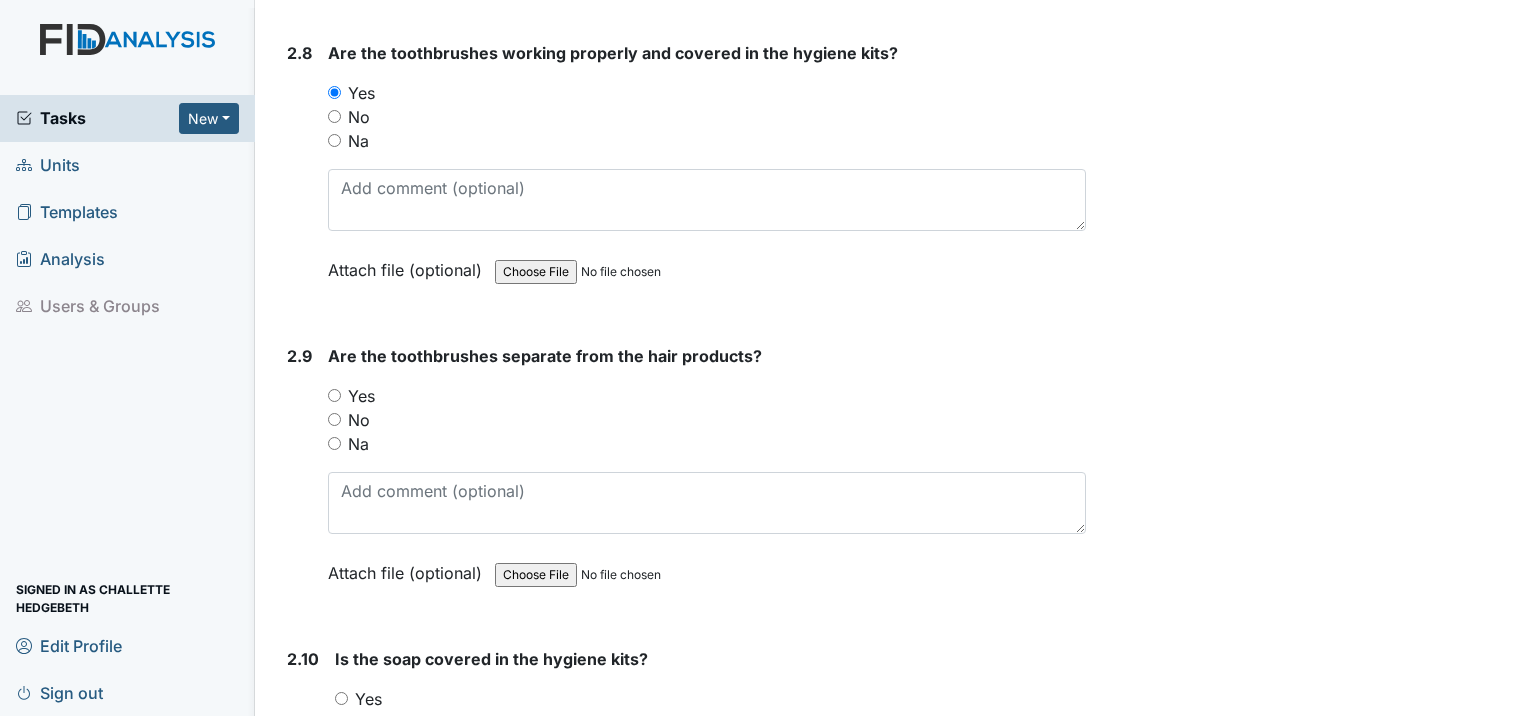 click on "Yes" at bounding box center (334, 395) 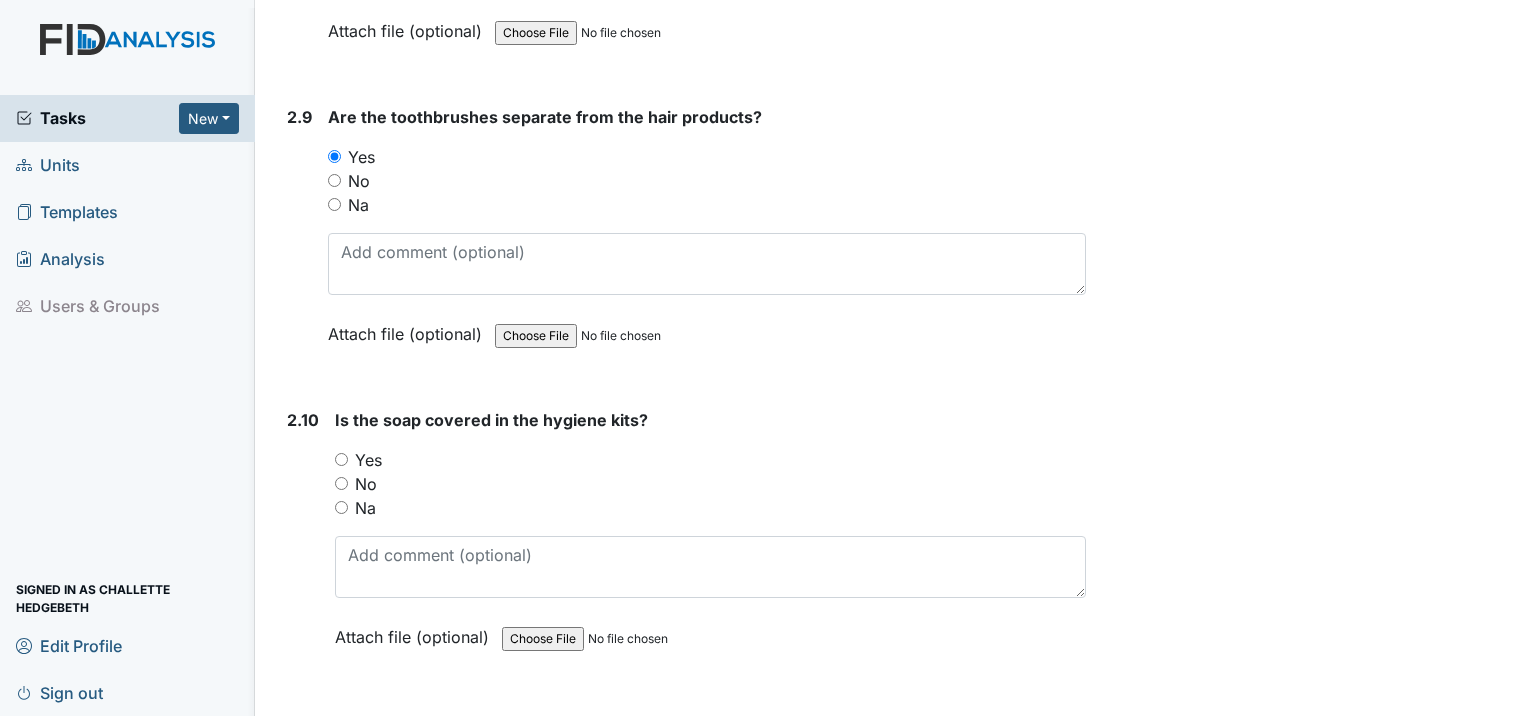 scroll, scrollTop: 4400, scrollLeft: 0, axis: vertical 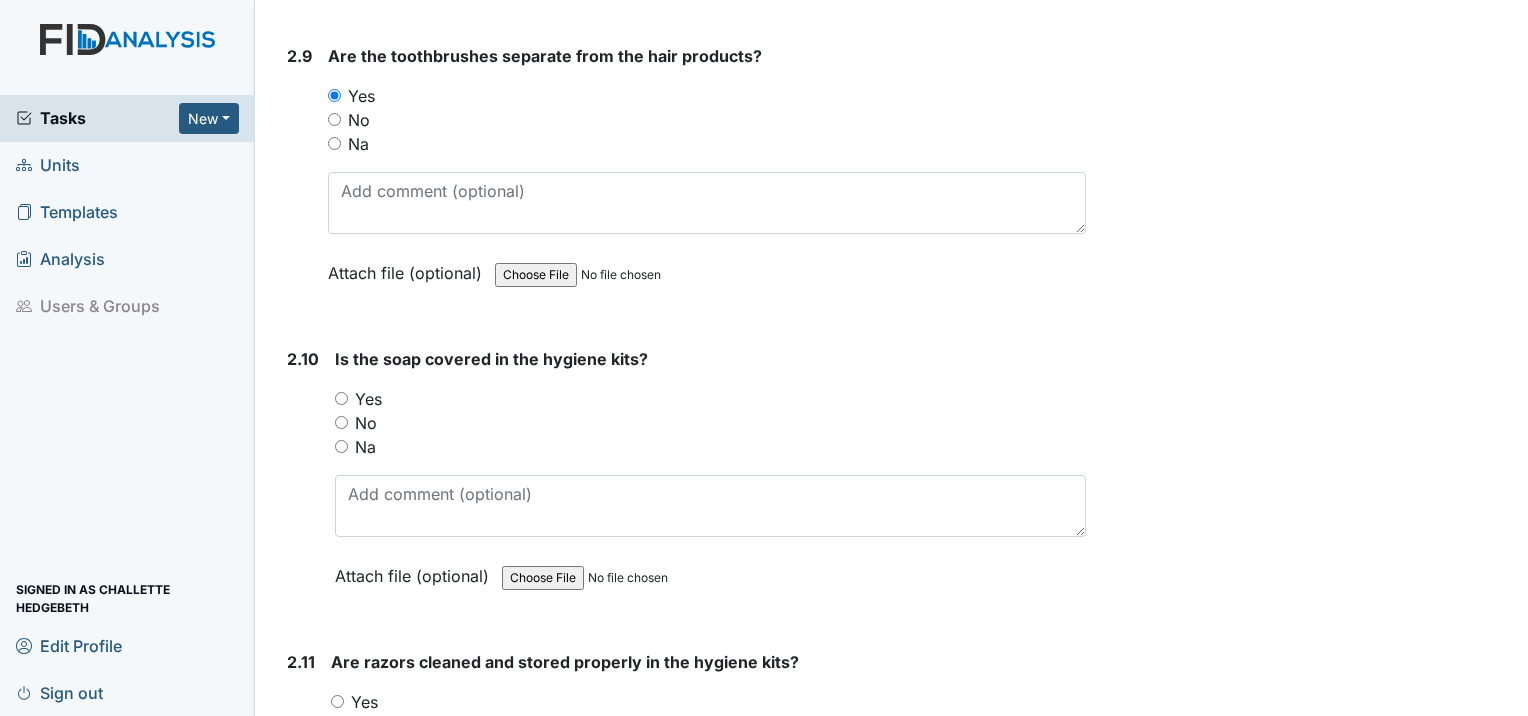 click on "Yes" at bounding box center (341, 398) 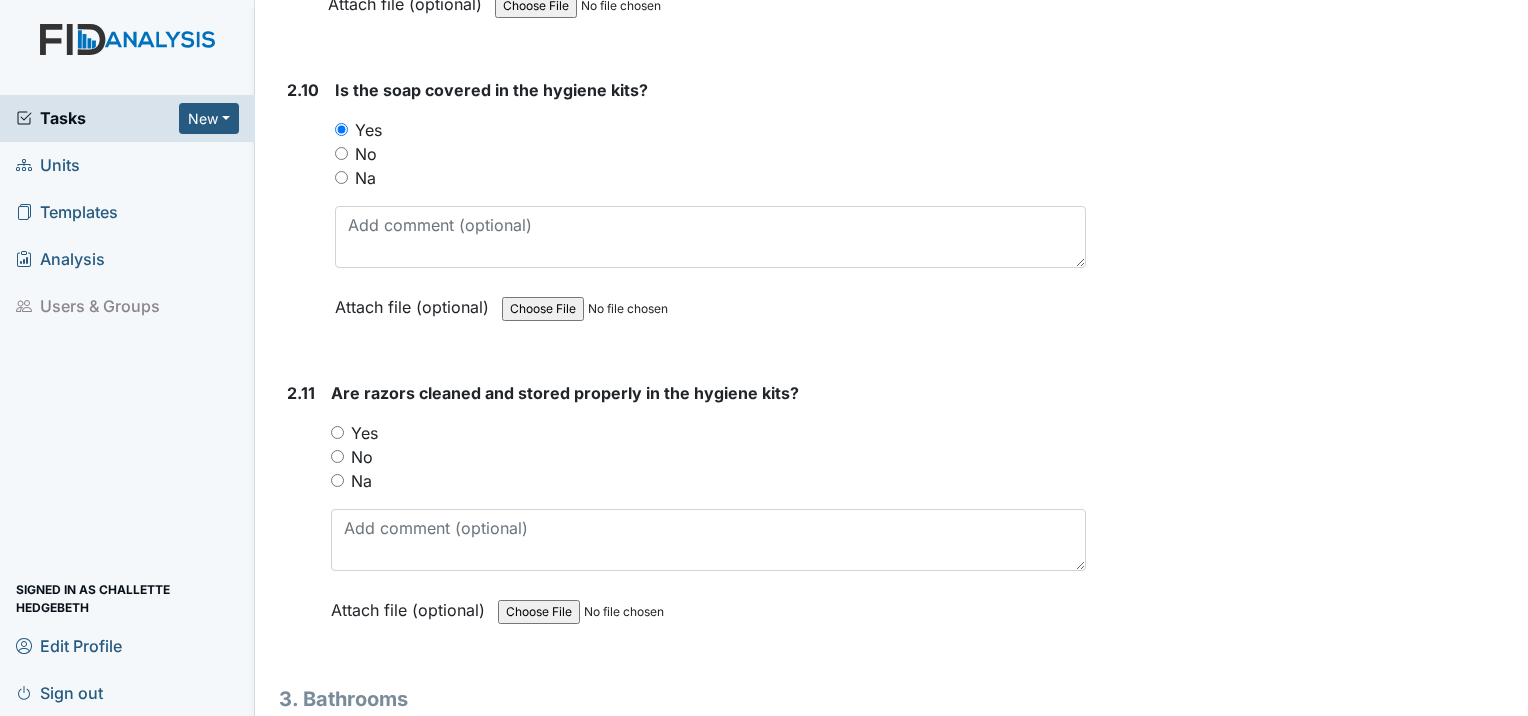 scroll, scrollTop: 4700, scrollLeft: 0, axis: vertical 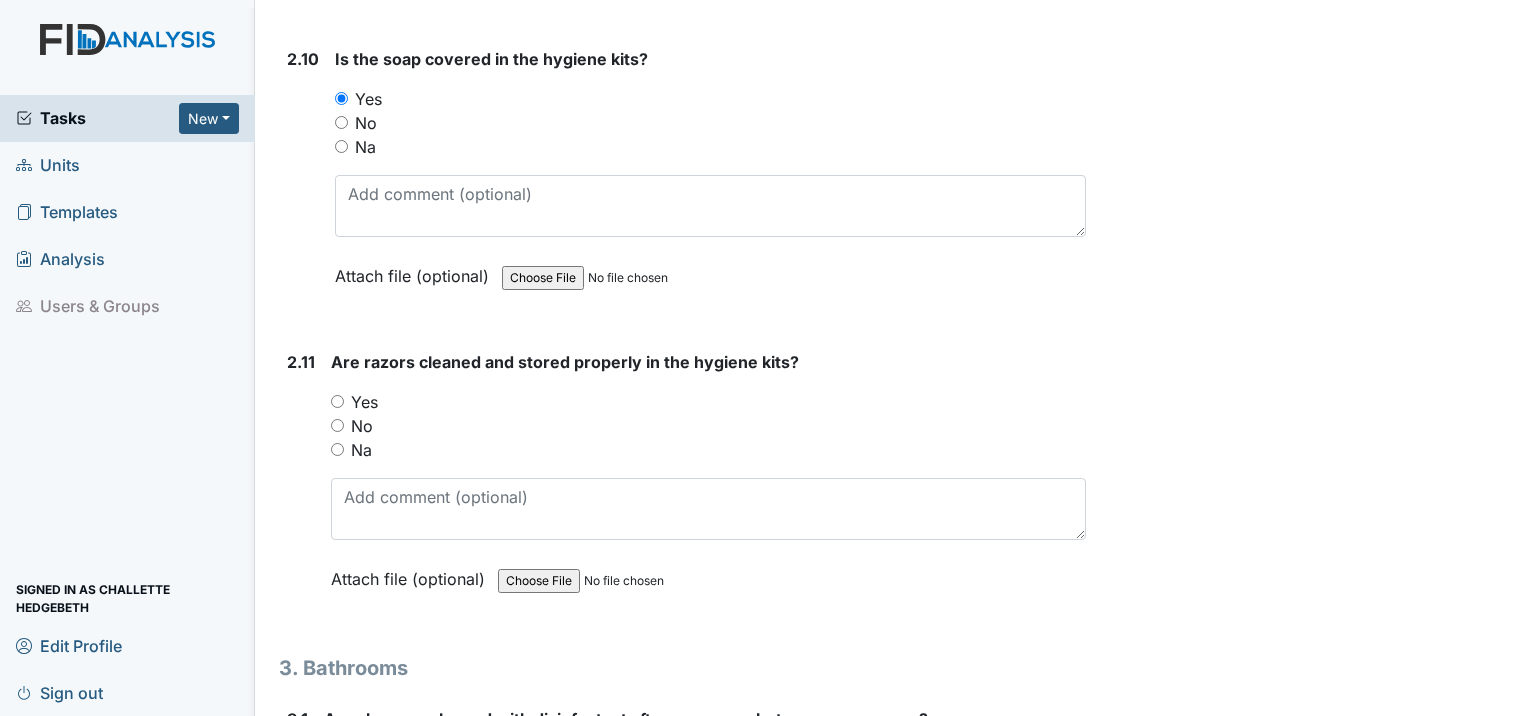 drag, startPoint x: 332, startPoint y: 381, endPoint x: 352, endPoint y: 379, distance: 20.09975 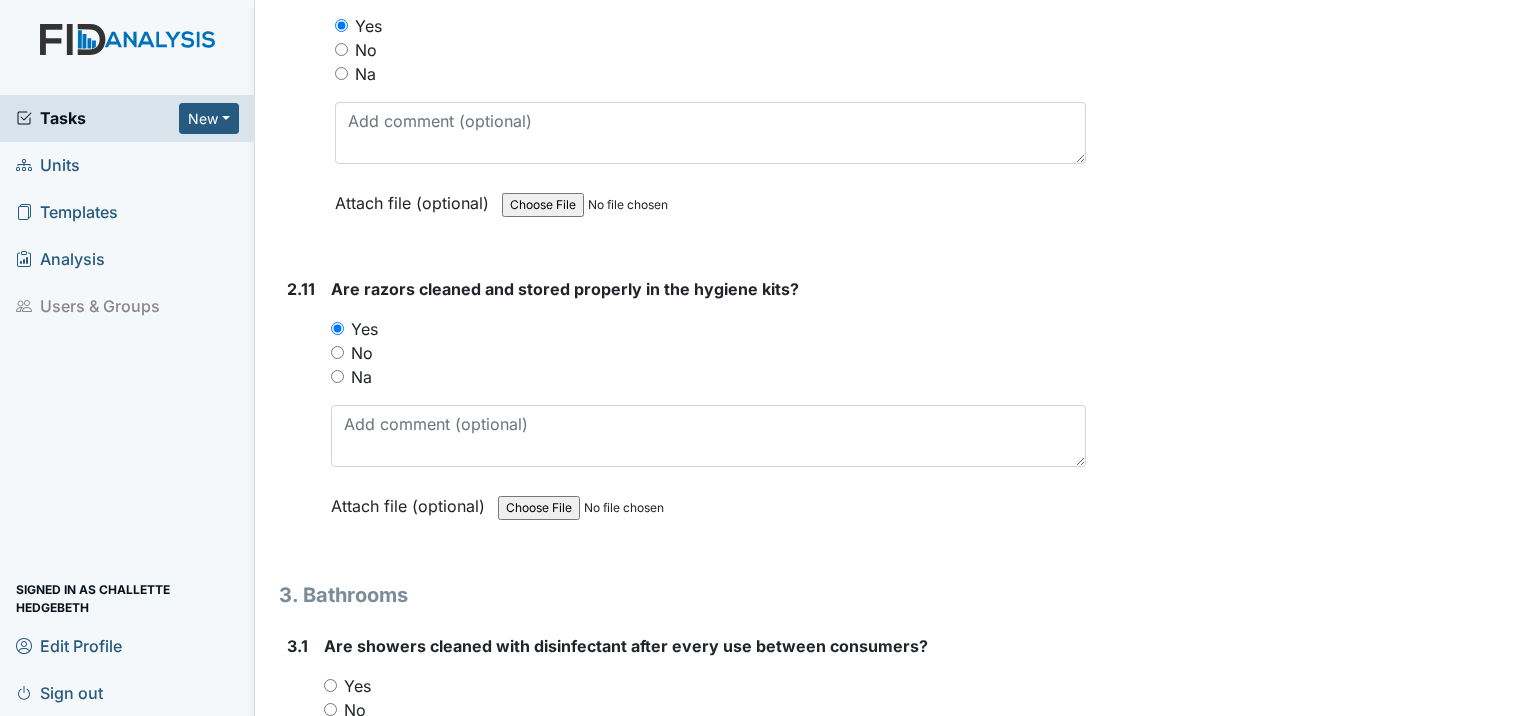 scroll, scrollTop: 5000, scrollLeft: 0, axis: vertical 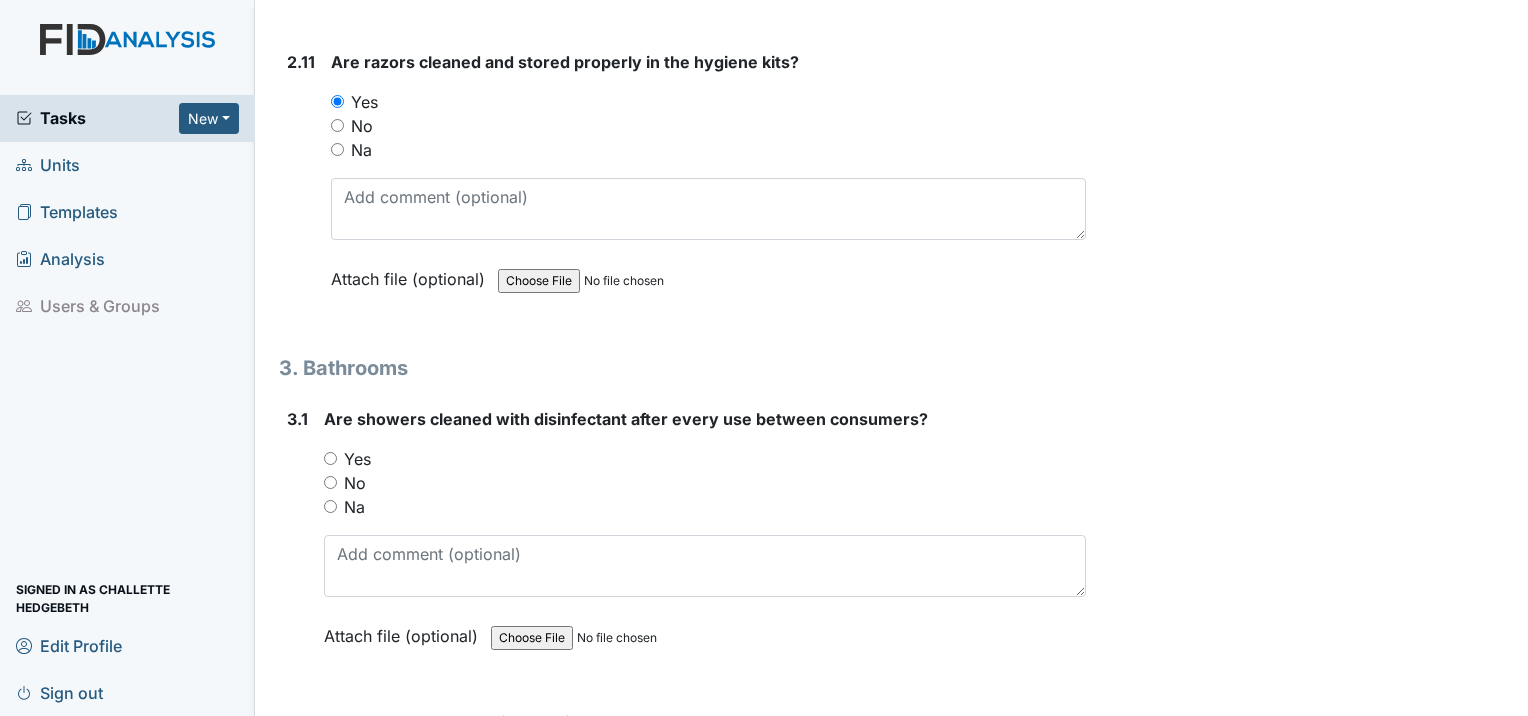 click on "3.1
Are showers cleaned with disinfectant after every use between consumers?
You must select one of the below options.
Yes
No
Na
Attach file (optional)
You can upload .pdf, .txt, .jpg, .jpeg, .png, .csv, .xls, or .doc files under 100MB." at bounding box center [682, 542] 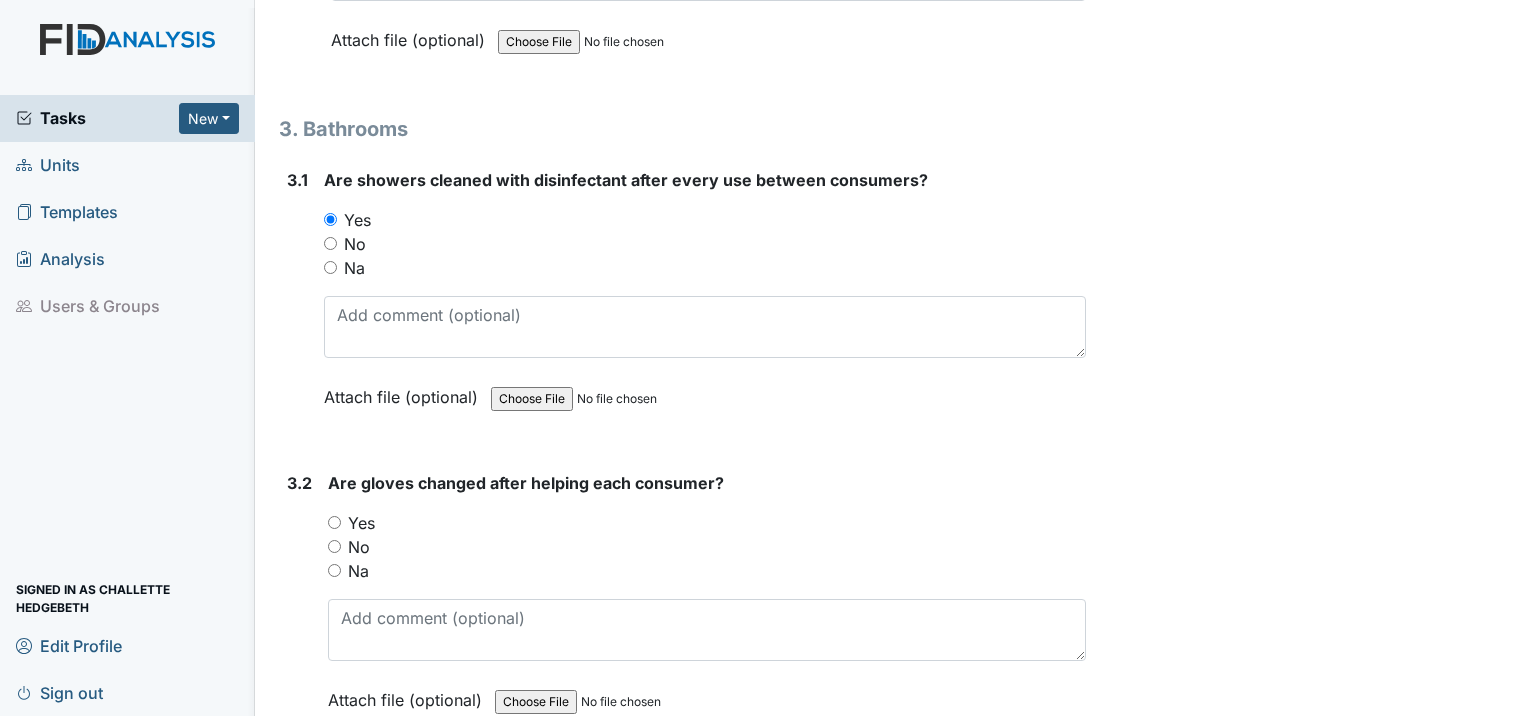 scroll, scrollTop: 5300, scrollLeft: 0, axis: vertical 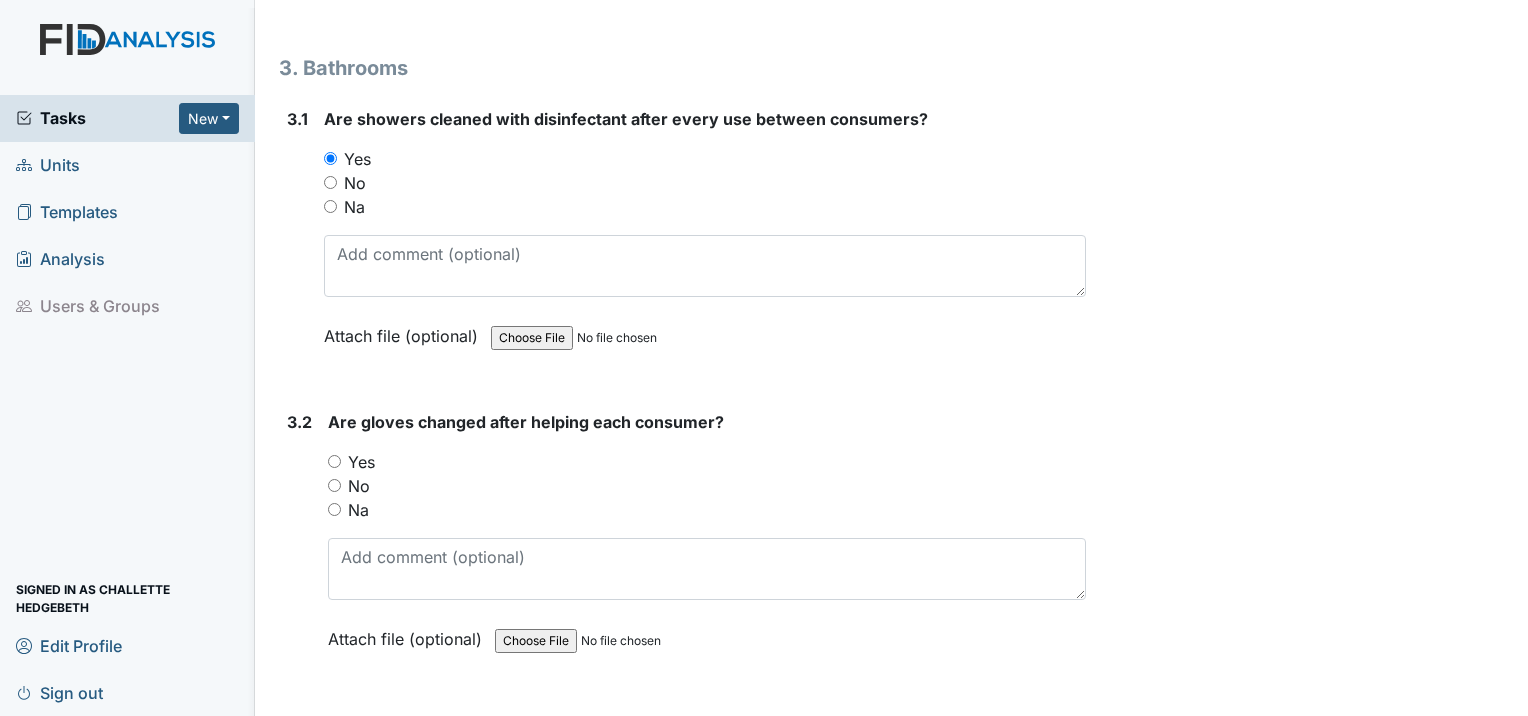 click on "Yes" at bounding box center [707, 462] 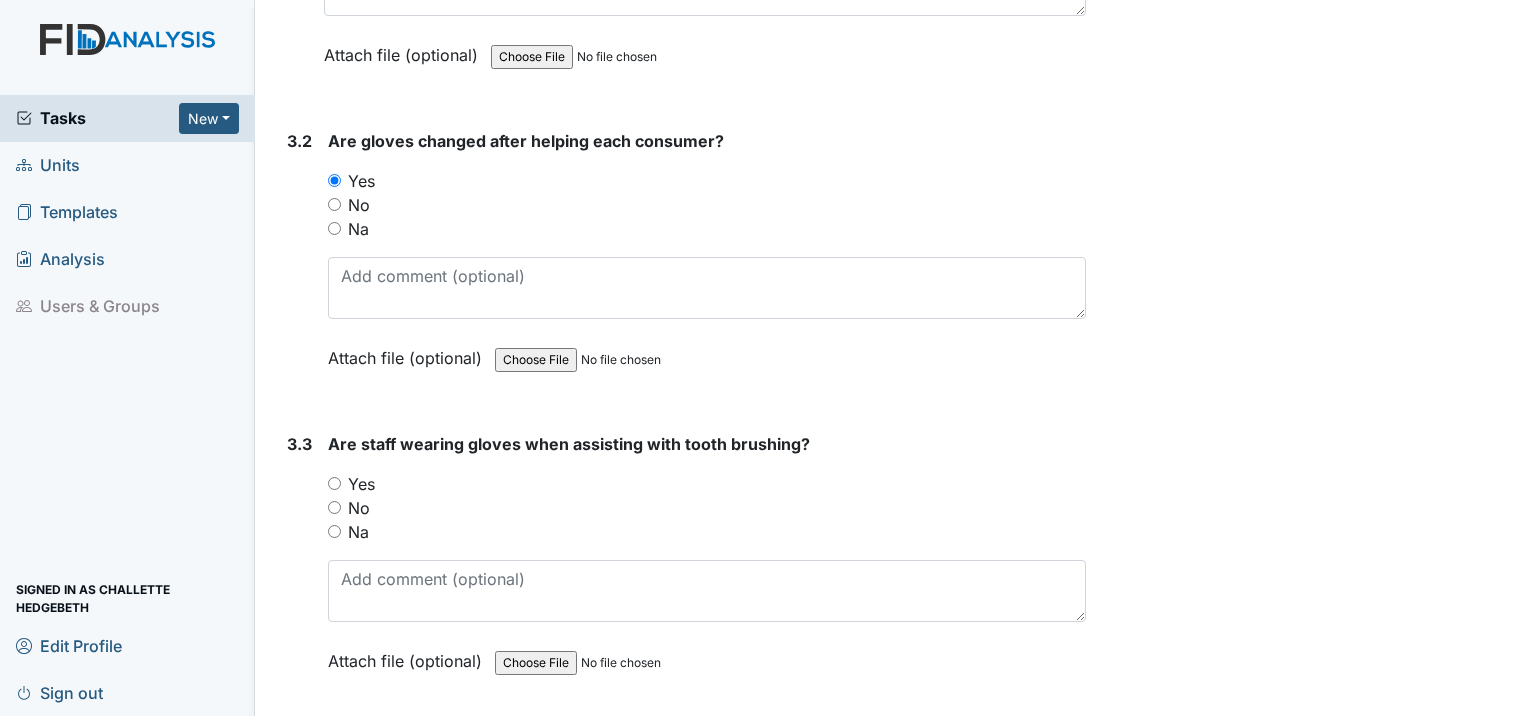 scroll, scrollTop: 5600, scrollLeft: 0, axis: vertical 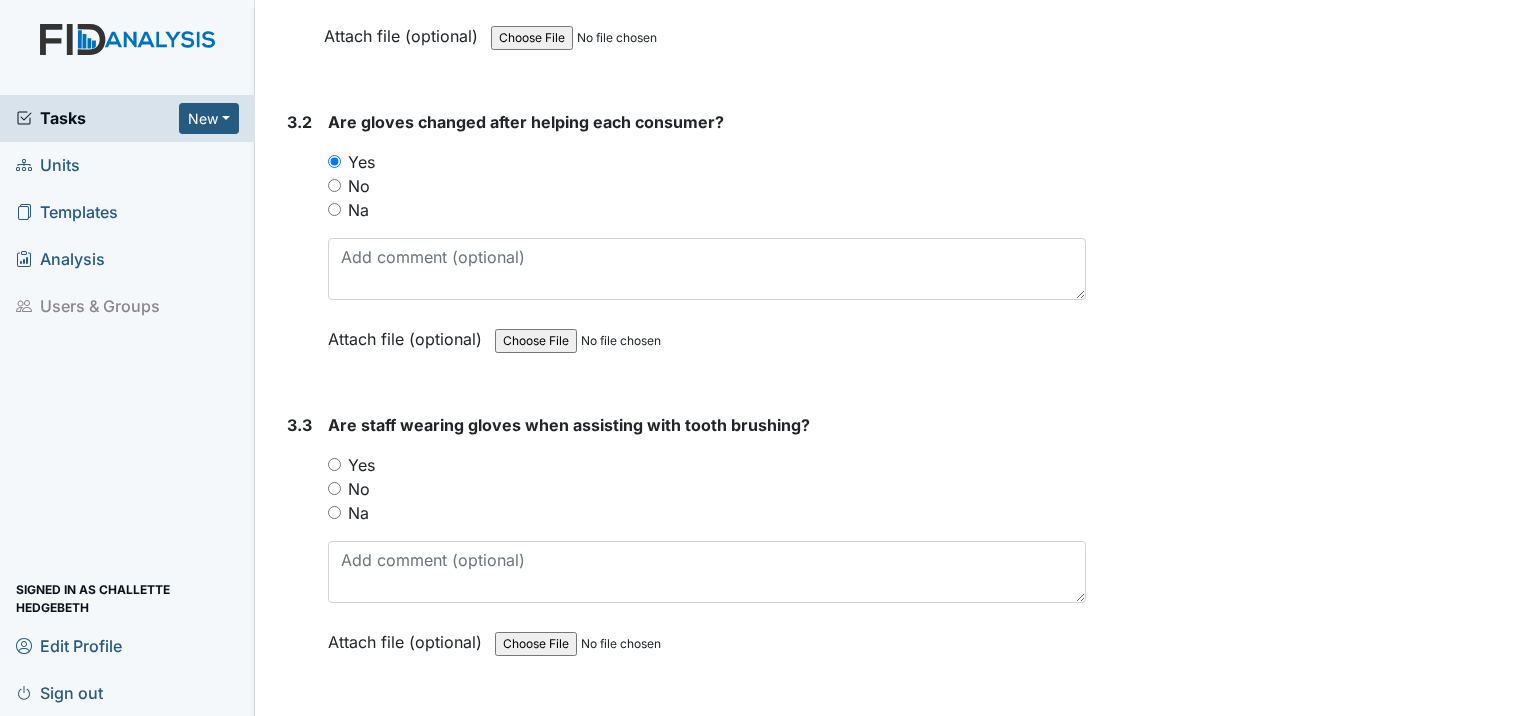 click on "Yes" at bounding box center [334, 464] 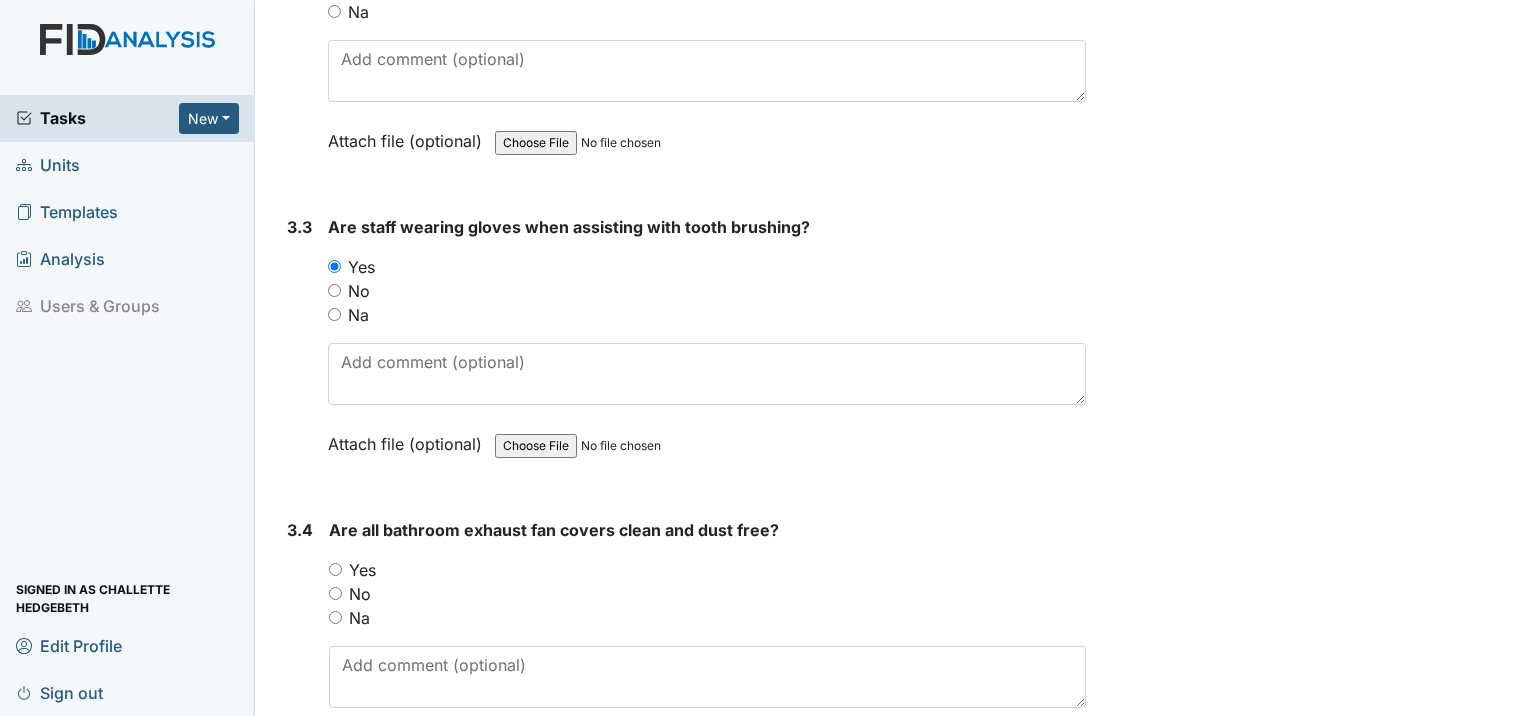 scroll, scrollTop: 5900, scrollLeft: 0, axis: vertical 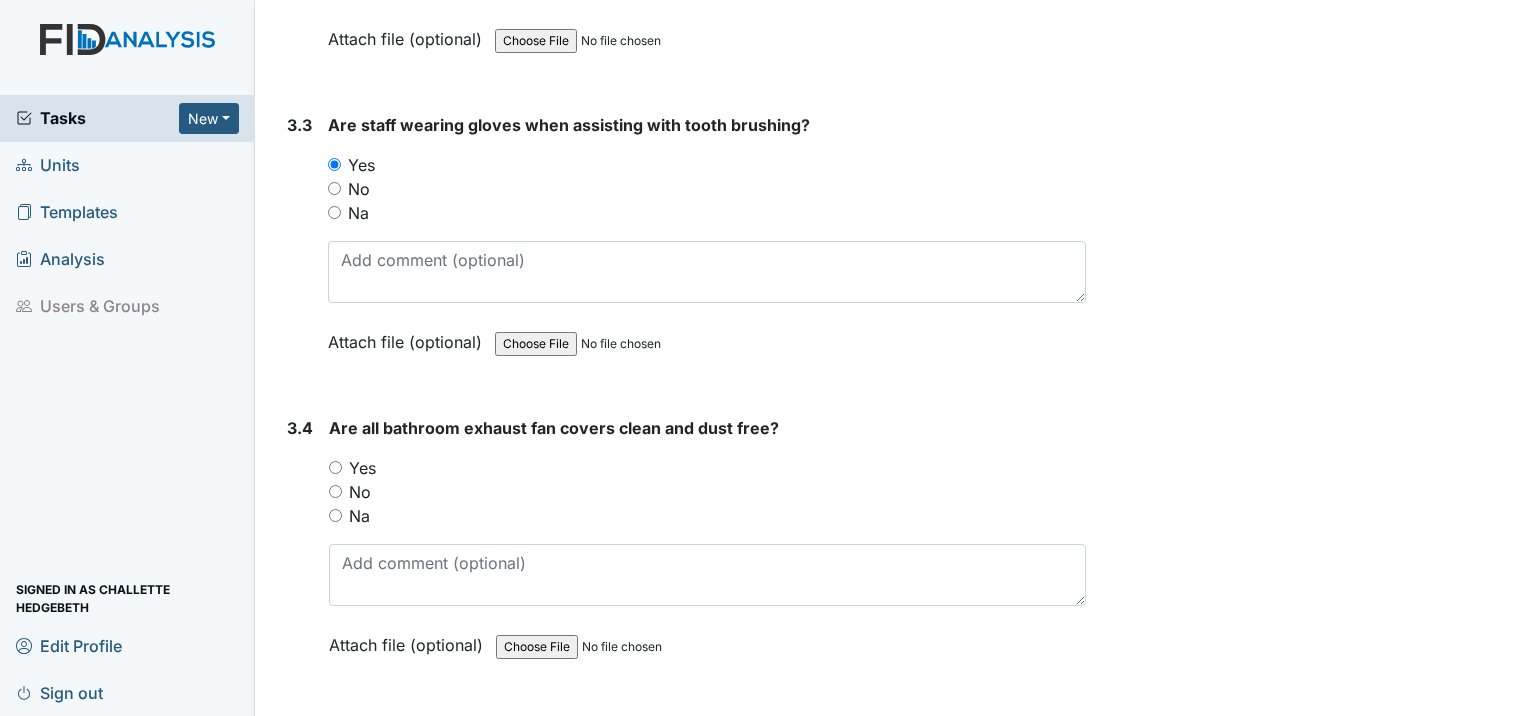 click on "Yes" at bounding box center [335, 467] 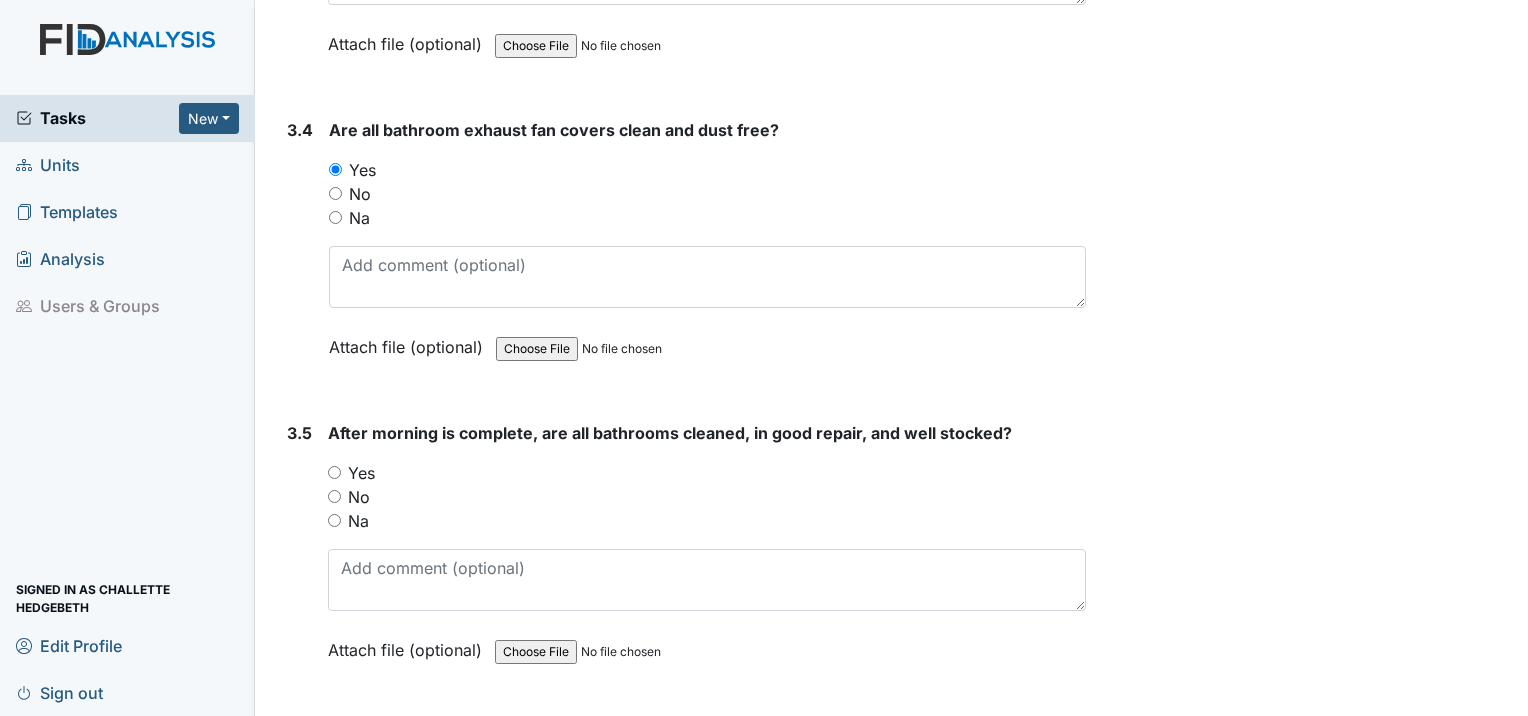 scroll, scrollTop: 6200, scrollLeft: 0, axis: vertical 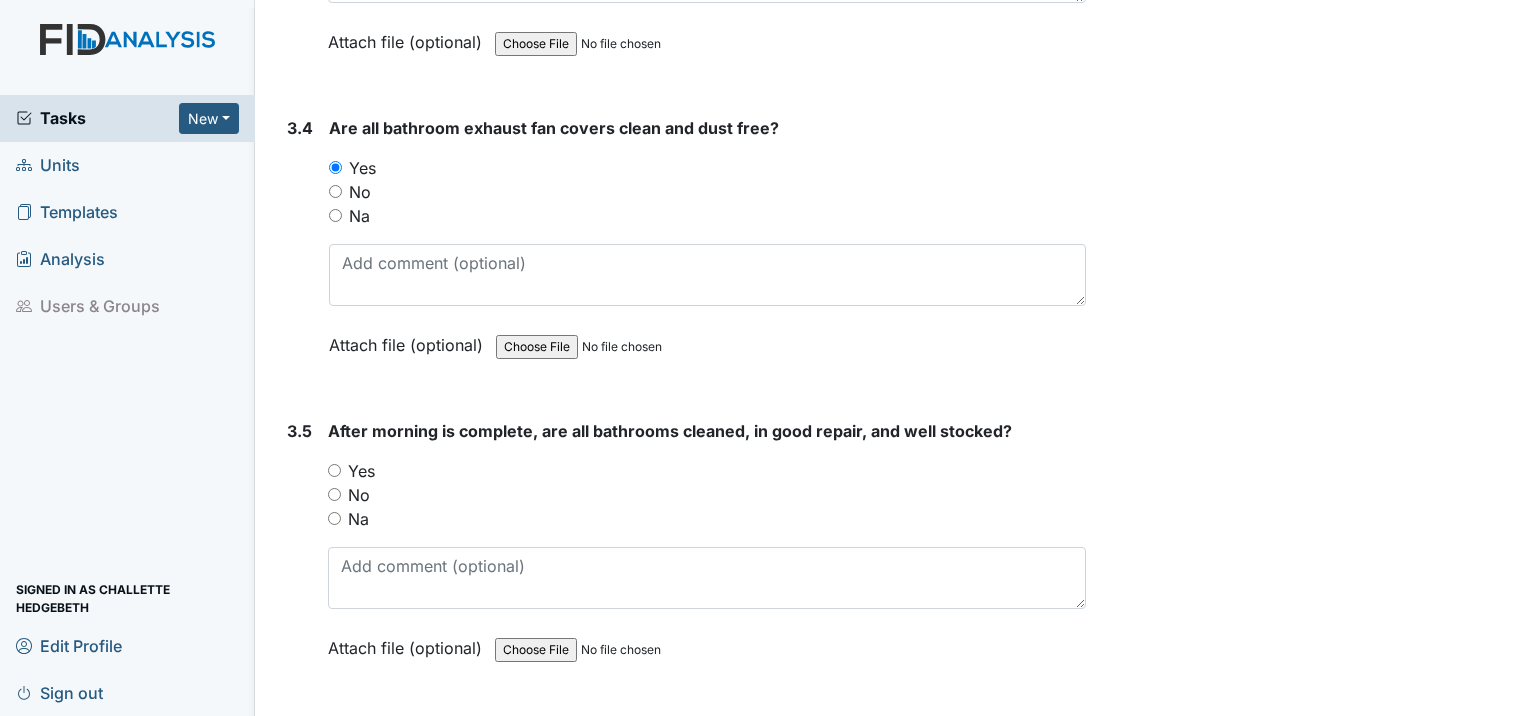 click on "Yes" at bounding box center (707, 471) 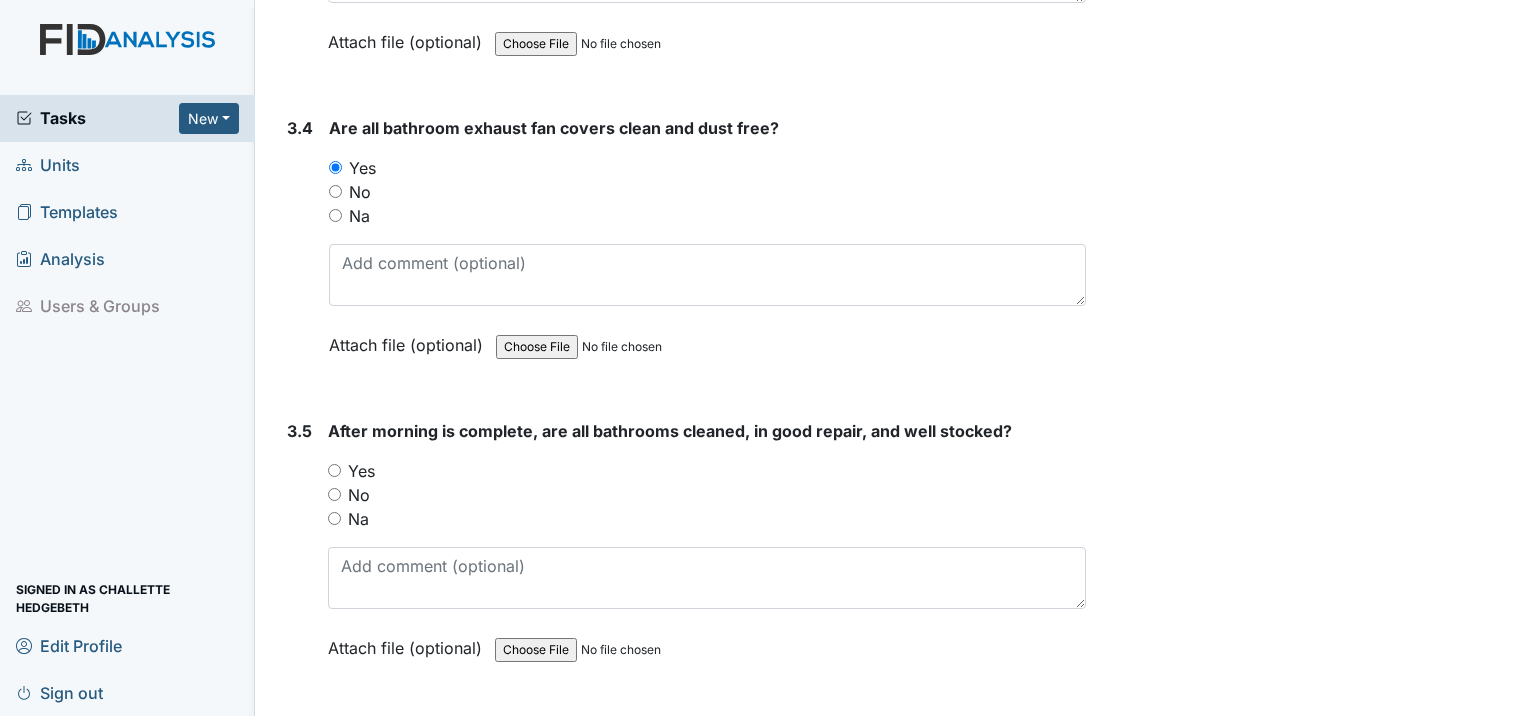 click on "Yes" at bounding box center [334, 470] 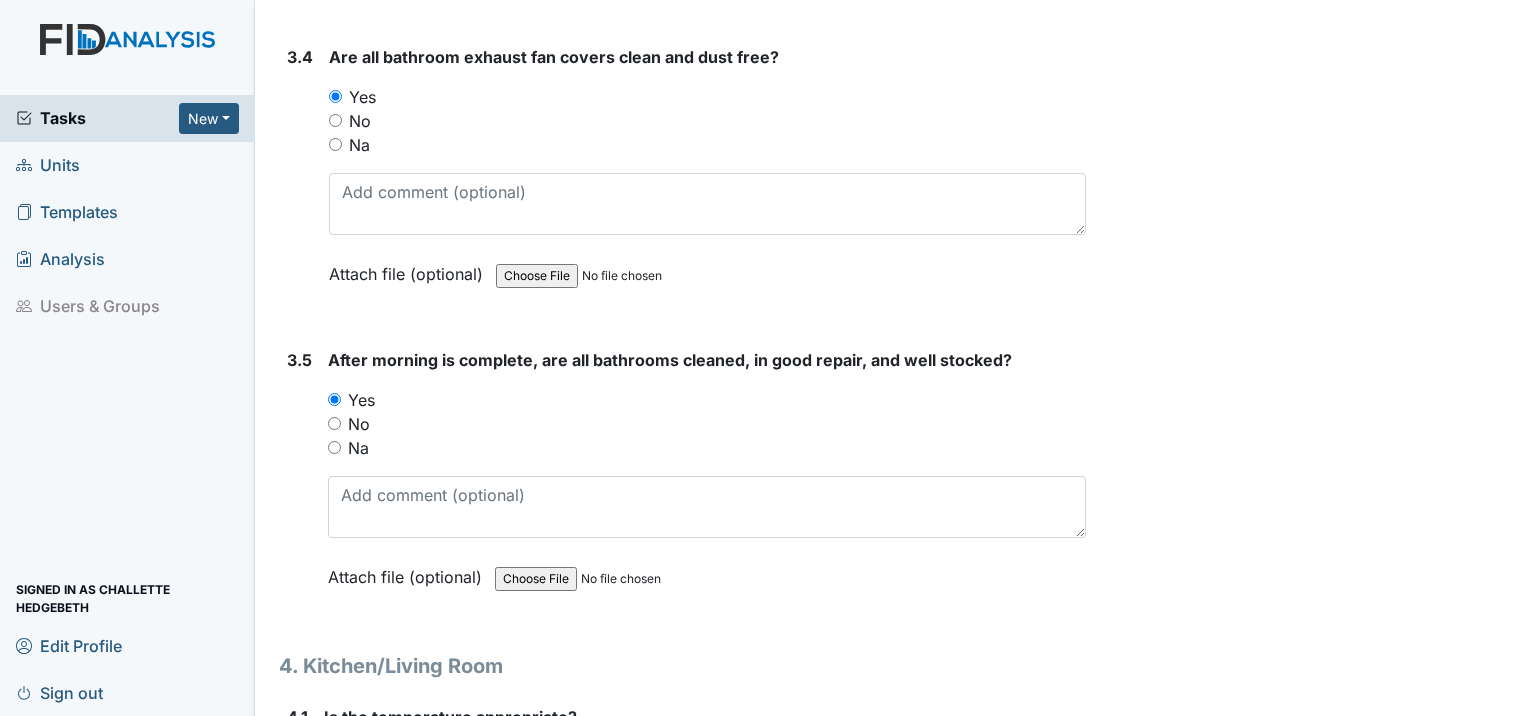 scroll, scrollTop: 6500, scrollLeft: 0, axis: vertical 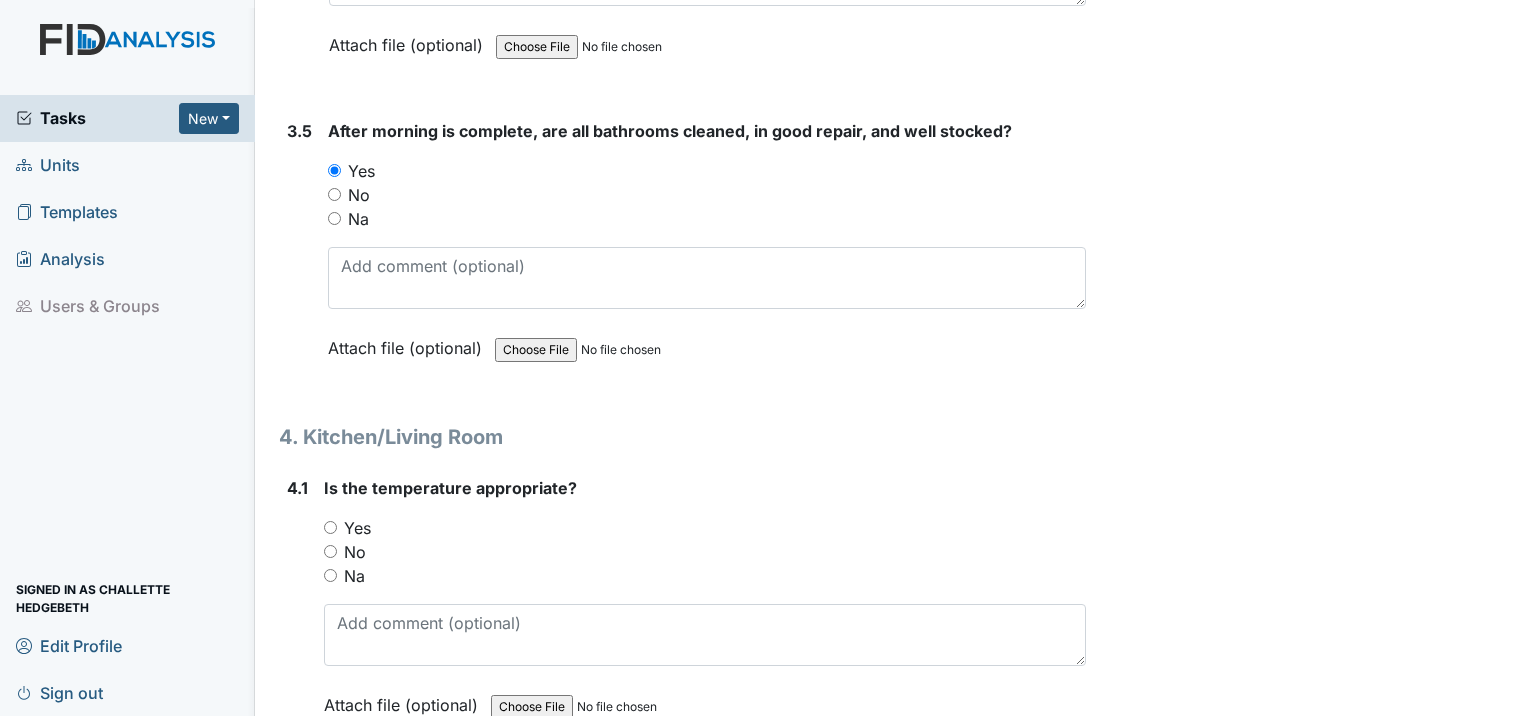 click on "Yes" at bounding box center [705, 528] 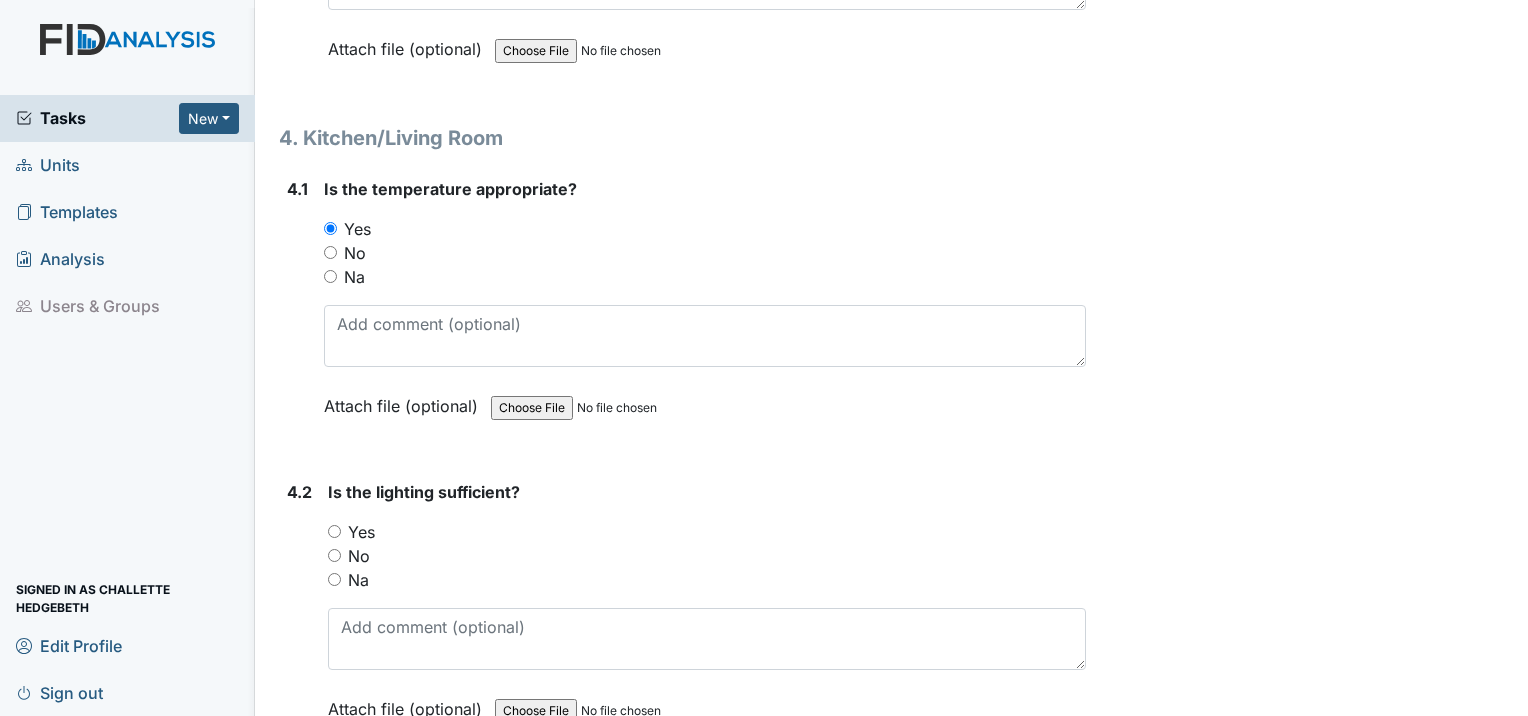 scroll, scrollTop: 6800, scrollLeft: 0, axis: vertical 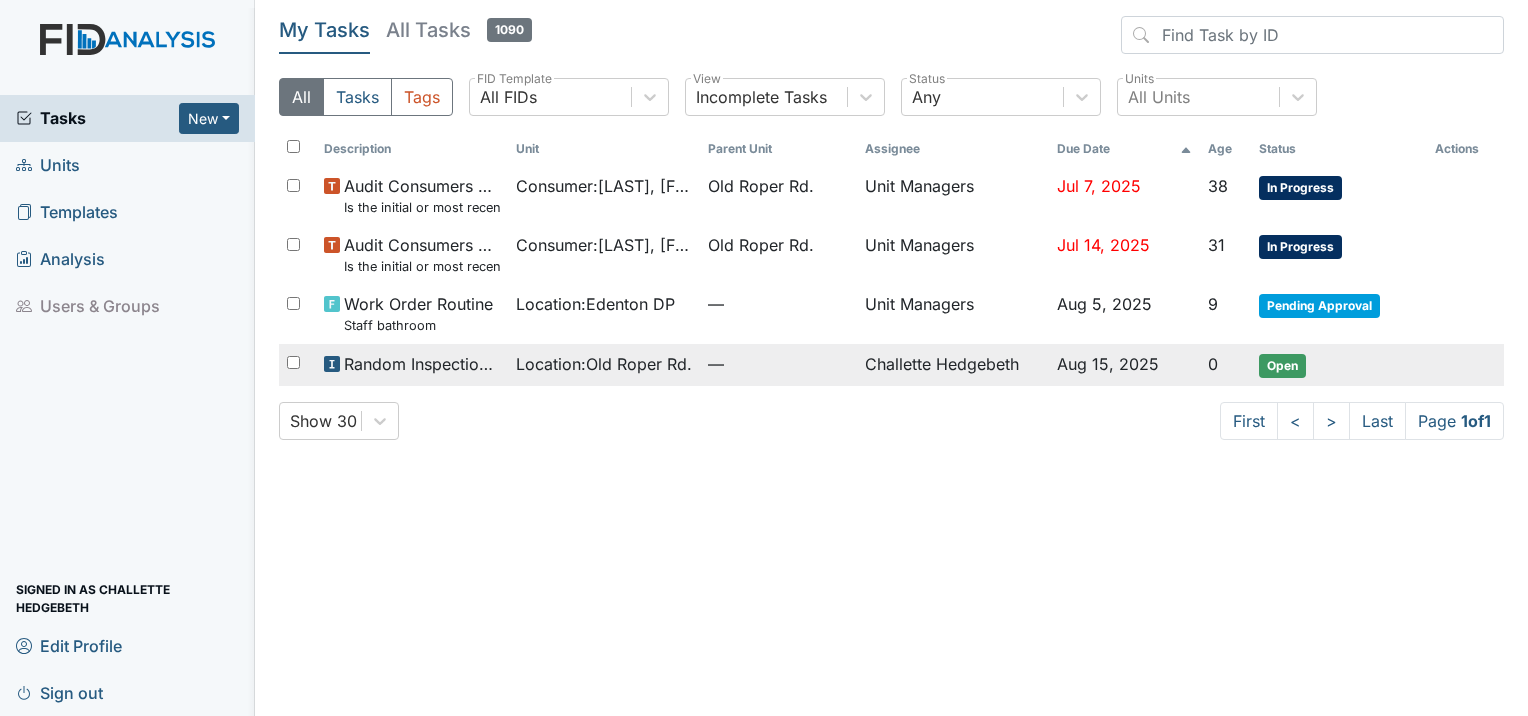 click on "Random Inspection for AM" at bounding box center (412, 365) 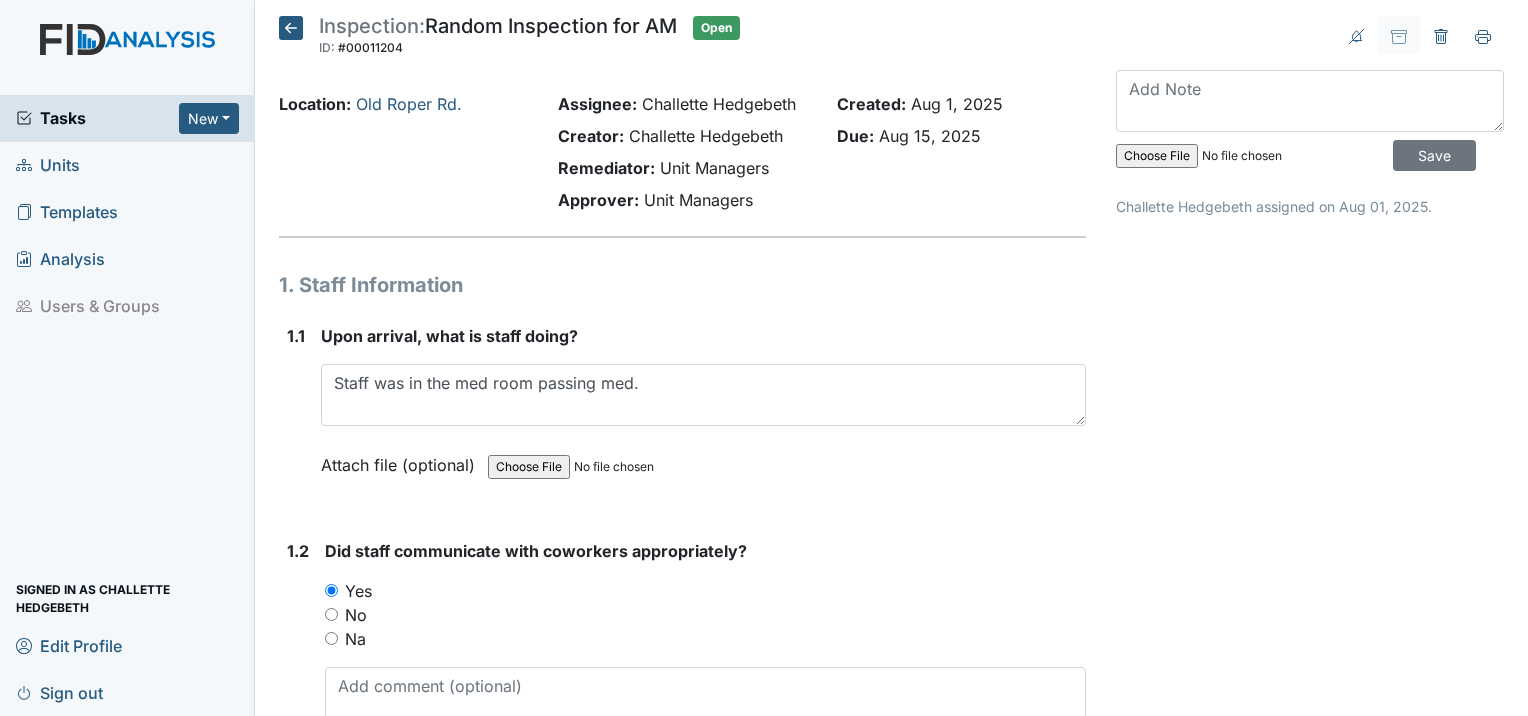 scroll, scrollTop: 0, scrollLeft: 0, axis: both 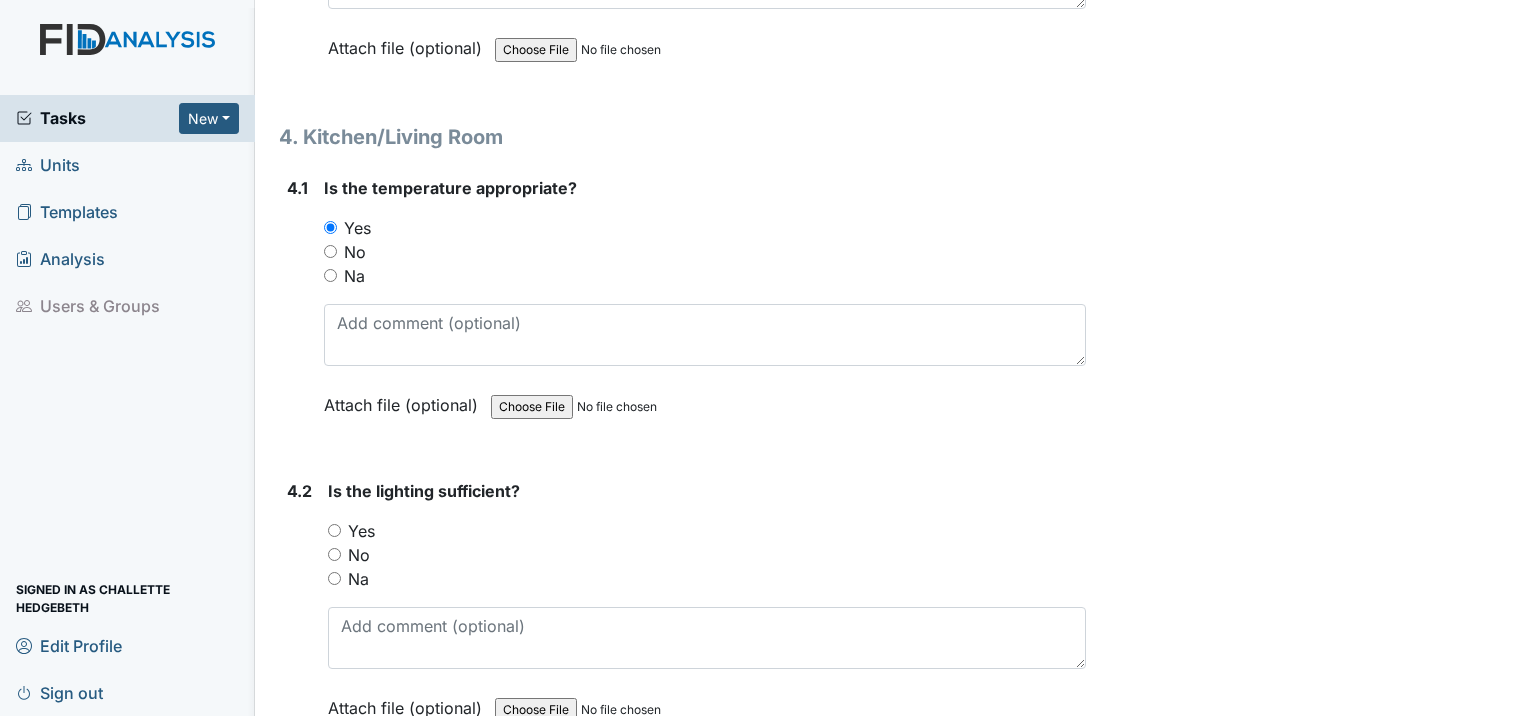 click on "Yes" at bounding box center [334, 530] 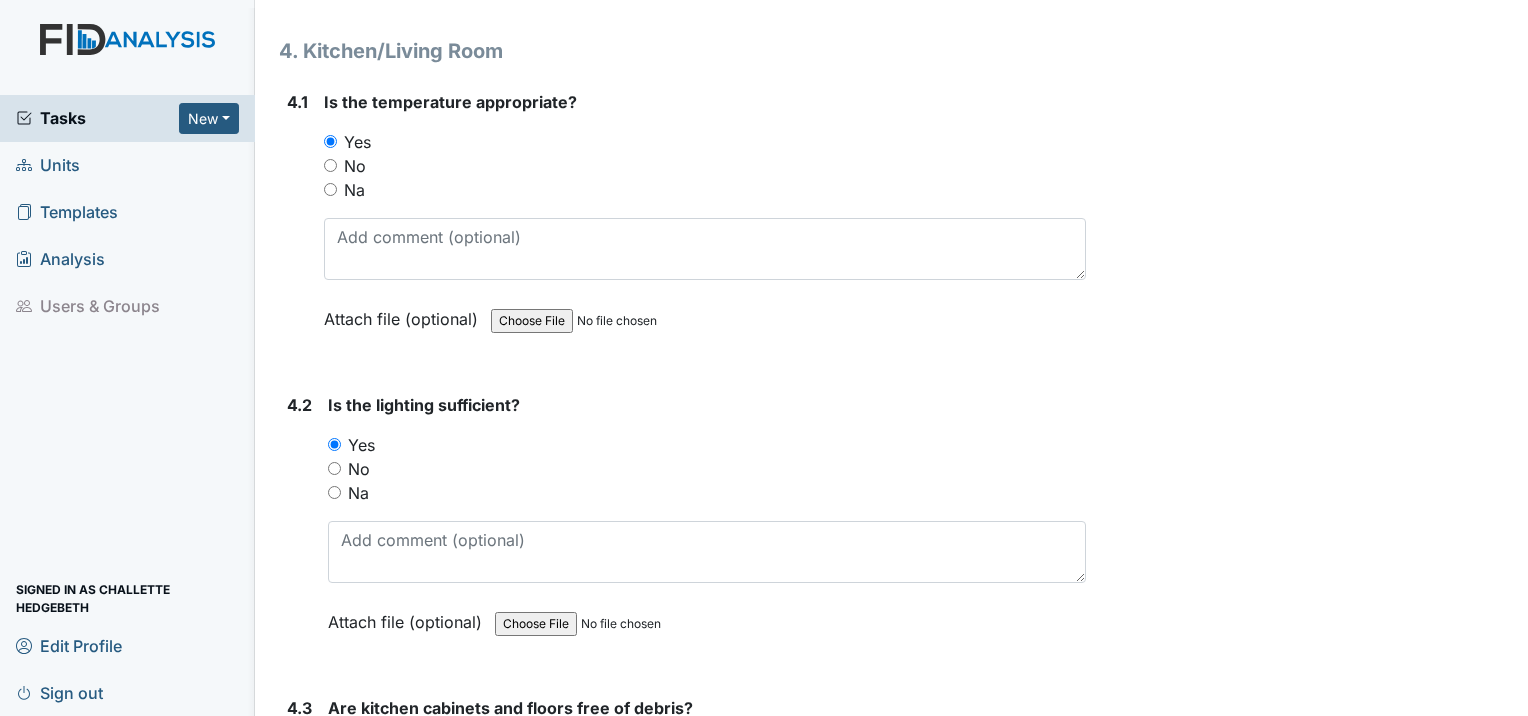 scroll, scrollTop: 7200, scrollLeft: 0, axis: vertical 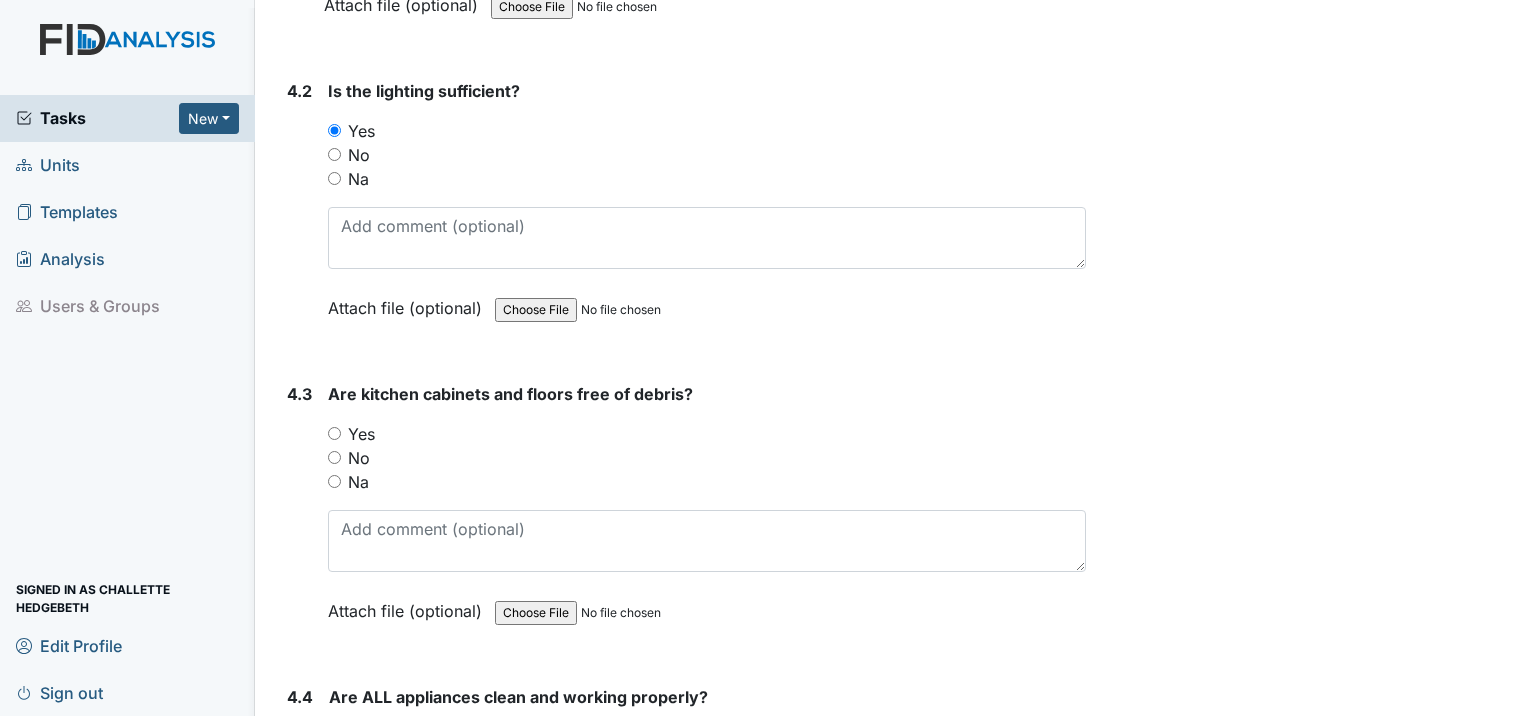 click on "Yes" at bounding box center [334, 433] 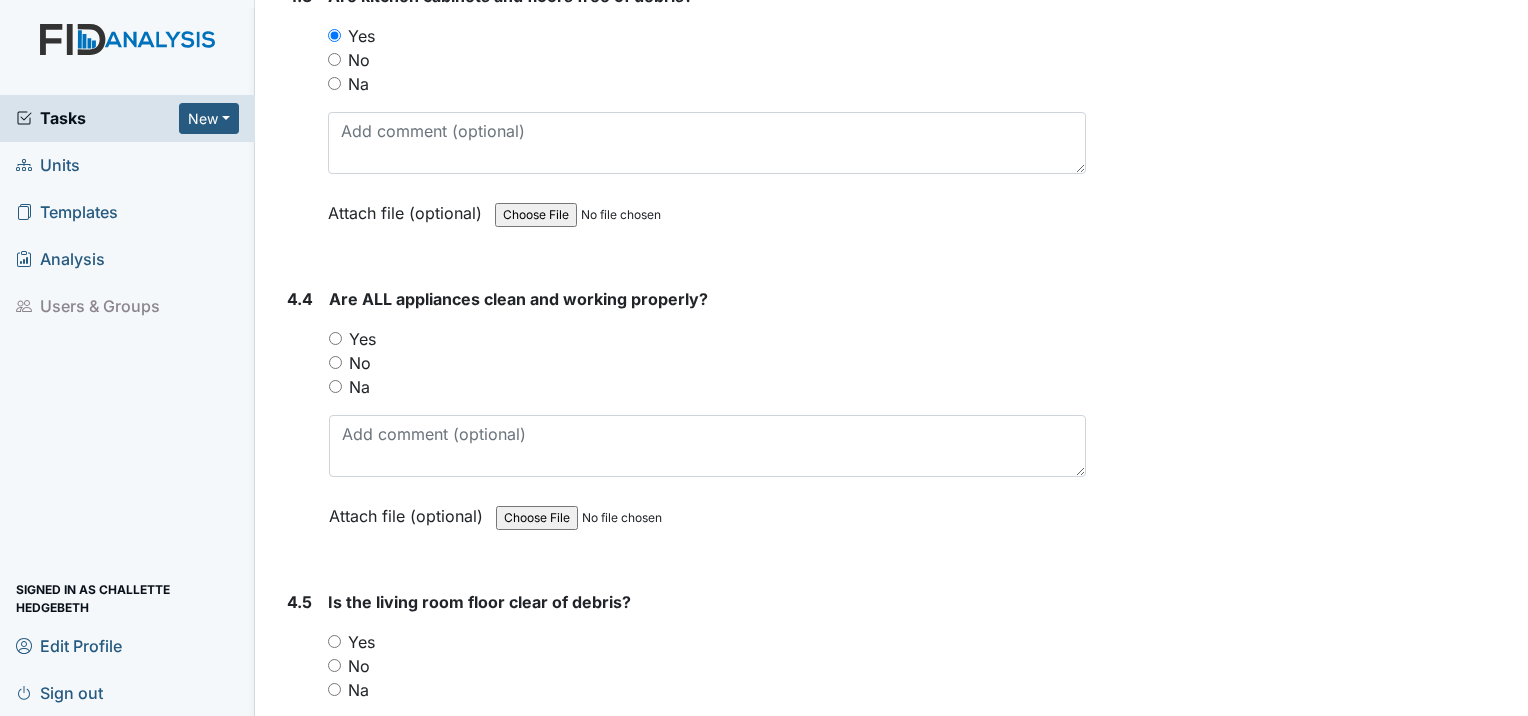 scroll, scrollTop: 7600, scrollLeft: 0, axis: vertical 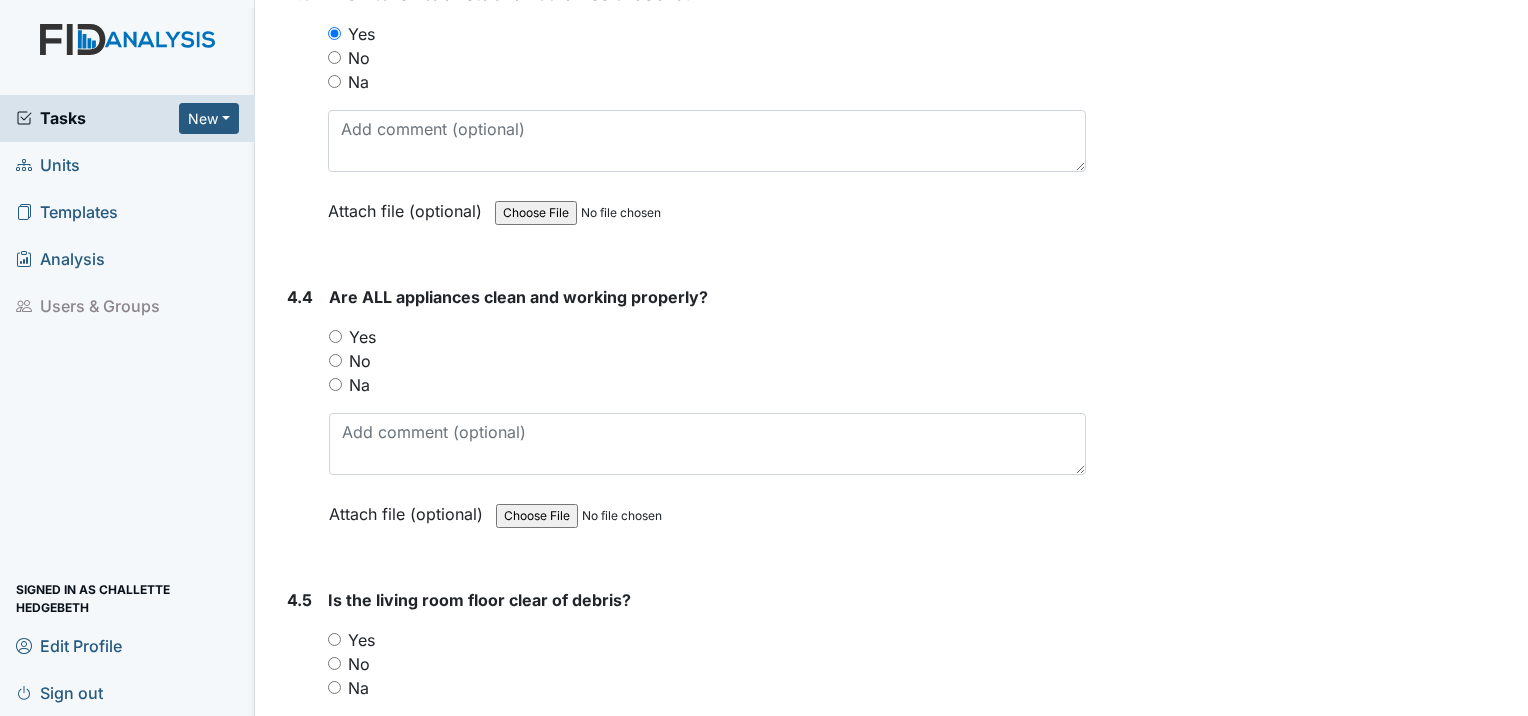 click on "Yes" at bounding box center [335, 336] 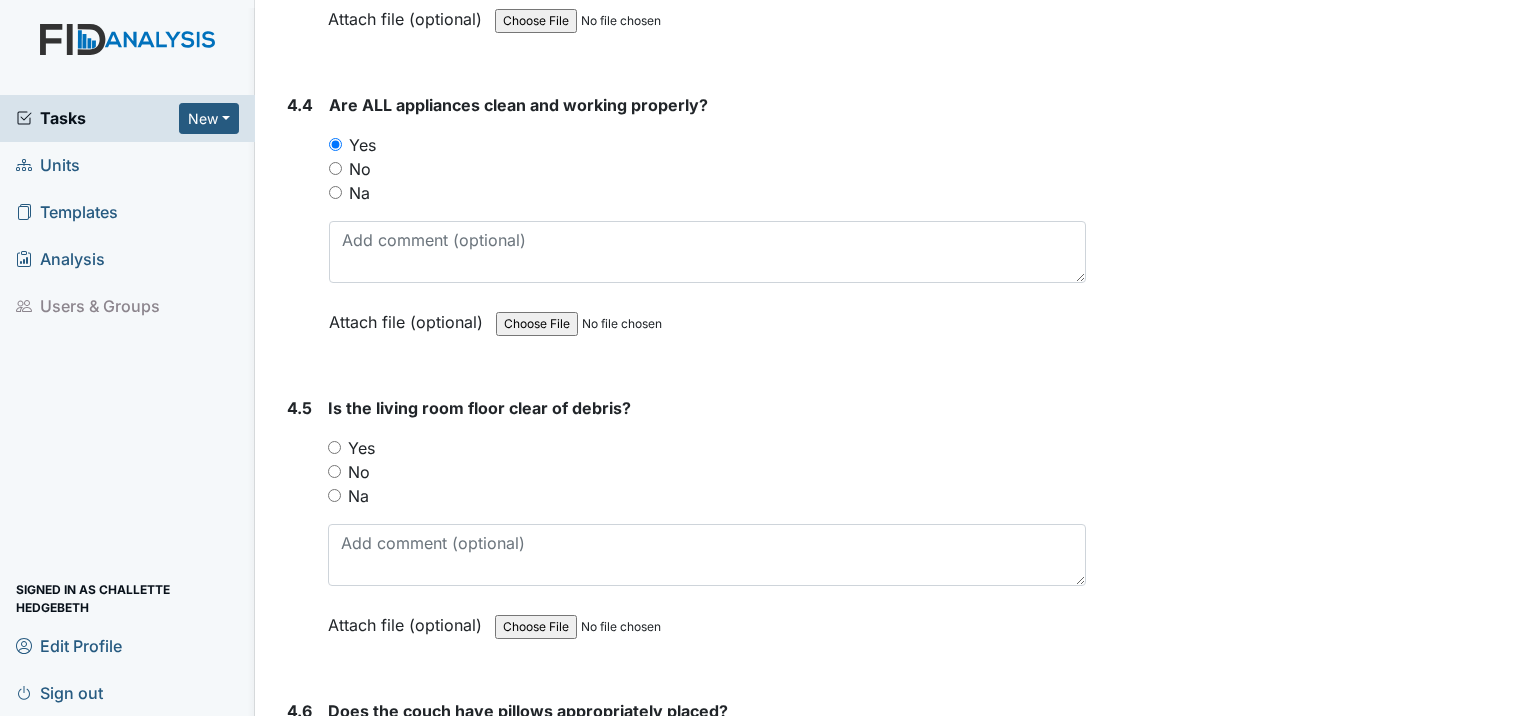 scroll, scrollTop: 7900, scrollLeft: 0, axis: vertical 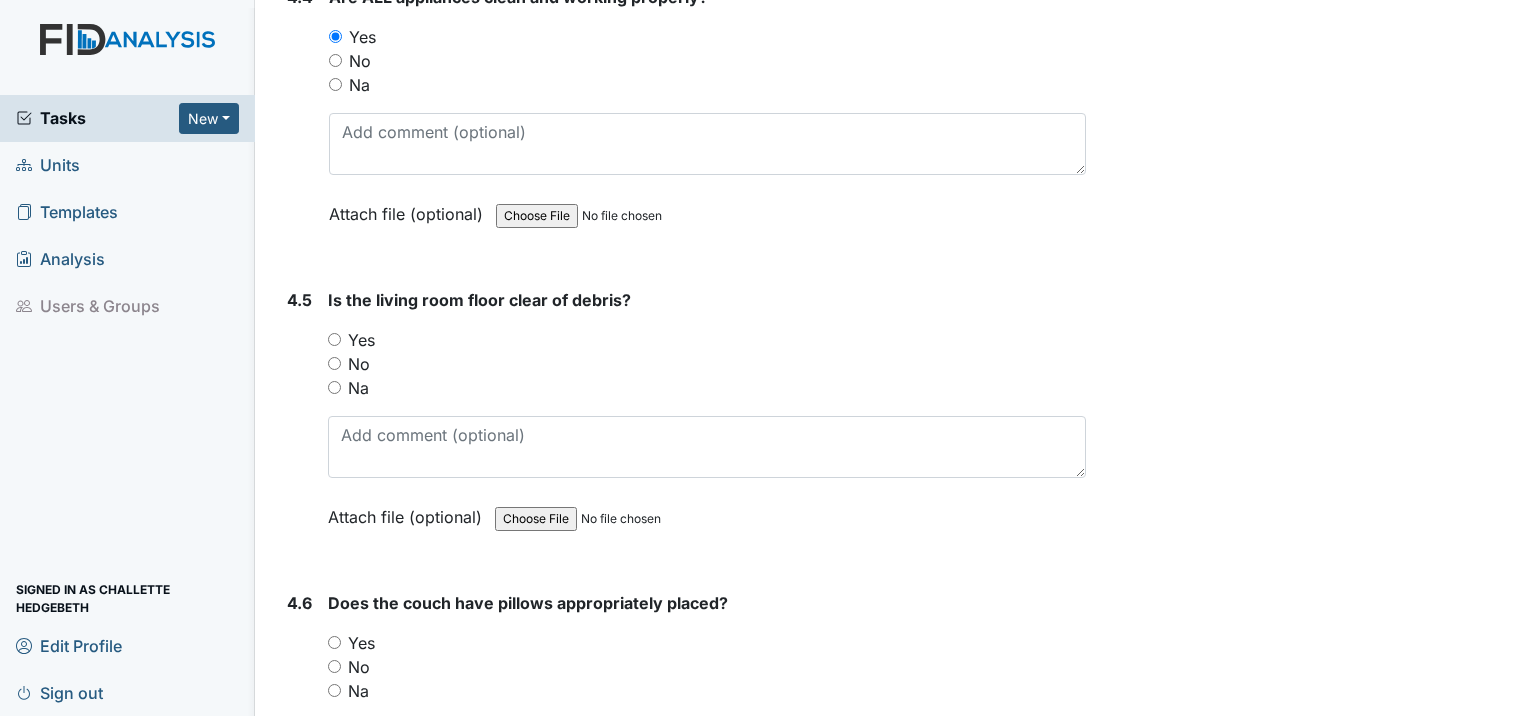 click on "Yes" at bounding box center [334, 339] 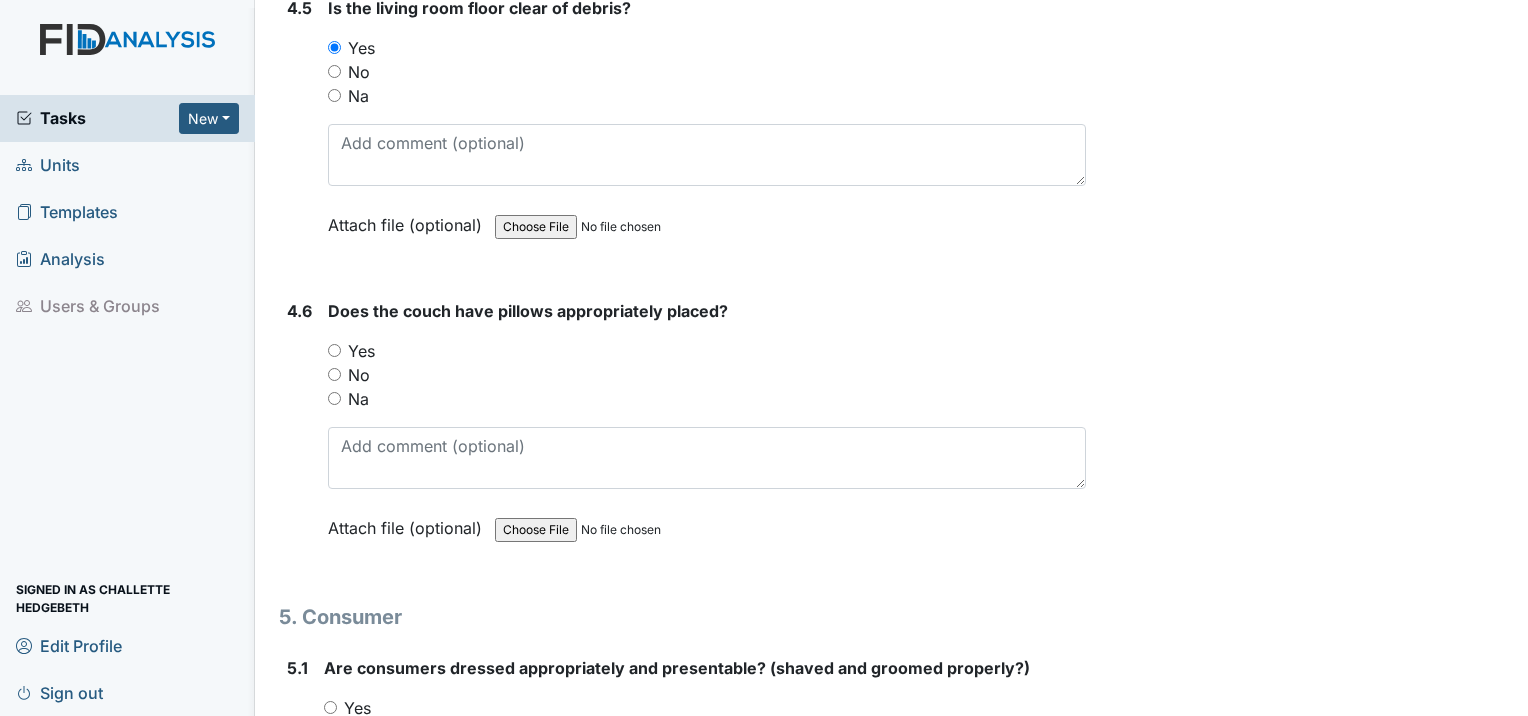 scroll, scrollTop: 8200, scrollLeft: 0, axis: vertical 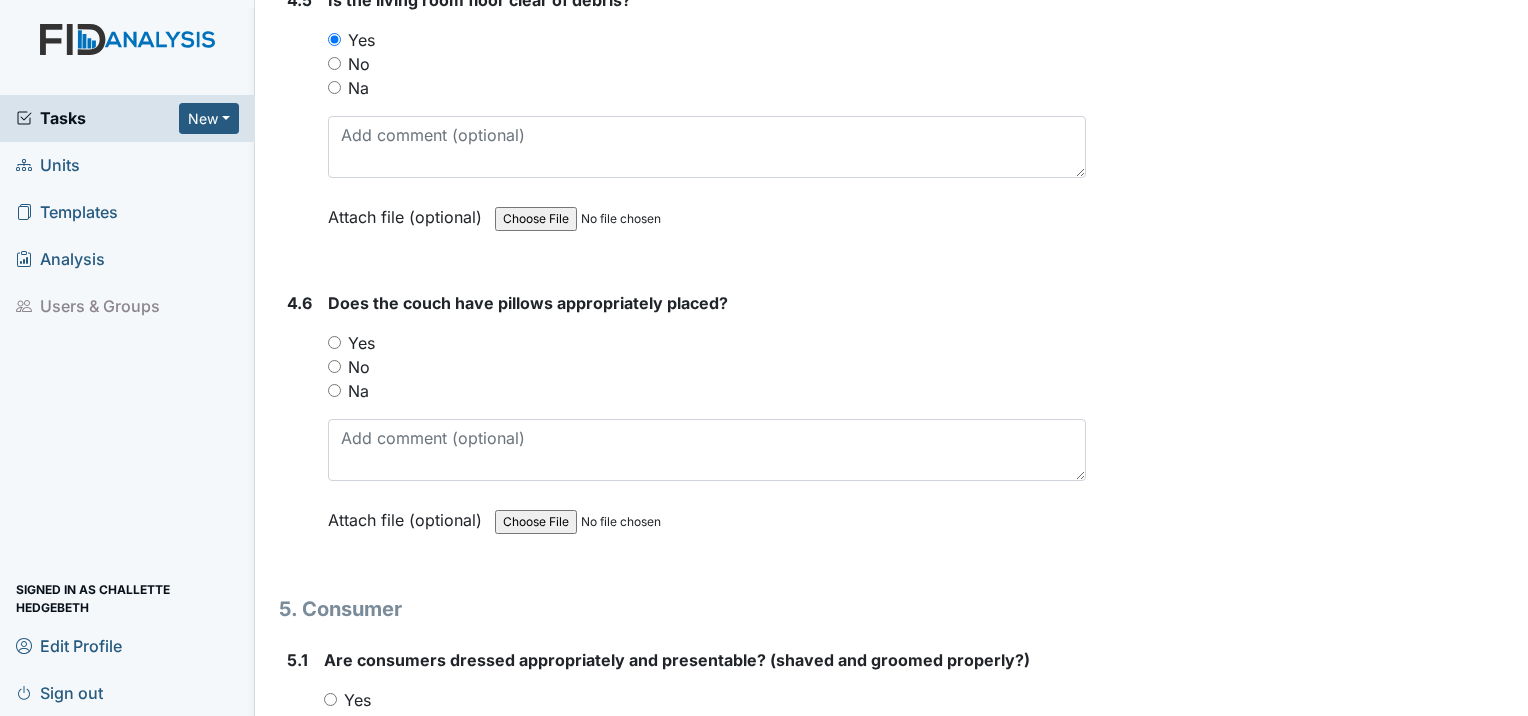 click on "Yes" at bounding box center (334, 342) 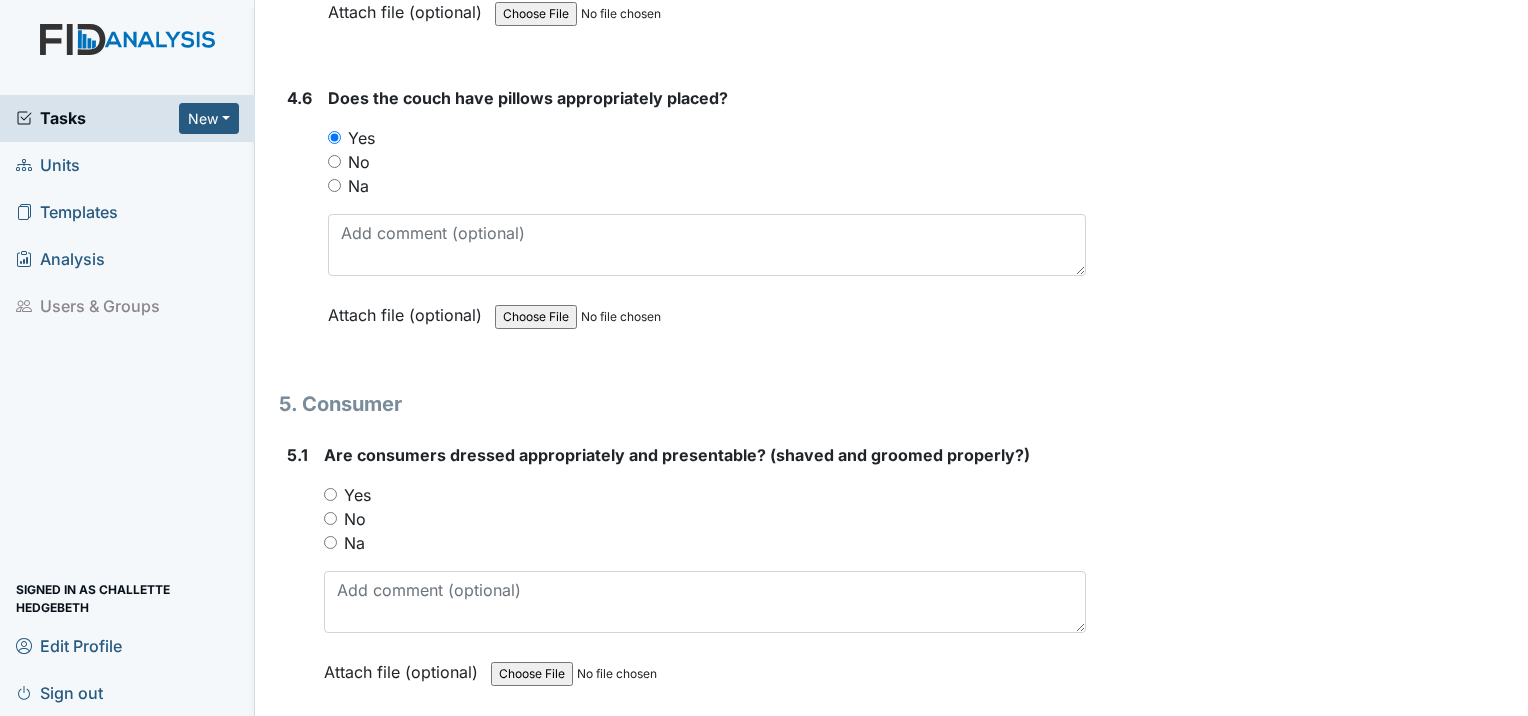 scroll, scrollTop: 8500, scrollLeft: 0, axis: vertical 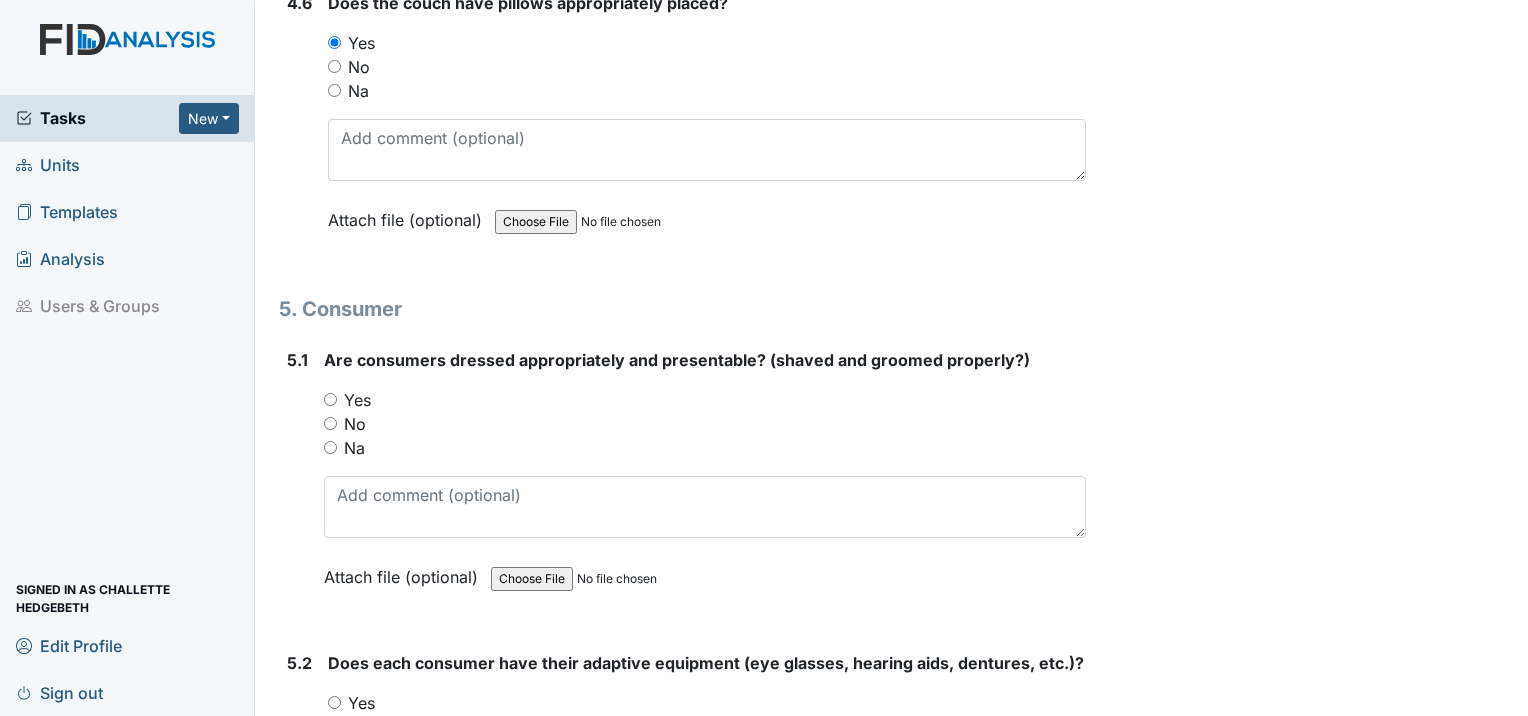 click on "Yes" at bounding box center (330, 399) 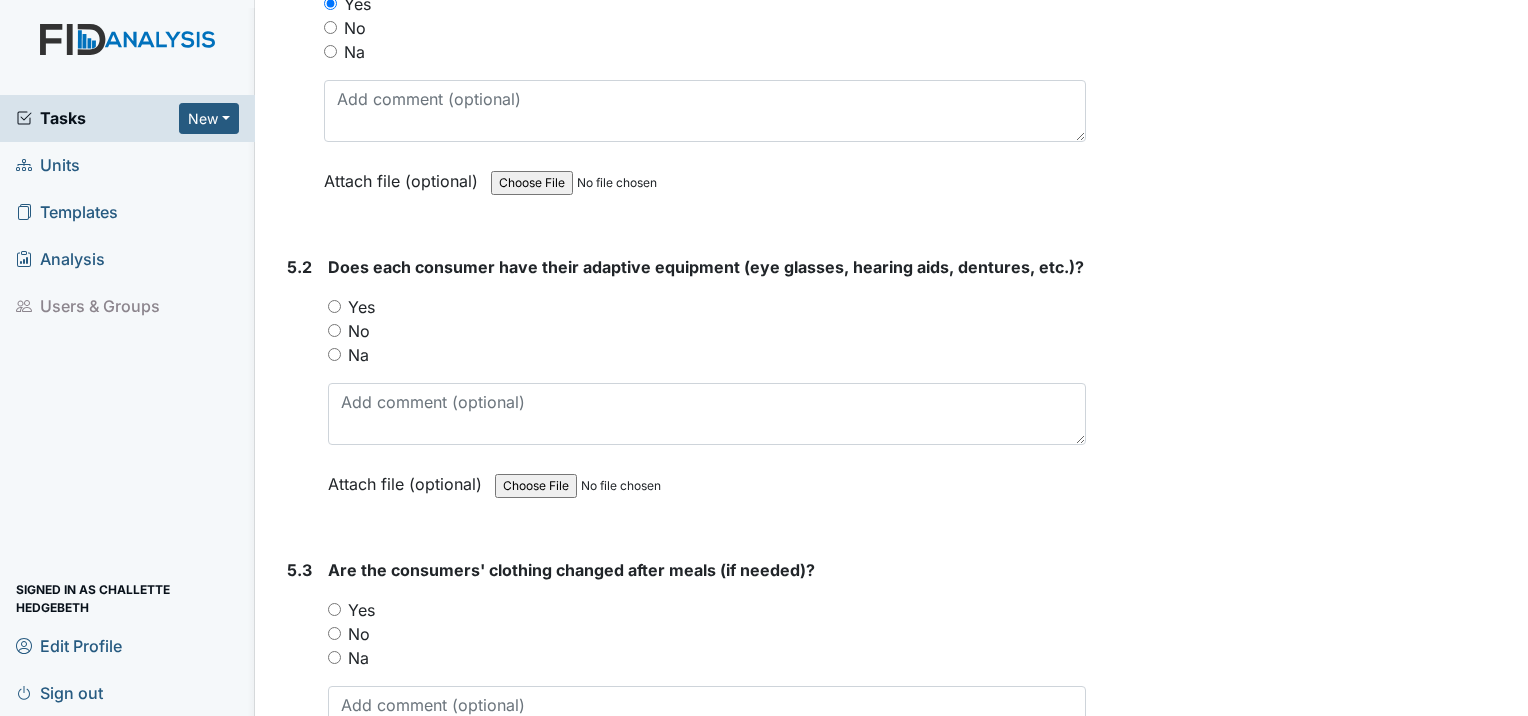 scroll, scrollTop: 8900, scrollLeft: 0, axis: vertical 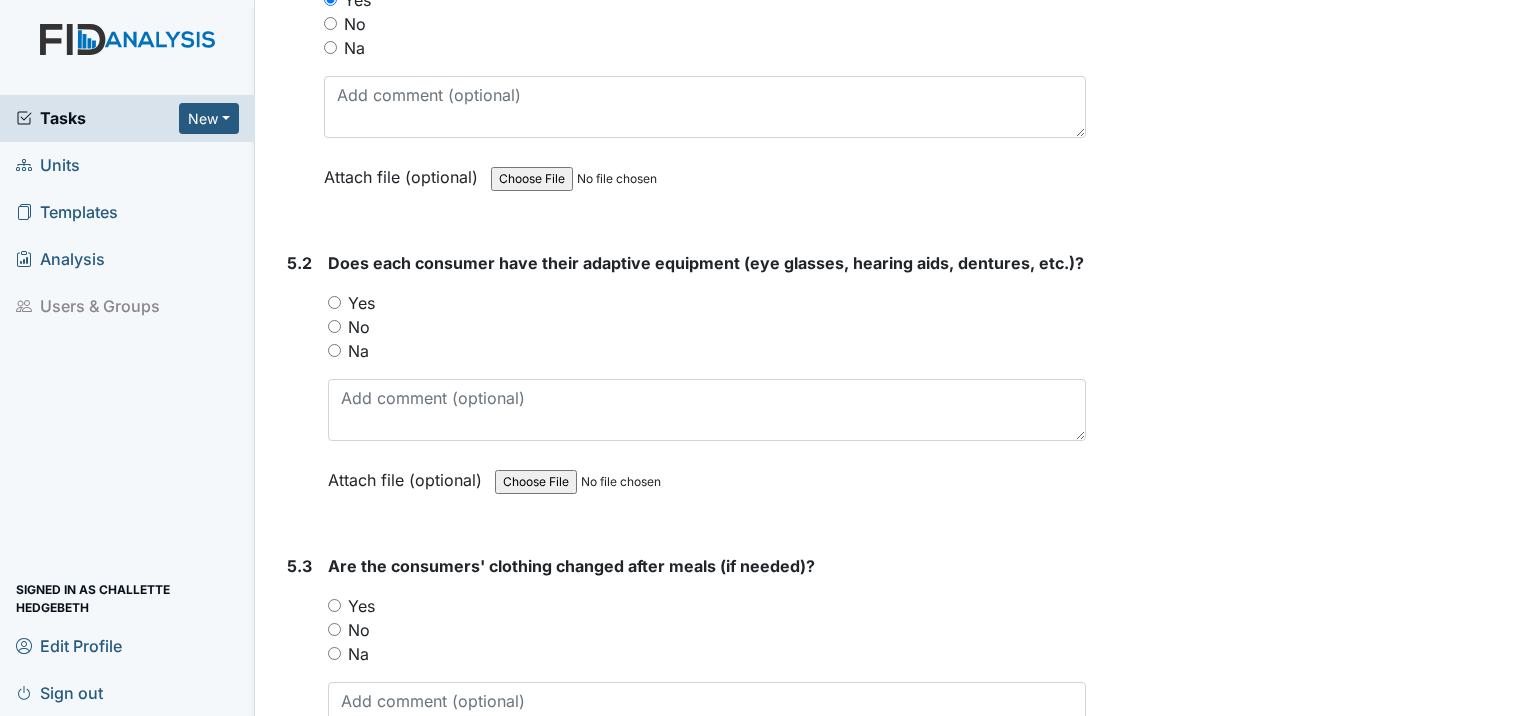 click on "Yes" at bounding box center (361, 303) 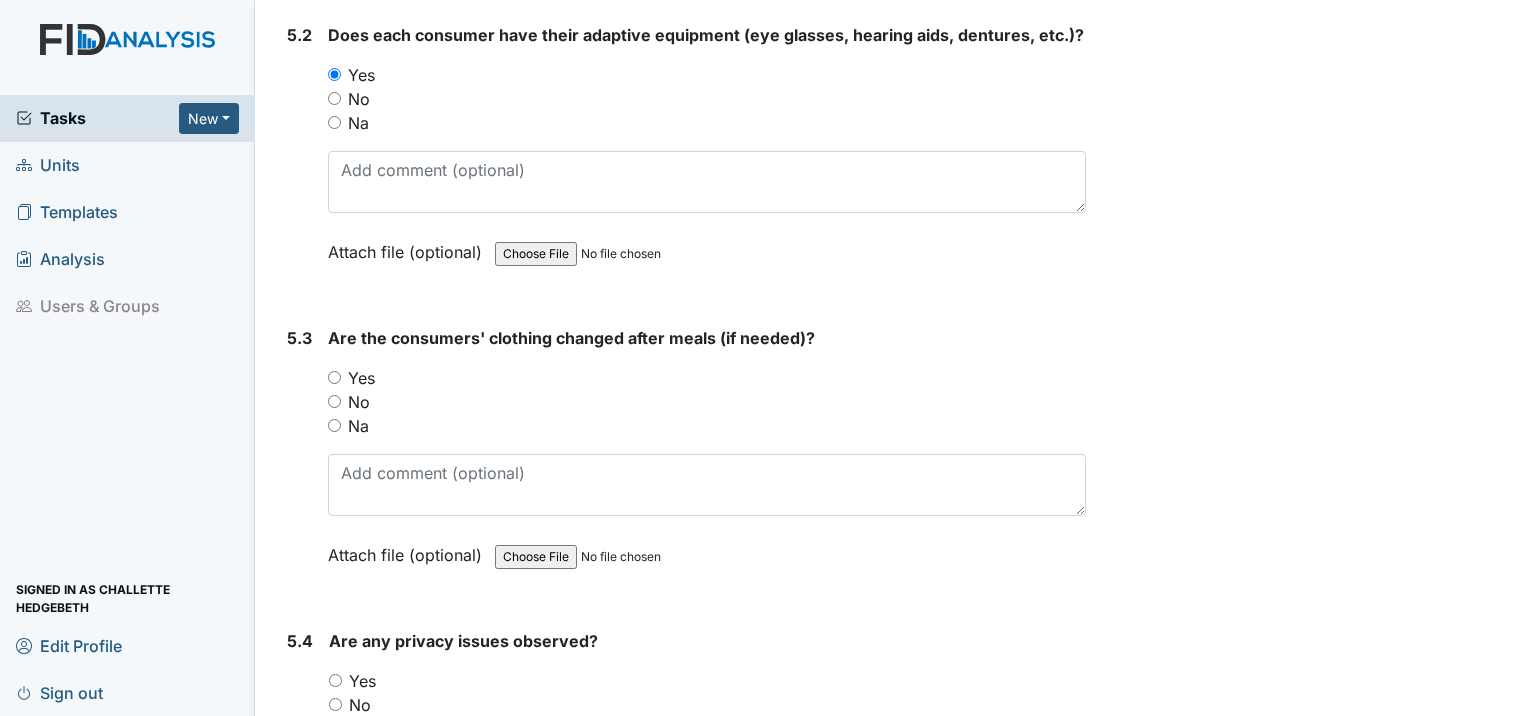 scroll, scrollTop: 9200, scrollLeft: 0, axis: vertical 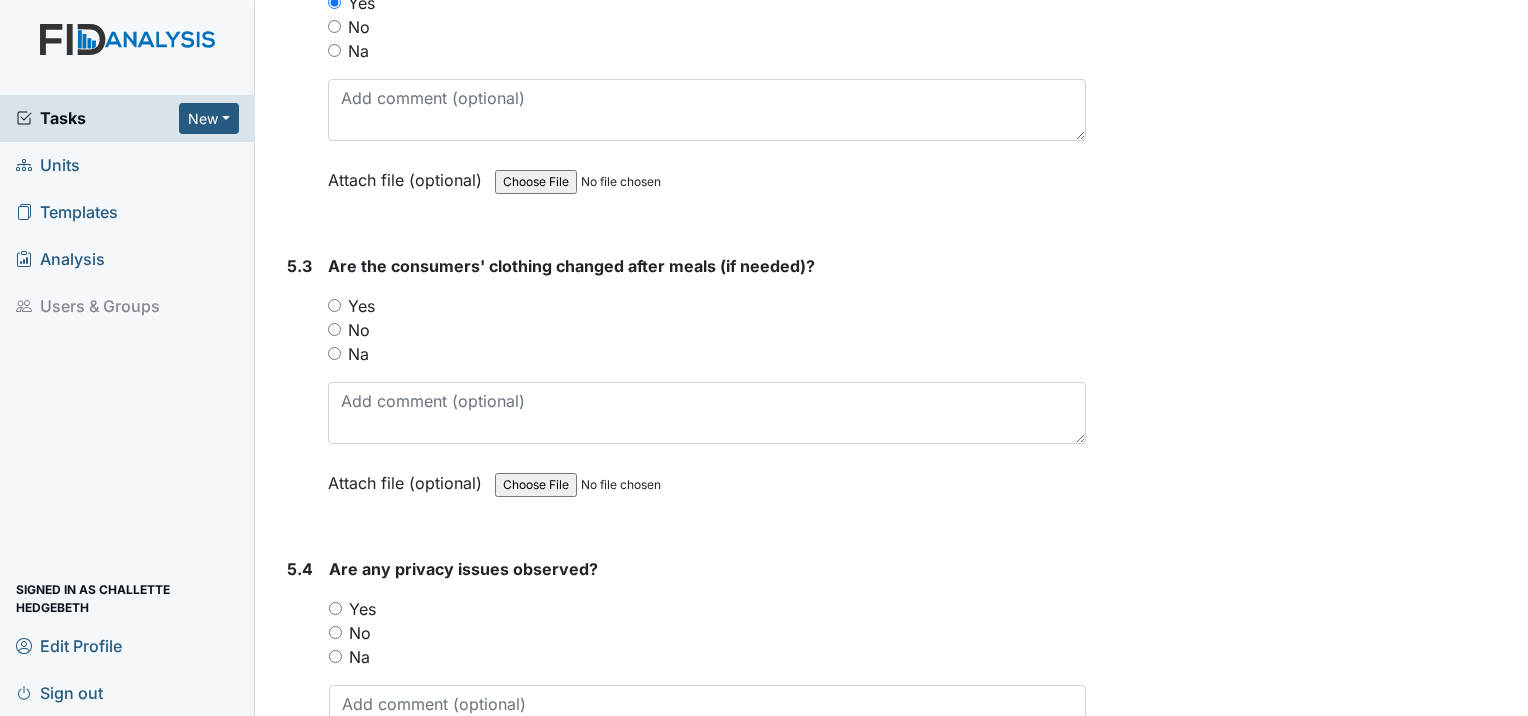 drag, startPoint x: 333, startPoint y: 276, endPoint x: 383, endPoint y: 276, distance: 50 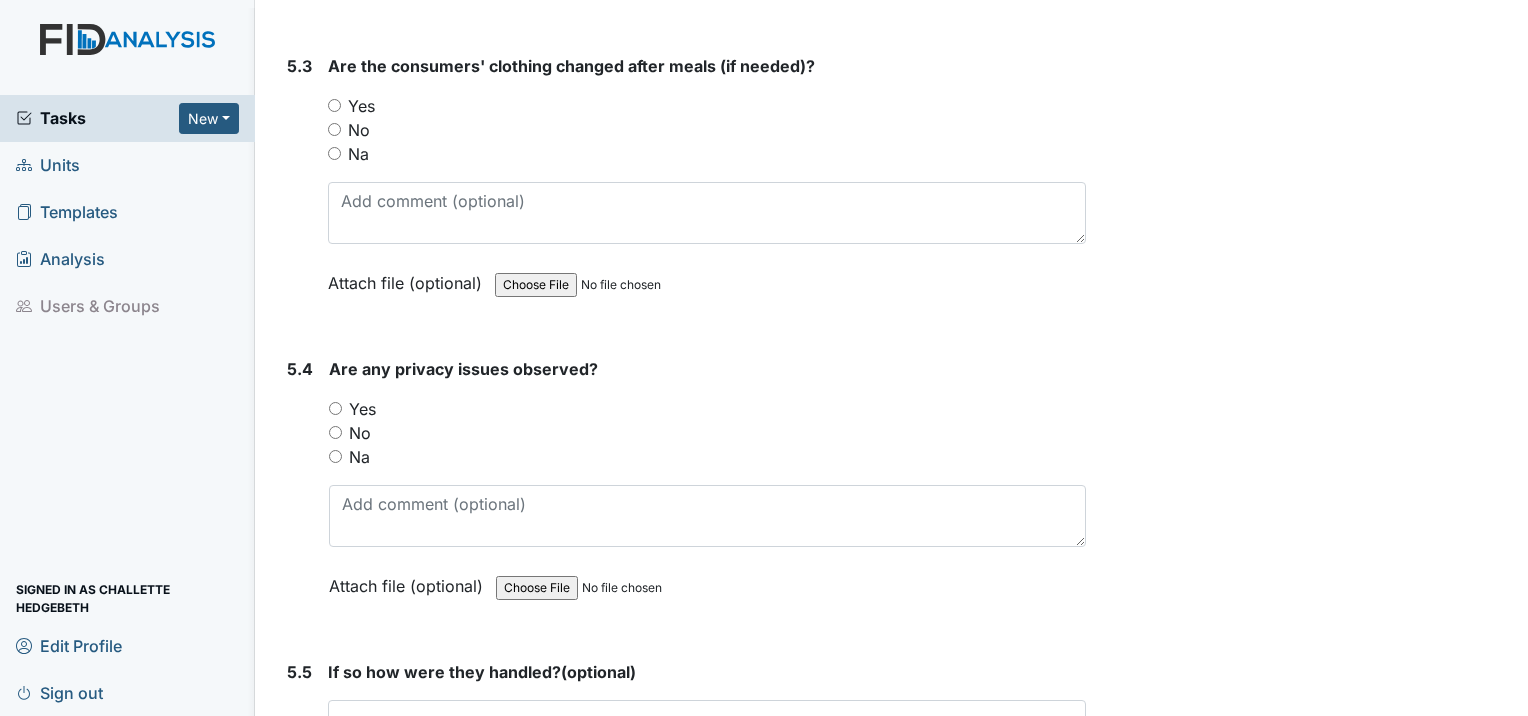 scroll, scrollTop: 9600, scrollLeft: 0, axis: vertical 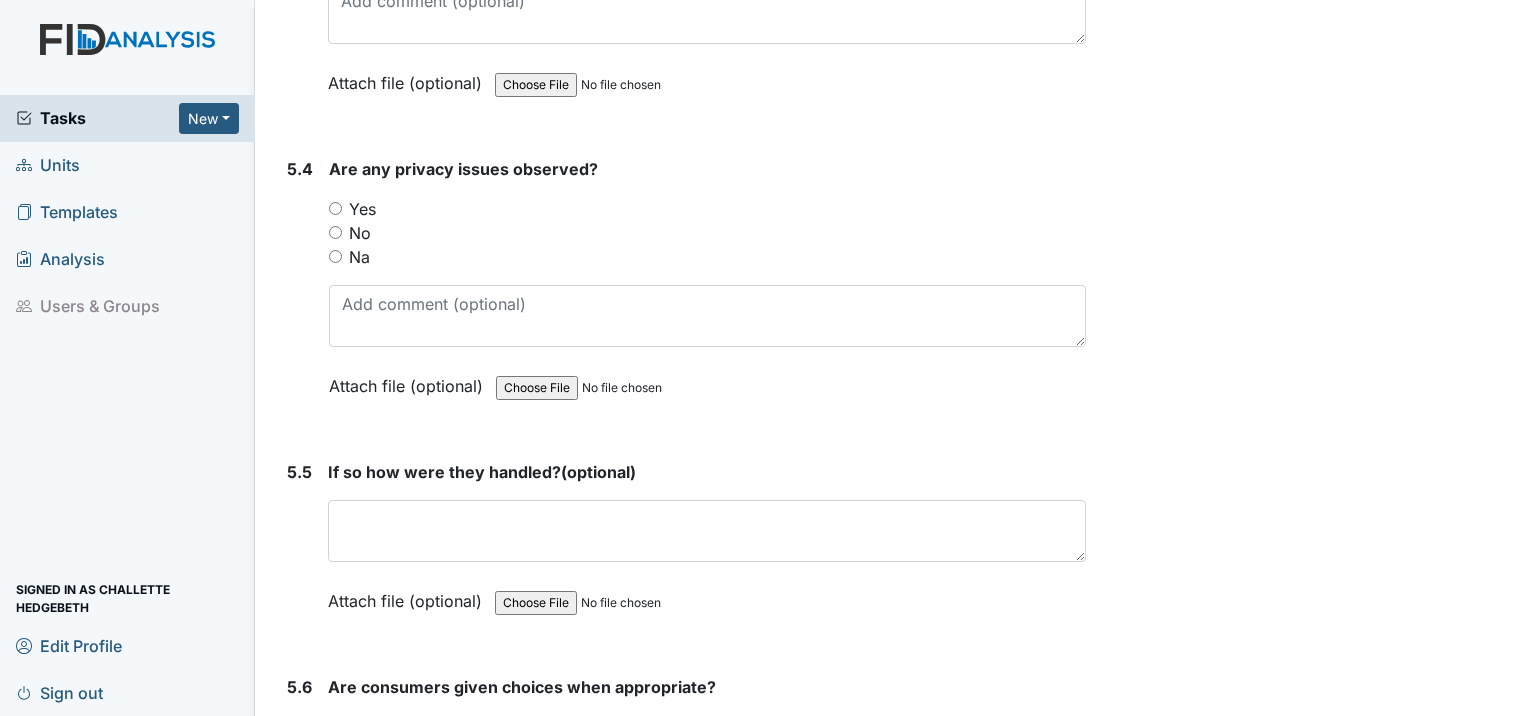 click on "Na" at bounding box center (335, 256) 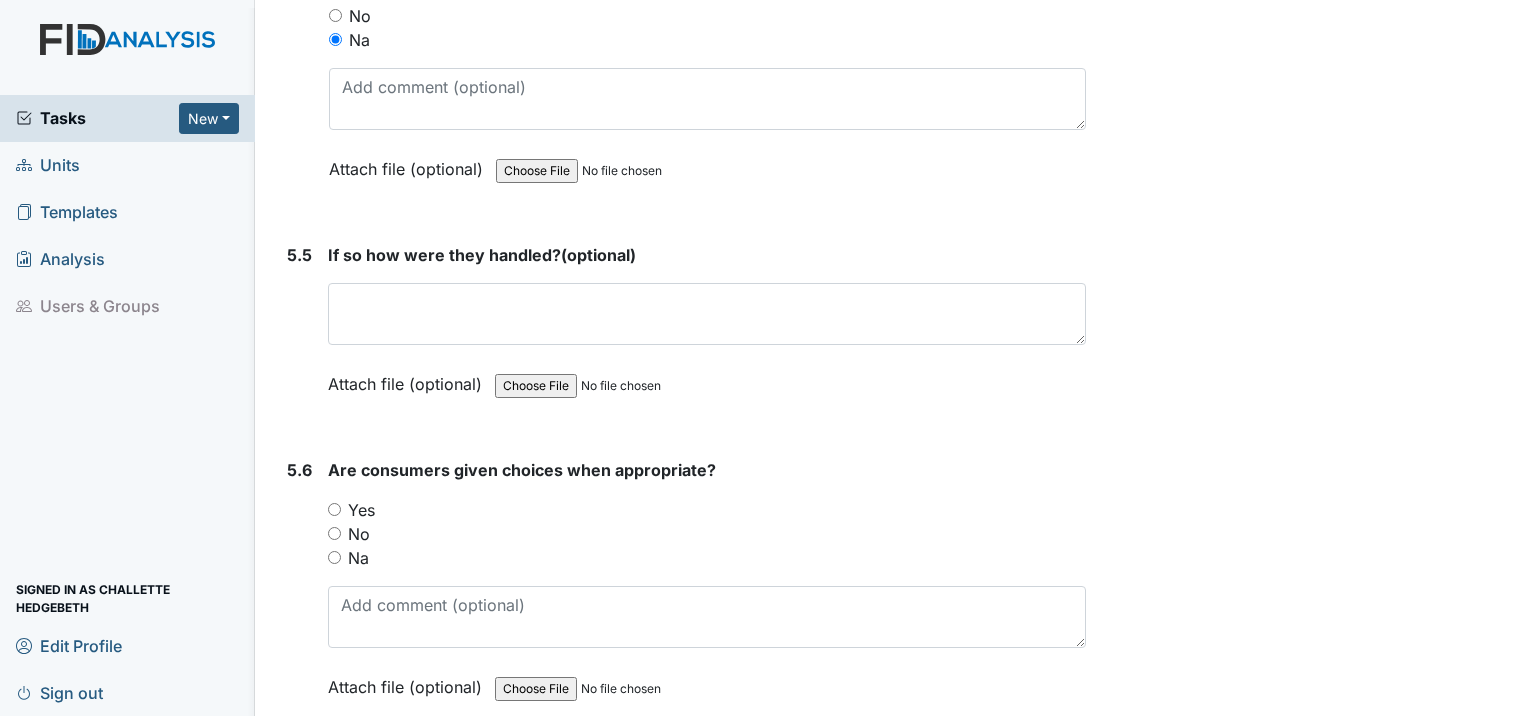 scroll, scrollTop: 9900, scrollLeft: 0, axis: vertical 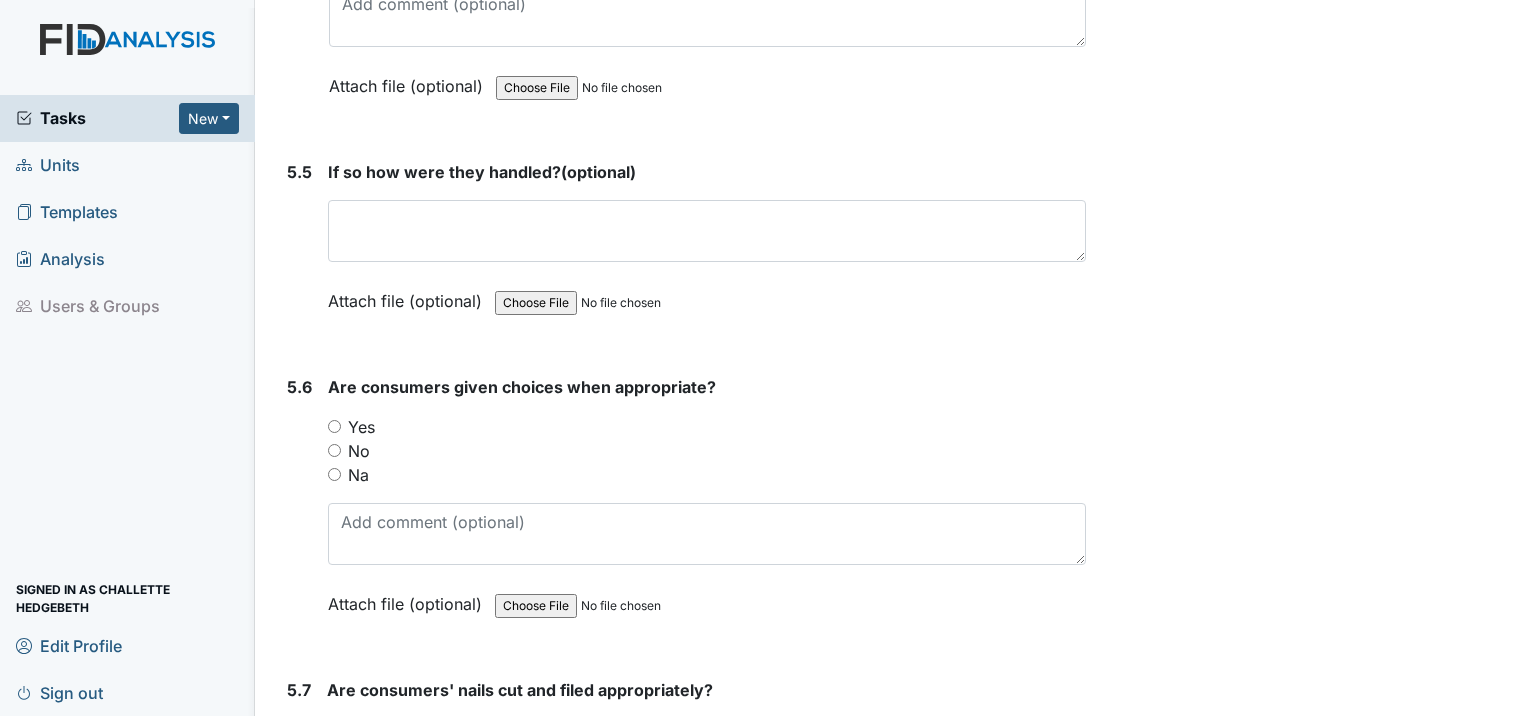 click on "Yes" at bounding box center (334, 426) 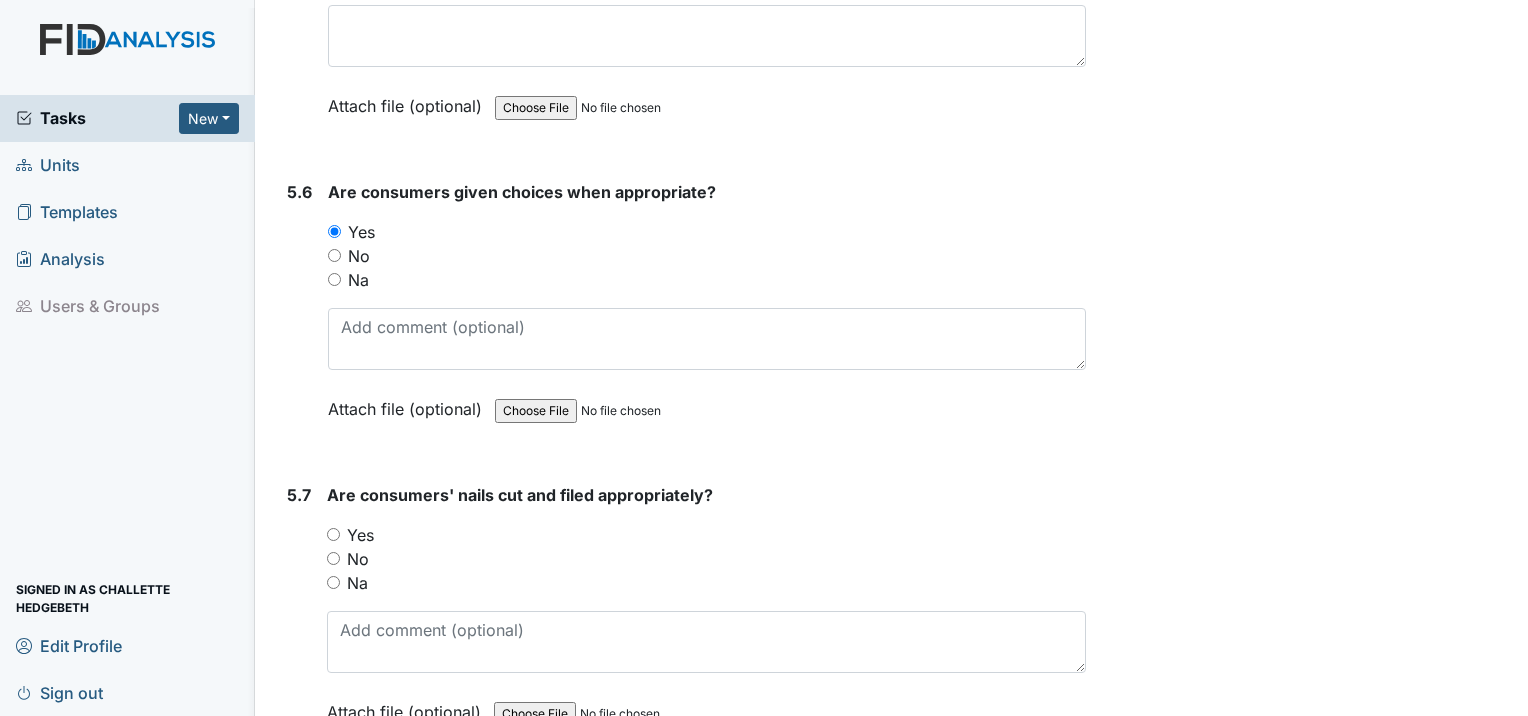 scroll, scrollTop: 10200, scrollLeft: 0, axis: vertical 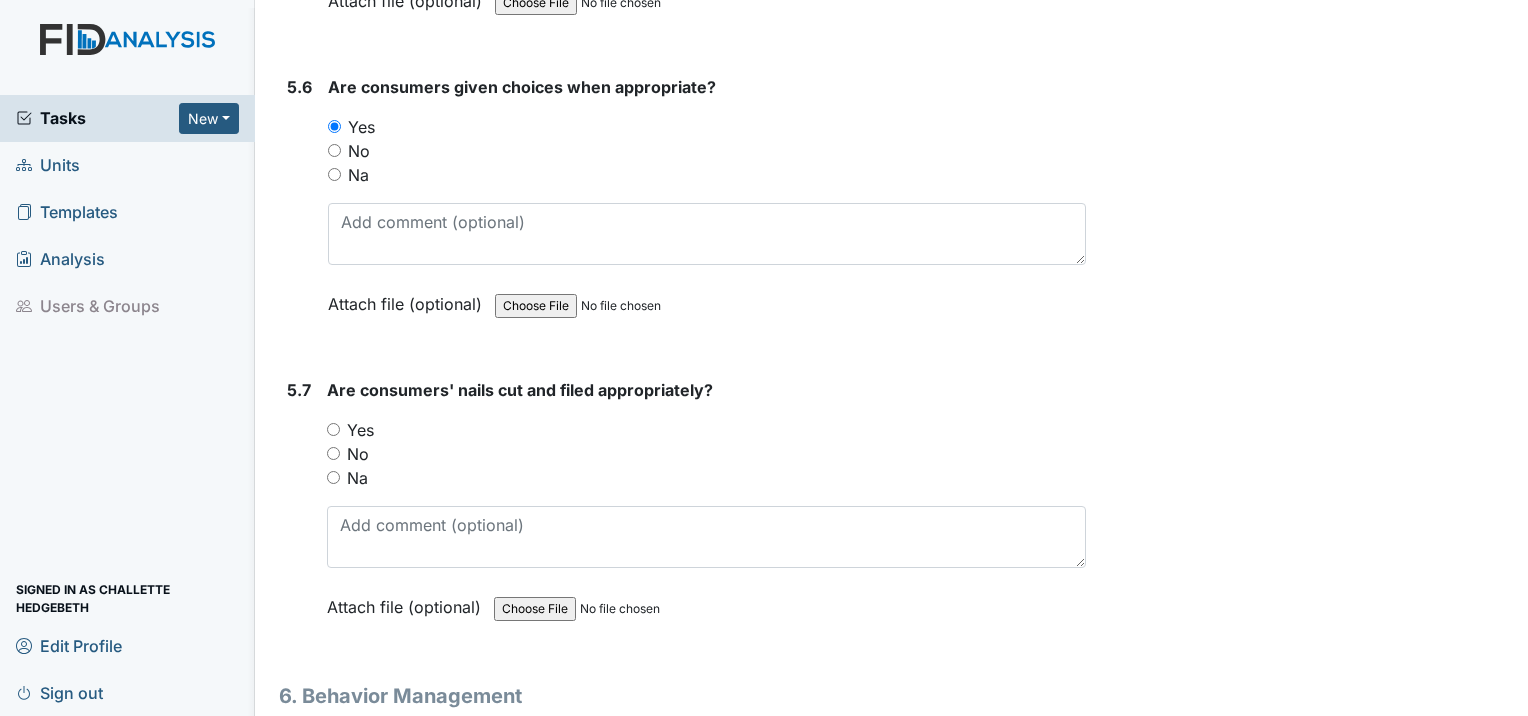 drag, startPoint x: 331, startPoint y: 396, endPoint x: 349, endPoint y: 396, distance: 18 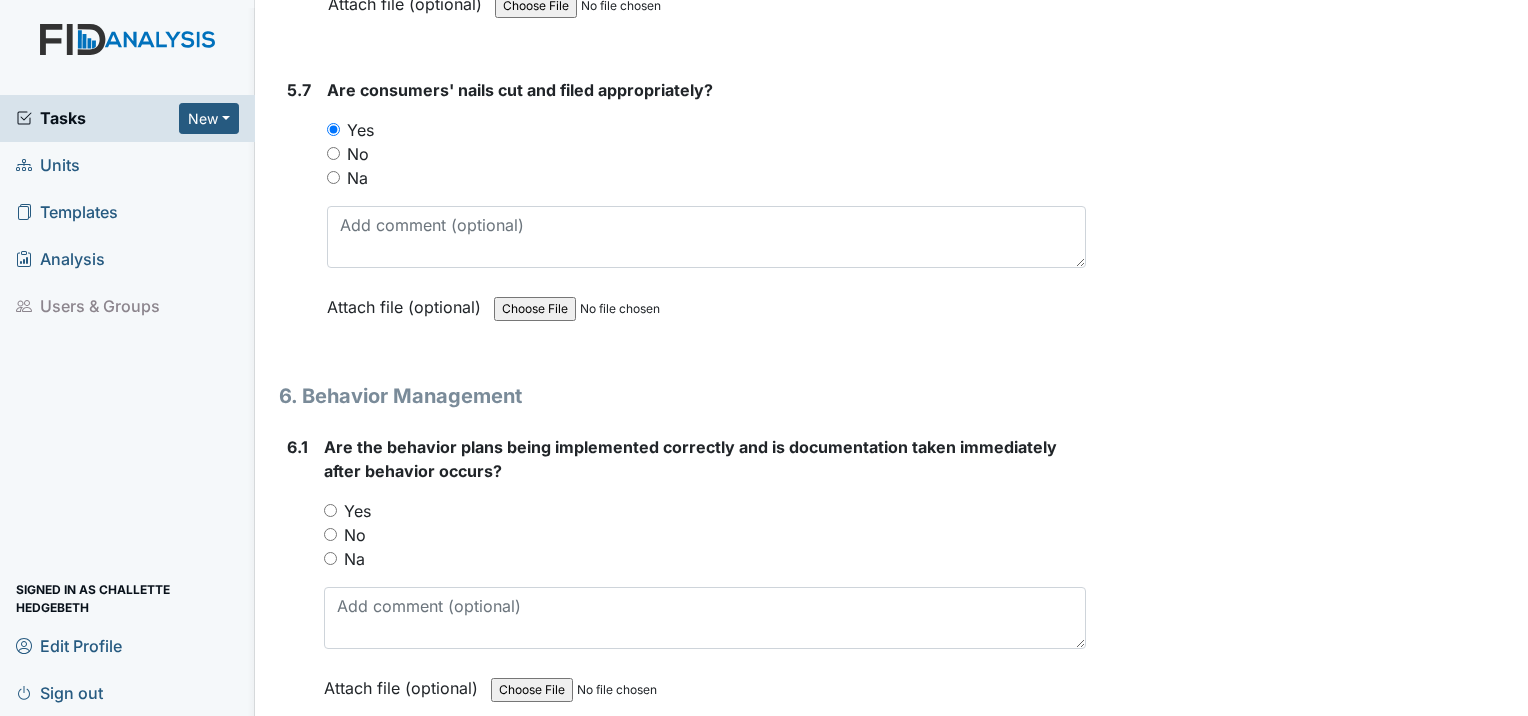 scroll, scrollTop: 10600, scrollLeft: 0, axis: vertical 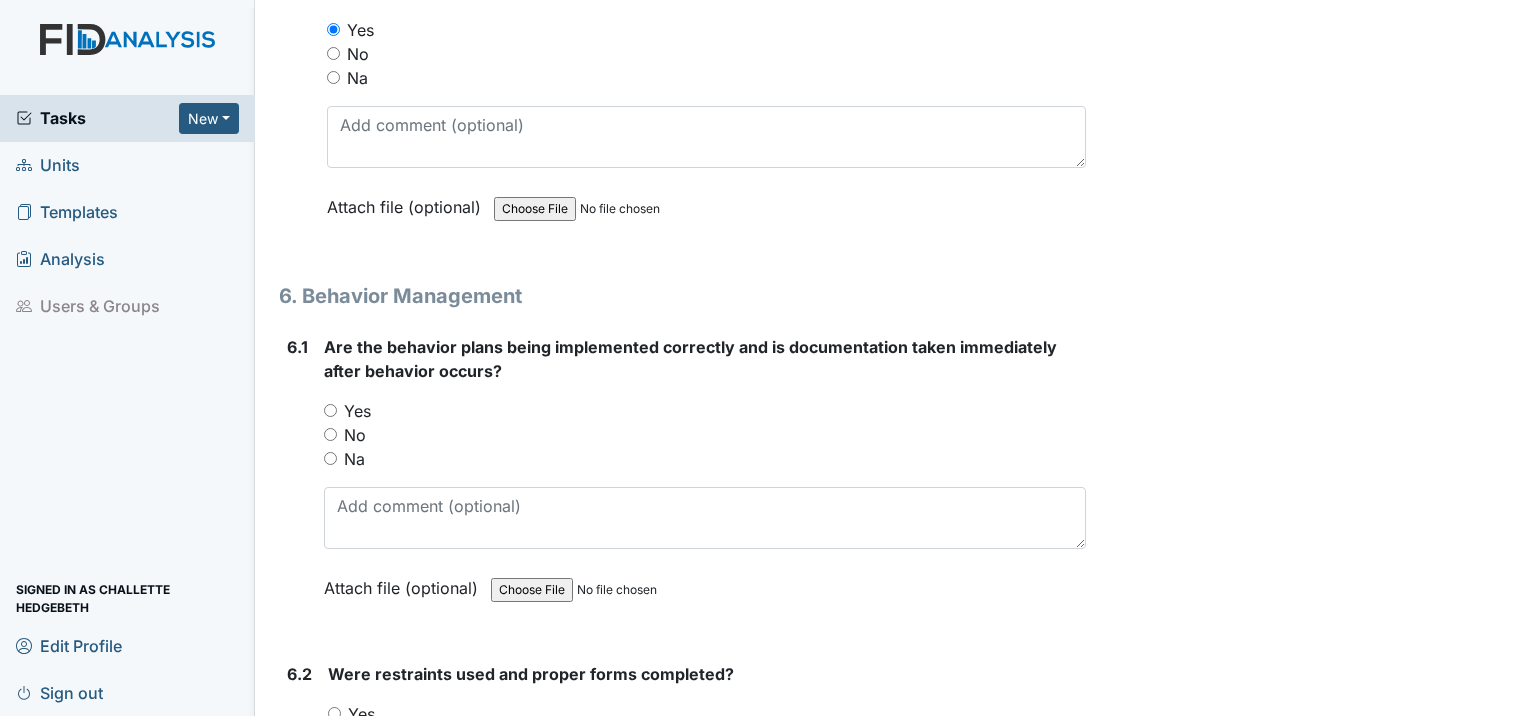 drag, startPoint x: 316, startPoint y: 372, endPoint x: 326, endPoint y: 373, distance: 10.049875 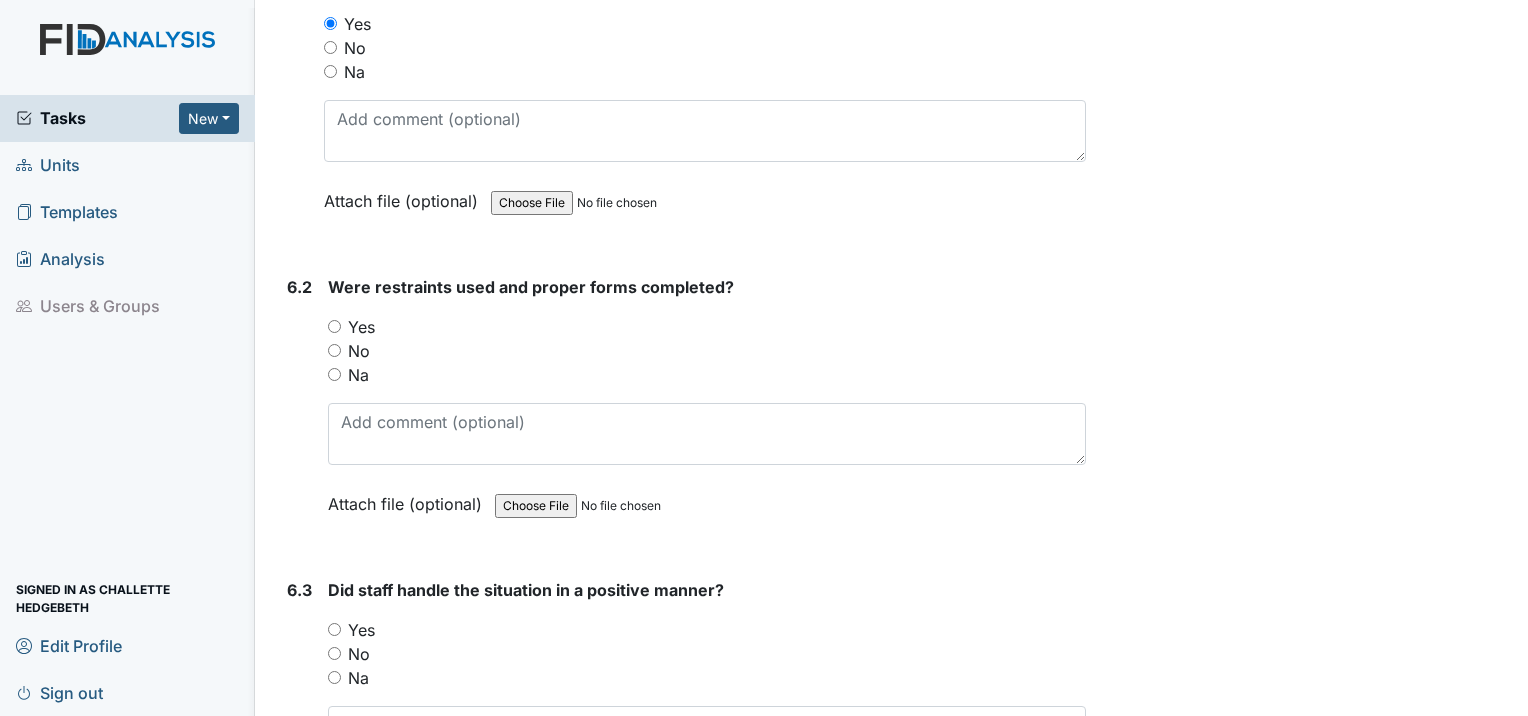 scroll, scrollTop: 11000, scrollLeft: 0, axis: vertical 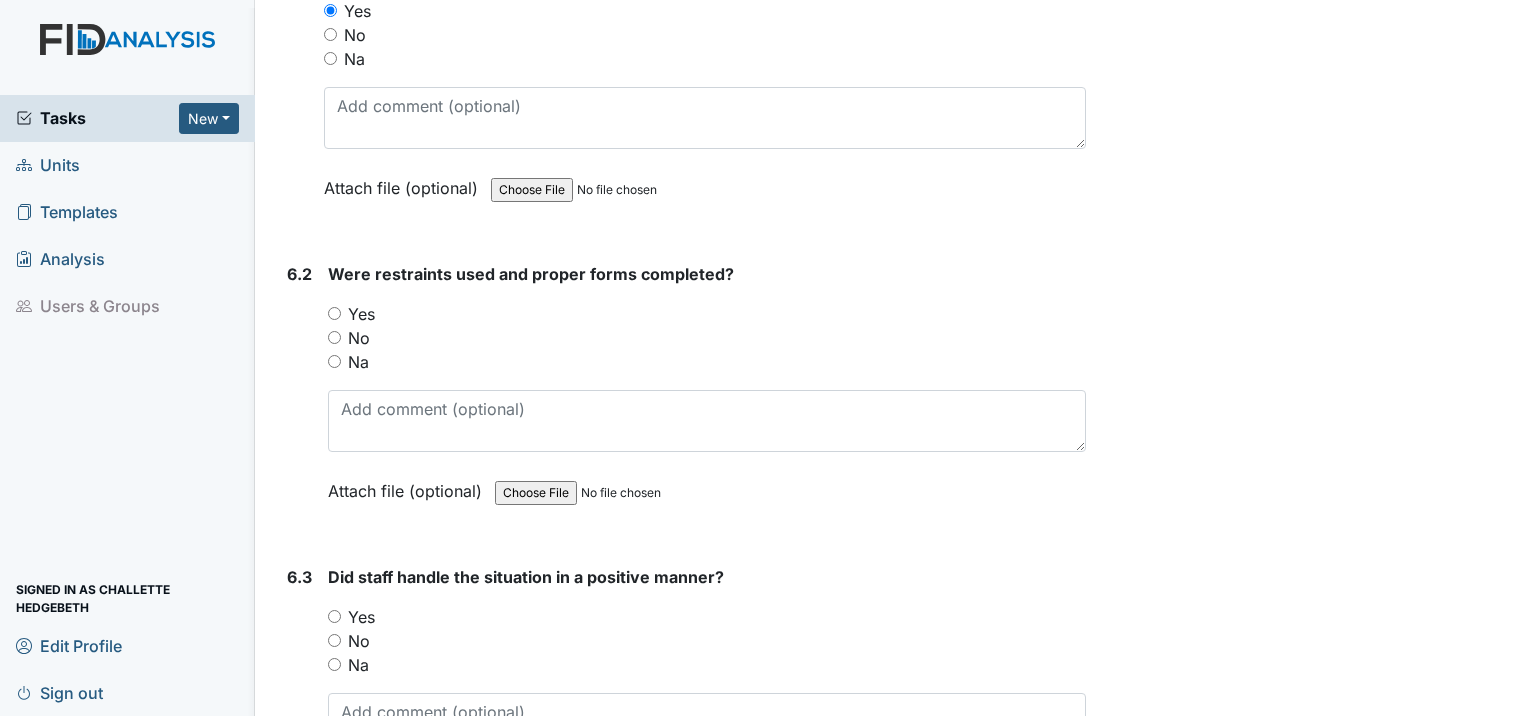 click on "Yes" at bounding box center (334, 313) 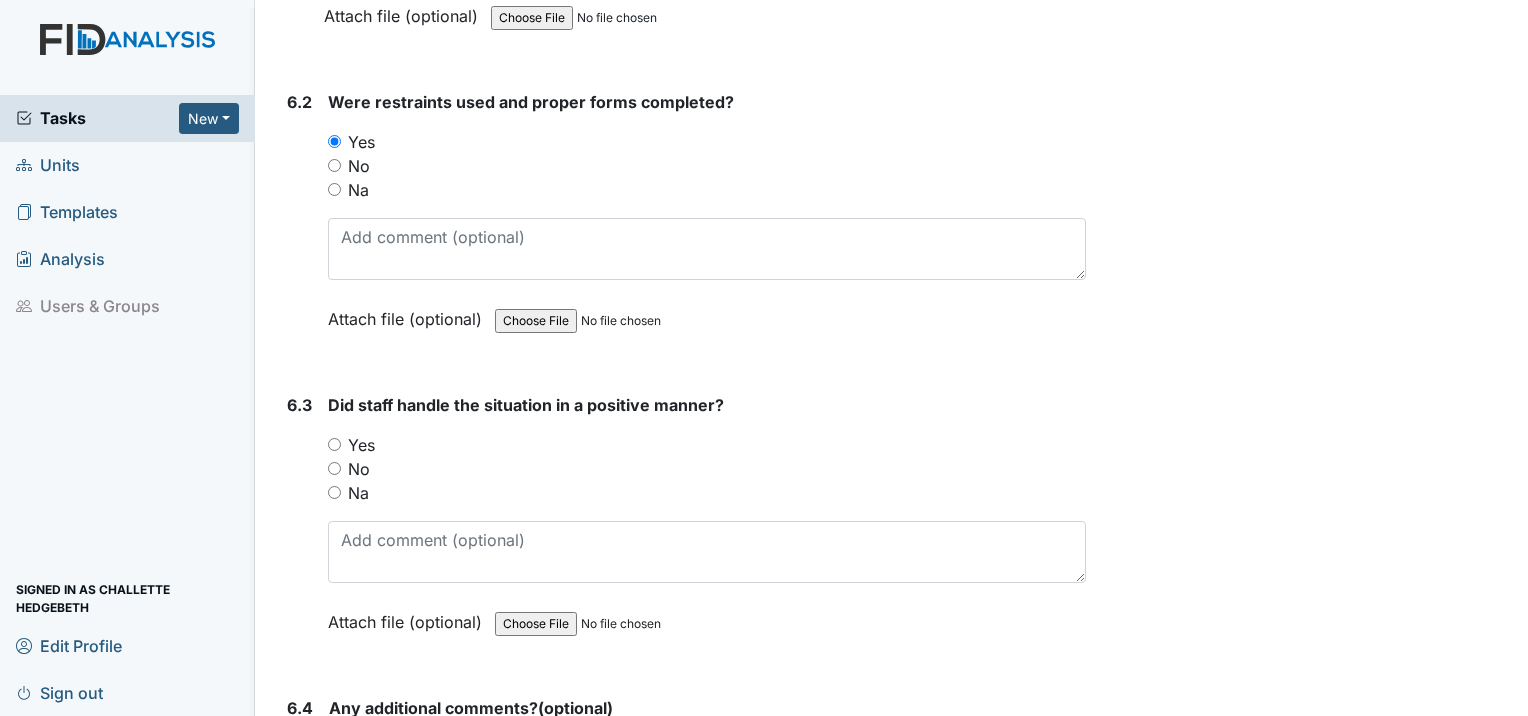 scroll, scrollTop: 11200, scrollLeft: 0, axis: vertical 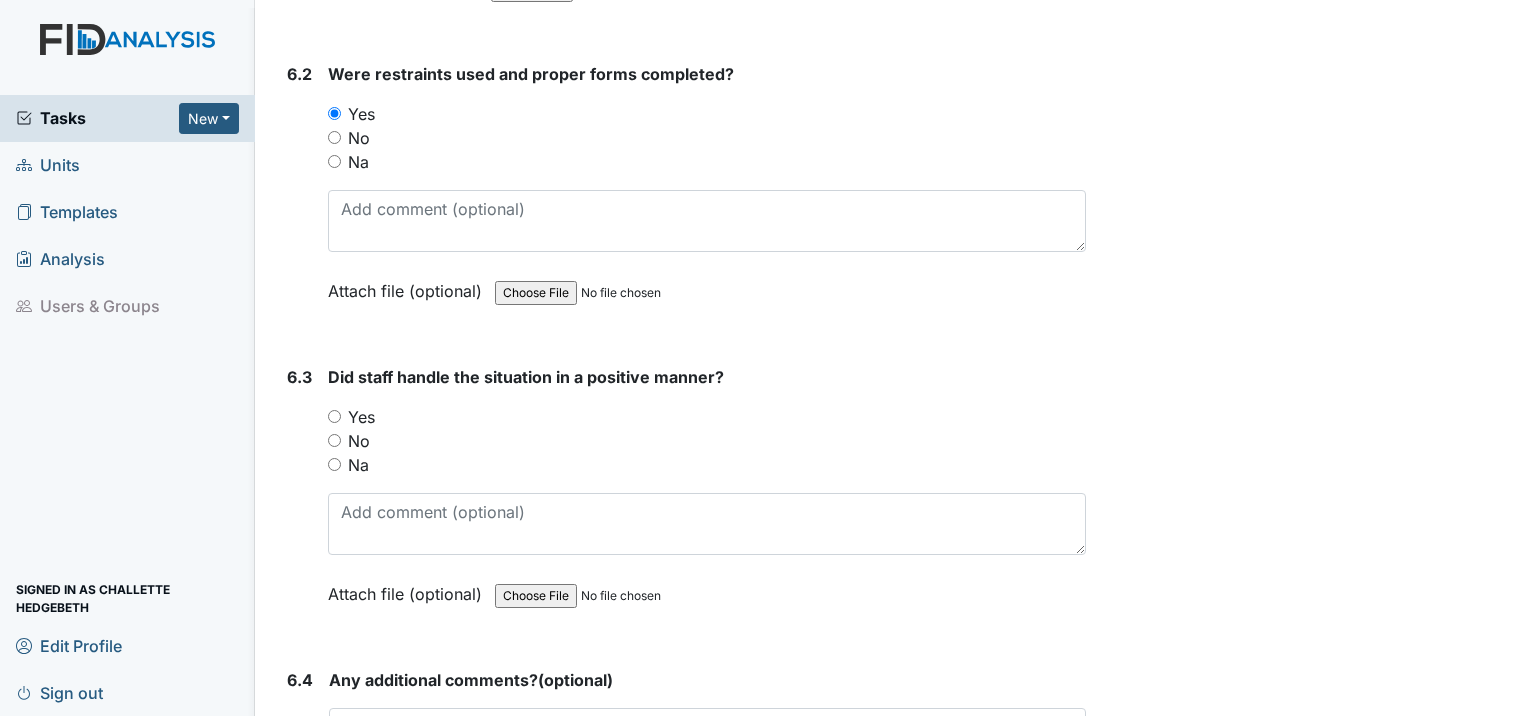 click on "Yes" at bounding box center (334, 416) 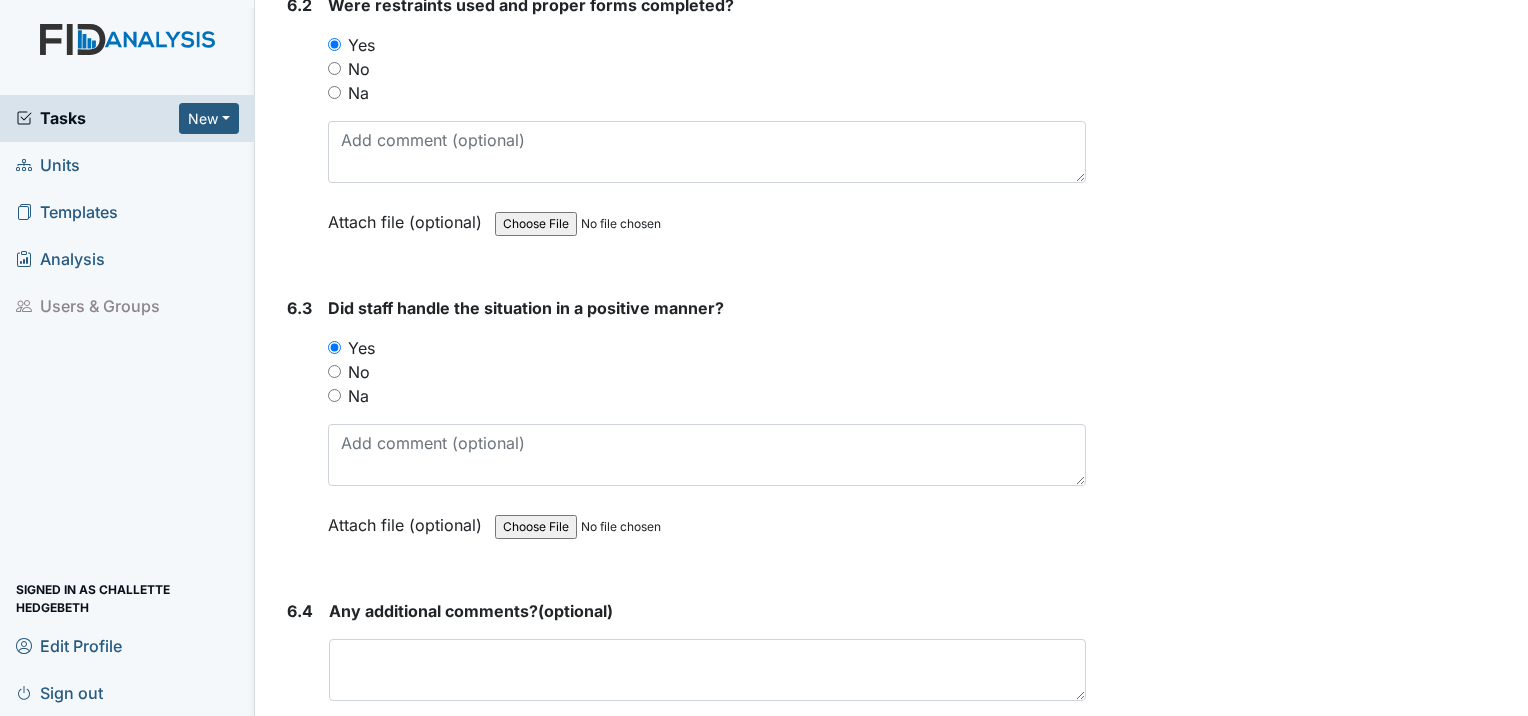 scroll, scrollTop: 11400, scrollLeft: 0, axis: vertical 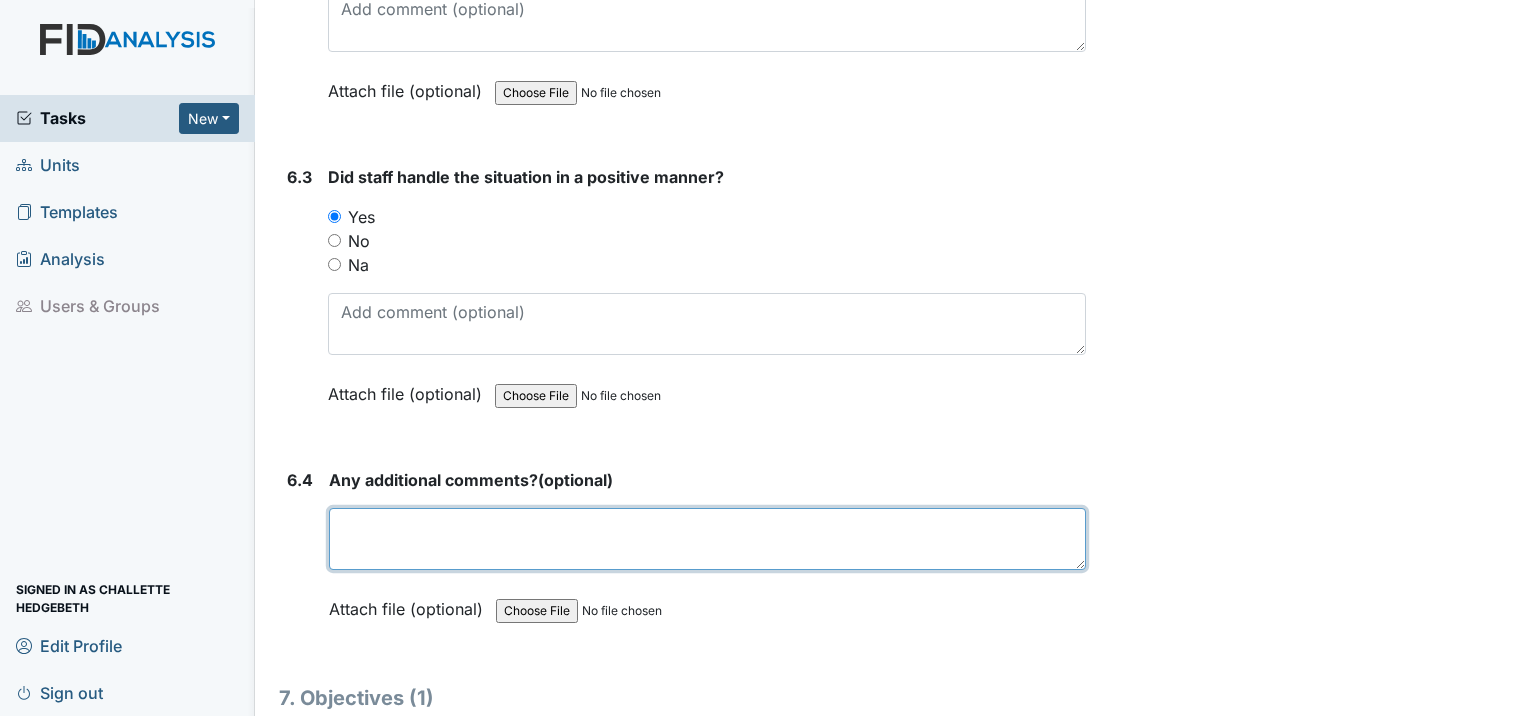 click at bounding box center (707, 539) 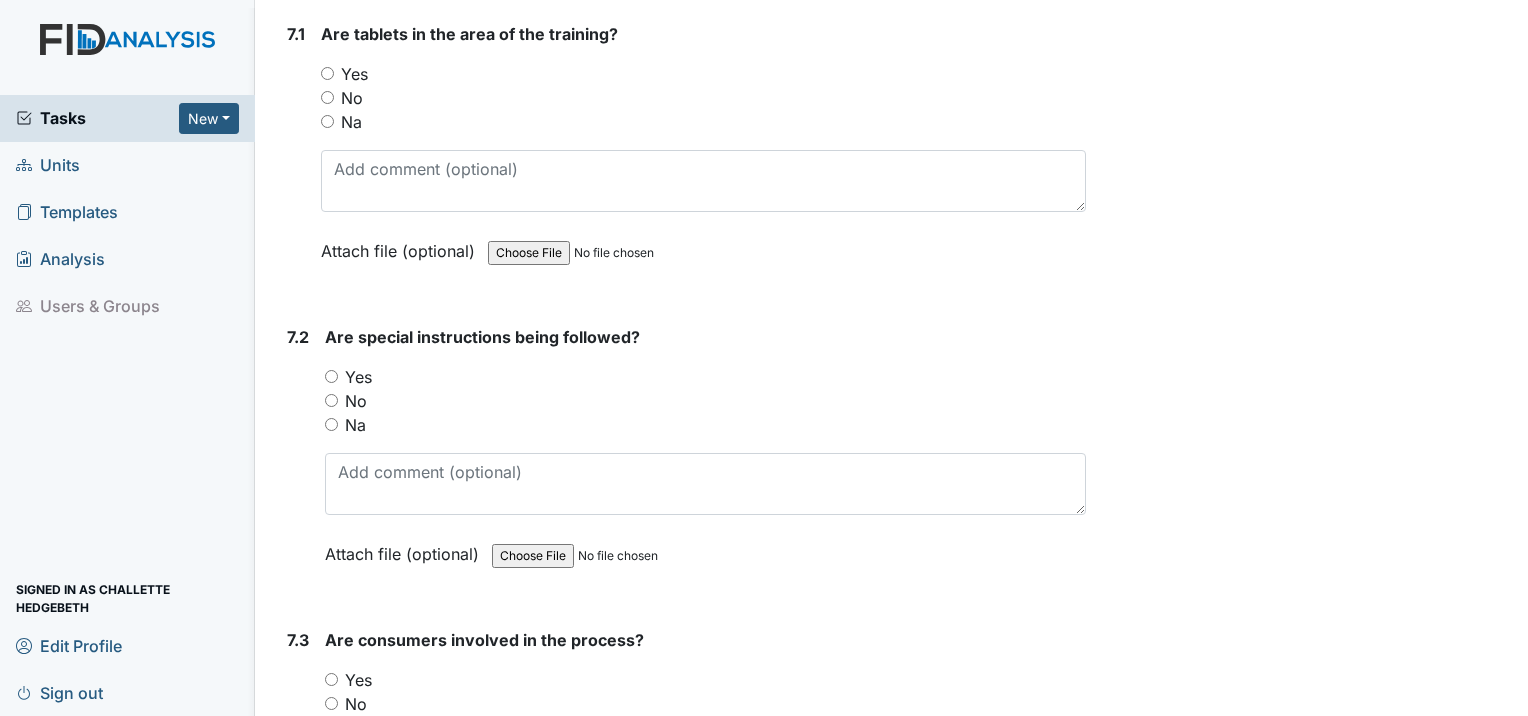 scroll, scrollTop: 12000, scrollLeft: 0, axis: vertical 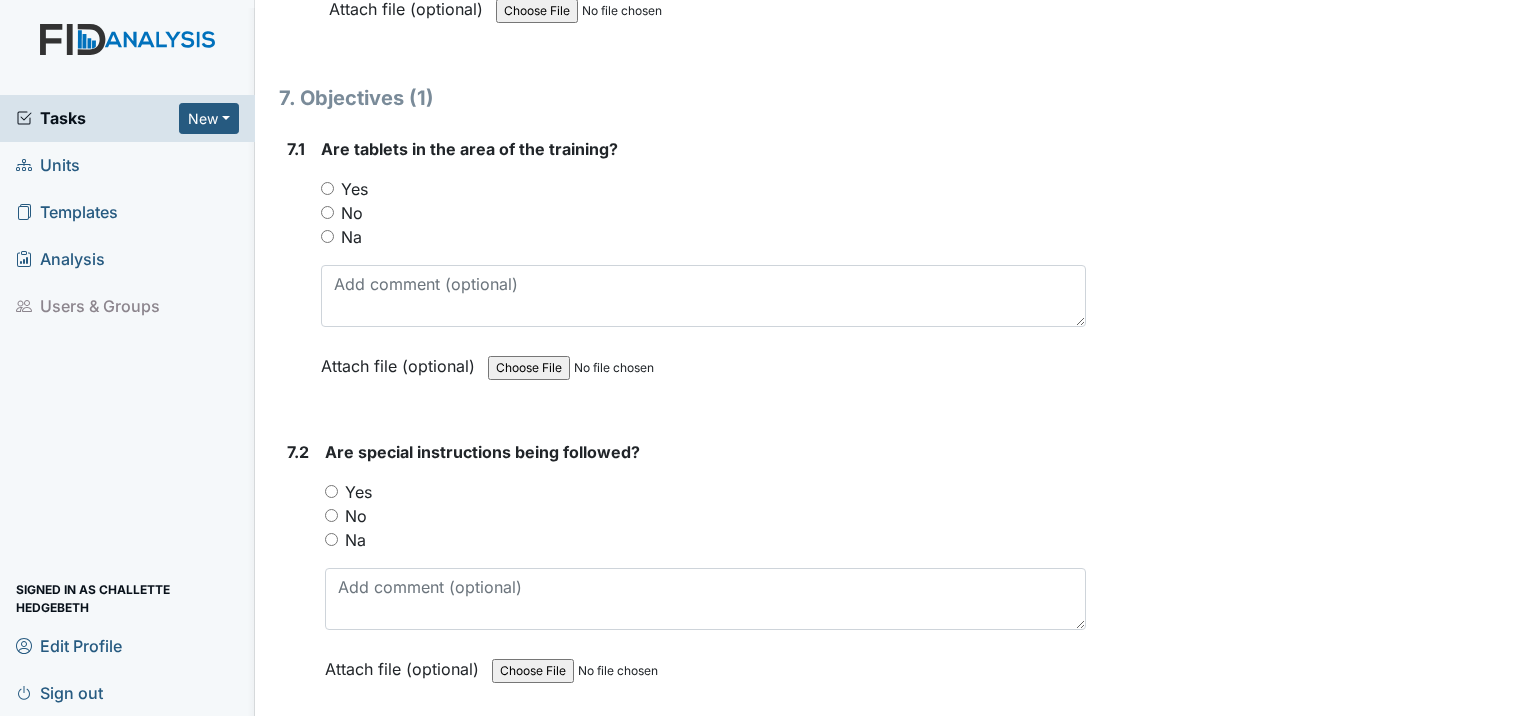 type on "Not at this time." 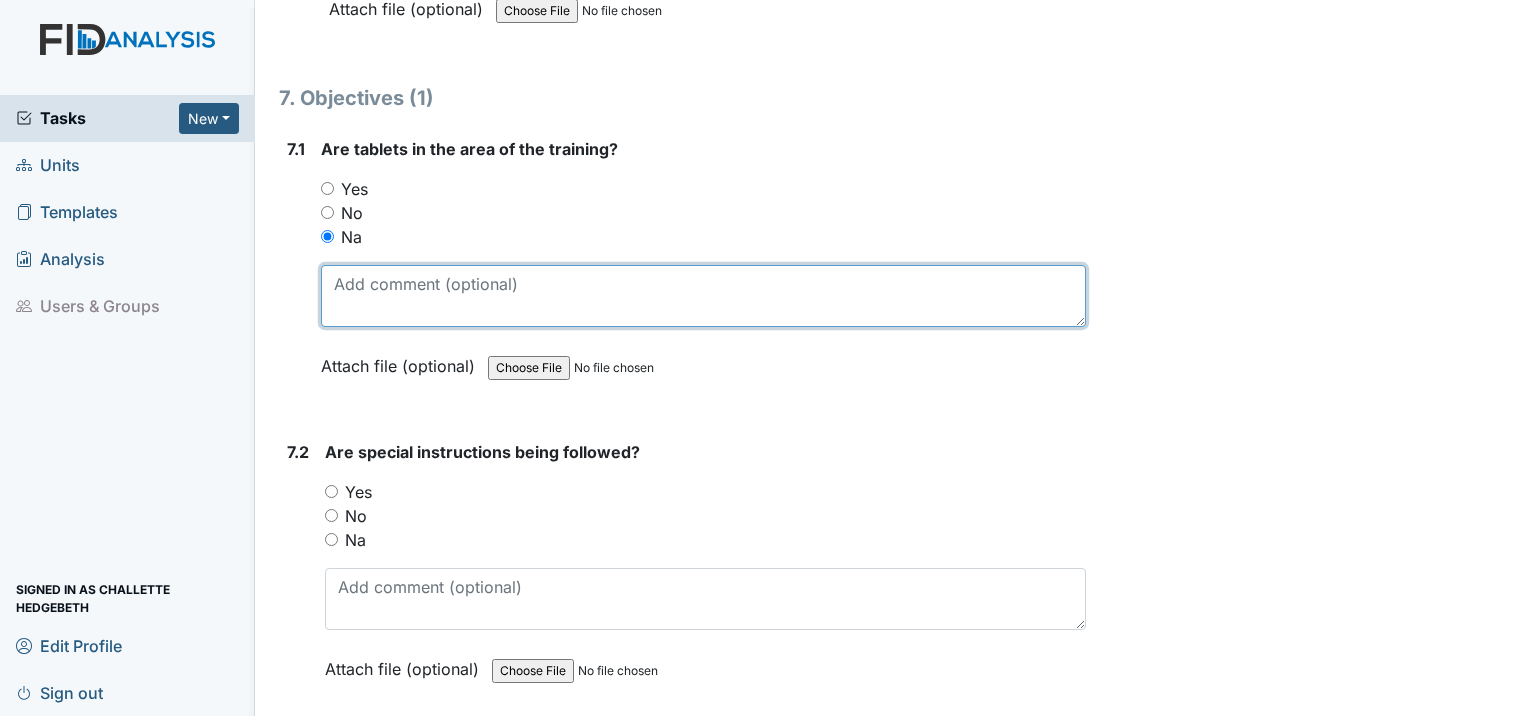 click at bounding box center (703, 296) 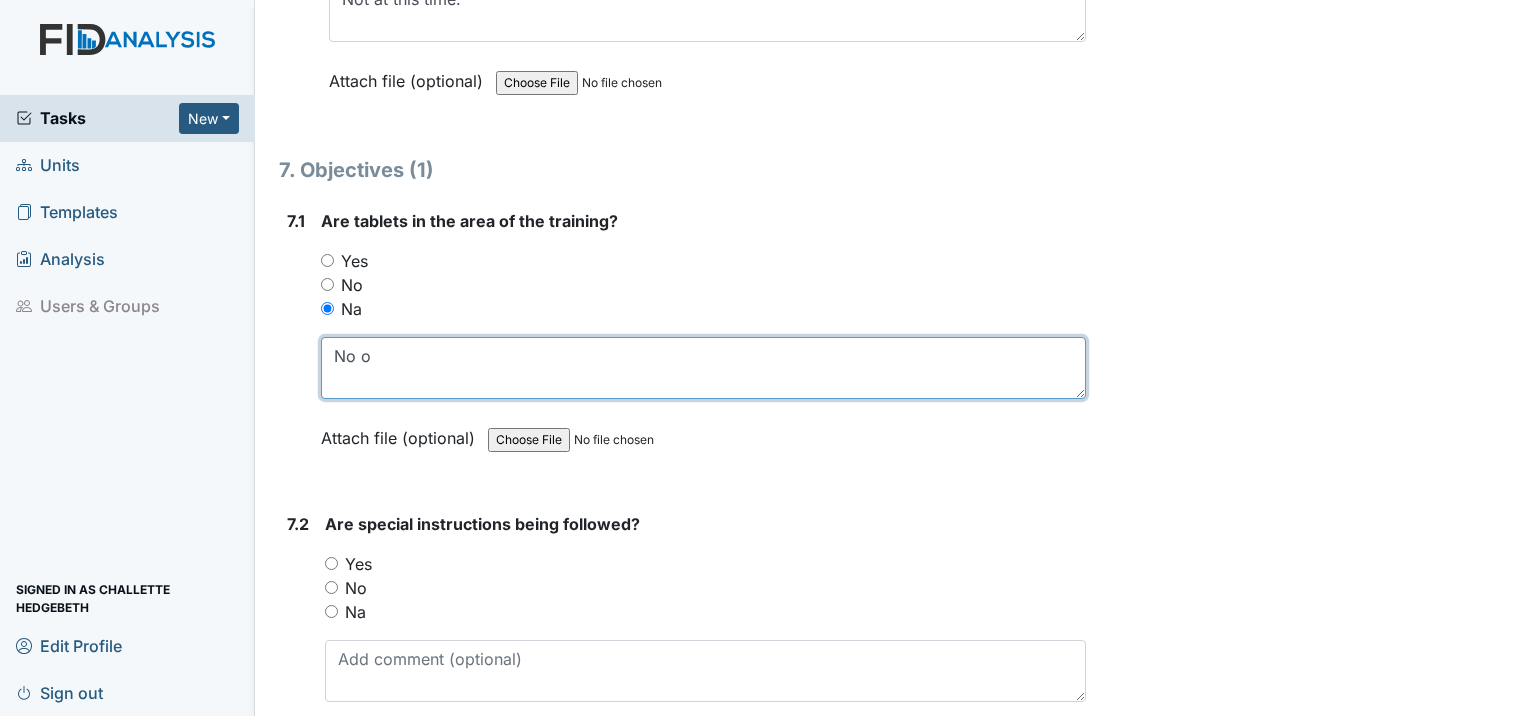 scroll, scrollTop: 11900, scrollLeft: 0, axis: vertical 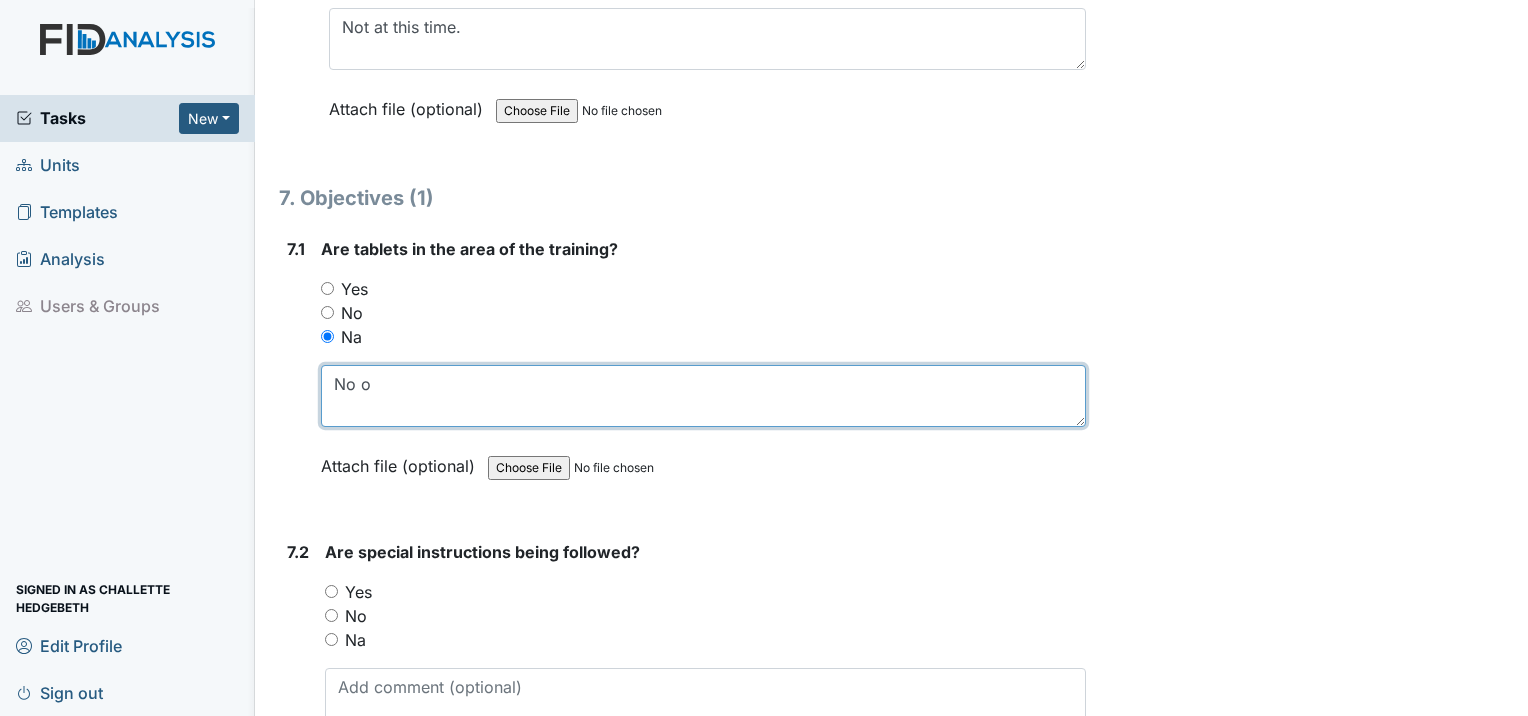 type on "No o" 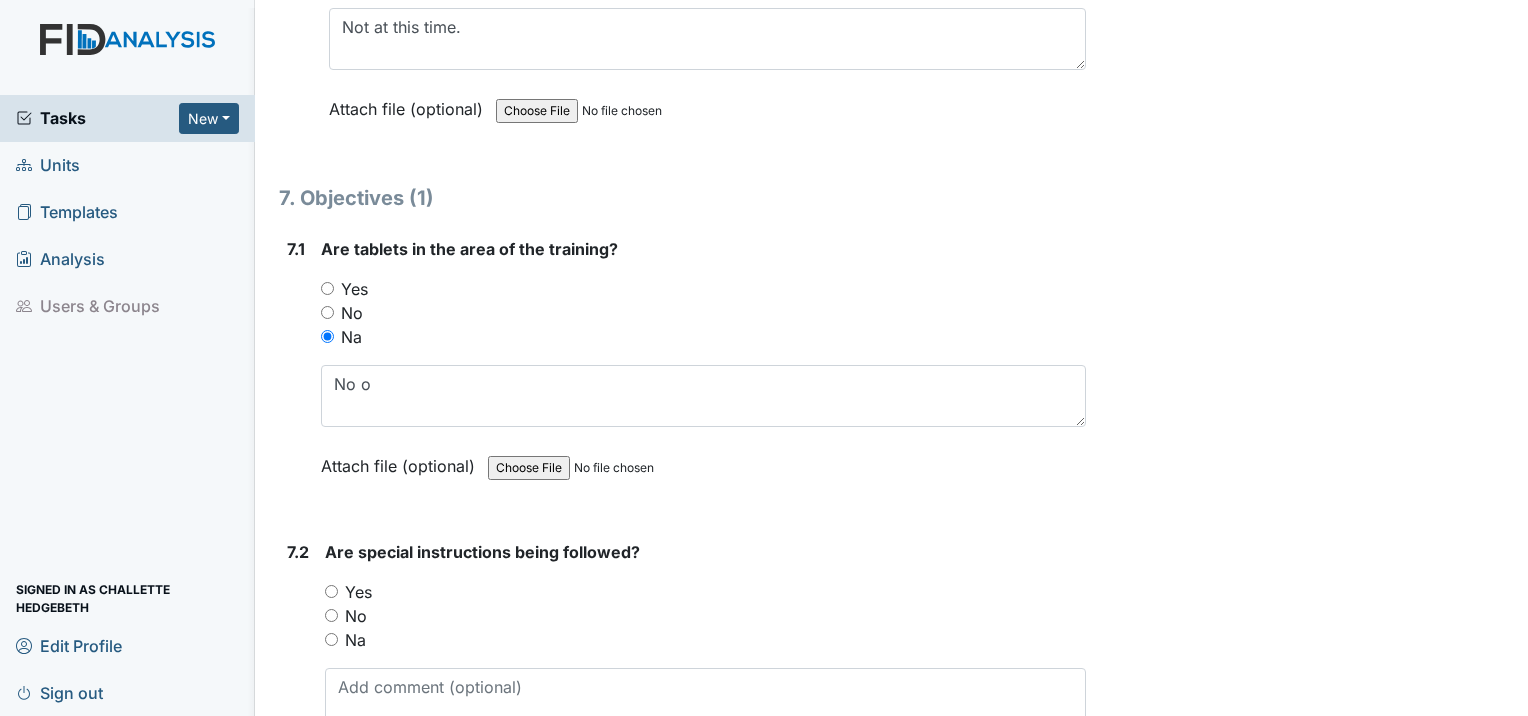 click on "Yes" at bounding box center [703, 289] 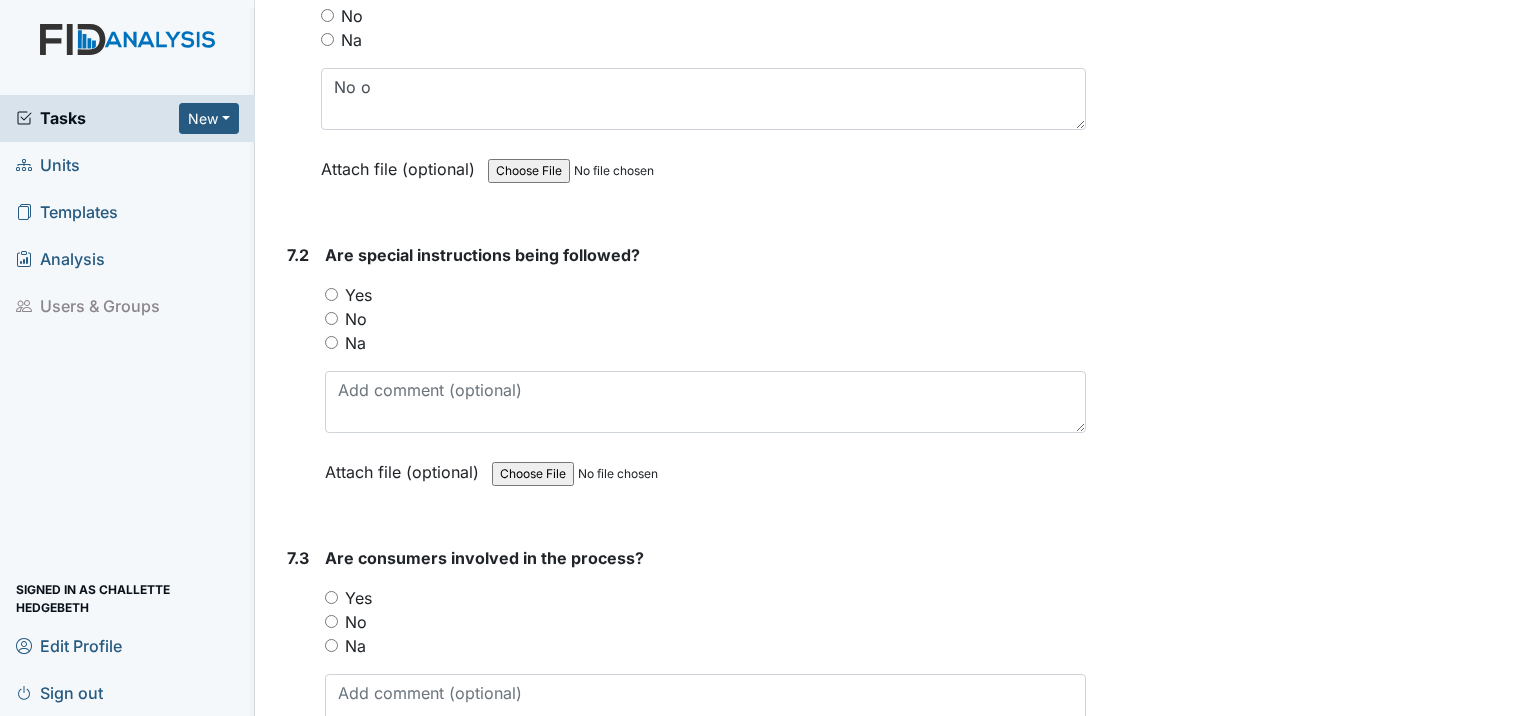 scroll, scrollTop: 12200, scrollLeft: 0, axis: vertical 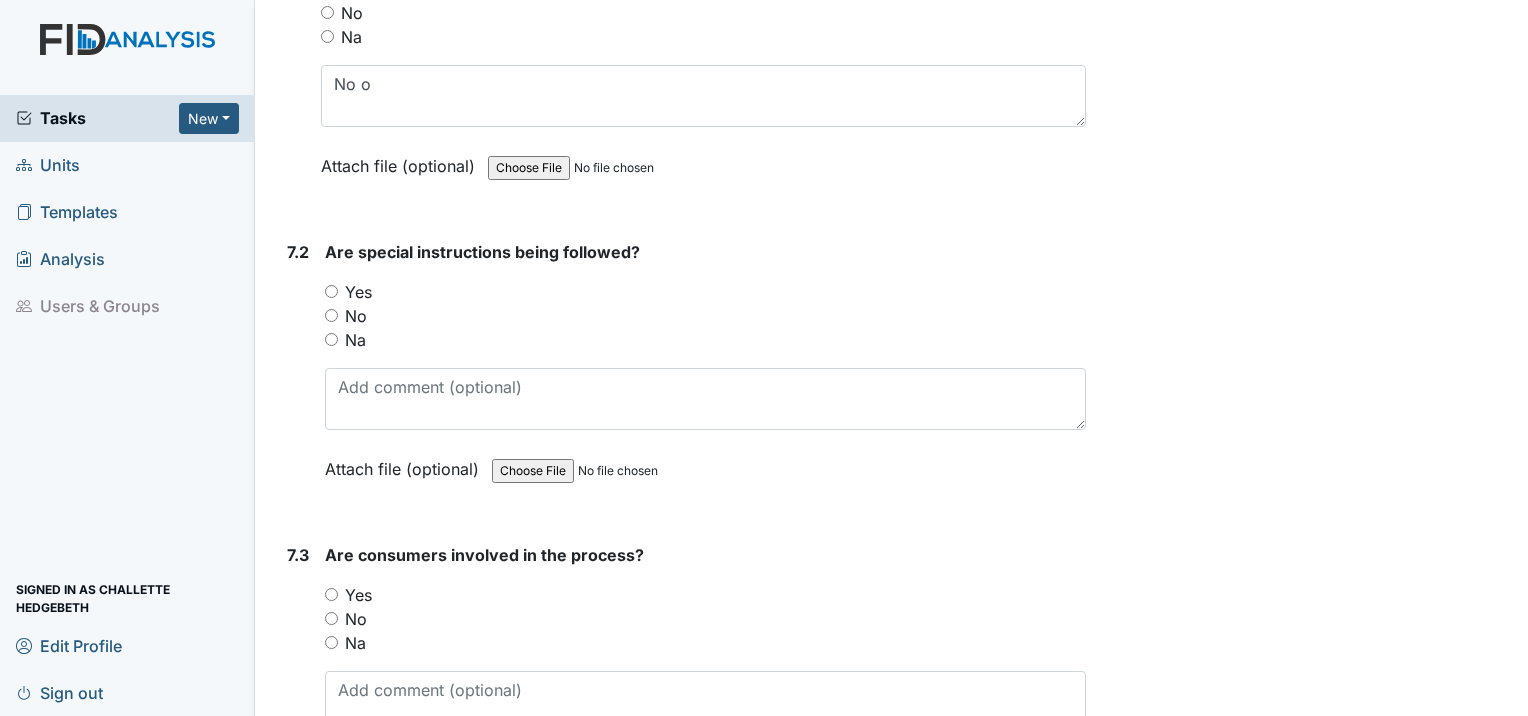click on "Yes" at bounding box center (331, 291) 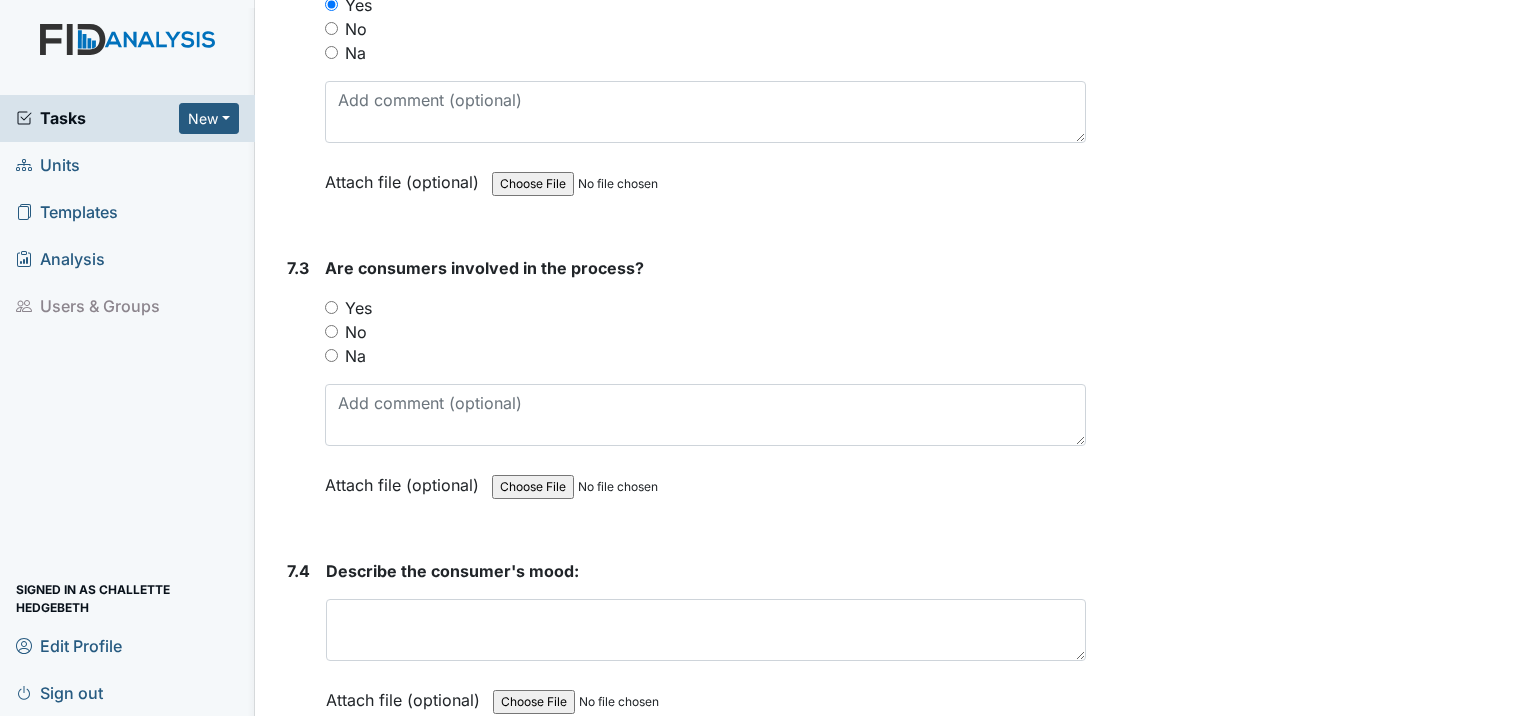 scroll, scrollTop: 12500, scrollLeft: 0, axis: vertical 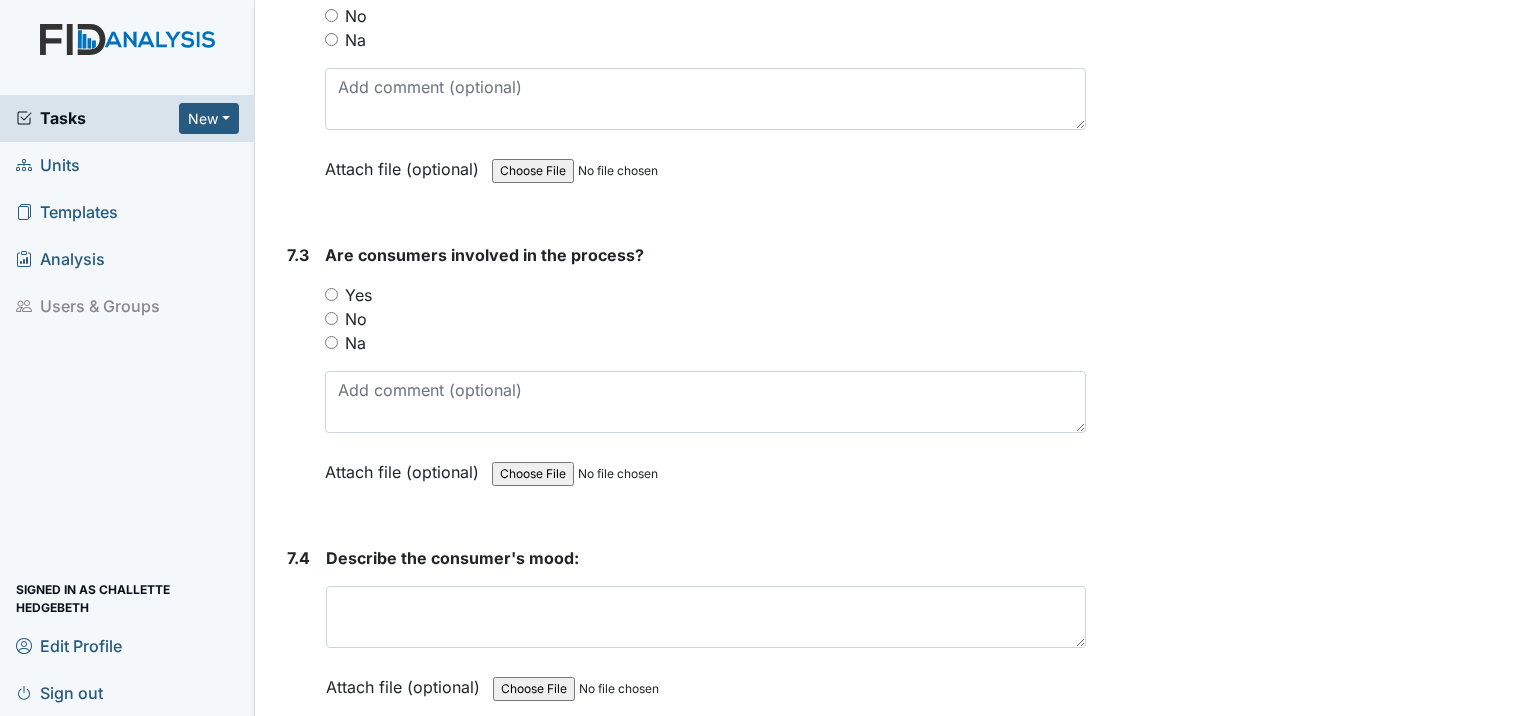 click on "Yes" at bounding box center (331, 294) 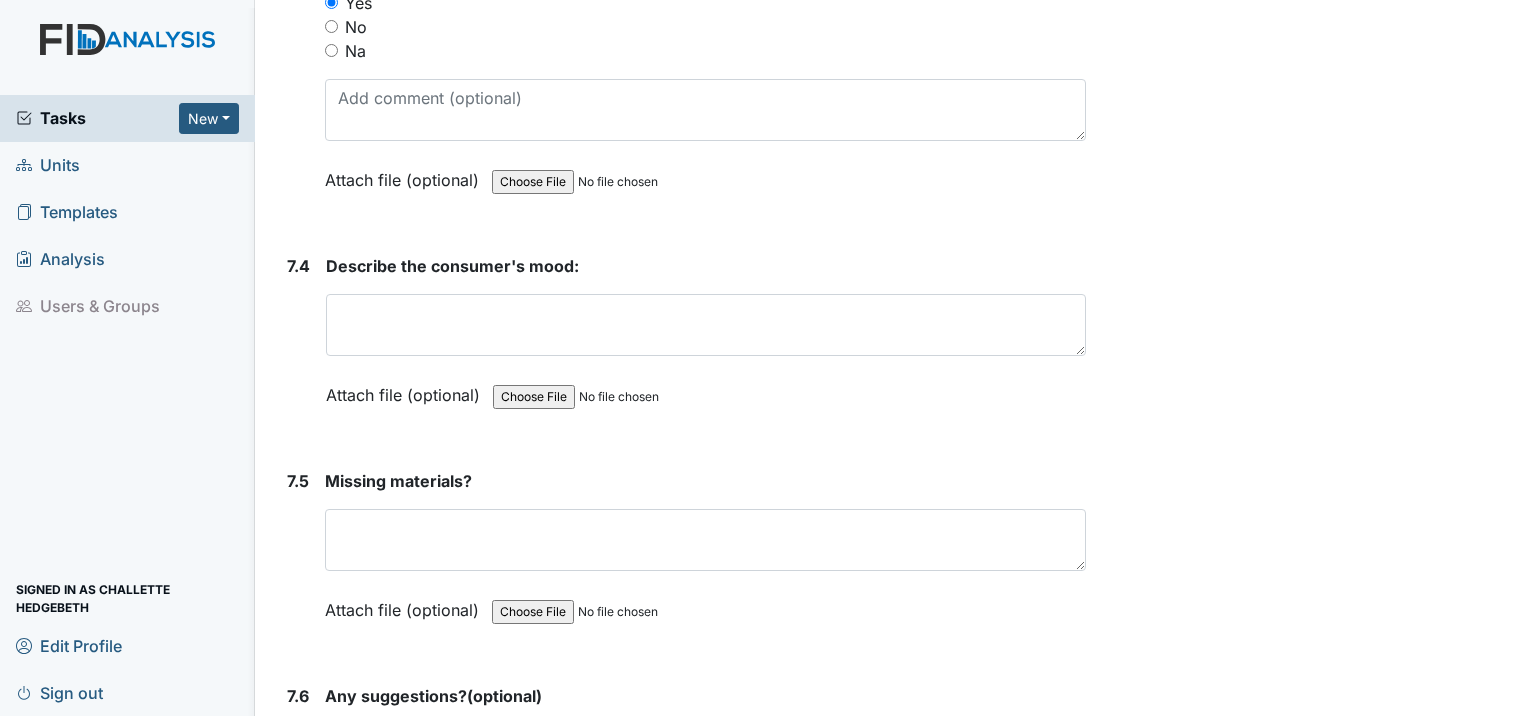 scroll, scrollTop: 12800, scrollLeft: 0, axis: vertical 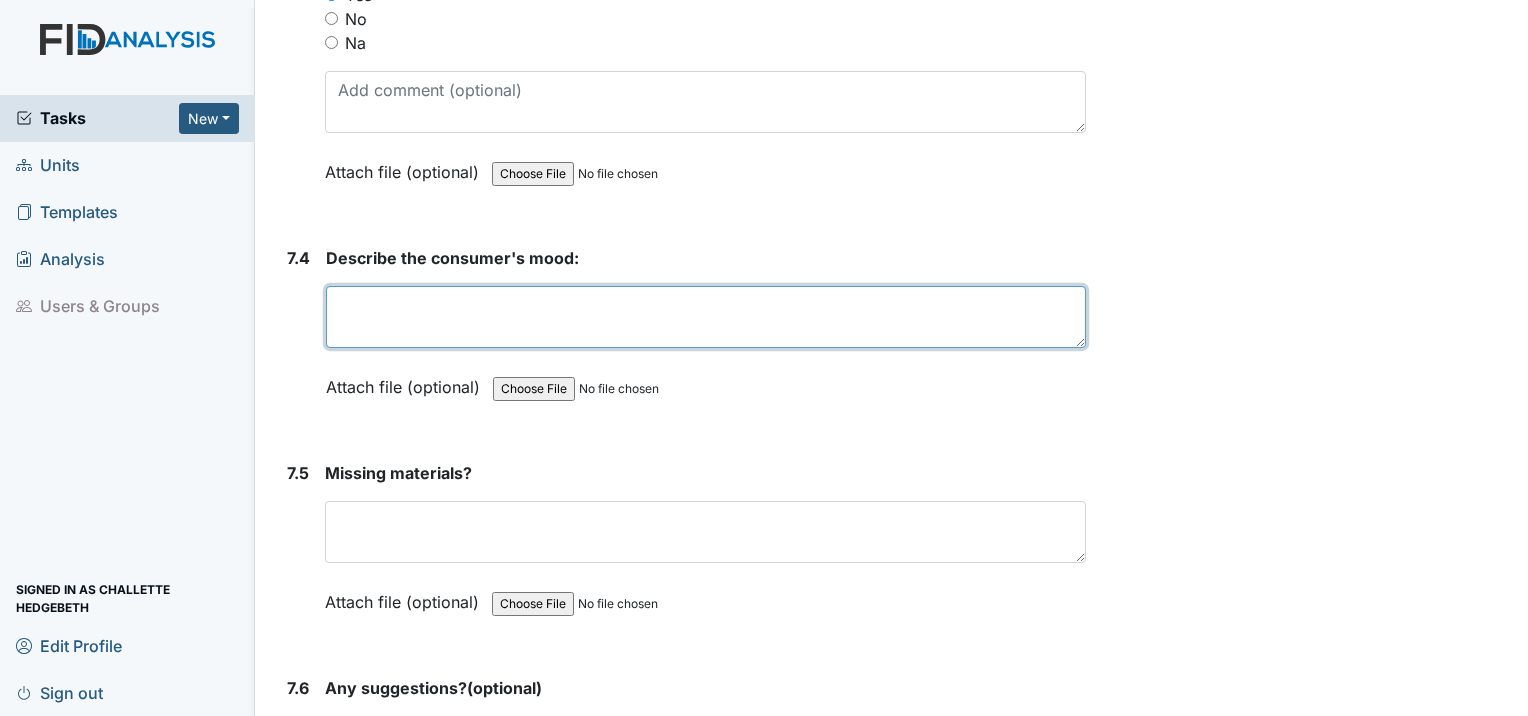 click at bounding box center (706, 317) 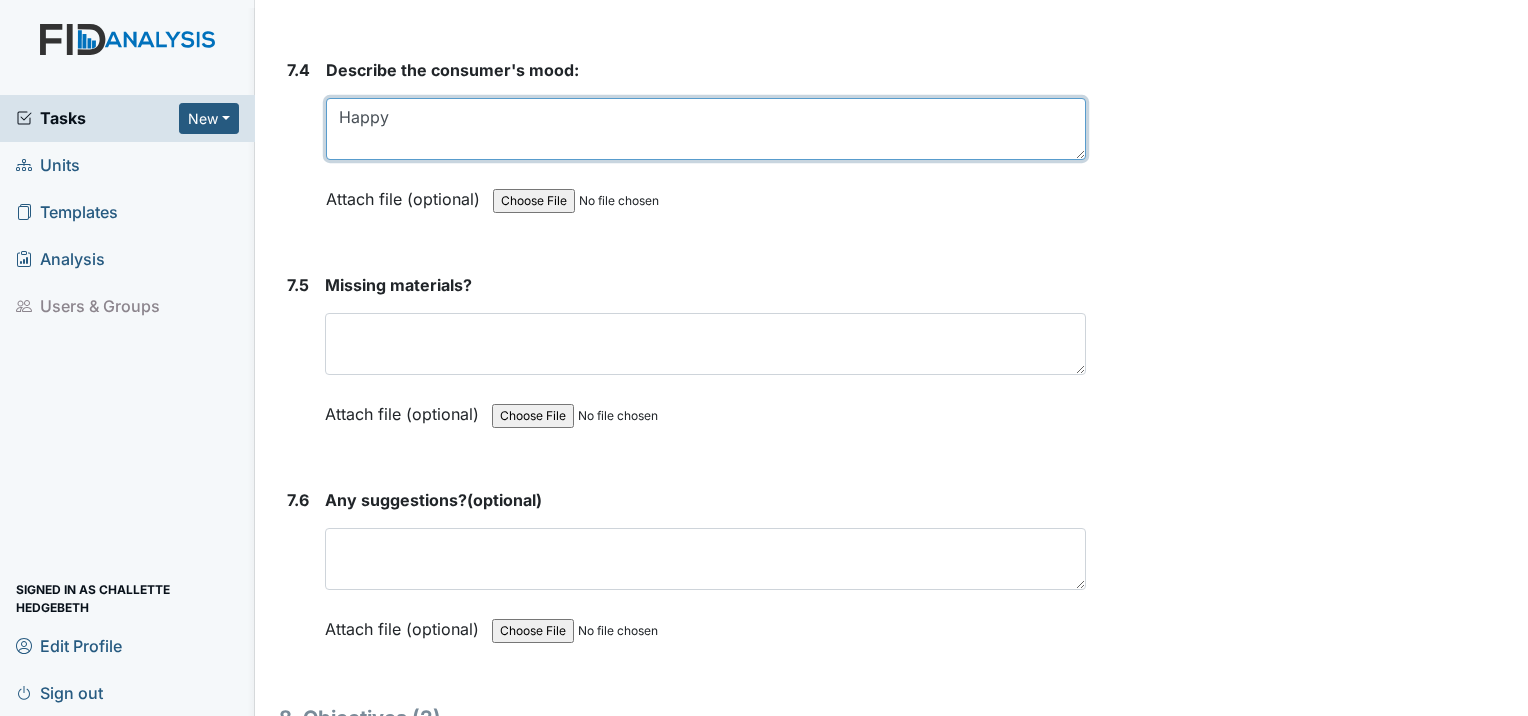 scroll, scrollTop: 13000, scrollLeft: 0, axis: vertical 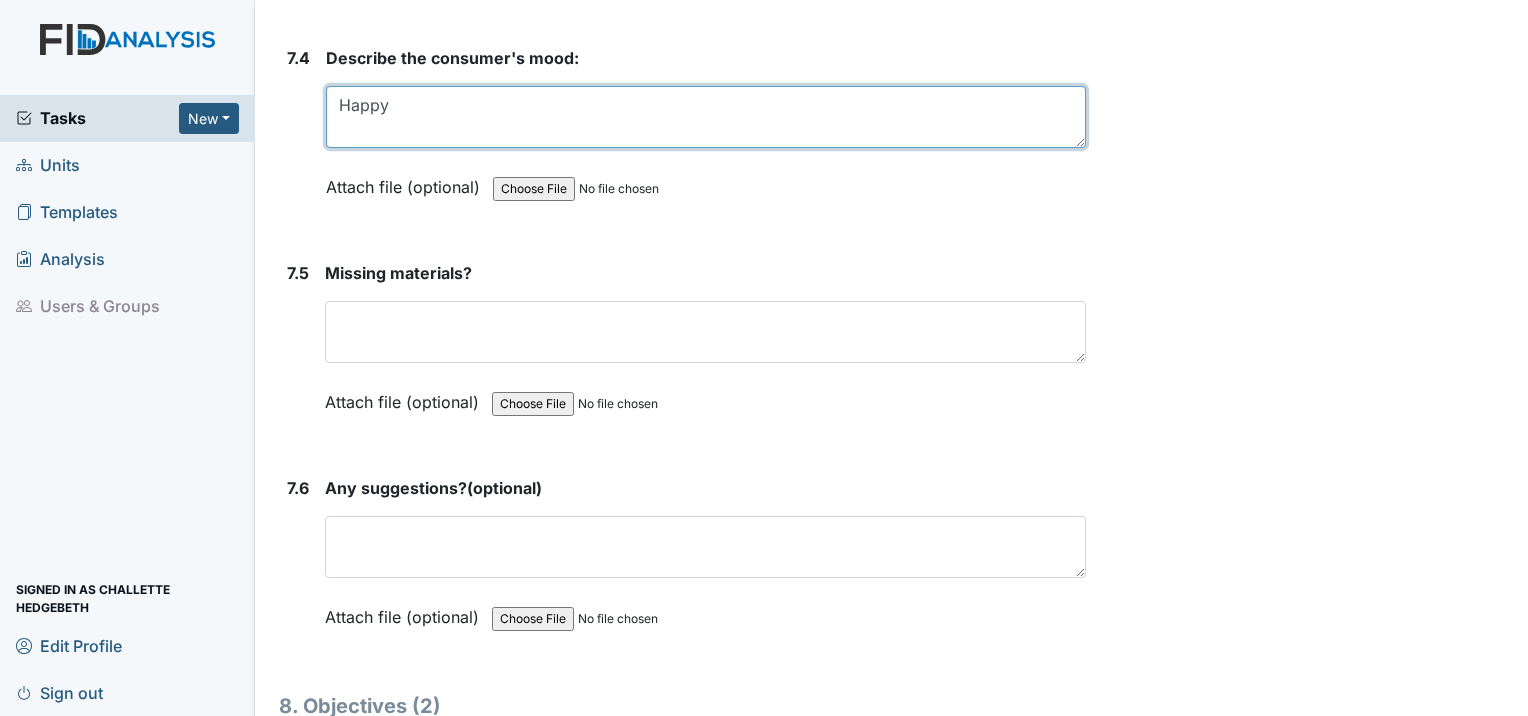 type on "Happy" 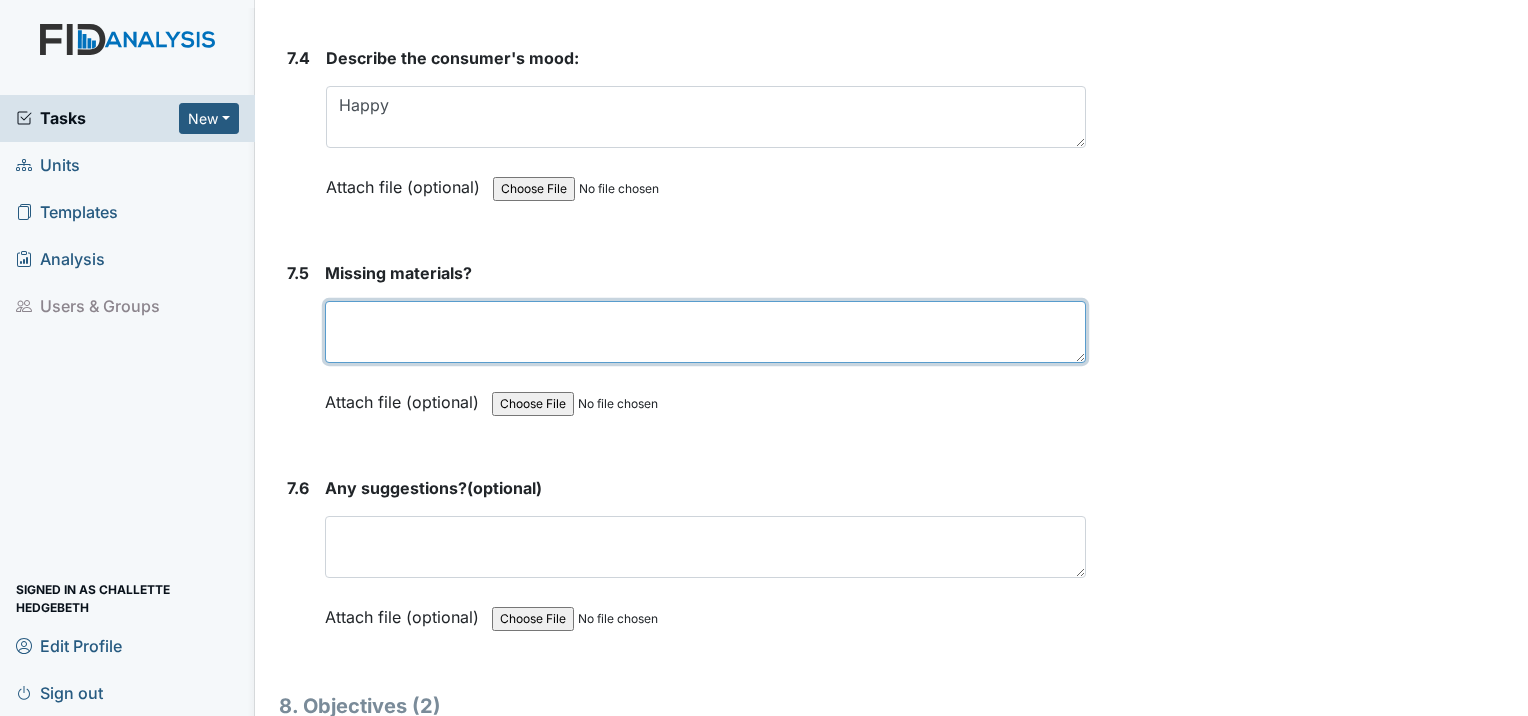 click at bounding box center (705, 332) 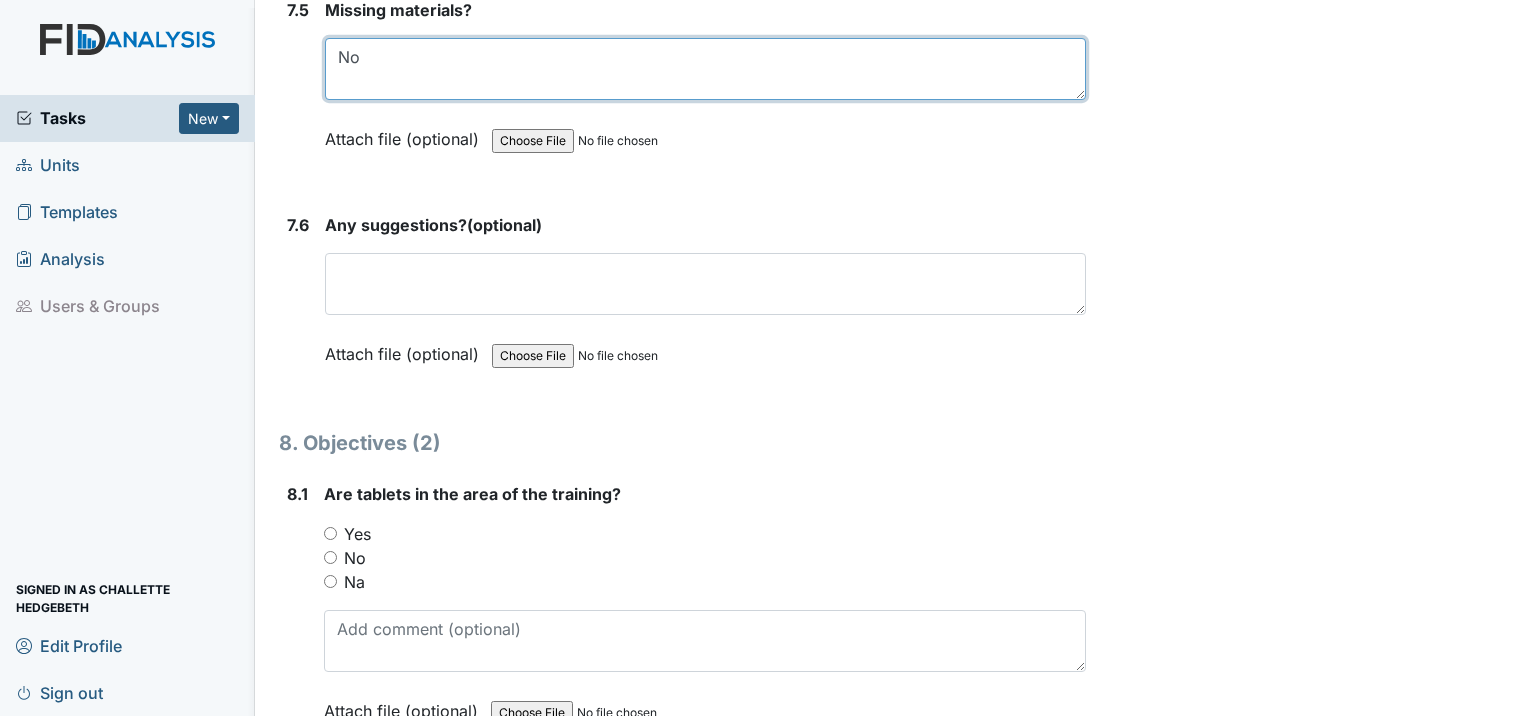 scroll, scrollTop: 13300, scrollLeft: 0, axis: vertical 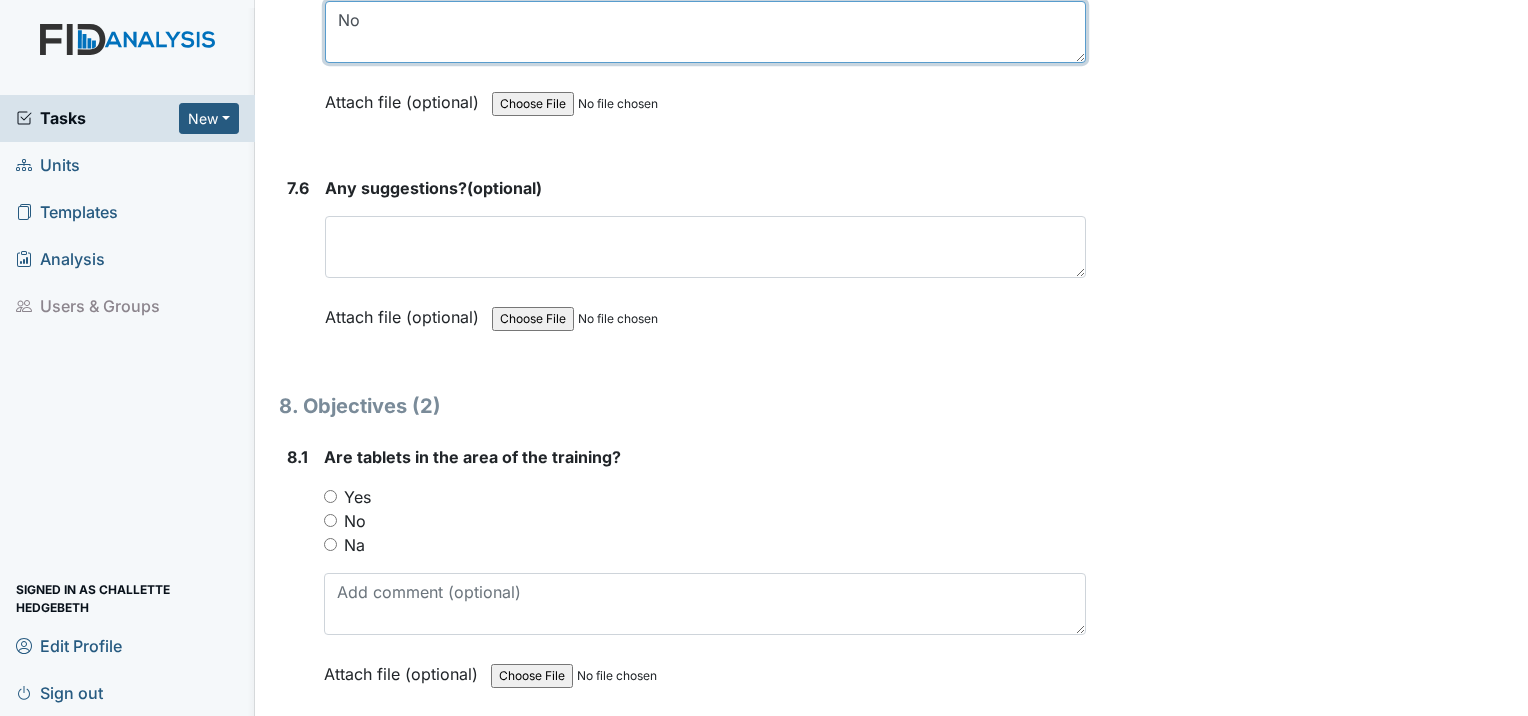 type on "No" 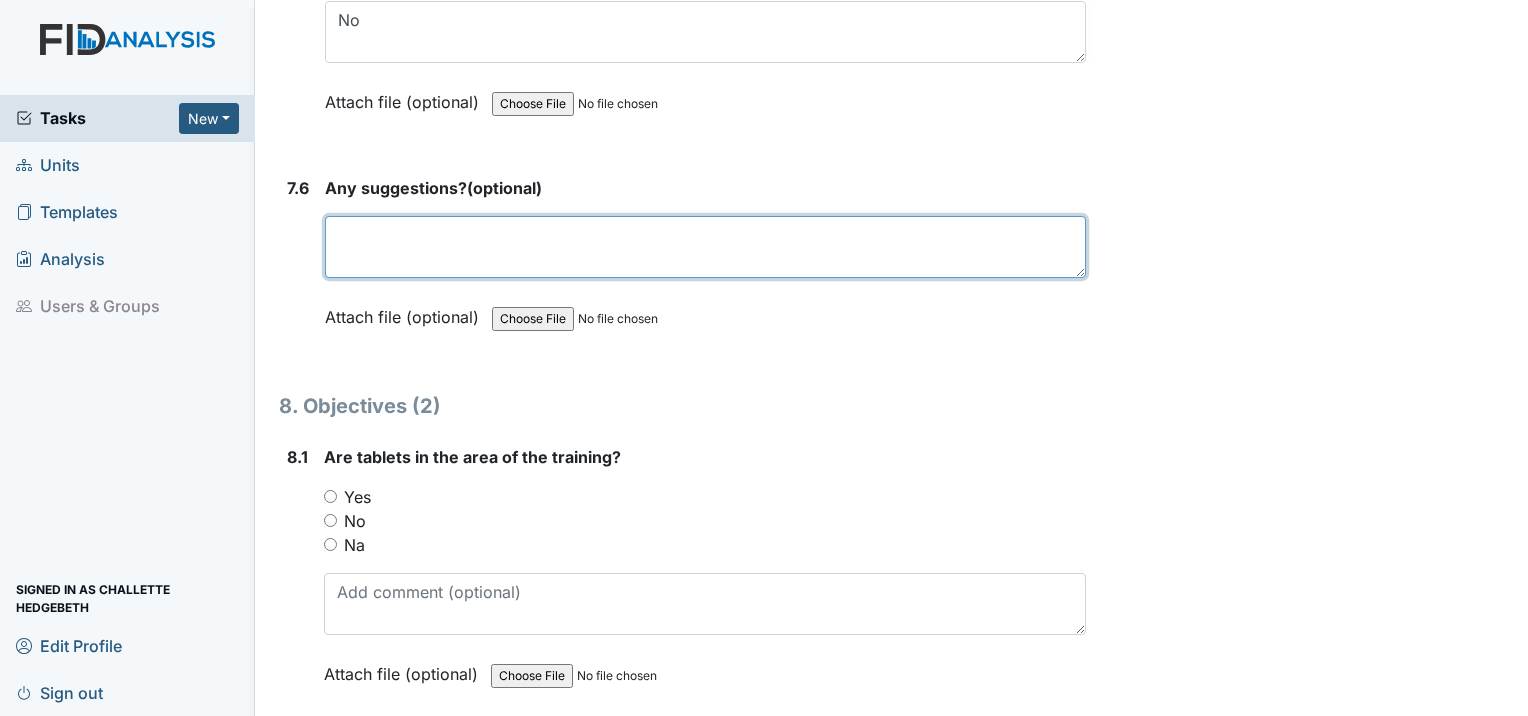 click at bounding box center (705, 247) 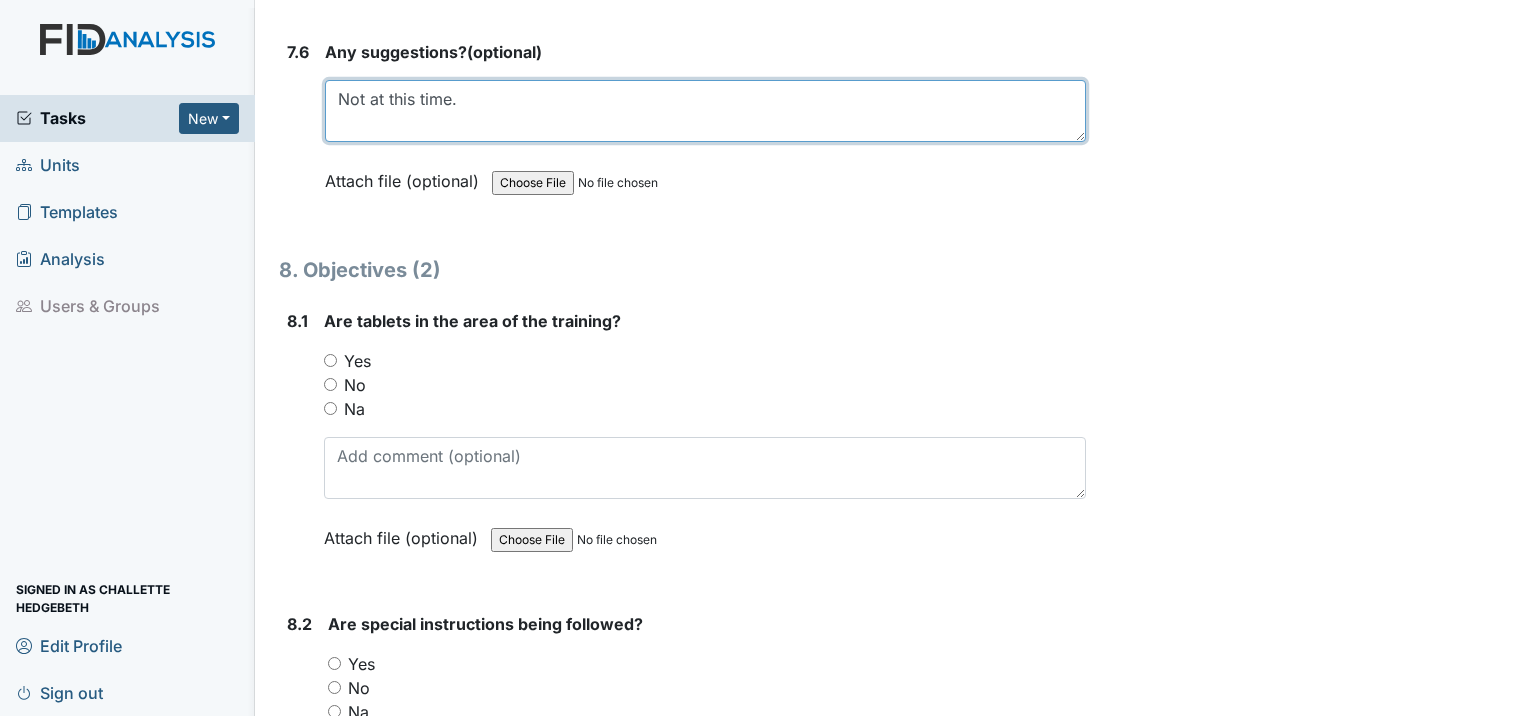 scroll, scrollTop: 13500, scrollLeft: 0, axis: vertical 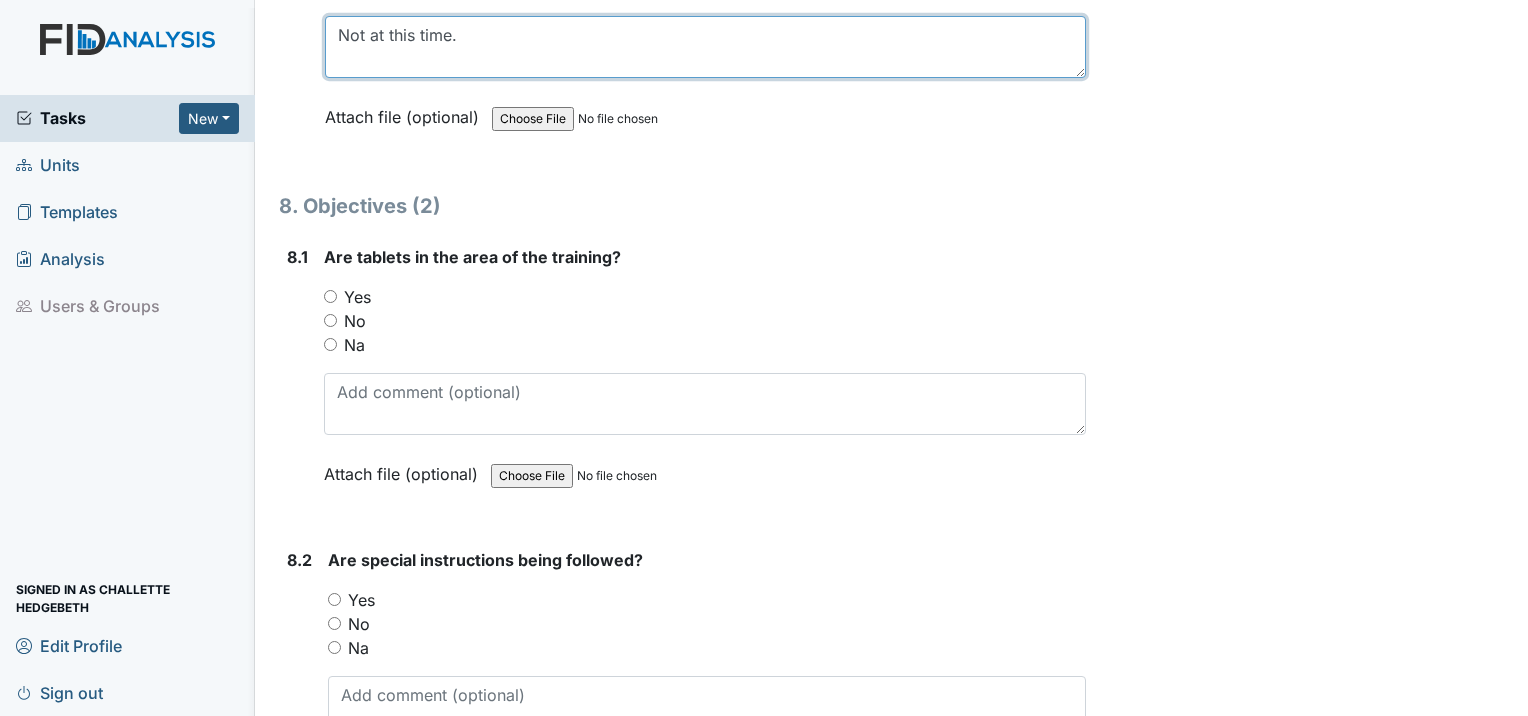 type on "Not at this time." 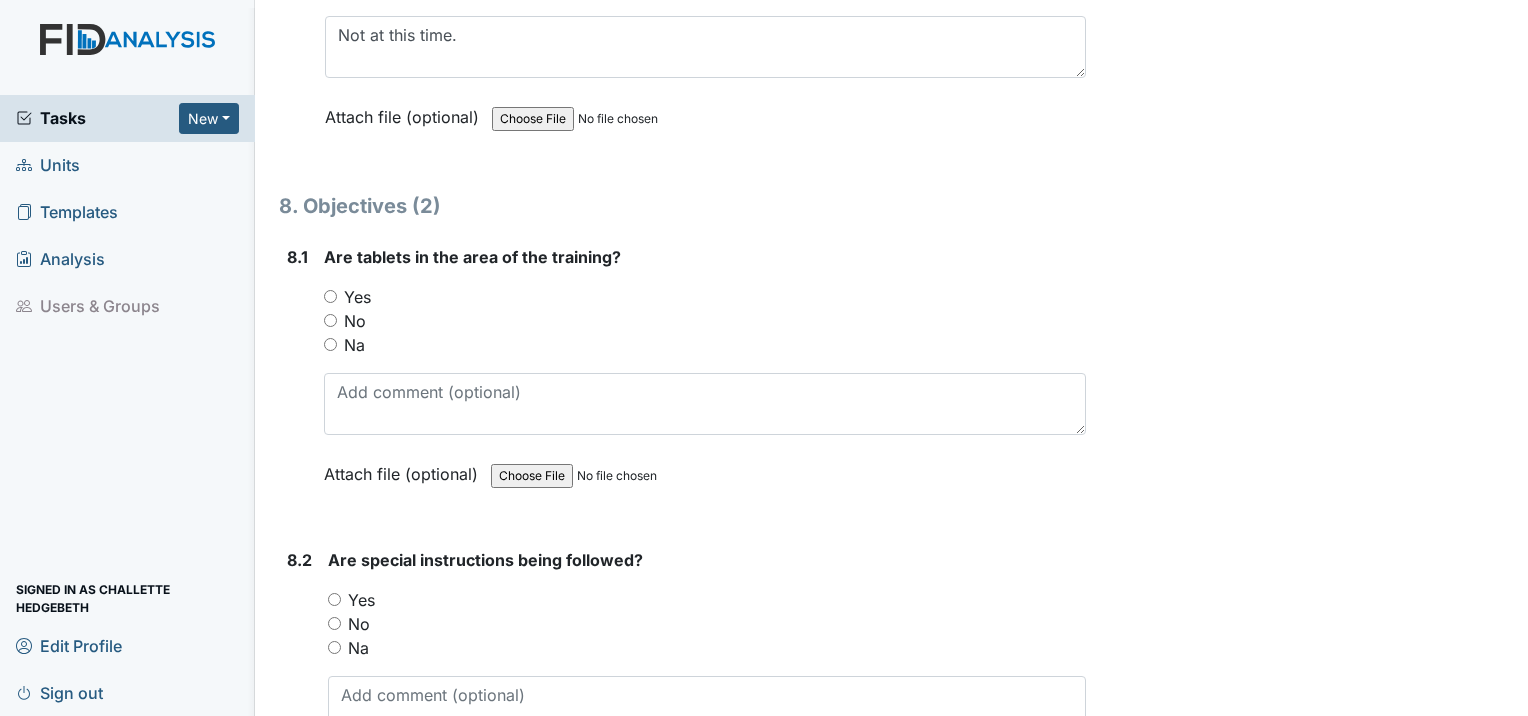 click on "Yes" at bounding box center [330, 296] 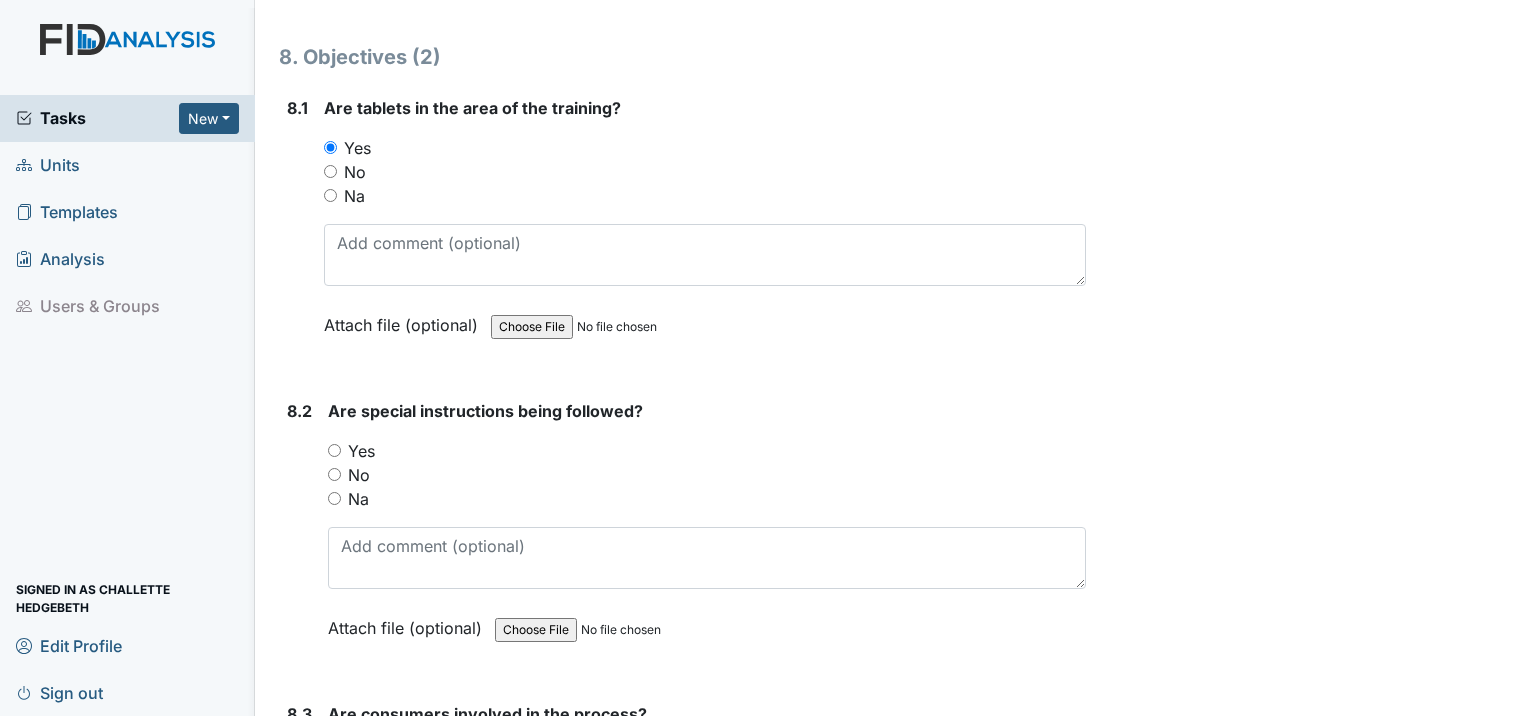 scroll, scrollTop: 13700, scrollLeft: 0, axis: vertical 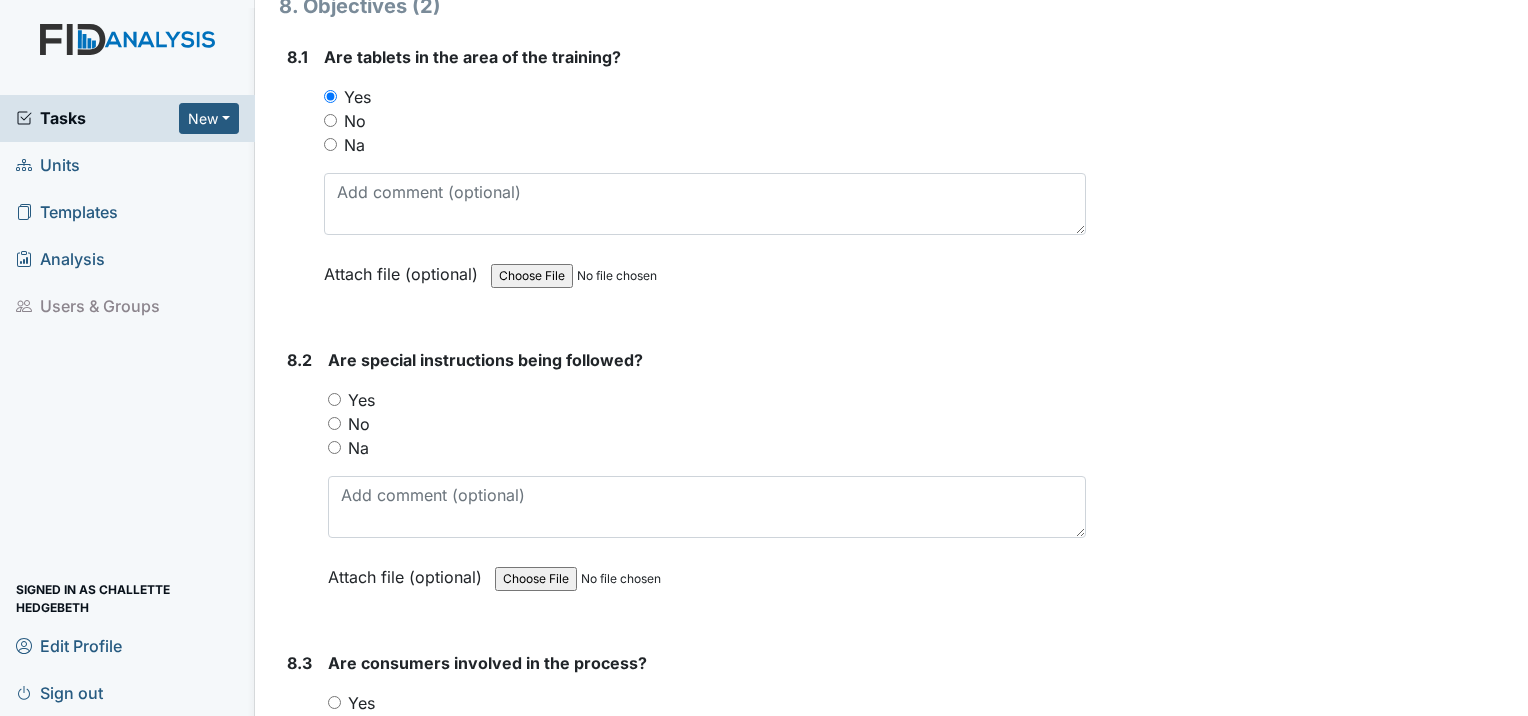 click on "Yes" at bounding box center [334, 399] 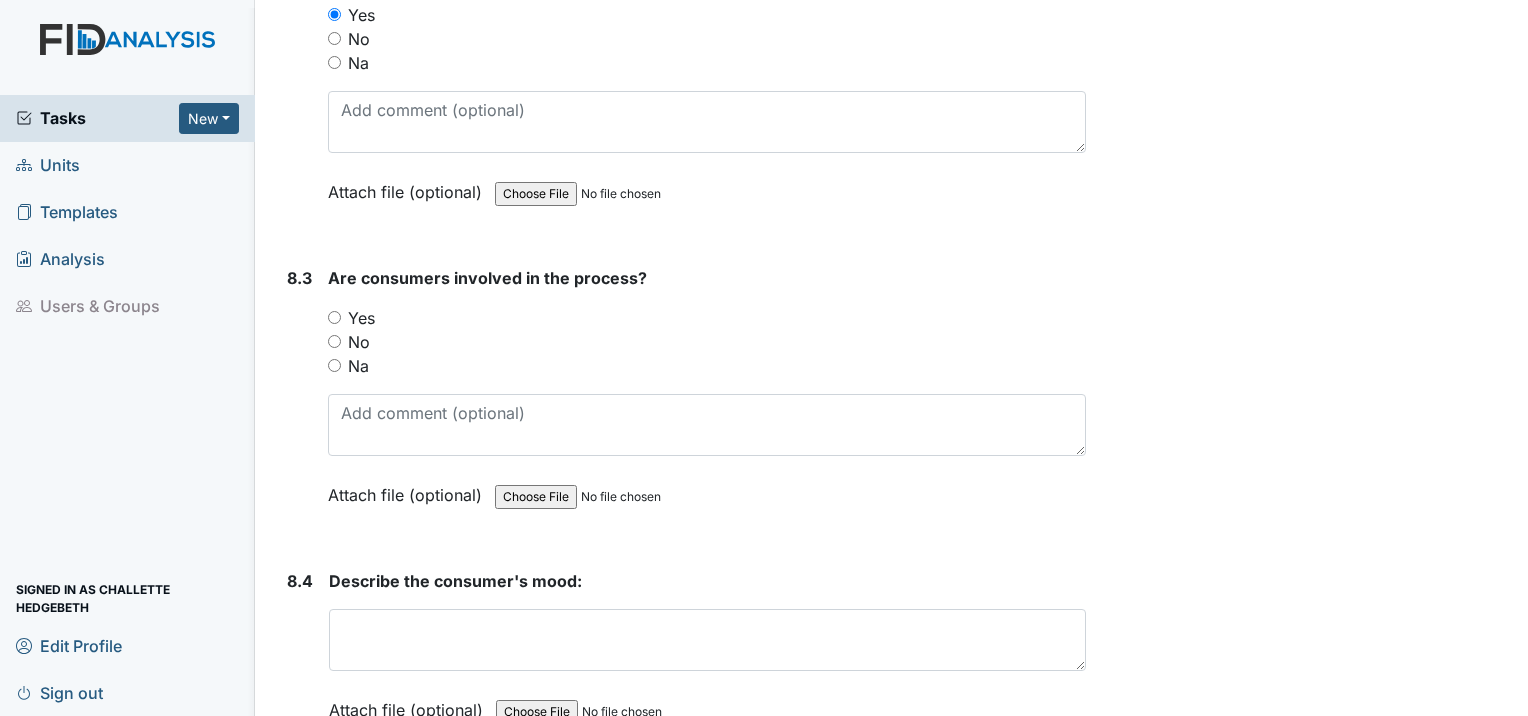 scroll, scrollTop: 14100, scrollLeft: 0, axis: vertical 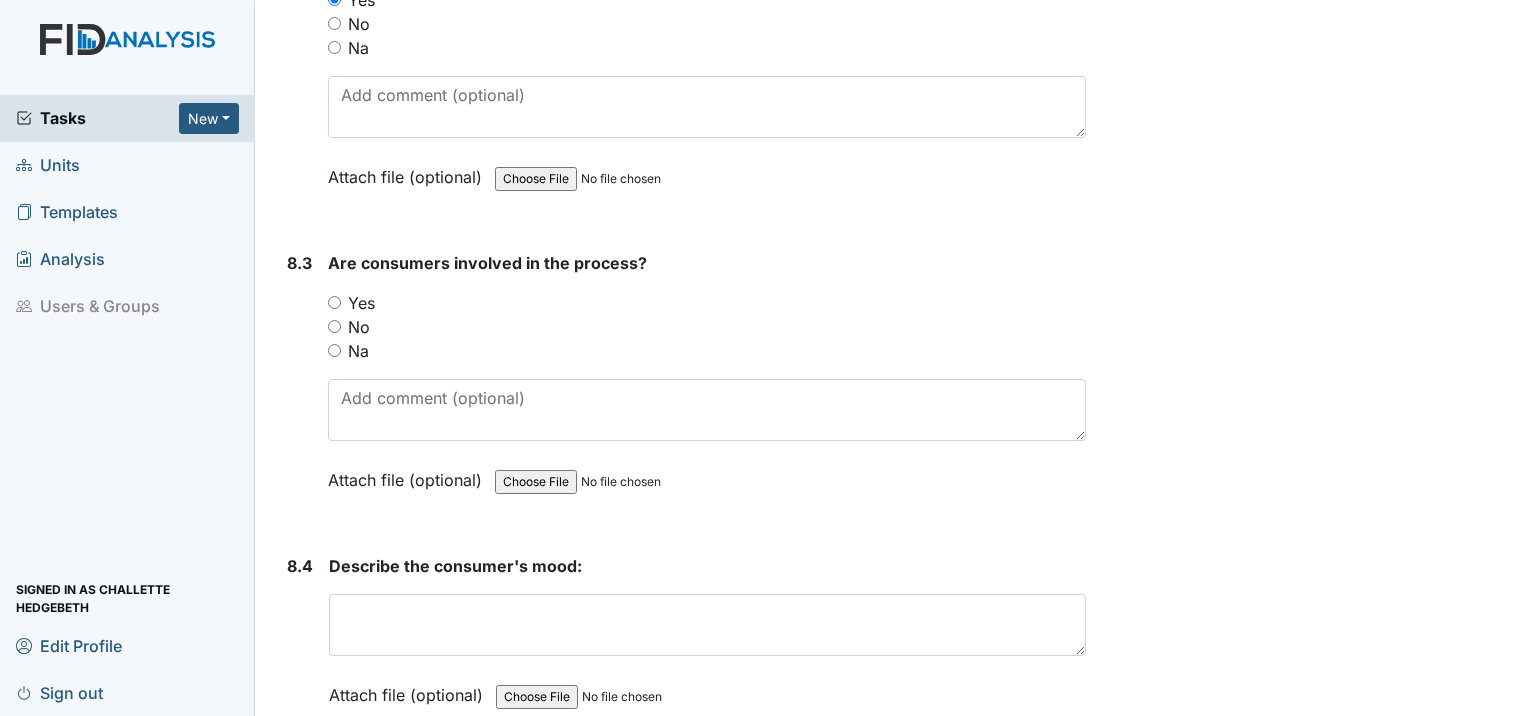 click on "Yes" at bounding box center (334, 302) 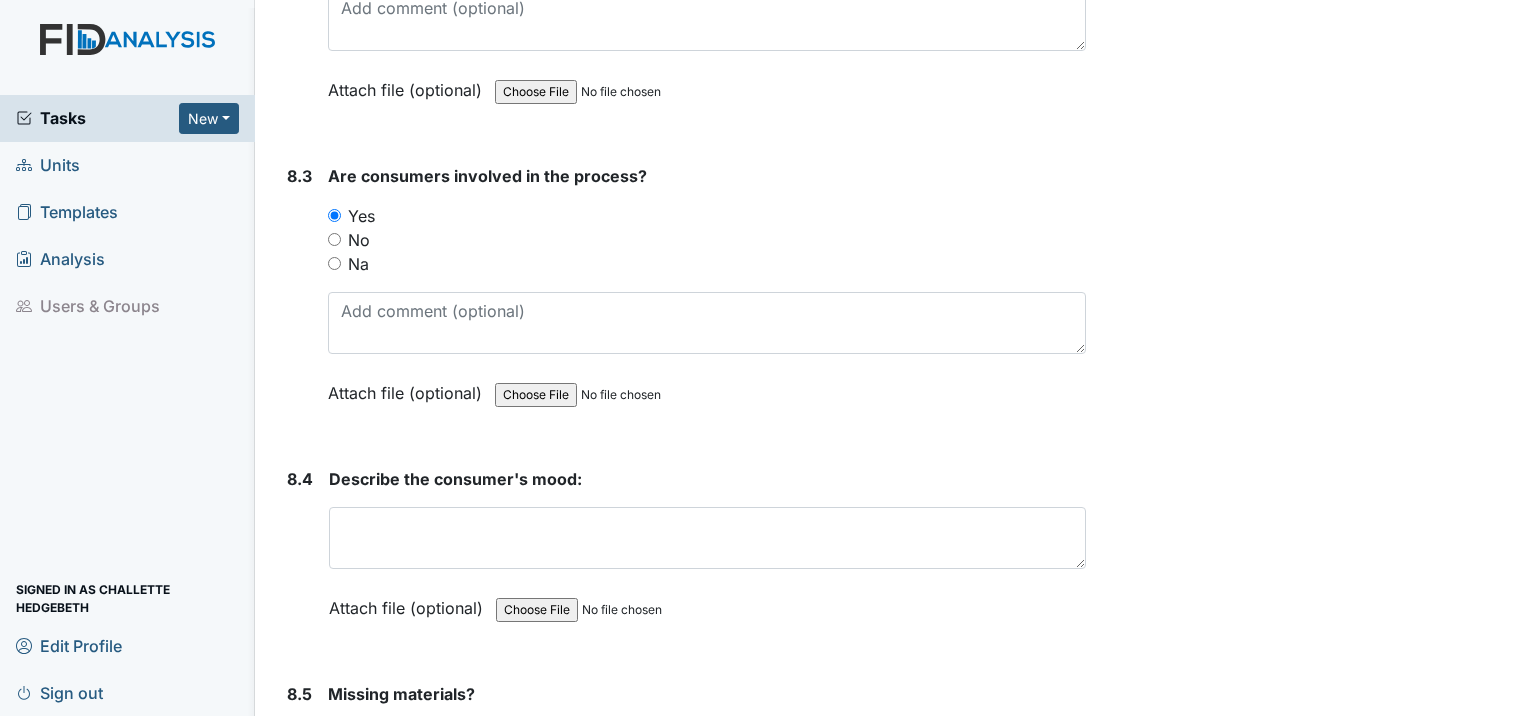 scroll, scrollTop: 14400, scrollLeft: 0, axis: vertical 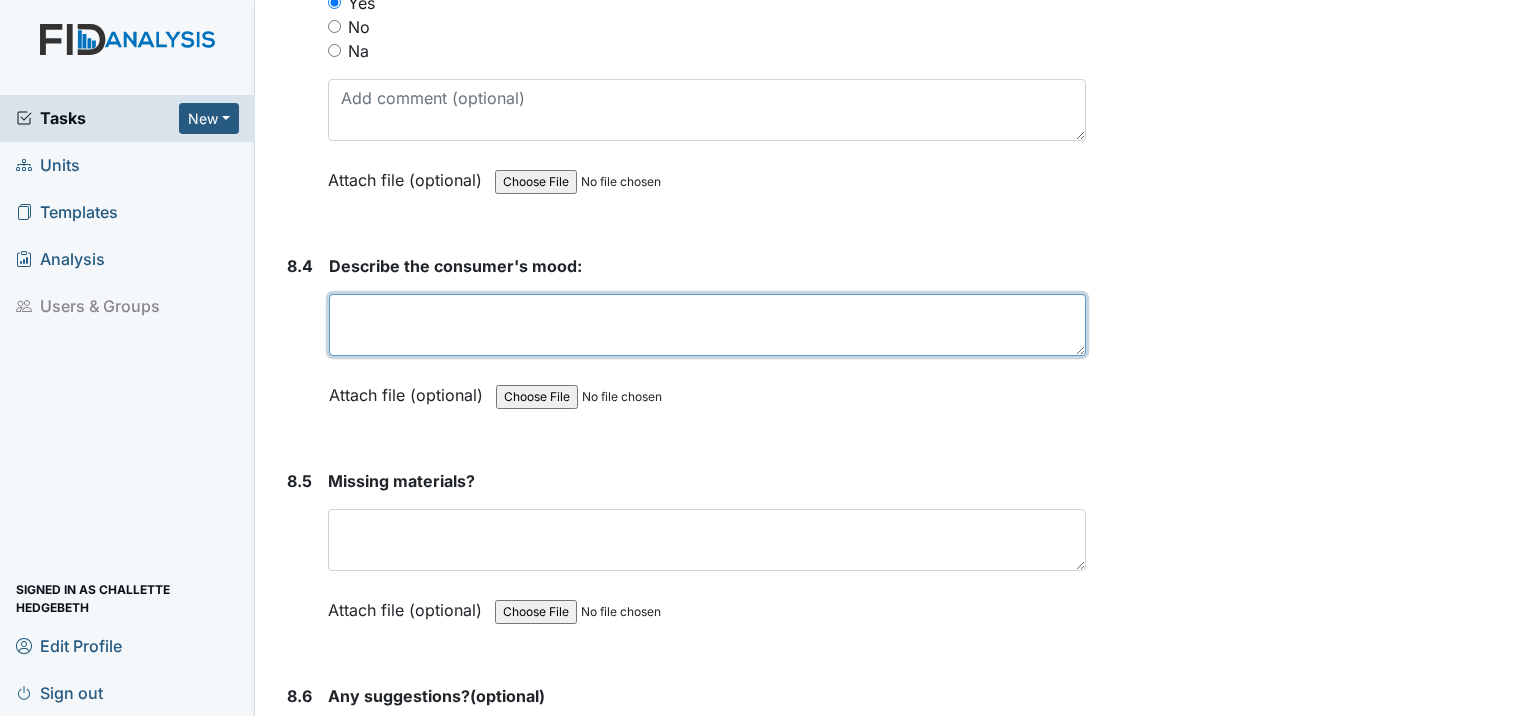 click at bounding box center [707, 325] 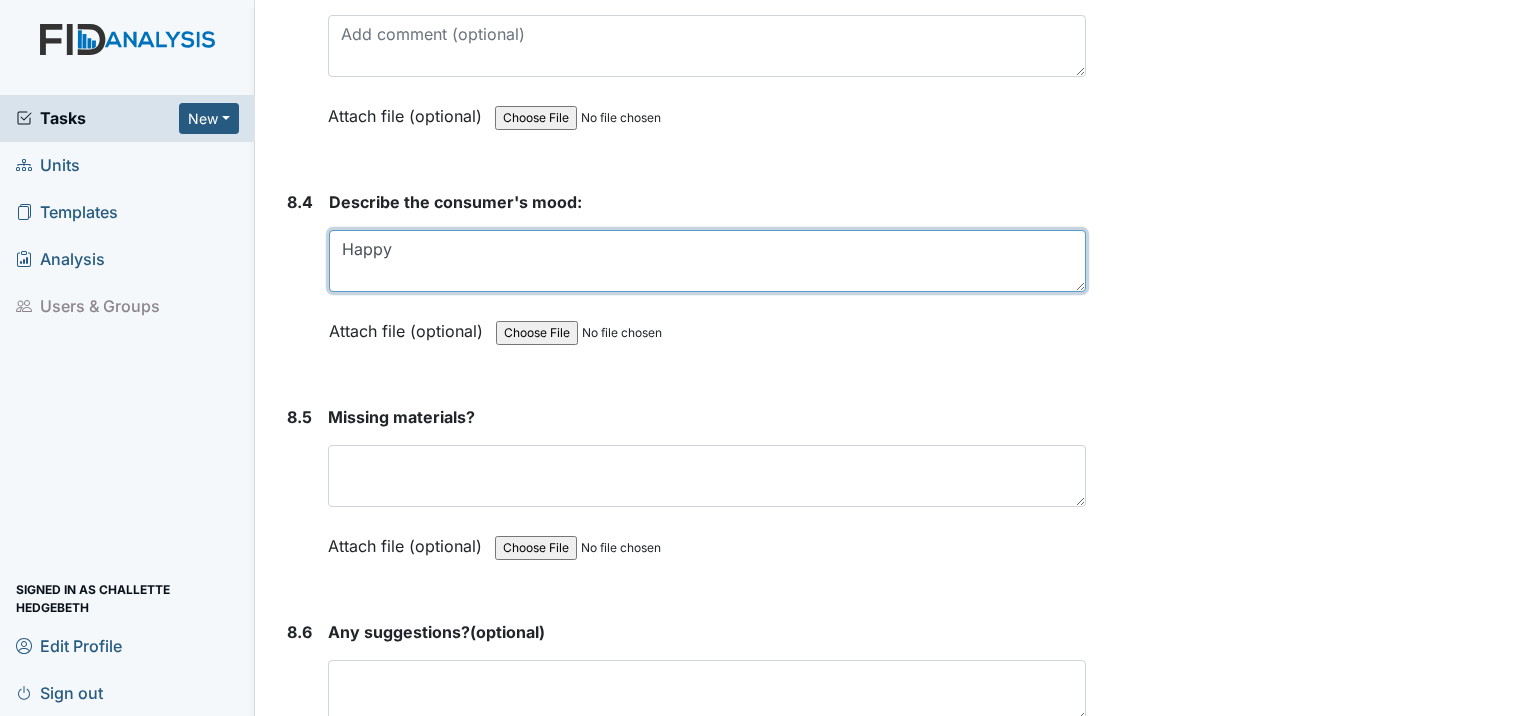 scroll, scrollTop: 14500, scrollLeft: 0, axis: vertical 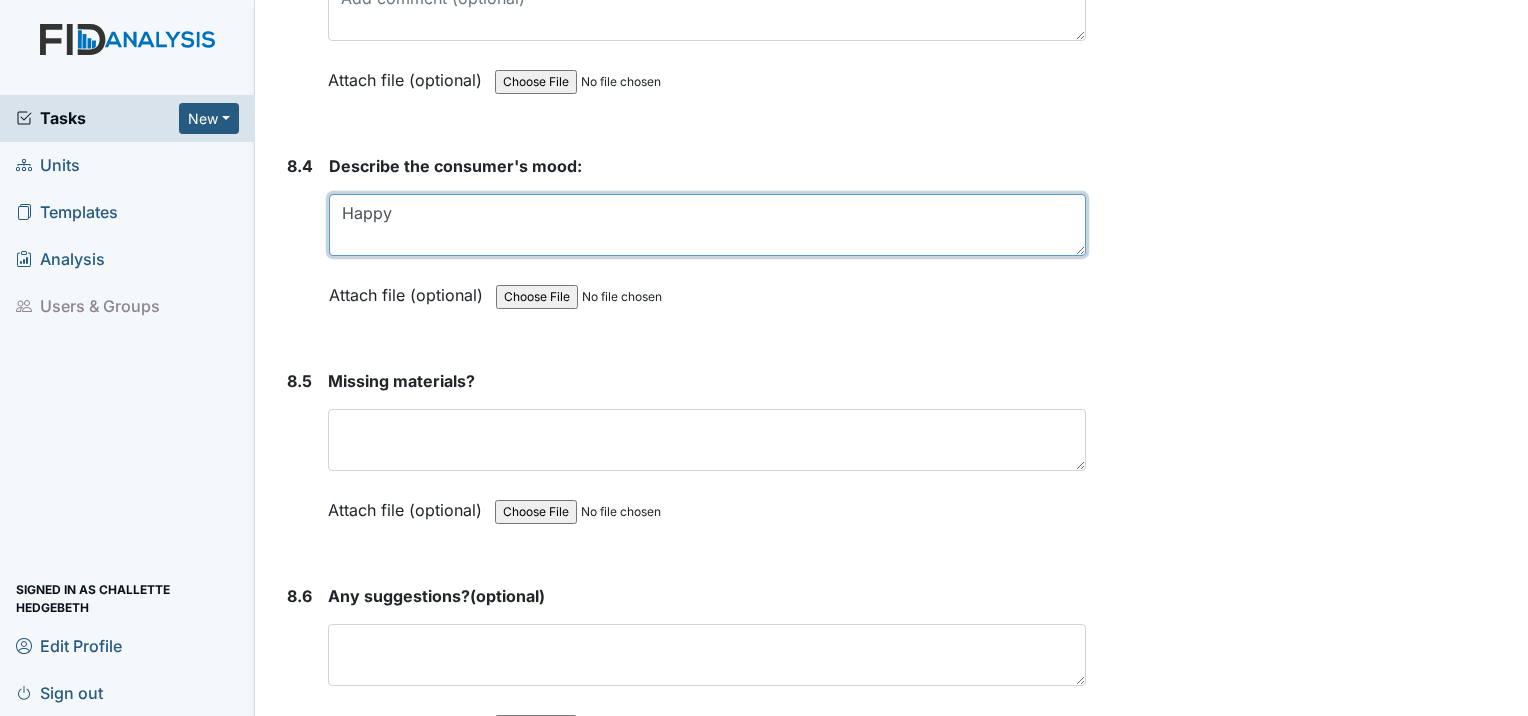 type on "Happy" 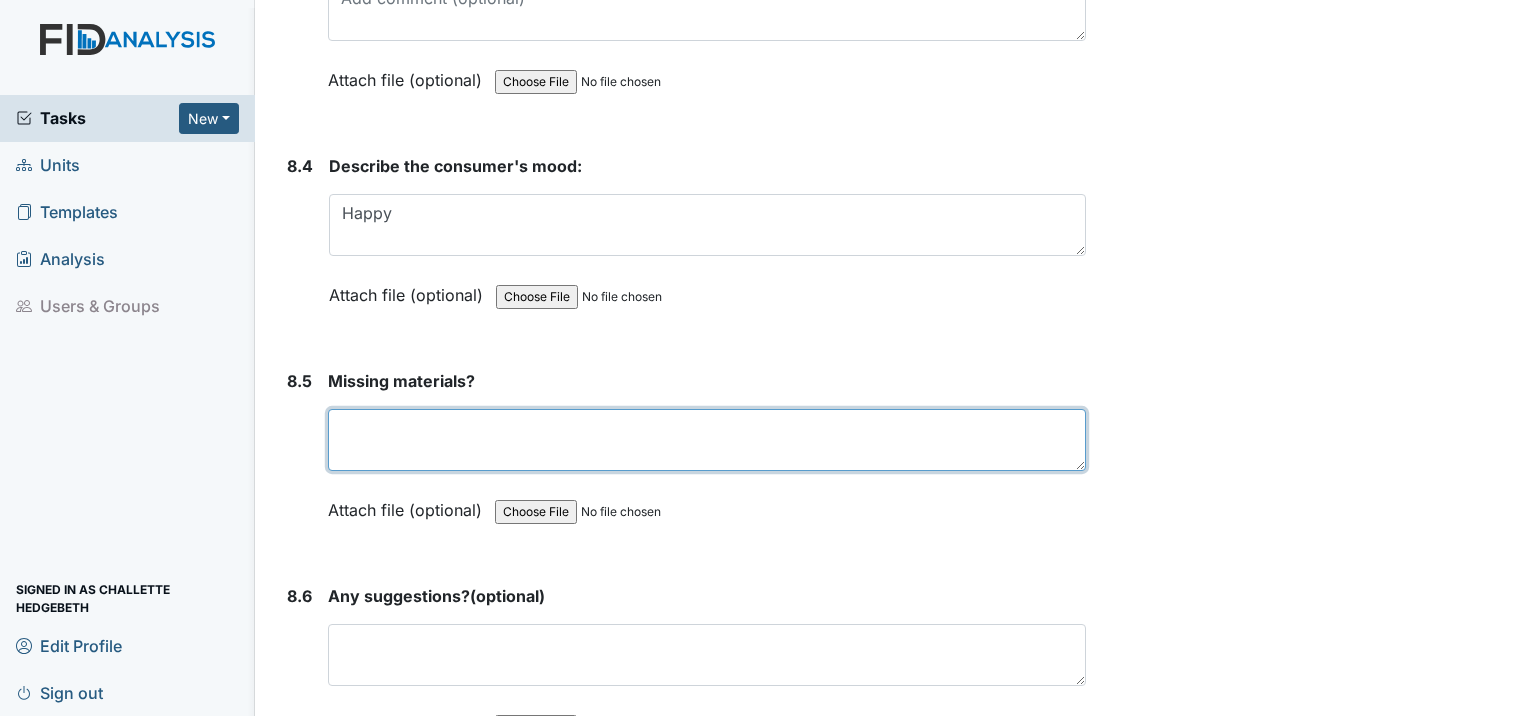 click at bounding box center [707, 440] 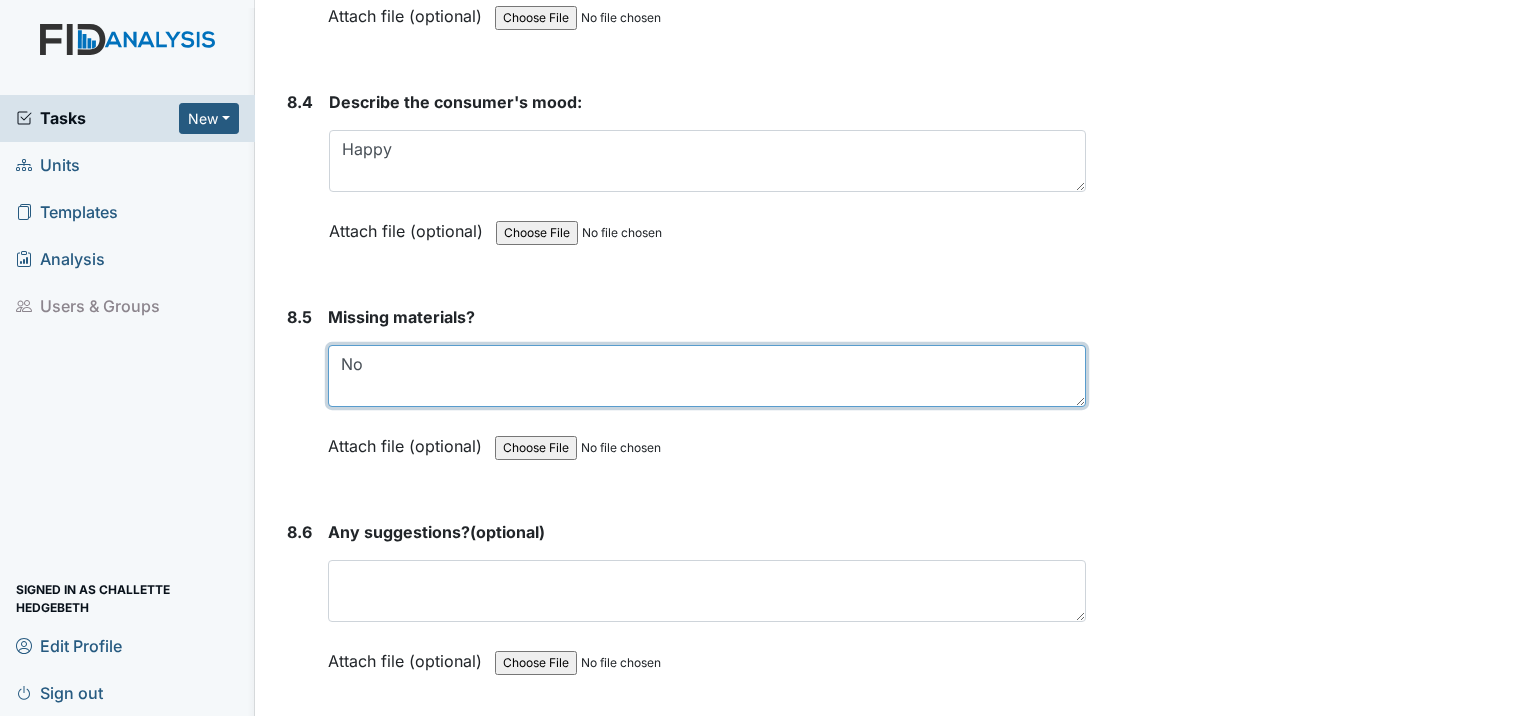 scroll, scrollTop: 14700, scrollLeft: 0, axis: vertical 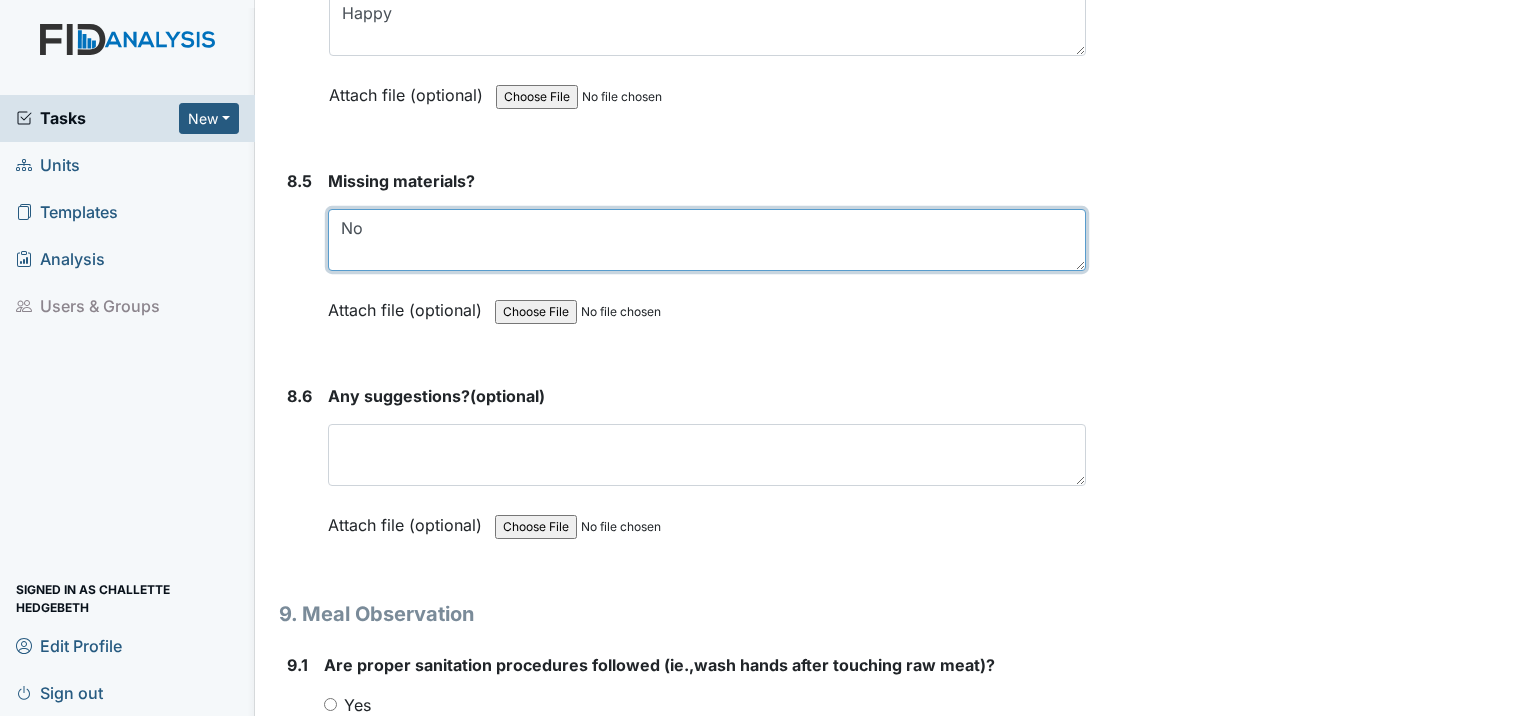 type on "No" 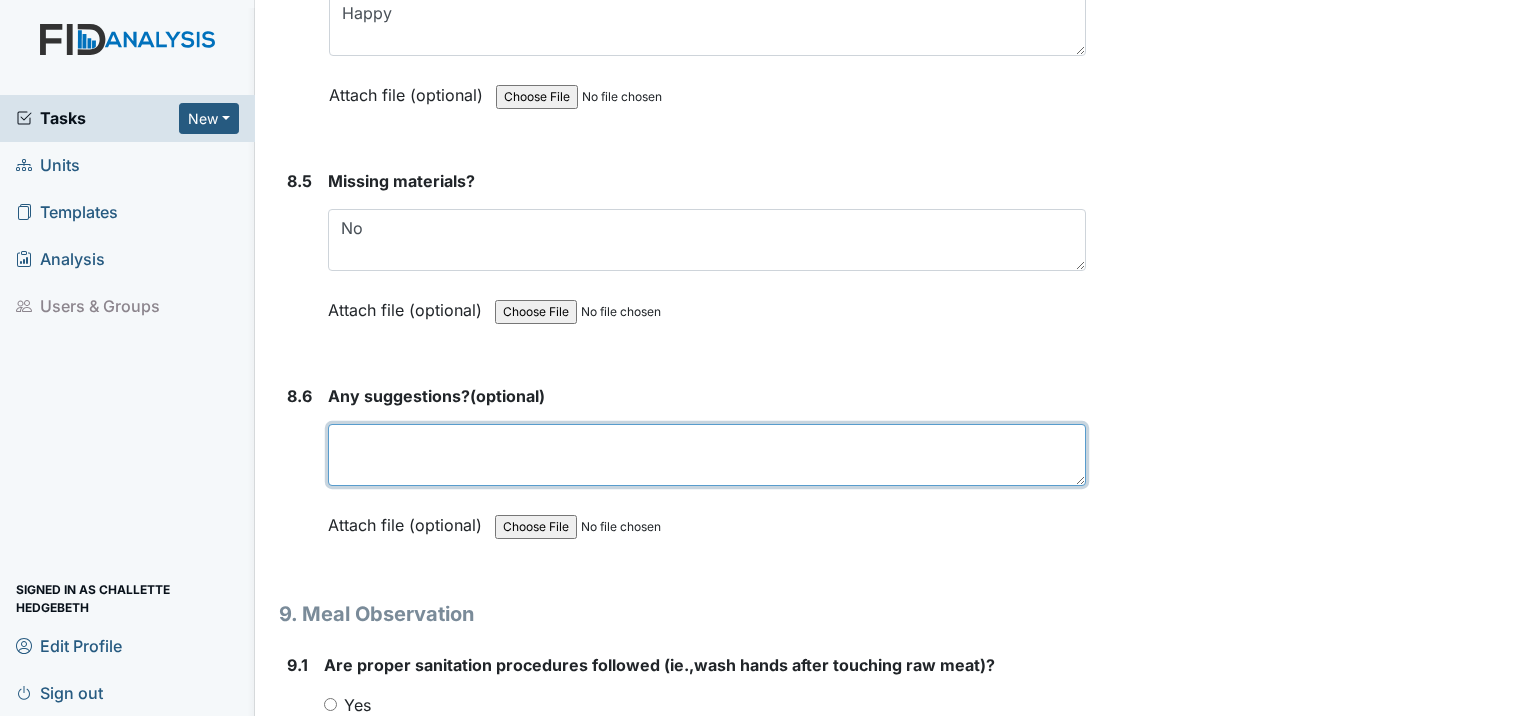 click at bounding box center [707, 455] 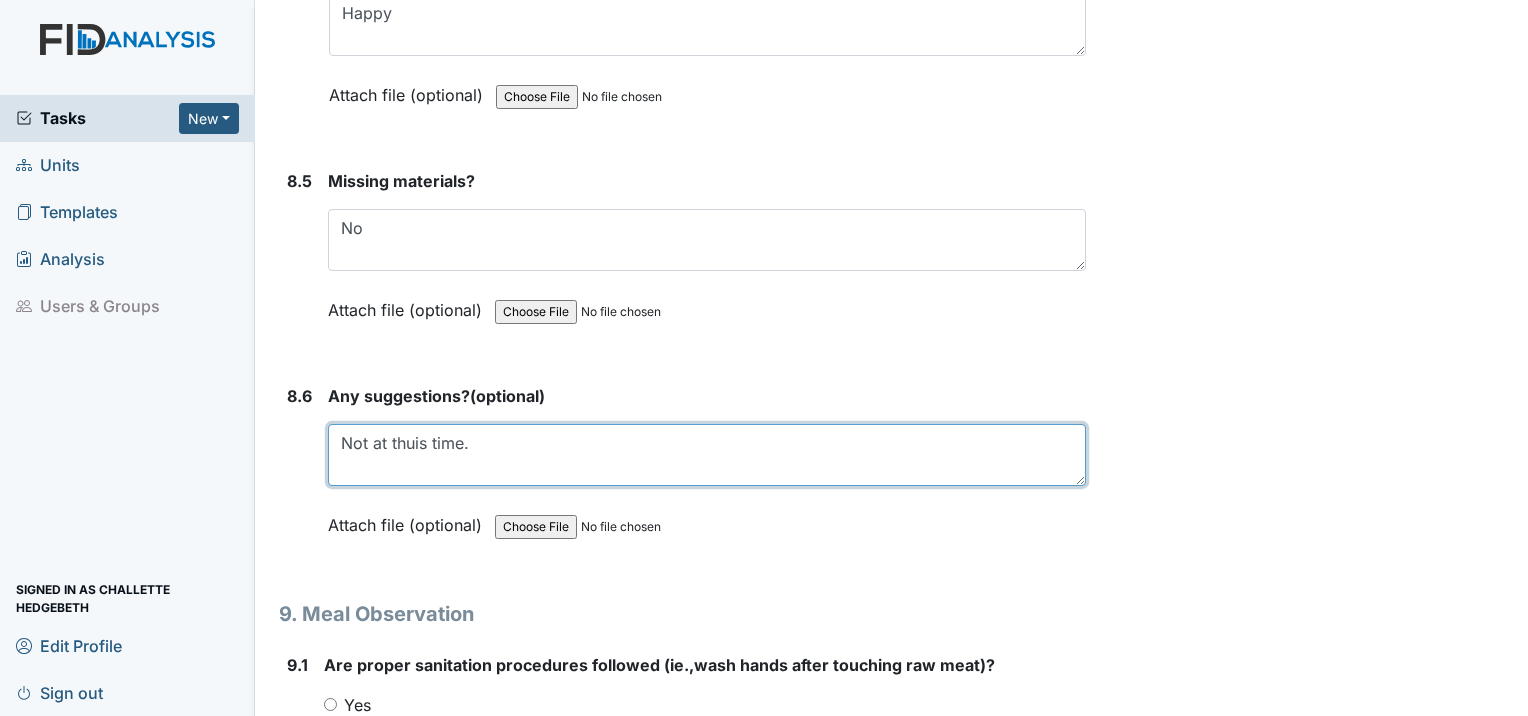 click on "Not at thuis time." at bounding box center [707, 455] 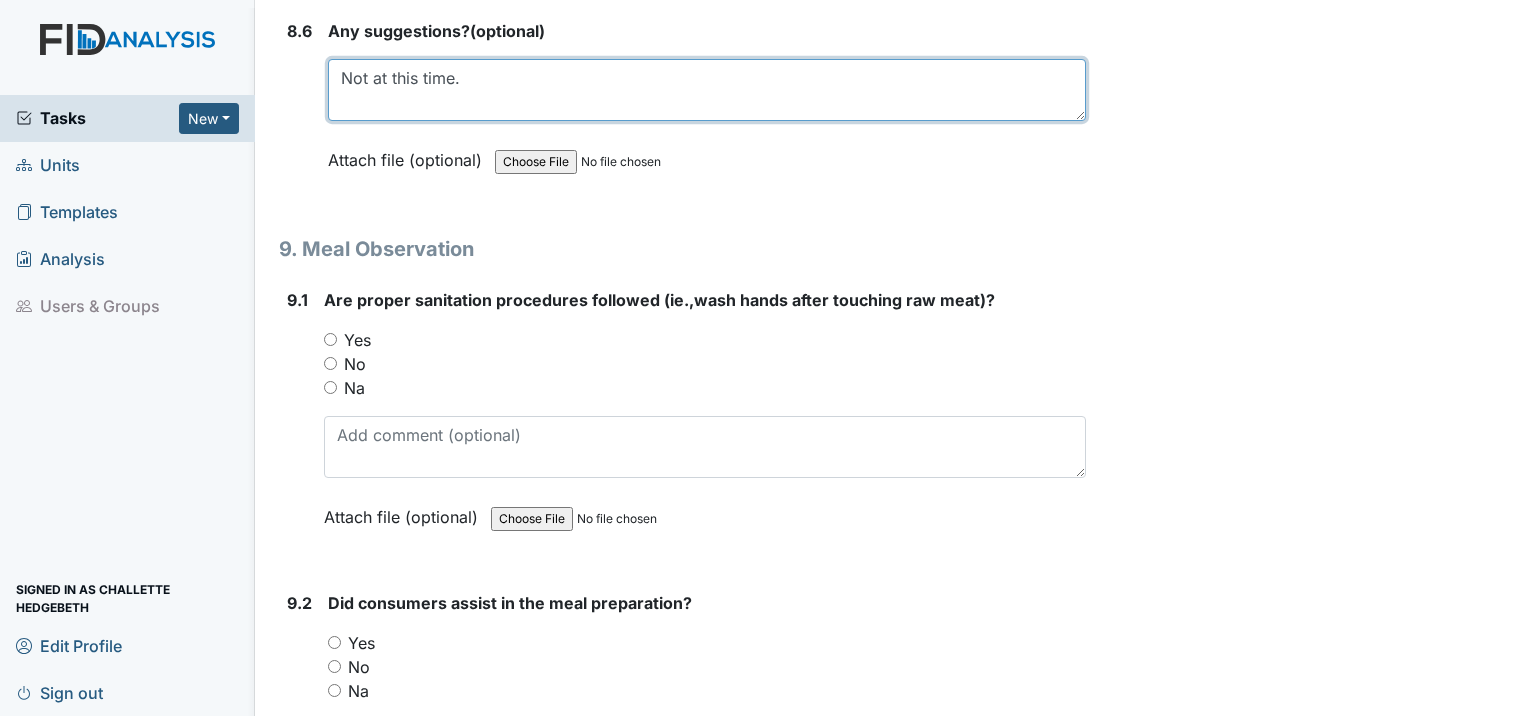 scroll, scrollTop: 15100, scrollLeft: 0, axis: vertical 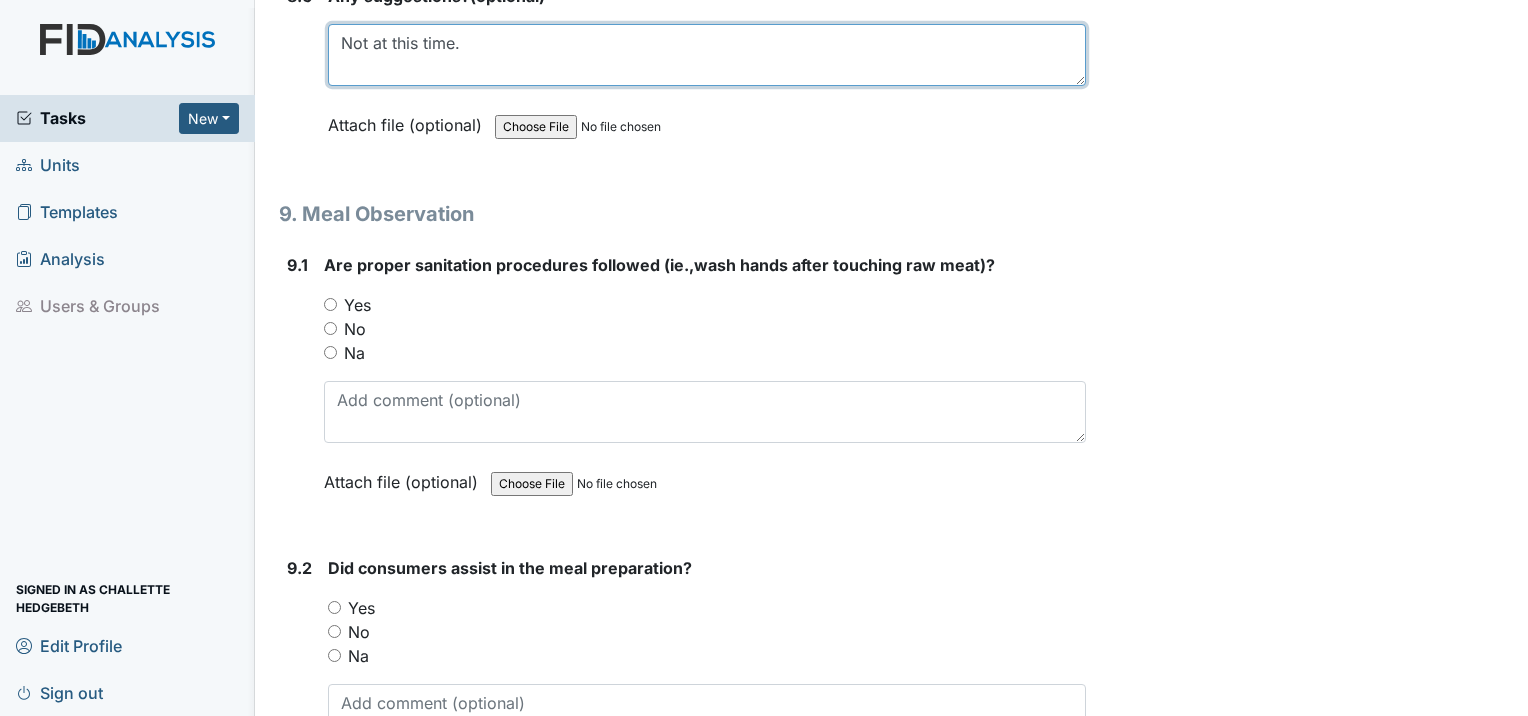 type on "Not at this time." 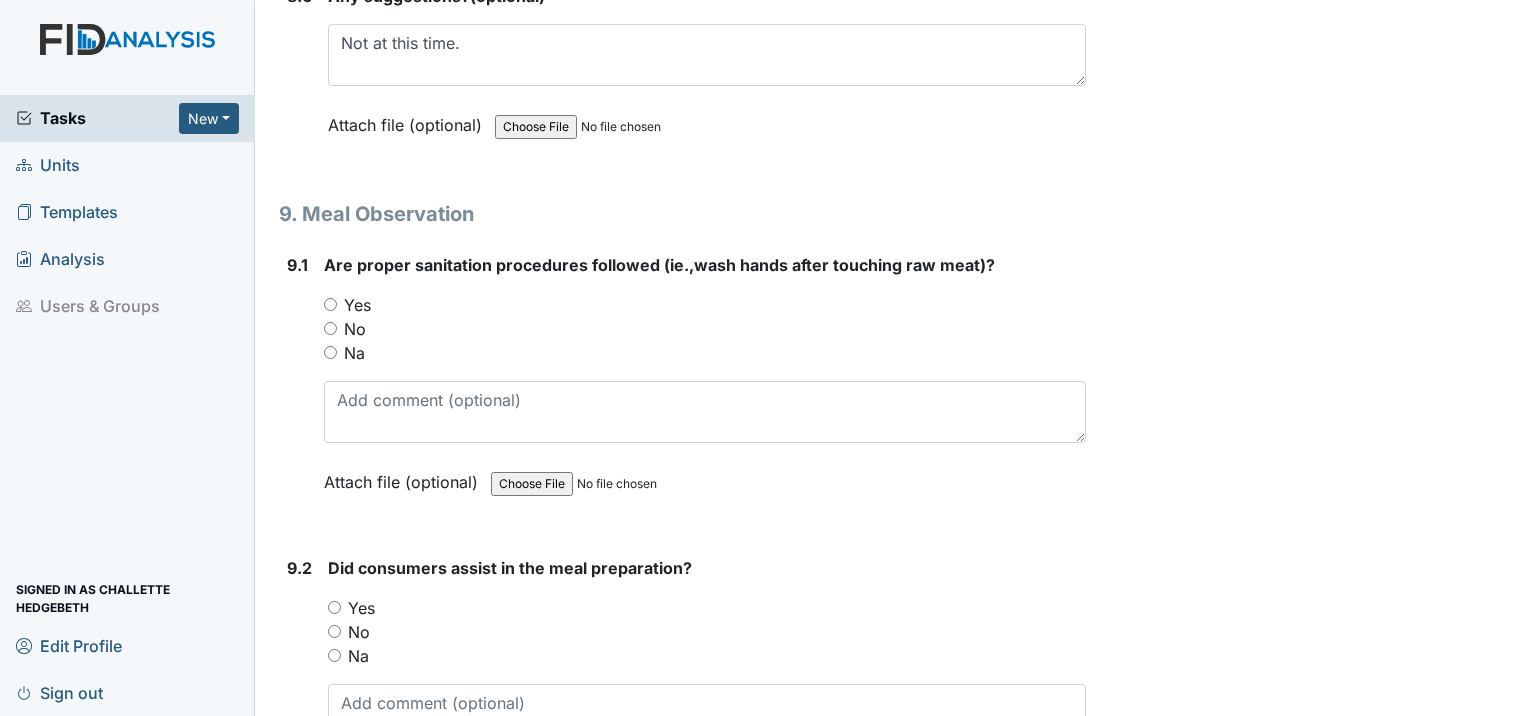 click on "Yes" at bounding box center [330, 304] 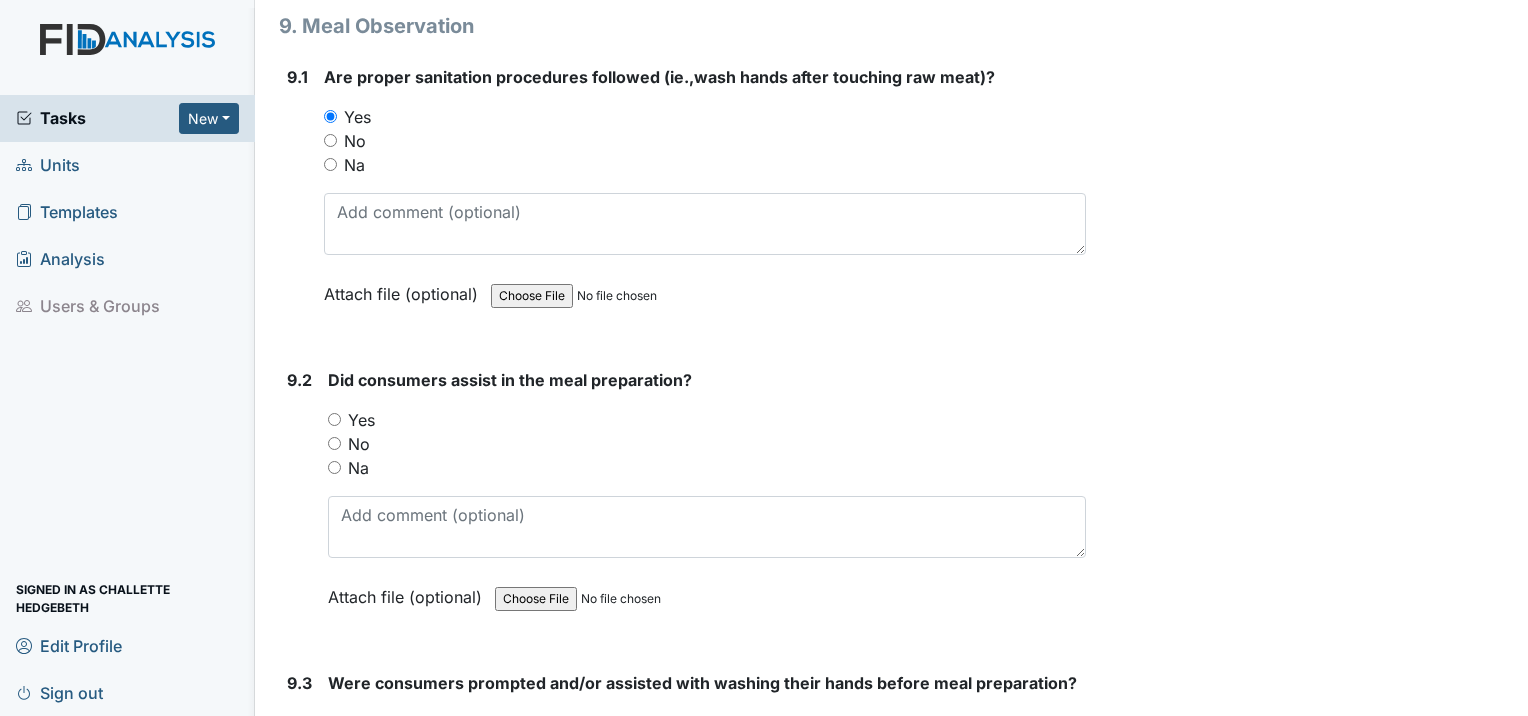 scroll, scrollTop: 15300, scrollLeft: 0, axis: vertical 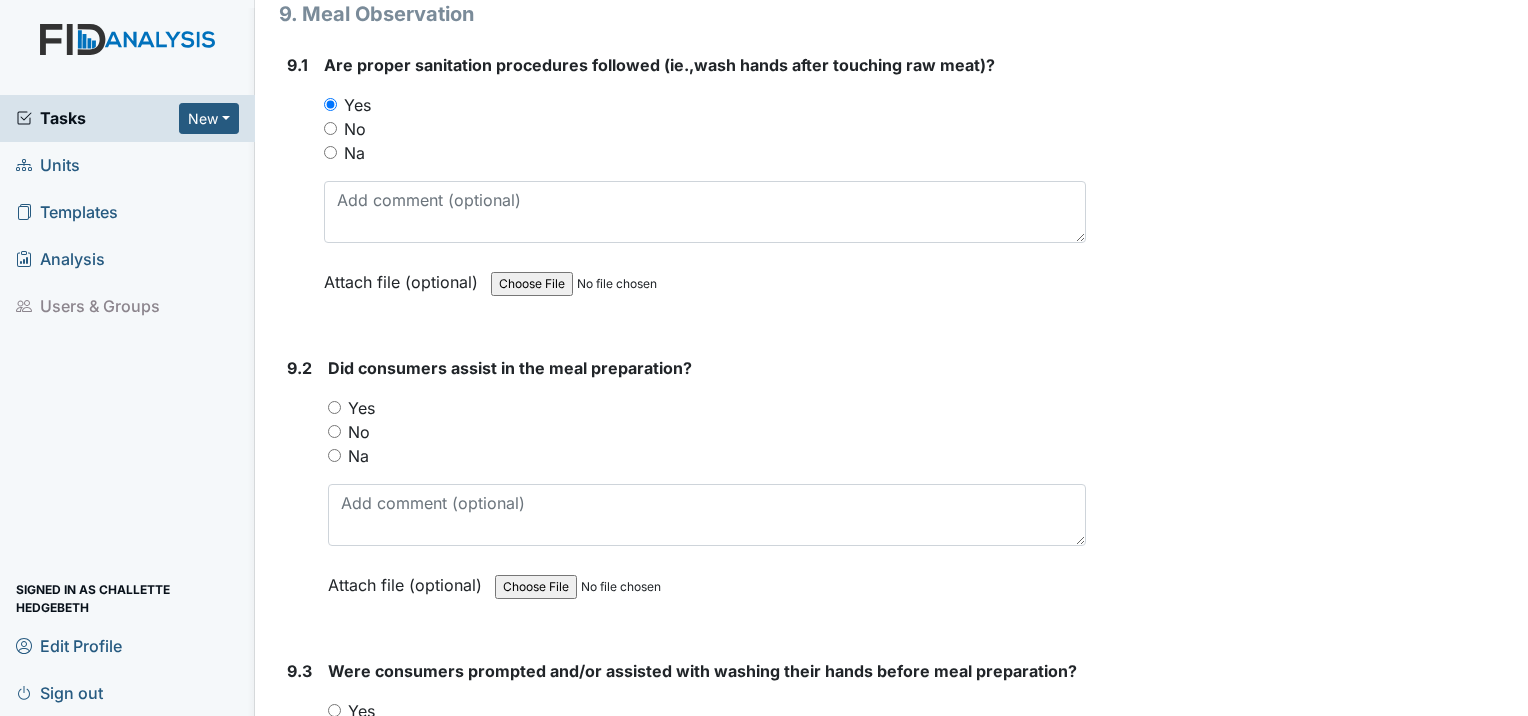 drag, startPoint x: 334, startPoint y: 354, endPoint x: 344, endPoint y: 353, distance: 10.049875 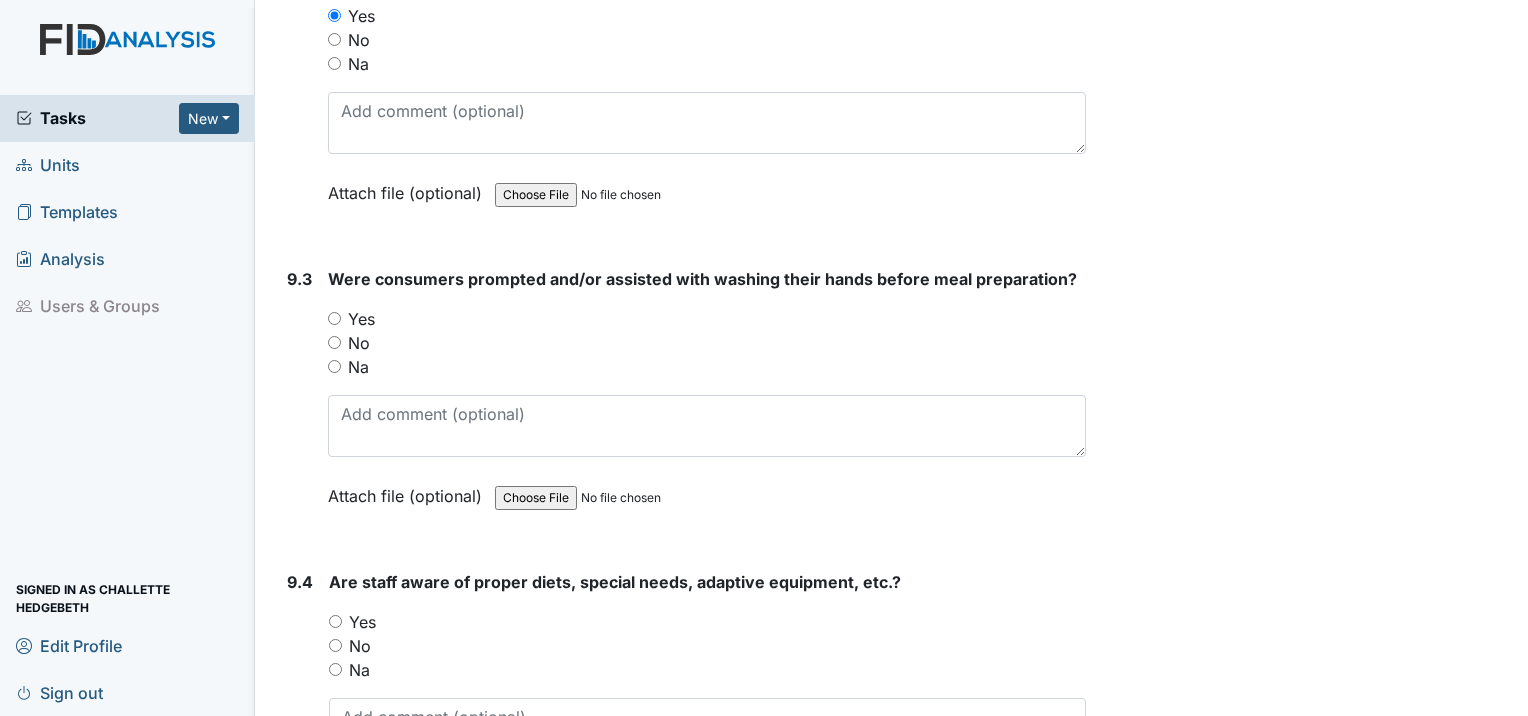 scroll, scrollTop: 15700, scrollLeft: 0, axis: vertical 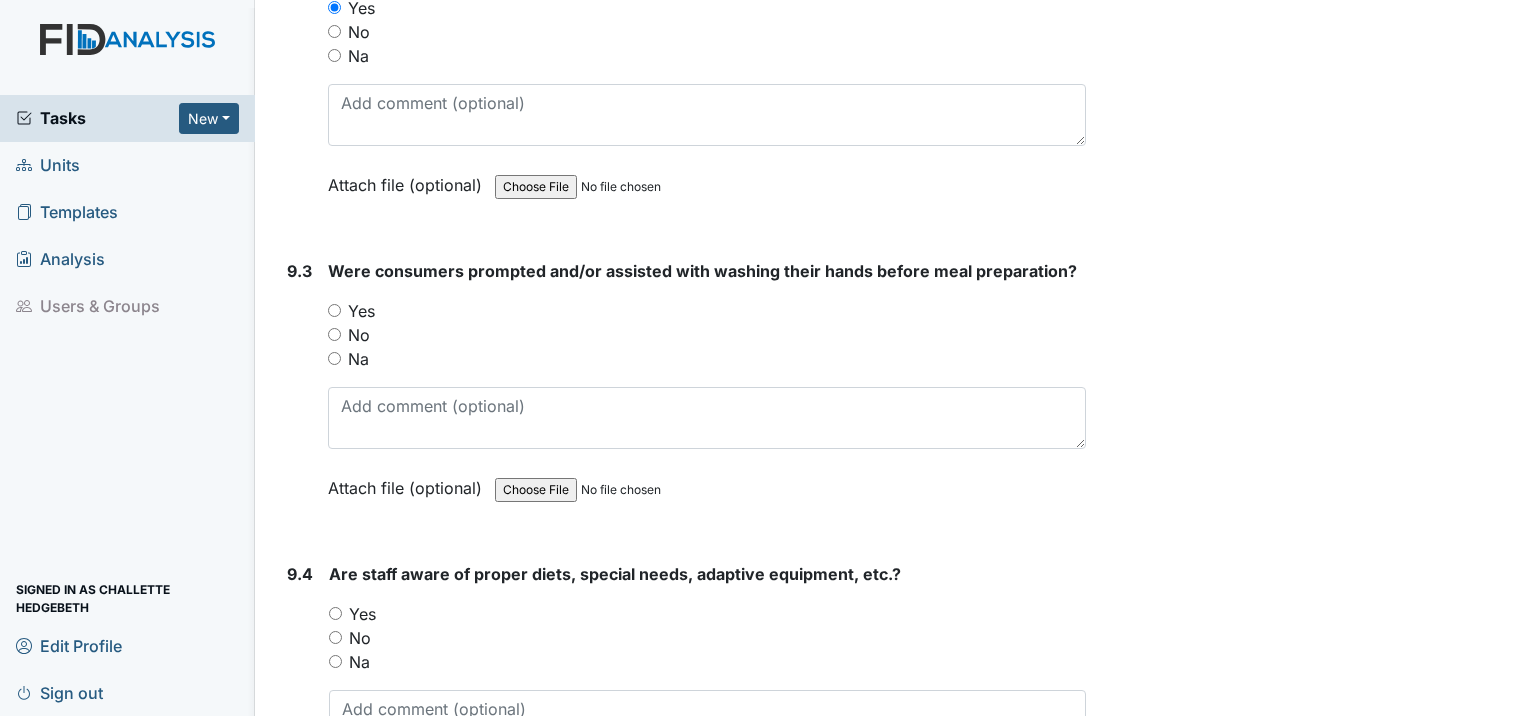 click on "Yes" at bounding box center (707, 311) 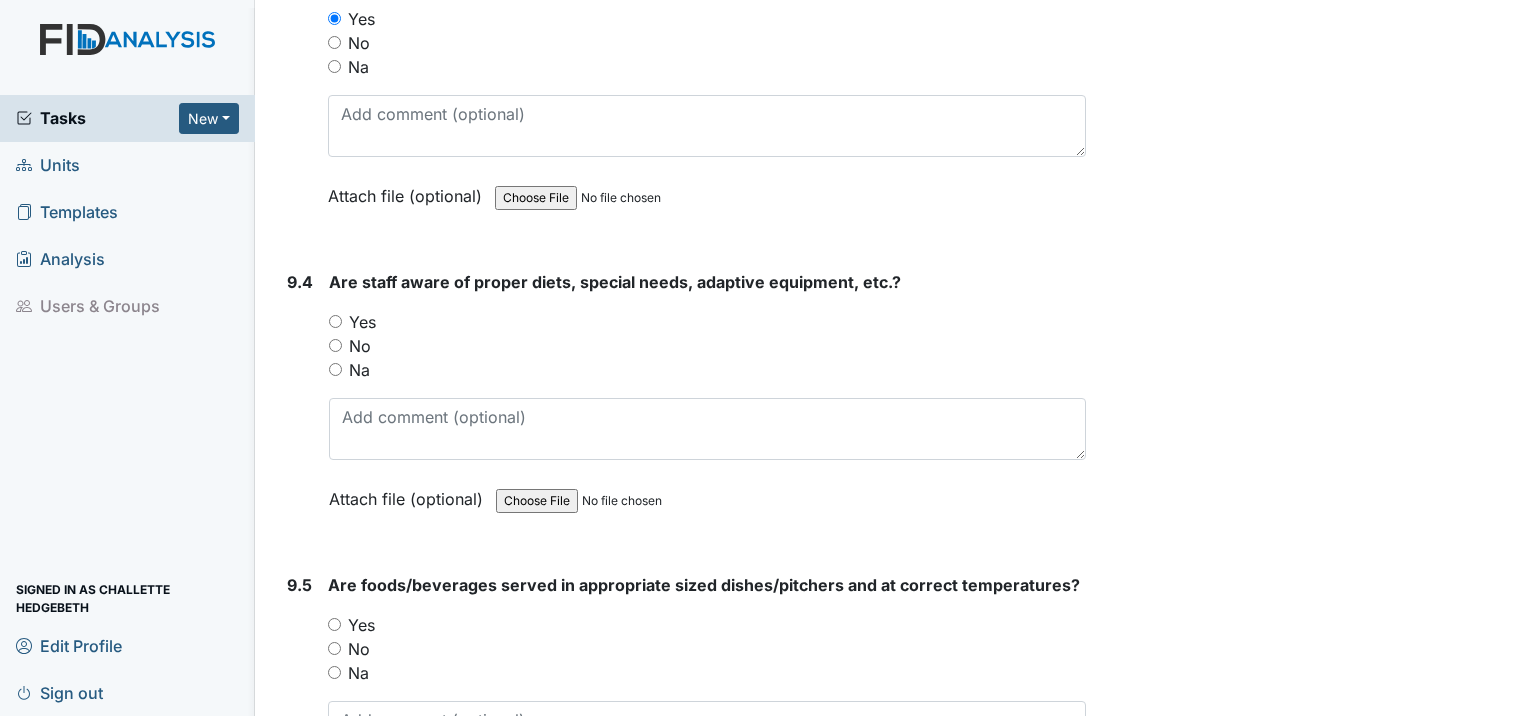 scroll, scrollTop: 16000, scrollLeft: 0, axis: vertical 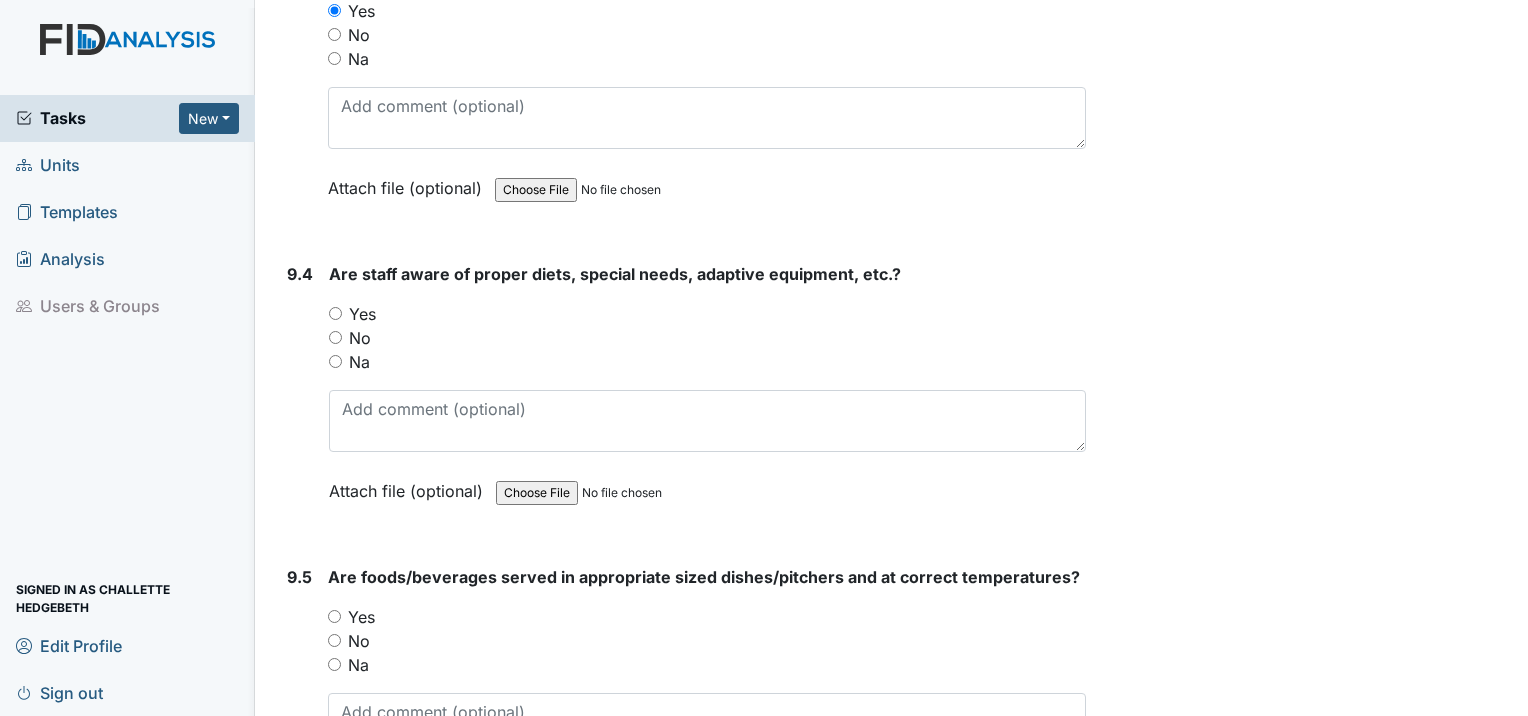 click on "Yes" at bounding box center [335, 313] 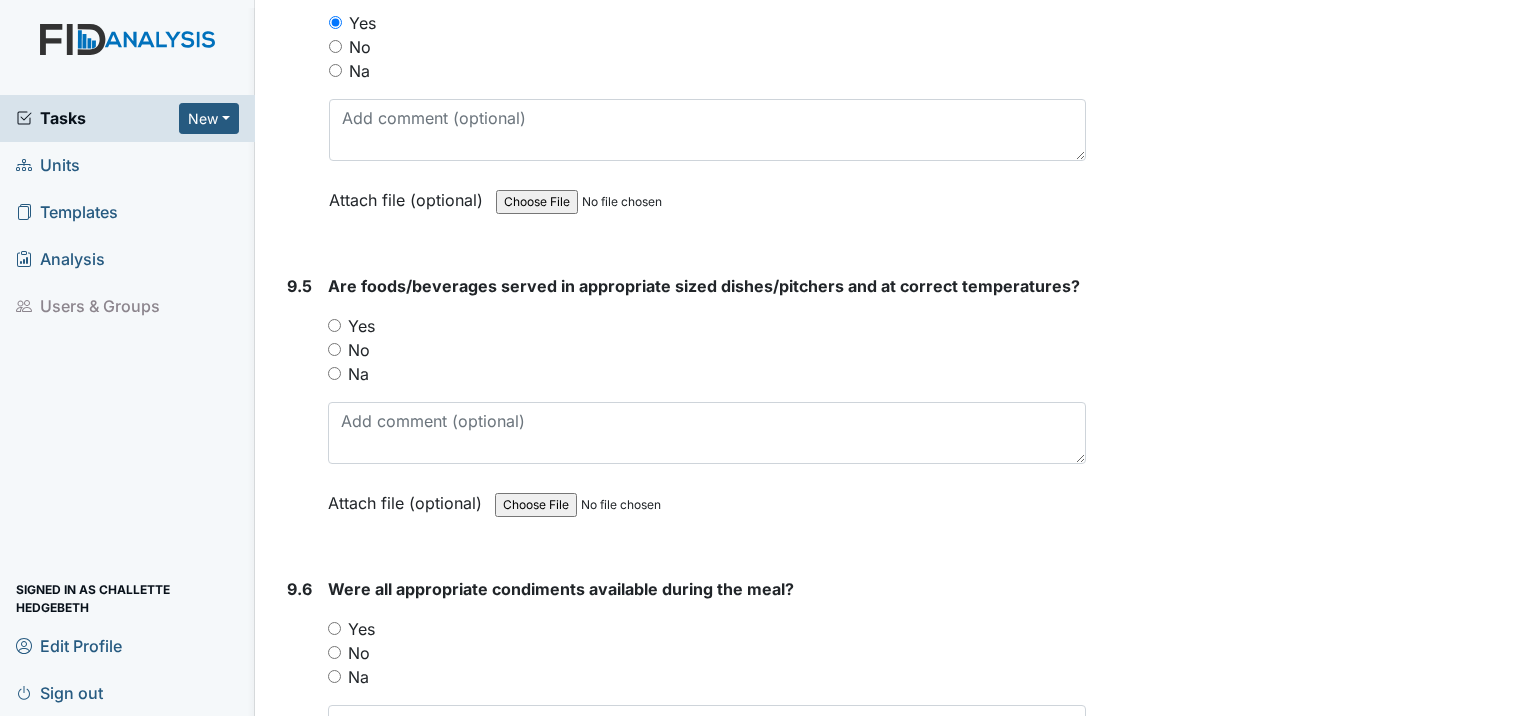 scroll, scrollTop: 16300, scrollLeft: 0, axis: vertical 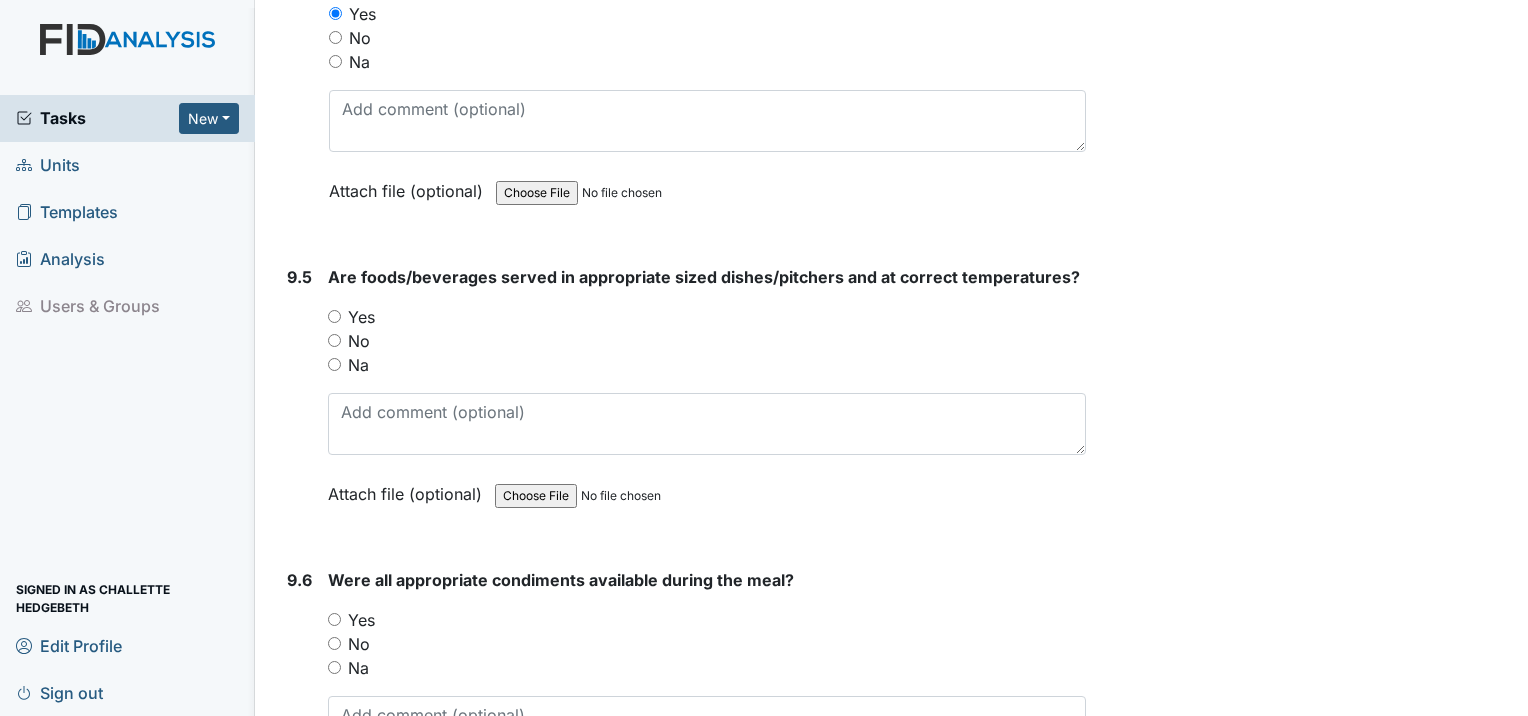click on "Yes" at bounding box center [334, 316] 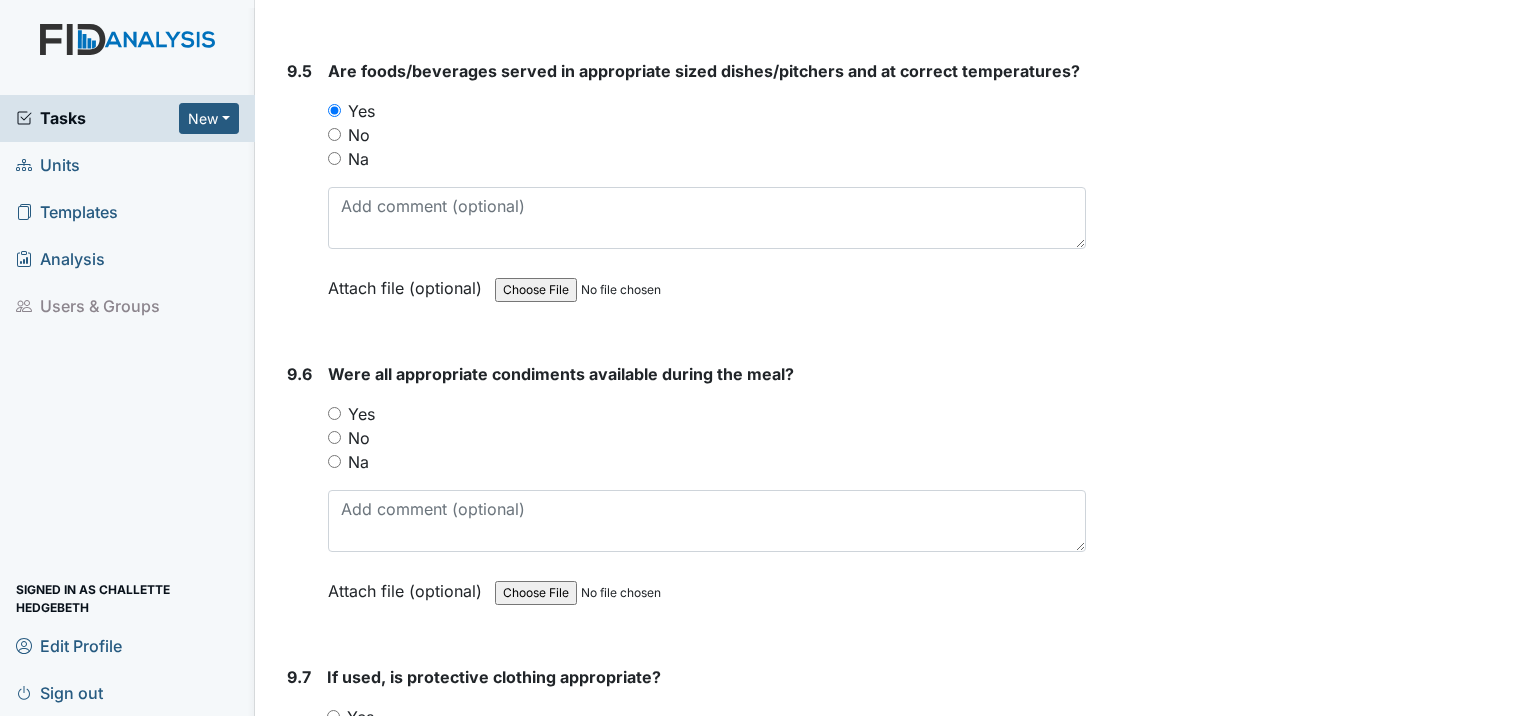 scroll, scrollTop: 16600, scrollLeft: 0, axis: vertical 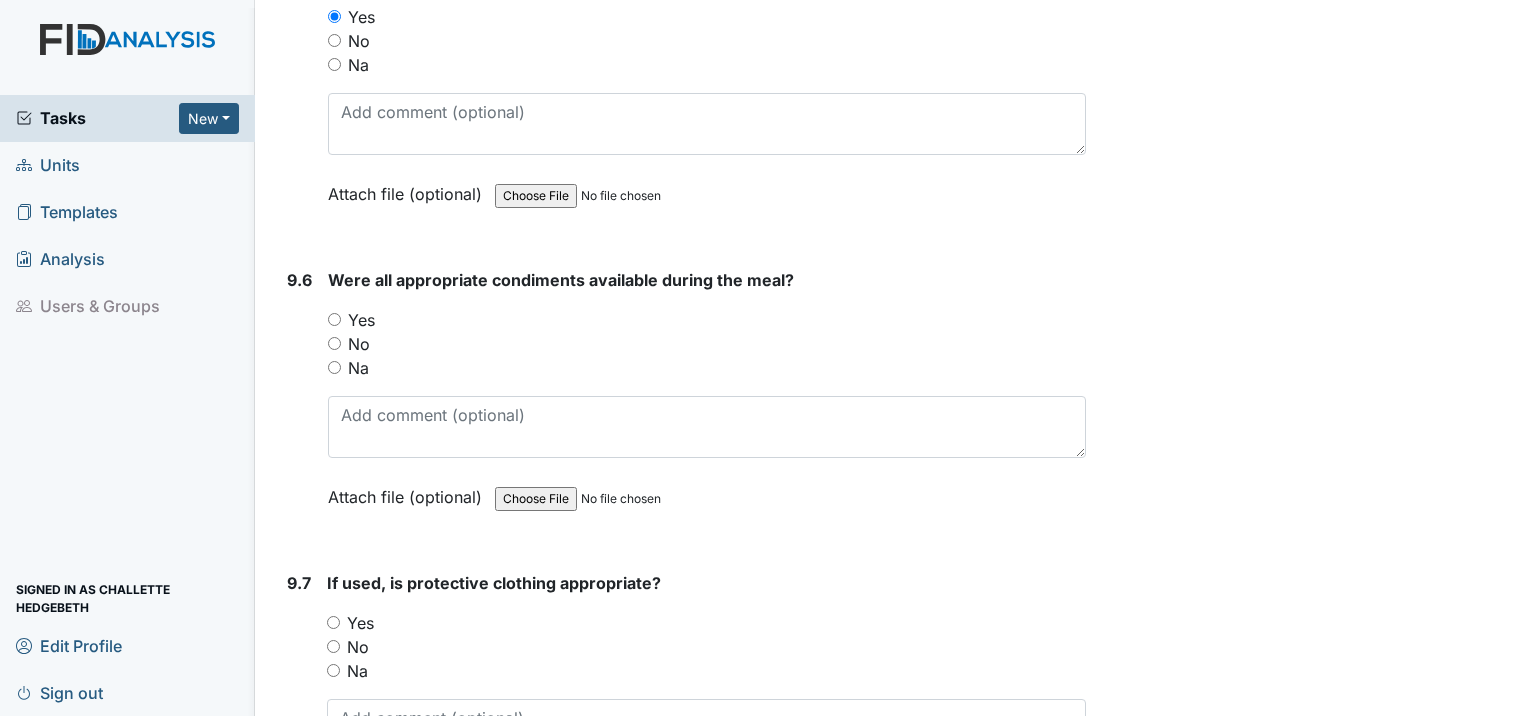 click on "Yes" at bounding box center [334, 319] 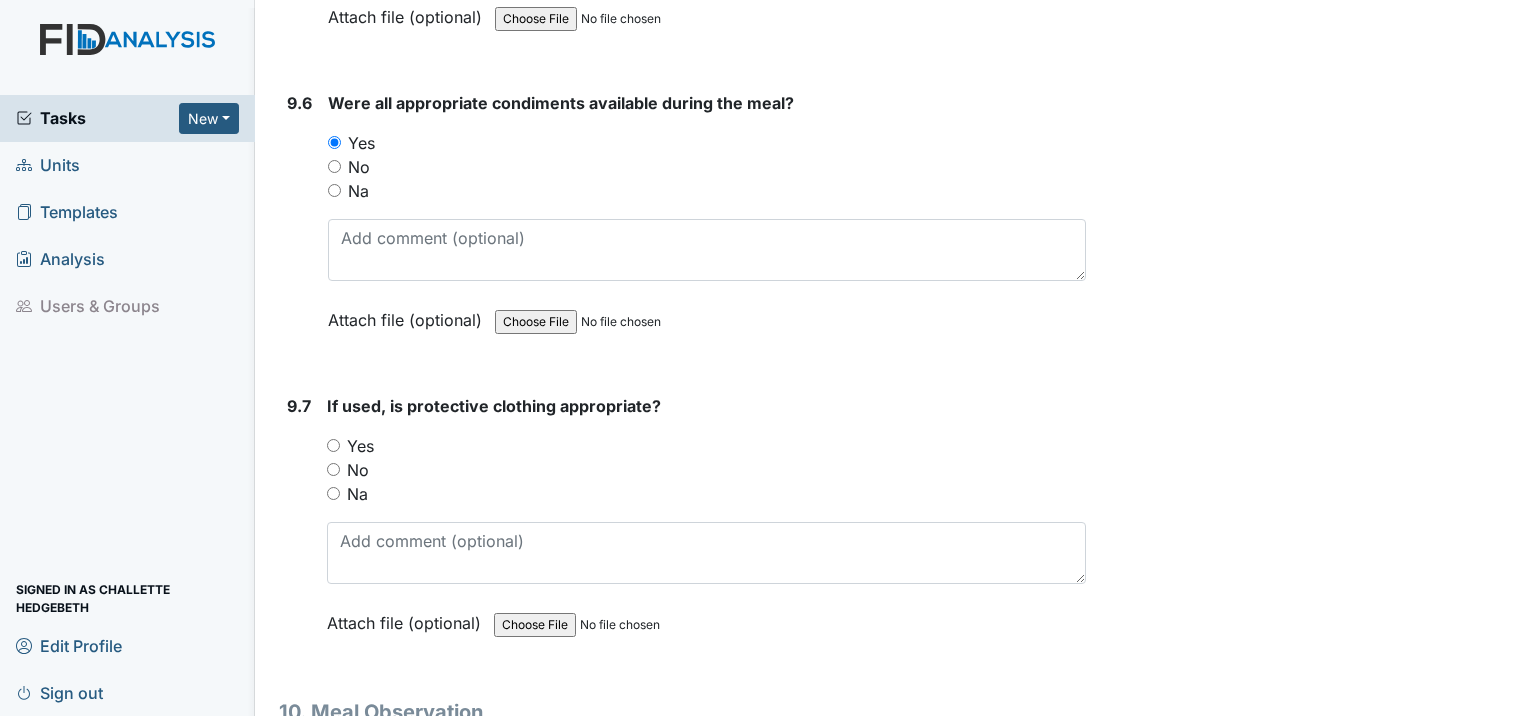 scroll, scrollTop: 16800, scrollLeft: 0, axis: vertical 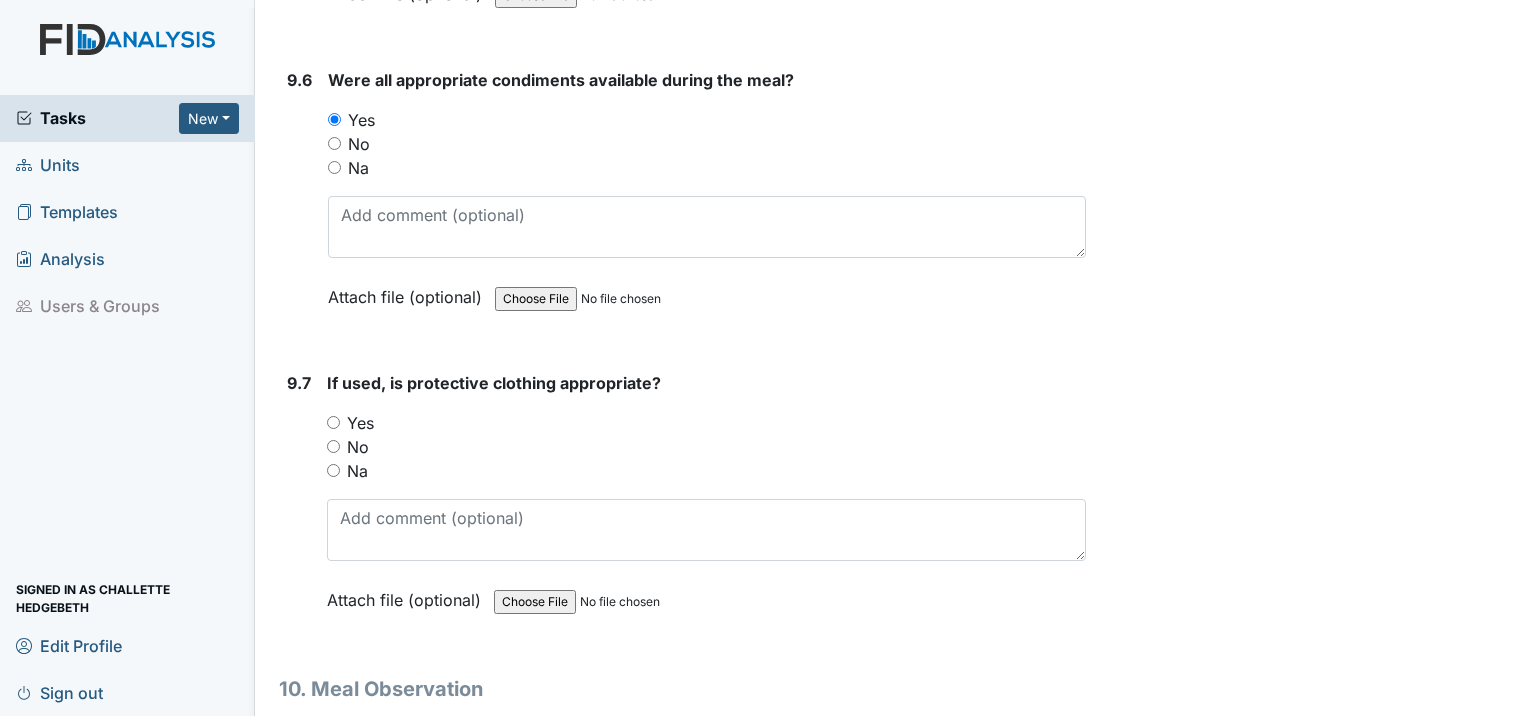 drag, startPoint x: 332, startPoint y: 360, endPoint x: 356, endPoint y: 359, distance: 24.020824 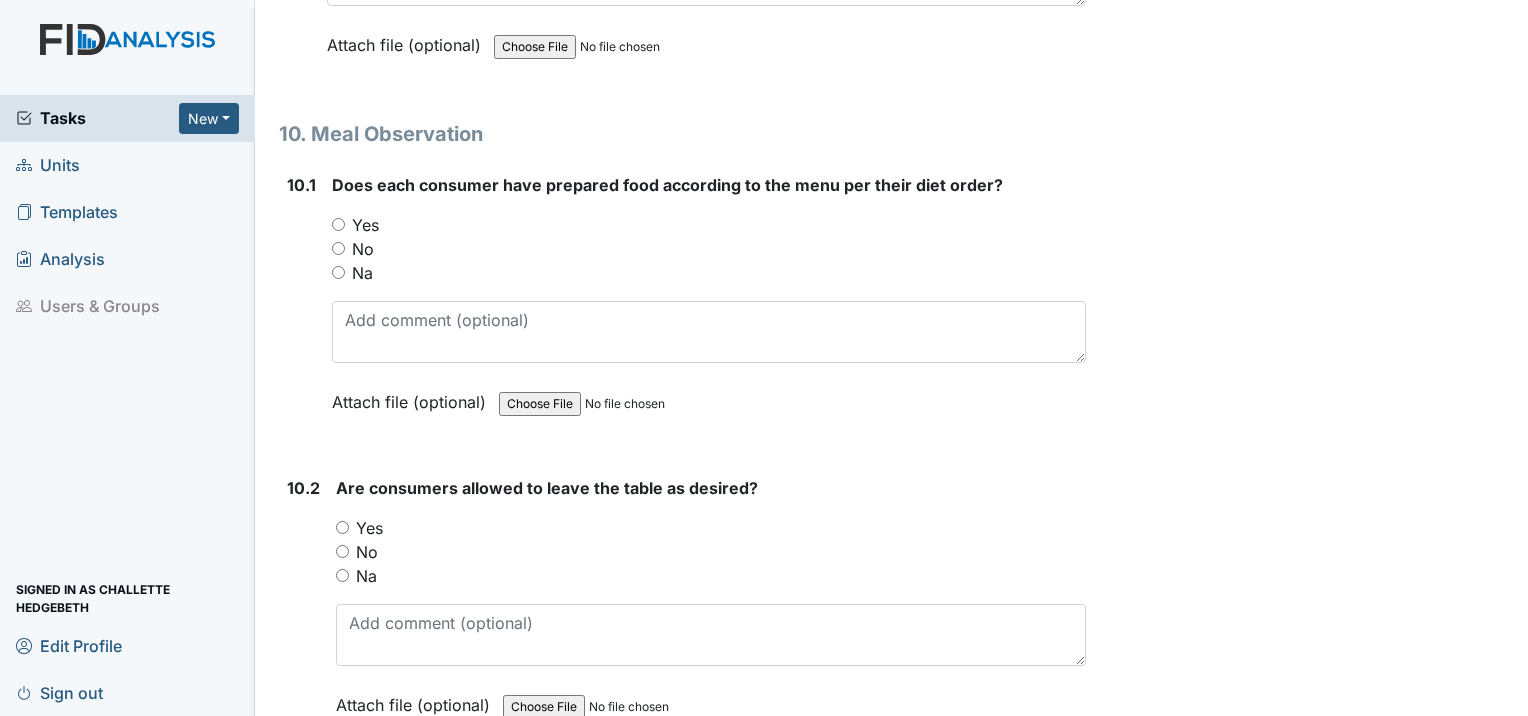scroll, scrollTop: 17400, scrollLeft: 0, axis: vertical 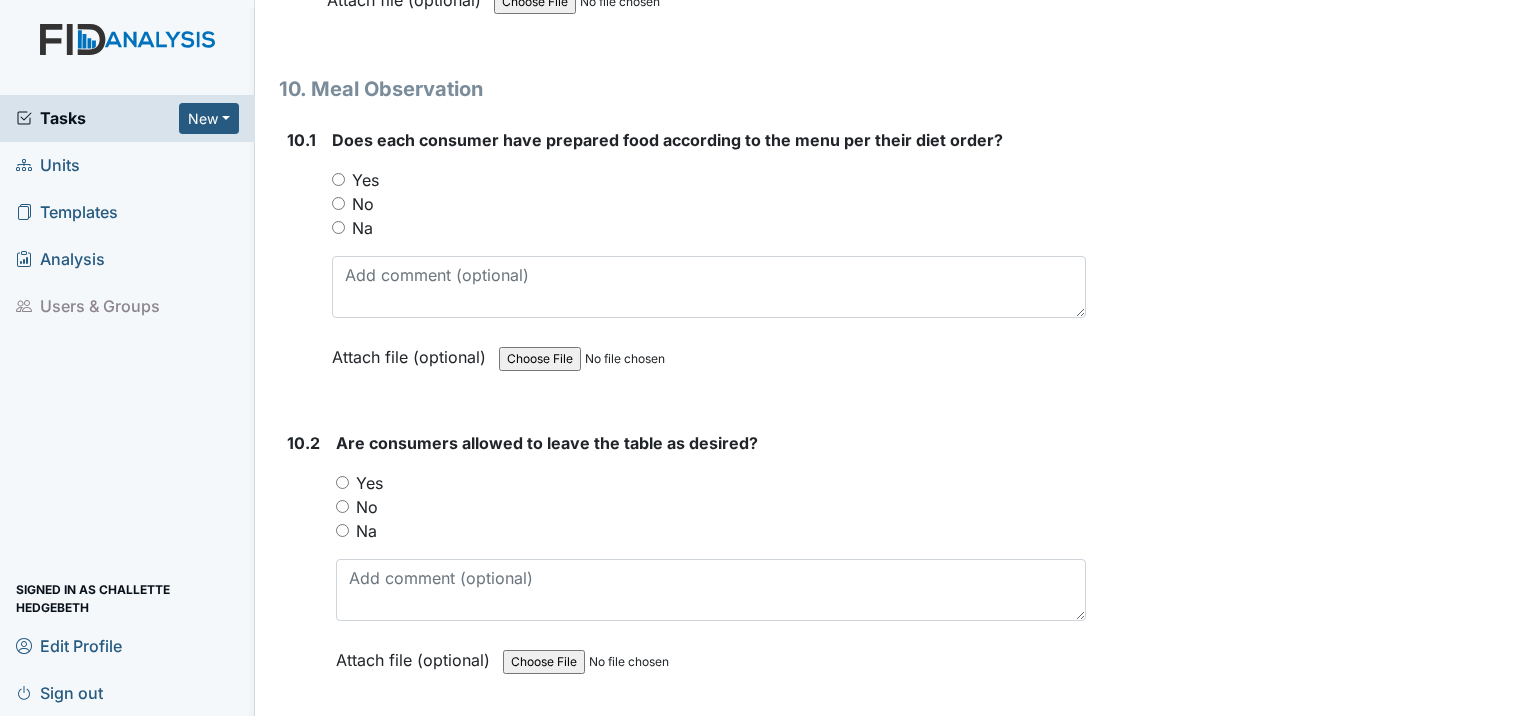 click on "Yes" at bounding box center [338, 179] 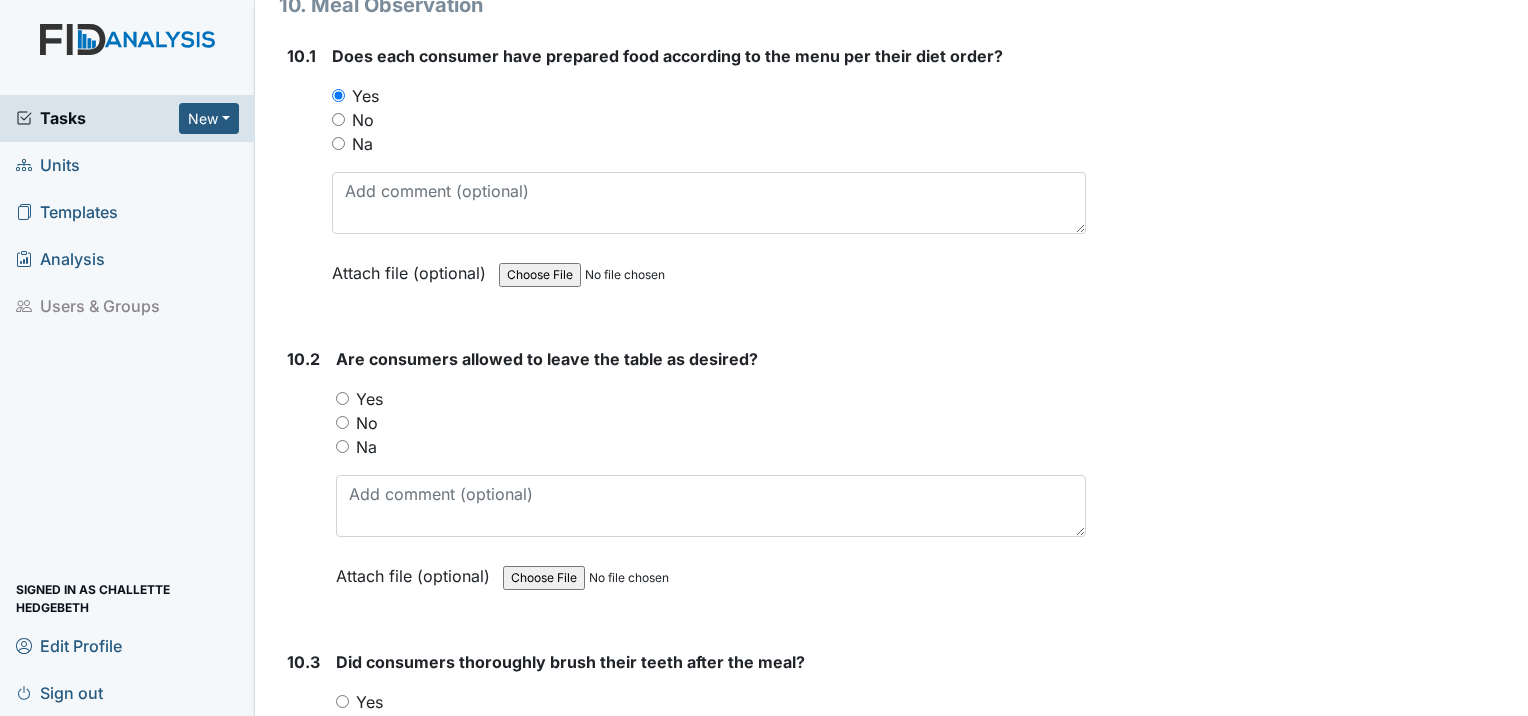 scroll, scrollTop: 17600, scrollLeft: 0, axis: vertical 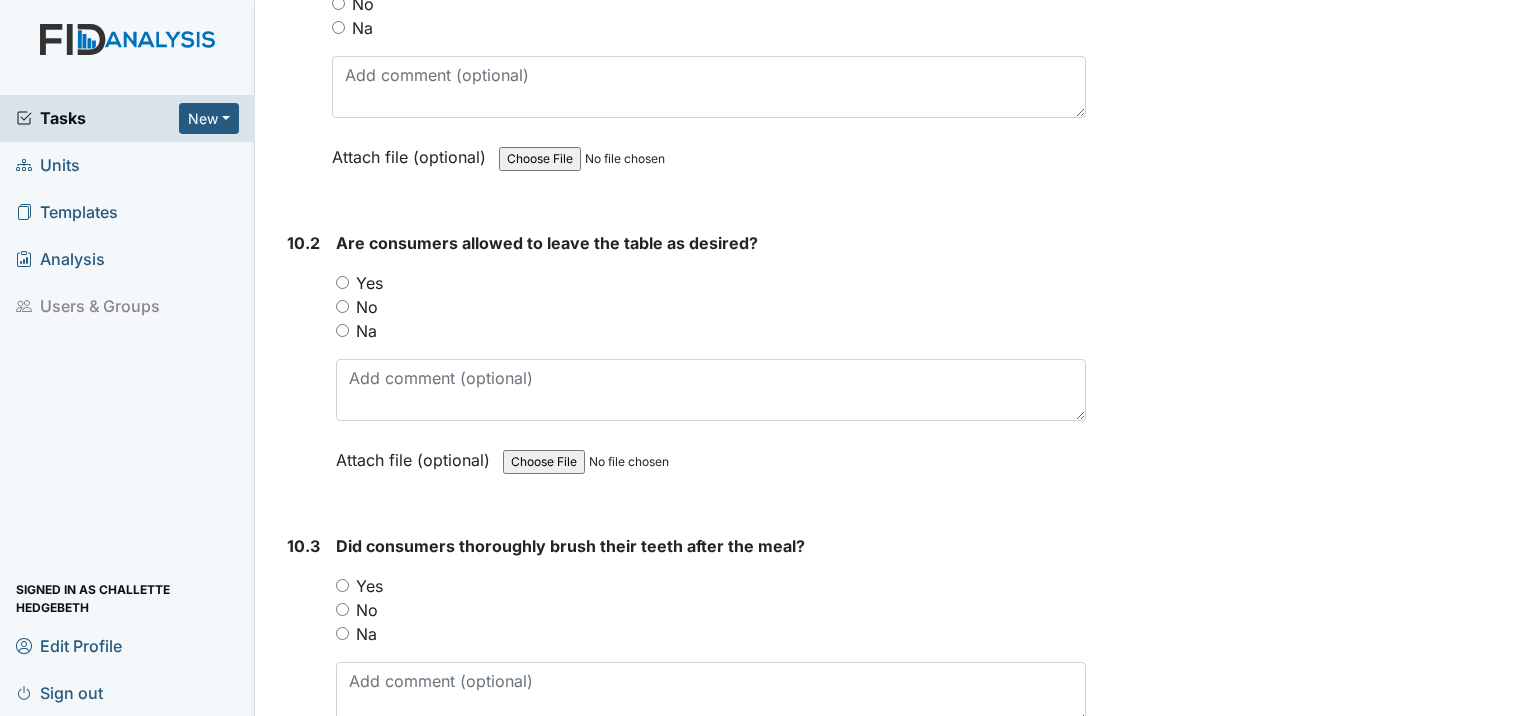 click on "Yes" at bounding box center (342, 282) 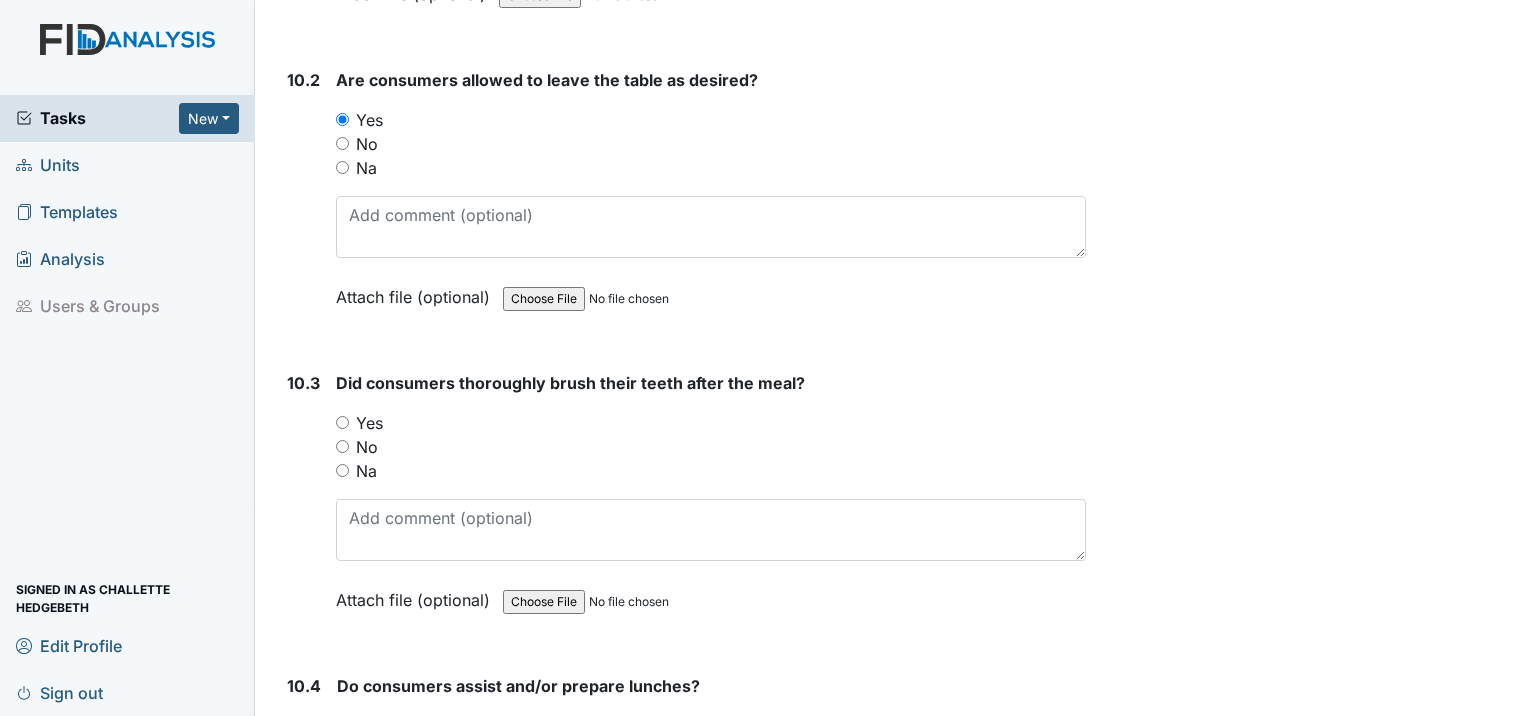 scroll, scrollTop: 17800, scrollLeft: 0, axis: vertical 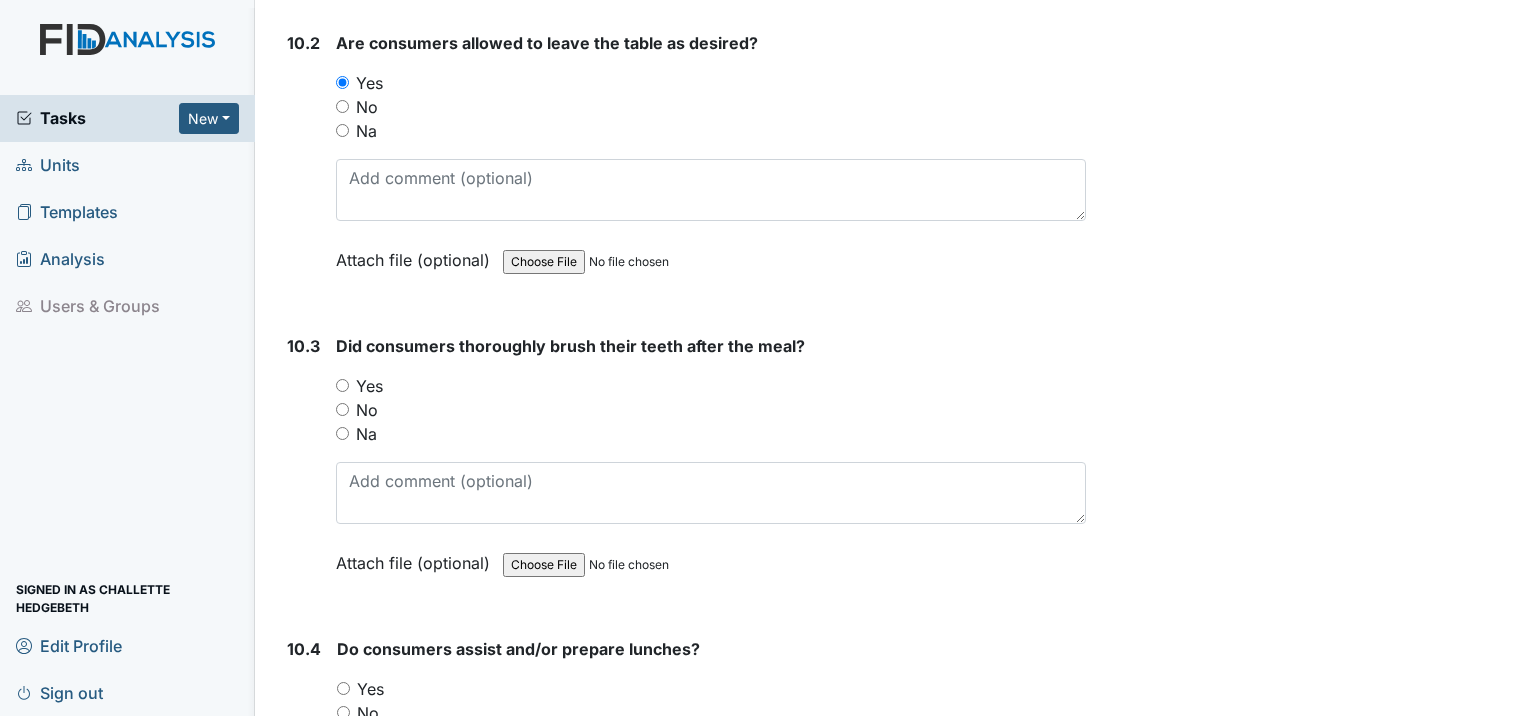 click on "Yes" at bounding box center (342, 385) 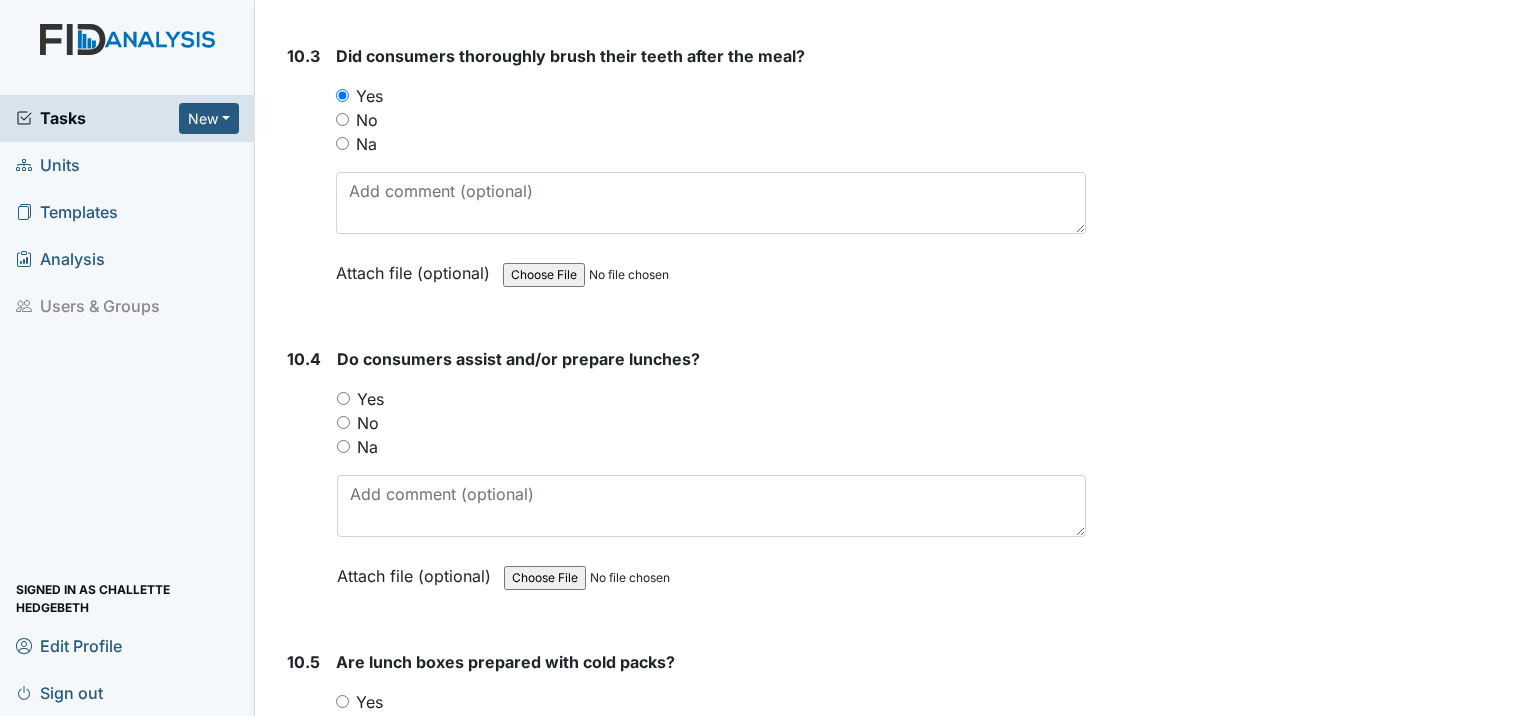 scroll, scrollTop: 18100, scrollLeft: 0, axis: vertical 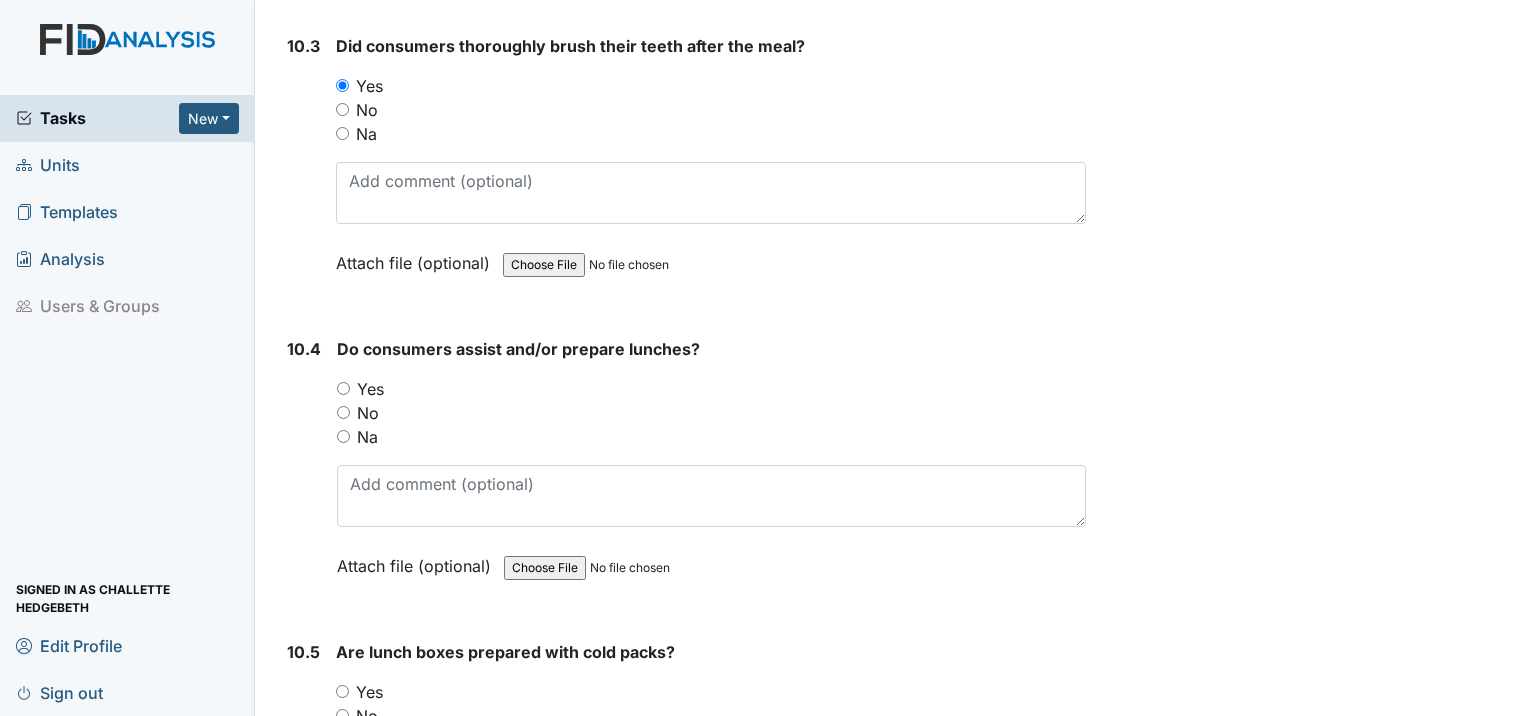 click on "Yes" at bounding box center (343, 388) 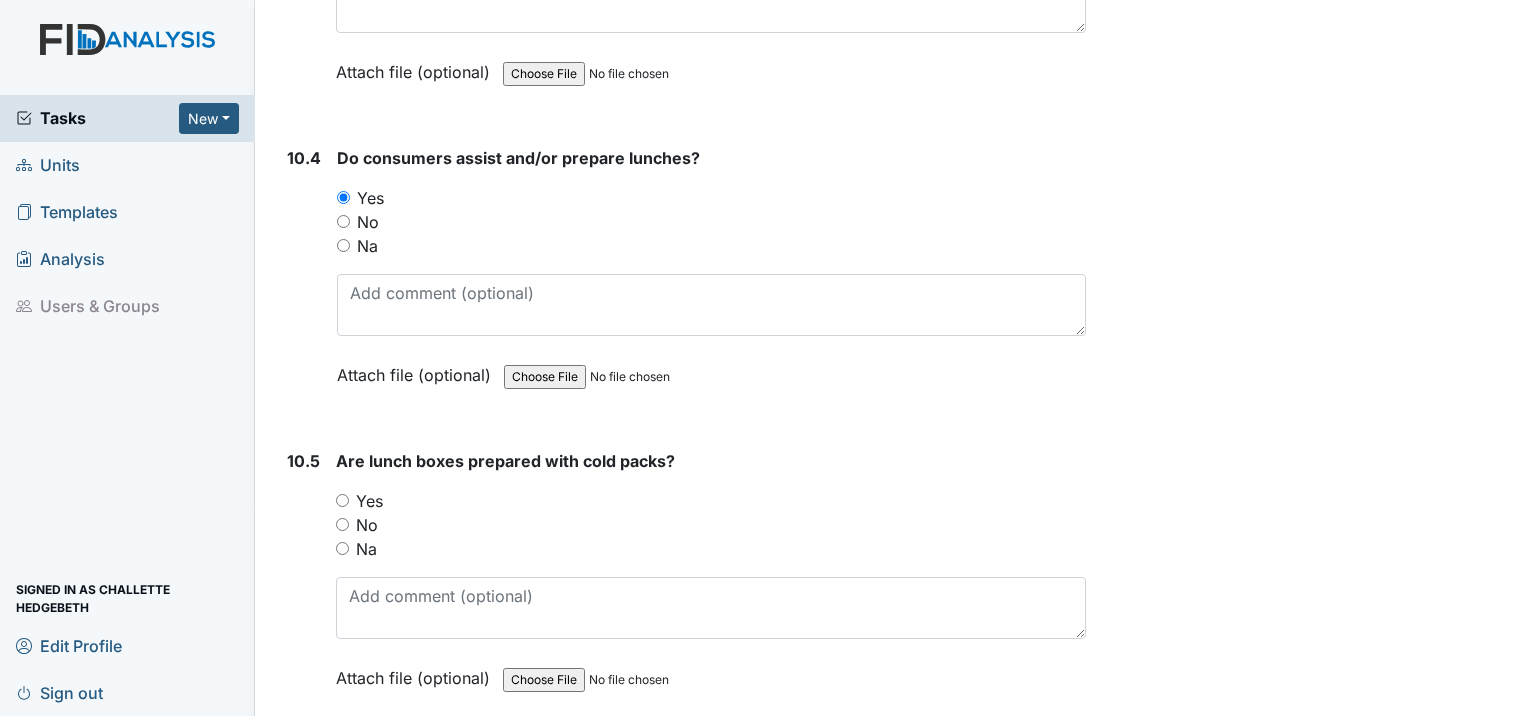 scroll, scrollTop: 18300, scrollLeft: 0, axis: vertical 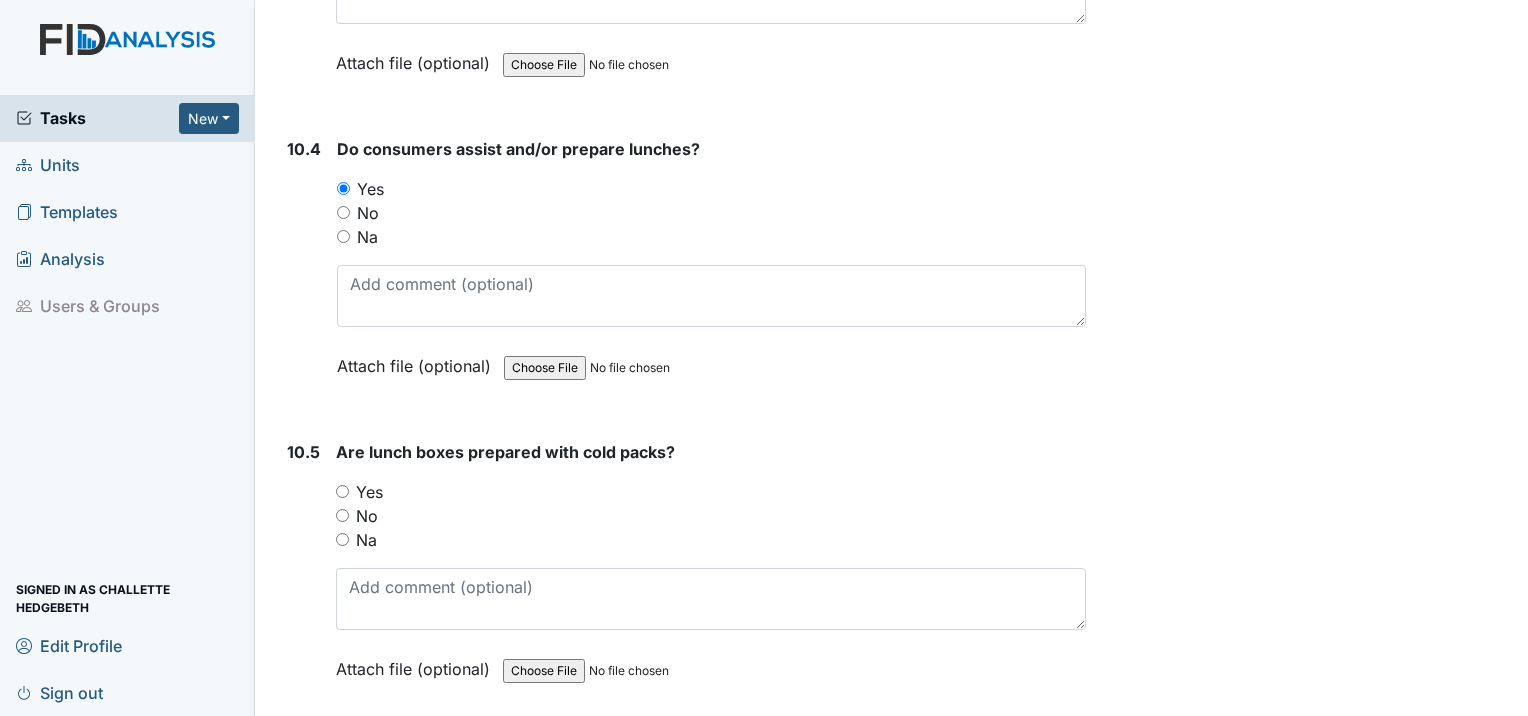 click on "Yes" at bounding box center [342, 491] 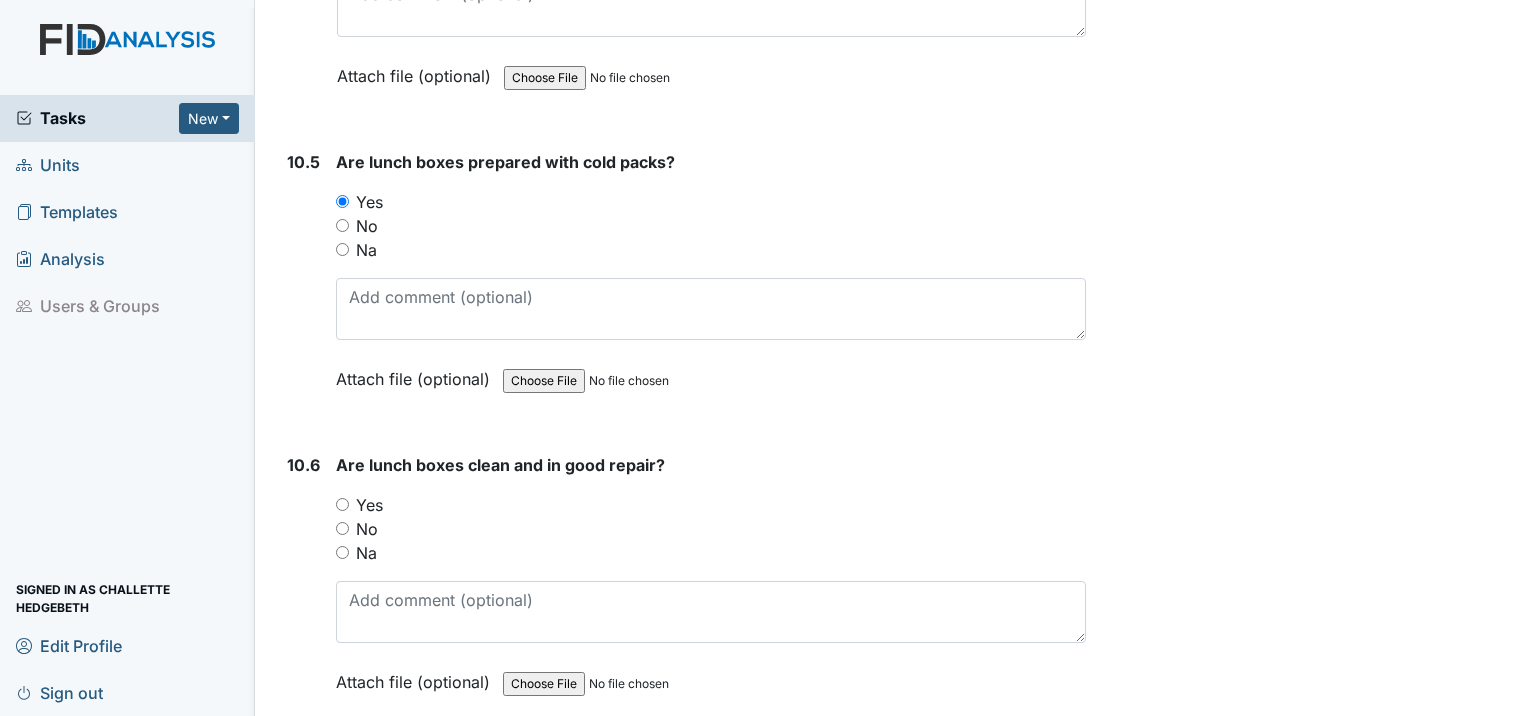 scroll, scrollTop: 18600, scrollLeft: 0, axis: vertical 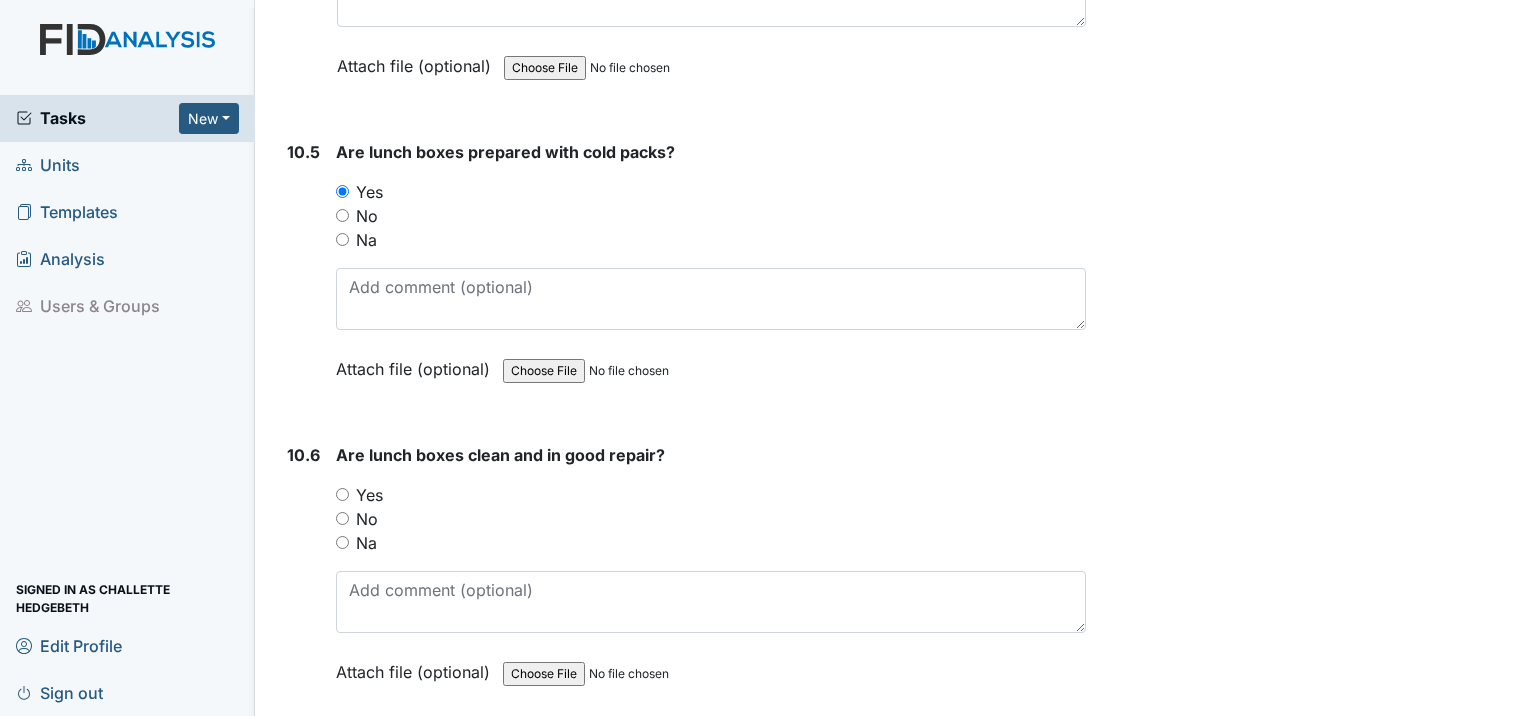 drag, startPoint x: 337, startPoint y: 431, endPoint x: 368, endPoint y: 430, distance: 31.016125 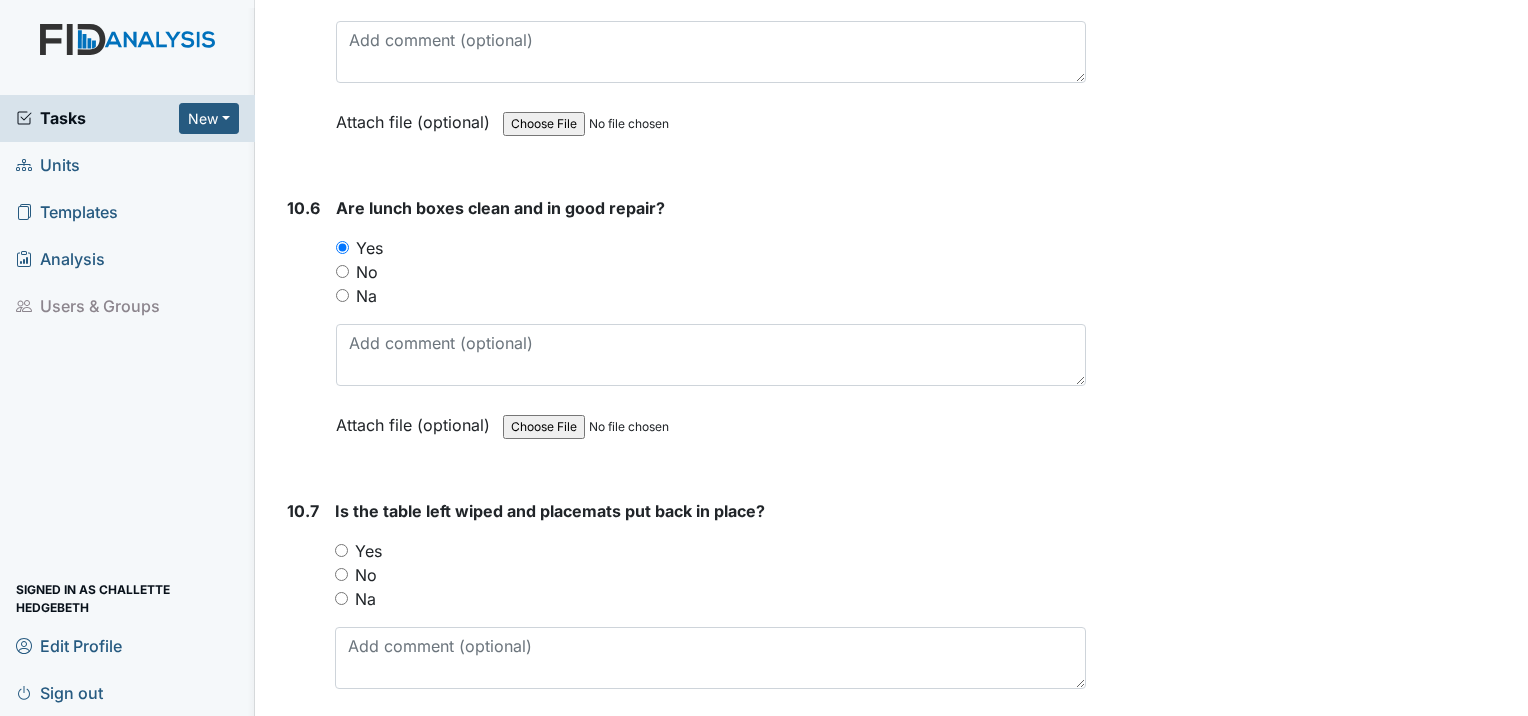 scroll, scrollTop: 18900, scrollLeft: 0, axis: vertical 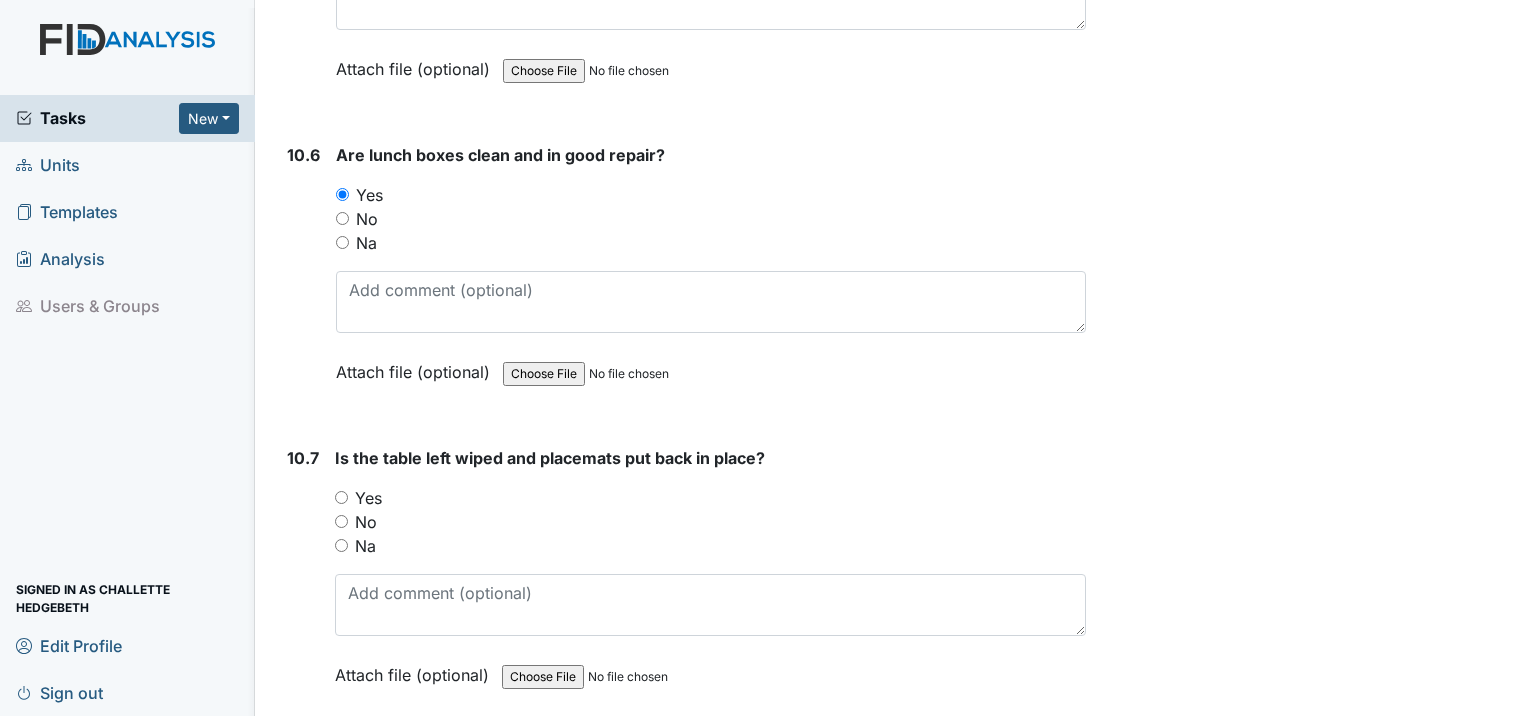 click on "Yes" at bounding box center (341, 497) 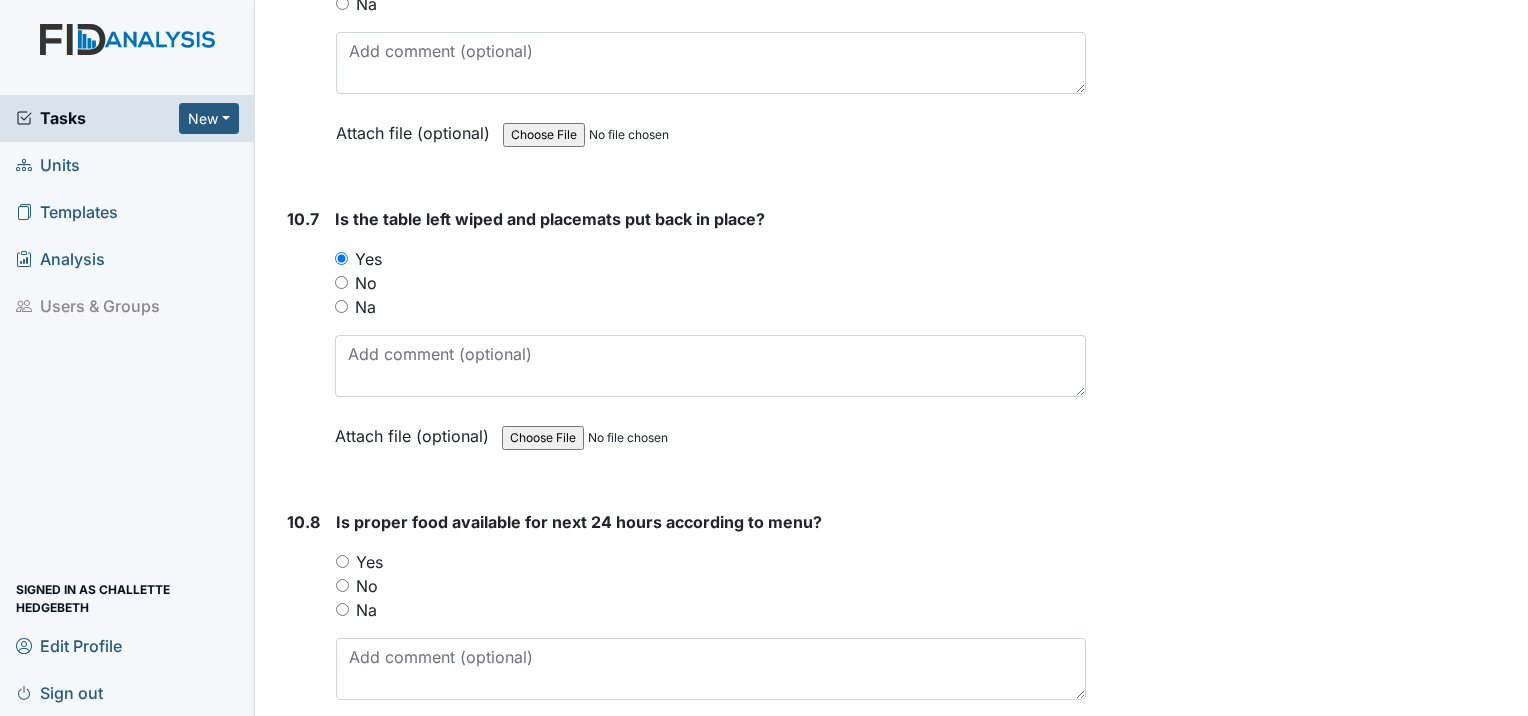 scroll, scrollTop: 19200, scrollLeft: 0, axis: vertical 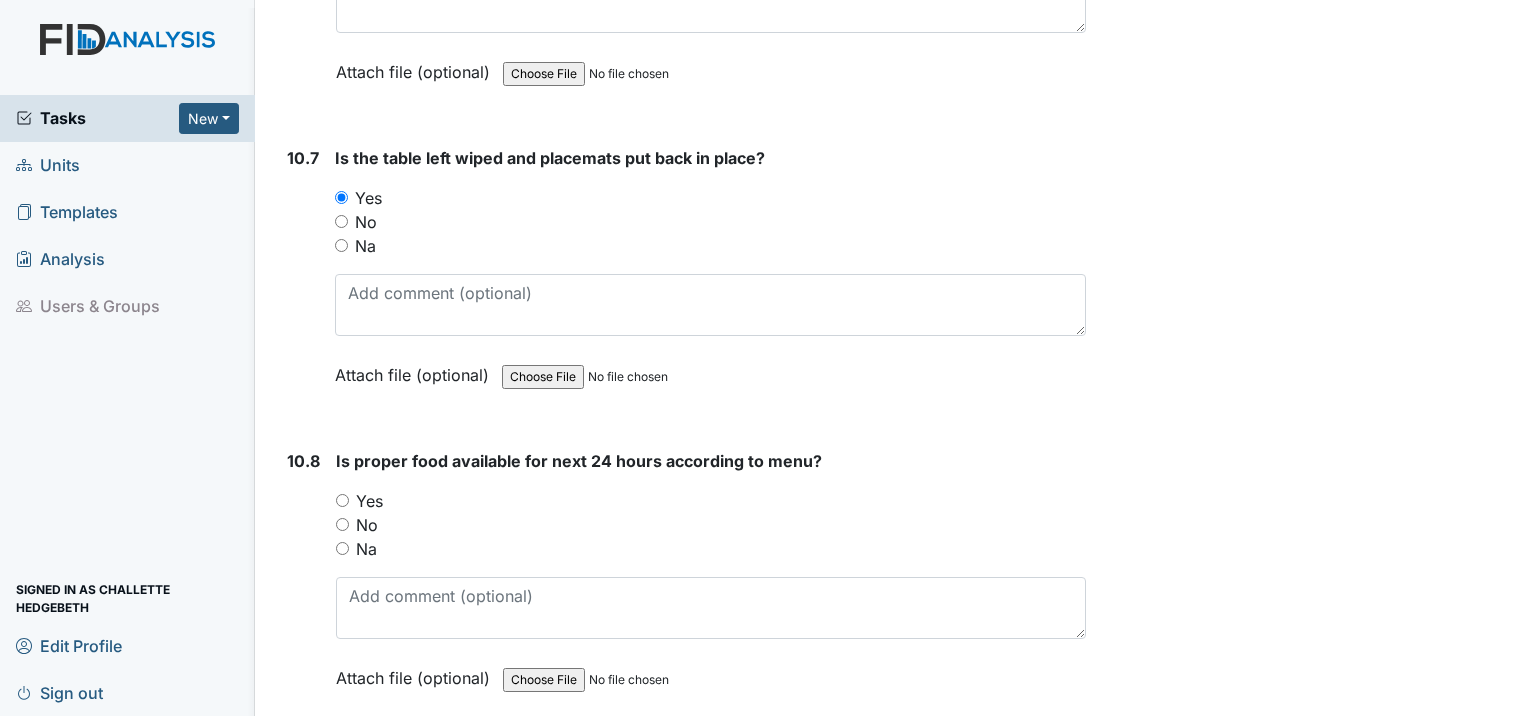 click on "Yes" at bounding box center (711, 501) 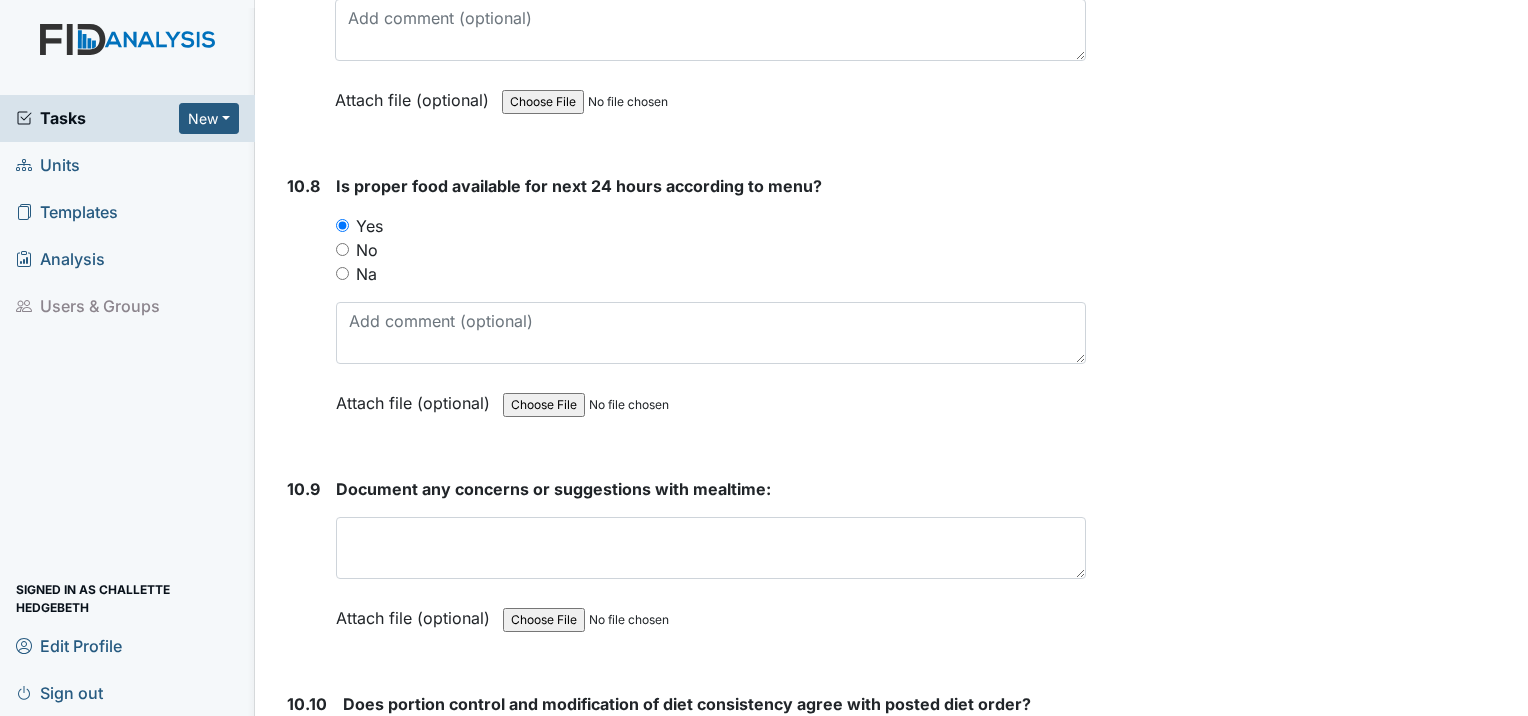 scroll, scrollTop: 19500, scrollLeft: 0, axis: vertical 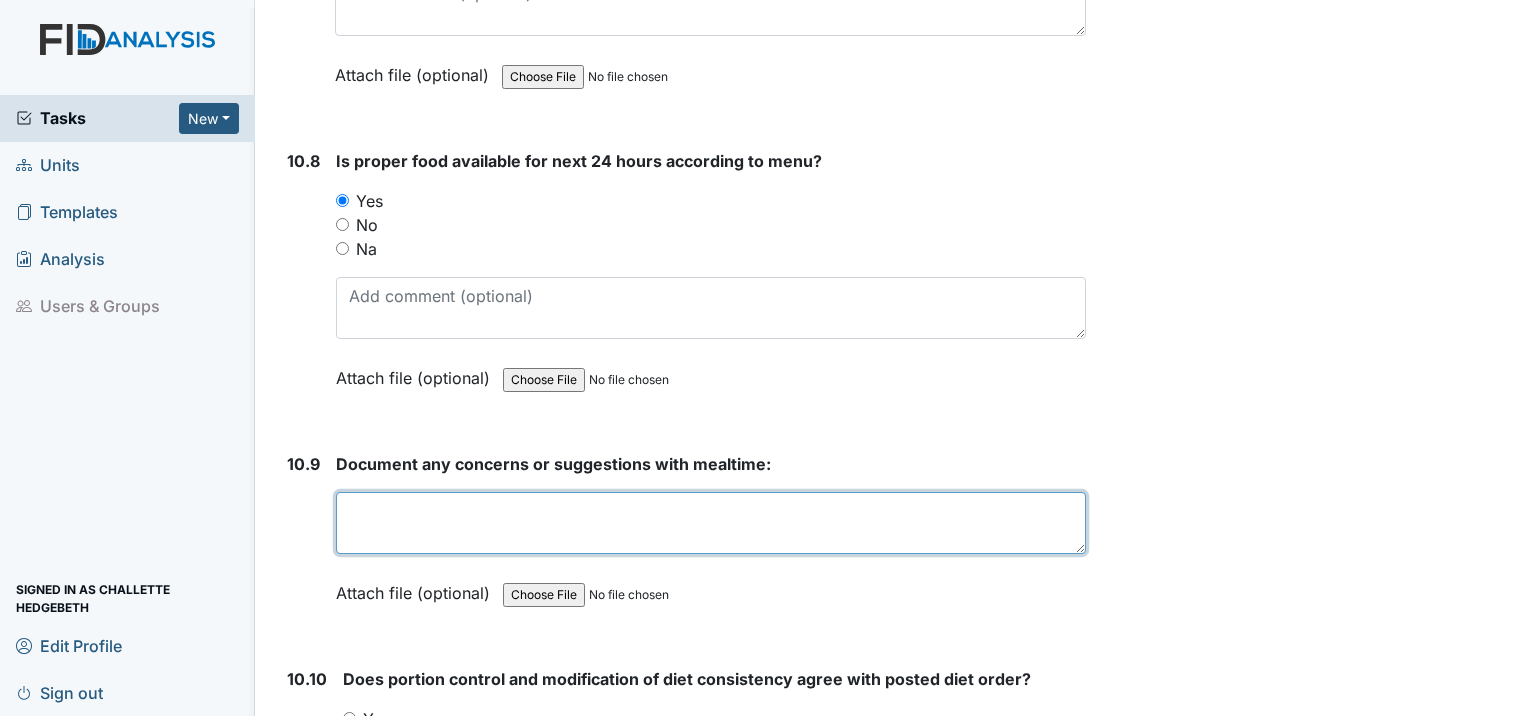 click at bounding box center [711, 523] 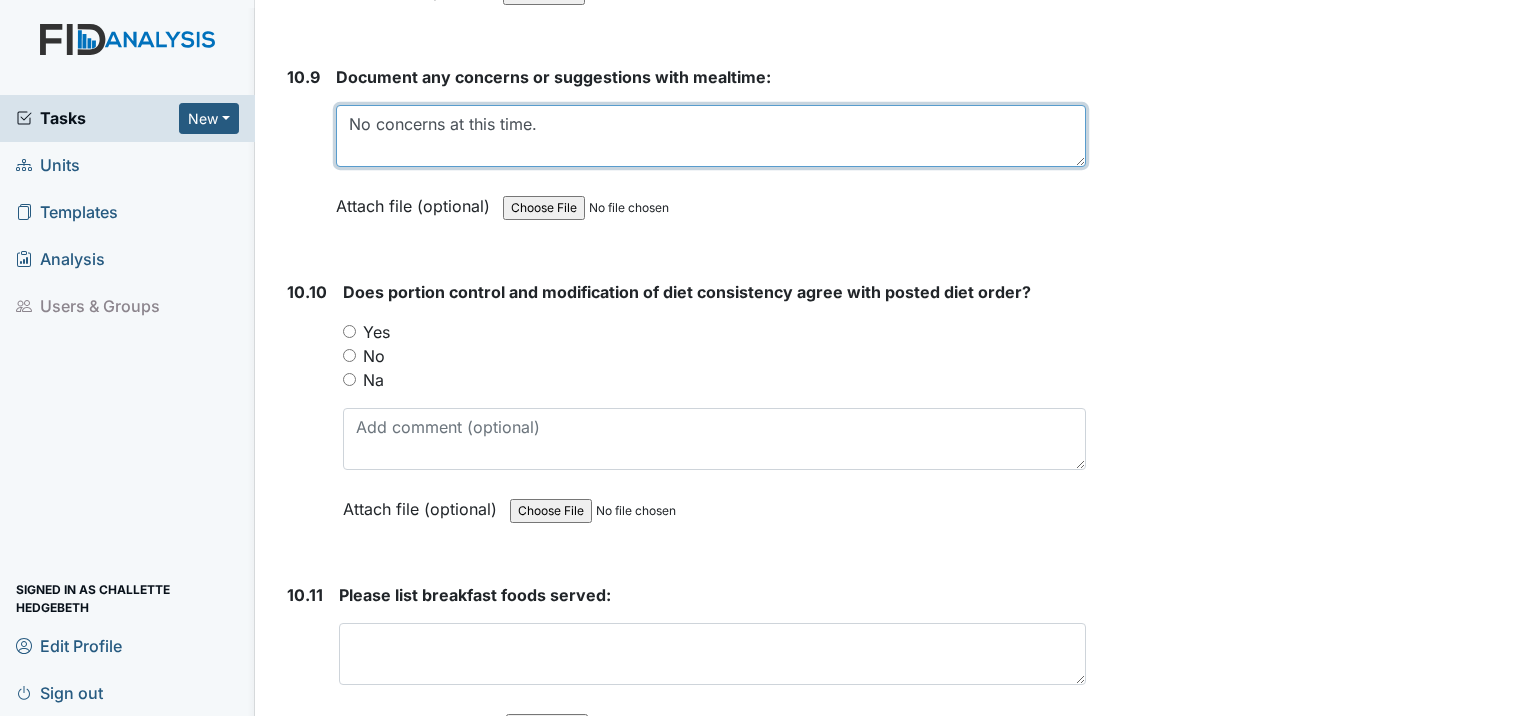 scroll, scrollTop: 19900, scrollLeft: 0, axis: vertical 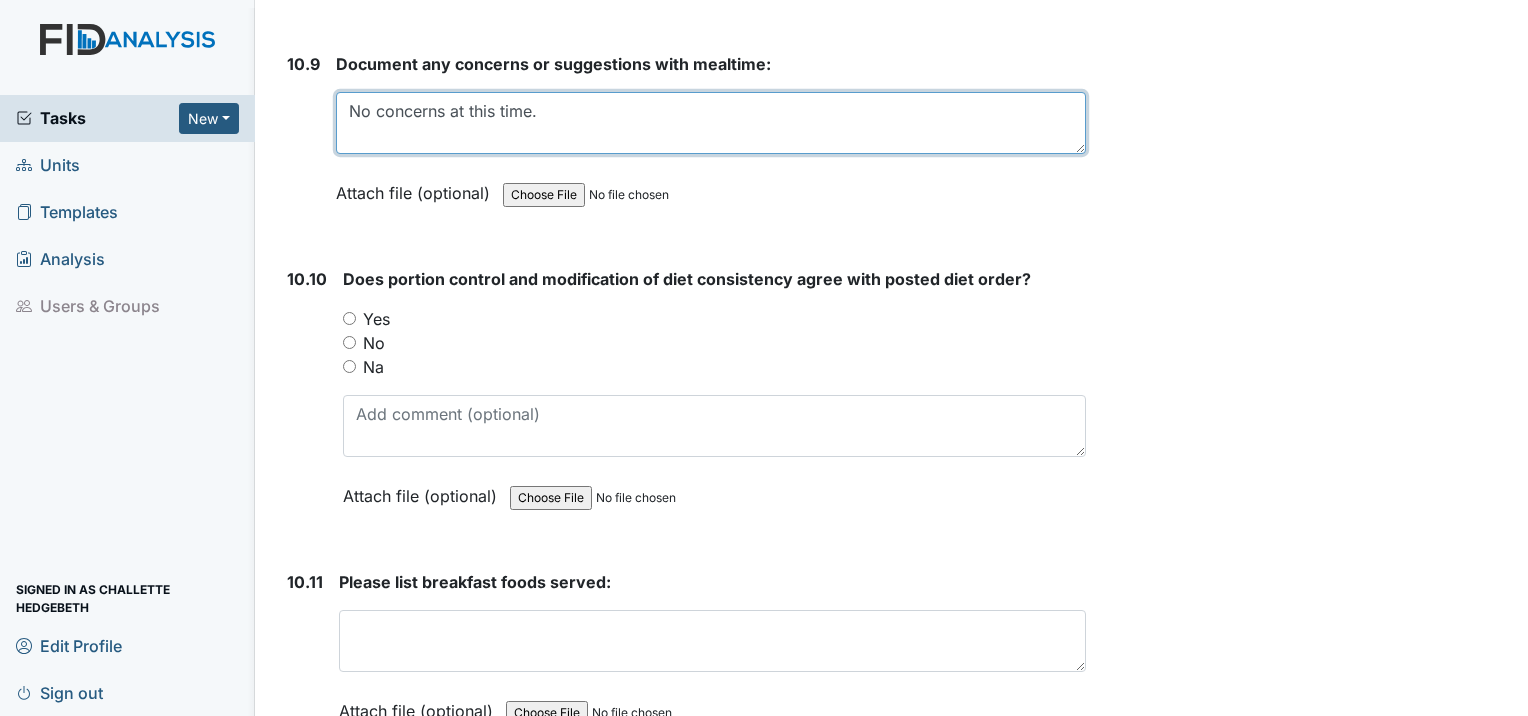type on "No concerns at this time." 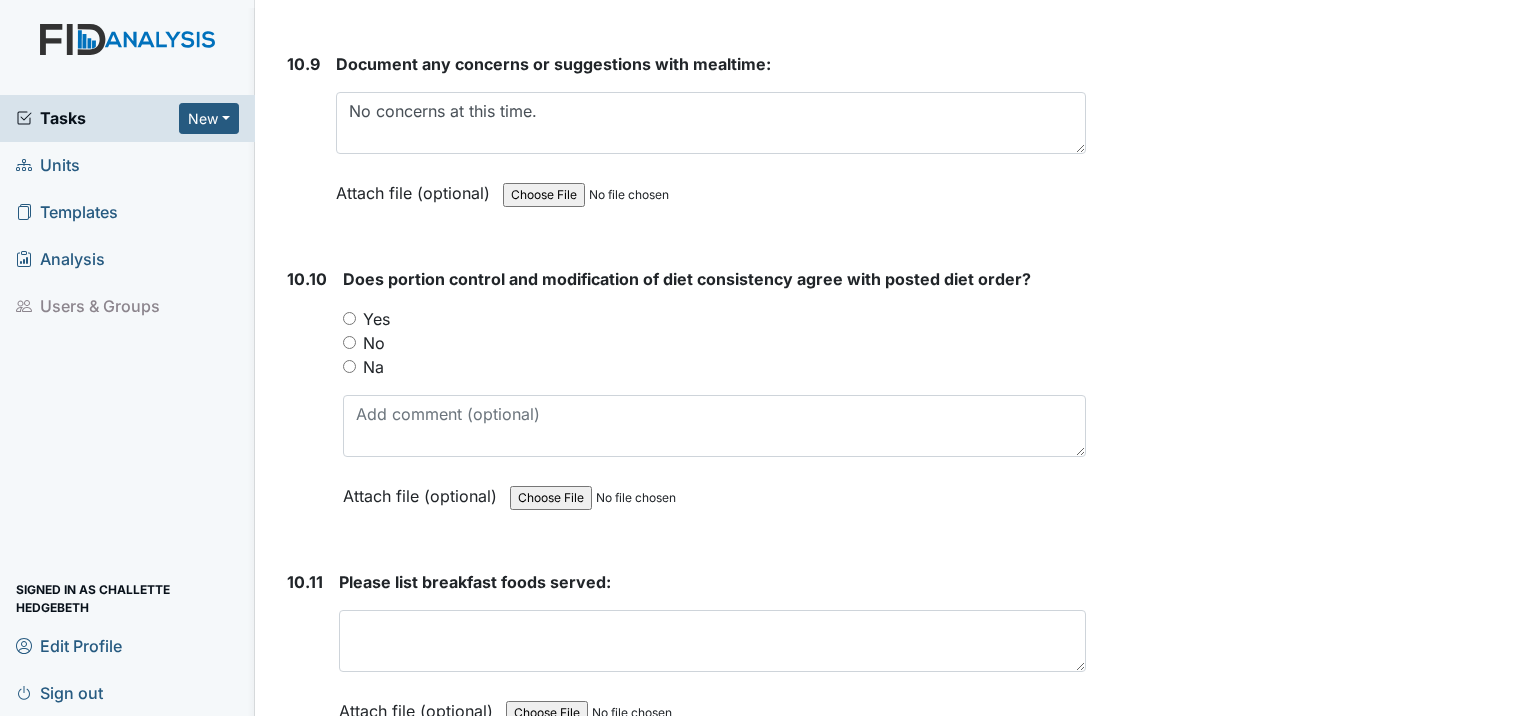 click on "Yes" at bounding box center (349, 318) 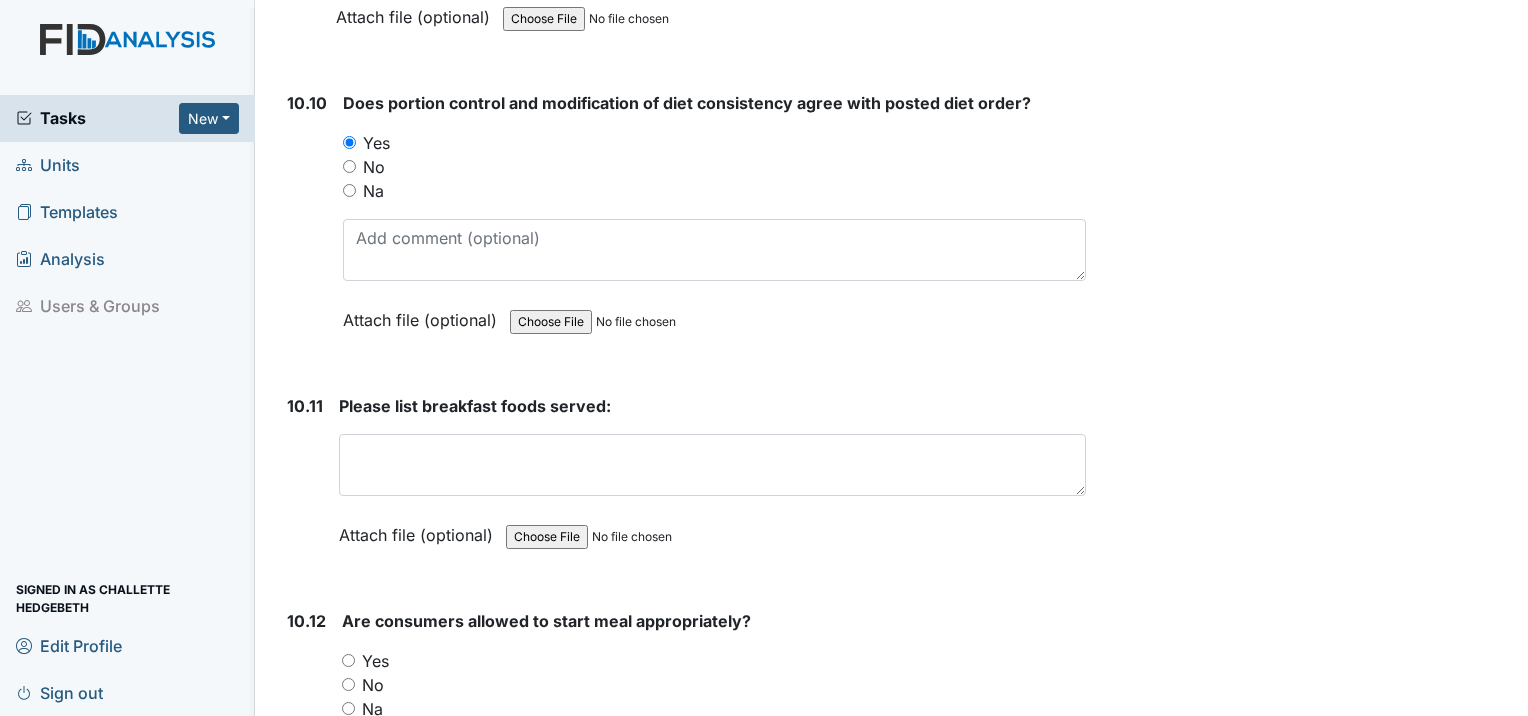 scroll, scrollTop: 20100, scrollLeft: 0, axis: vertical 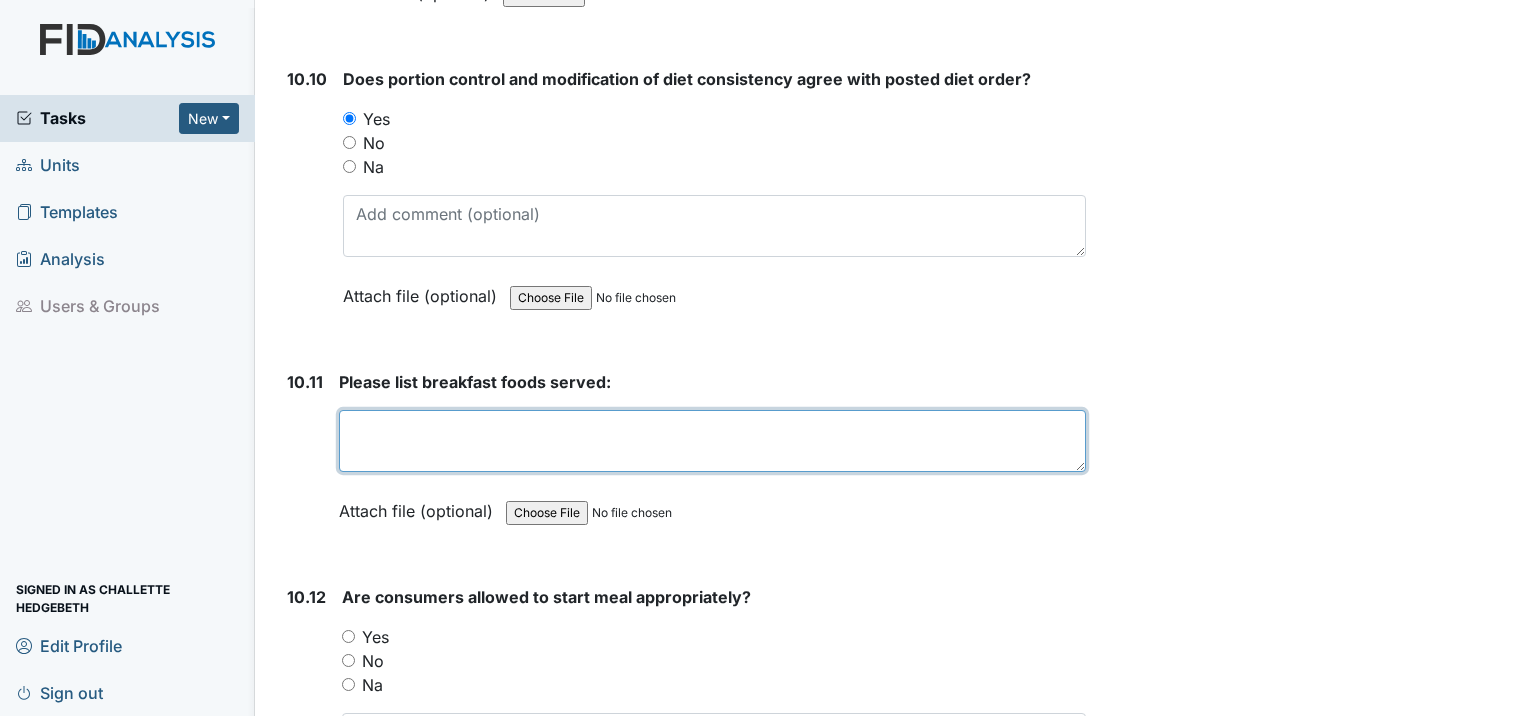 click at bounding box center (712, 441) 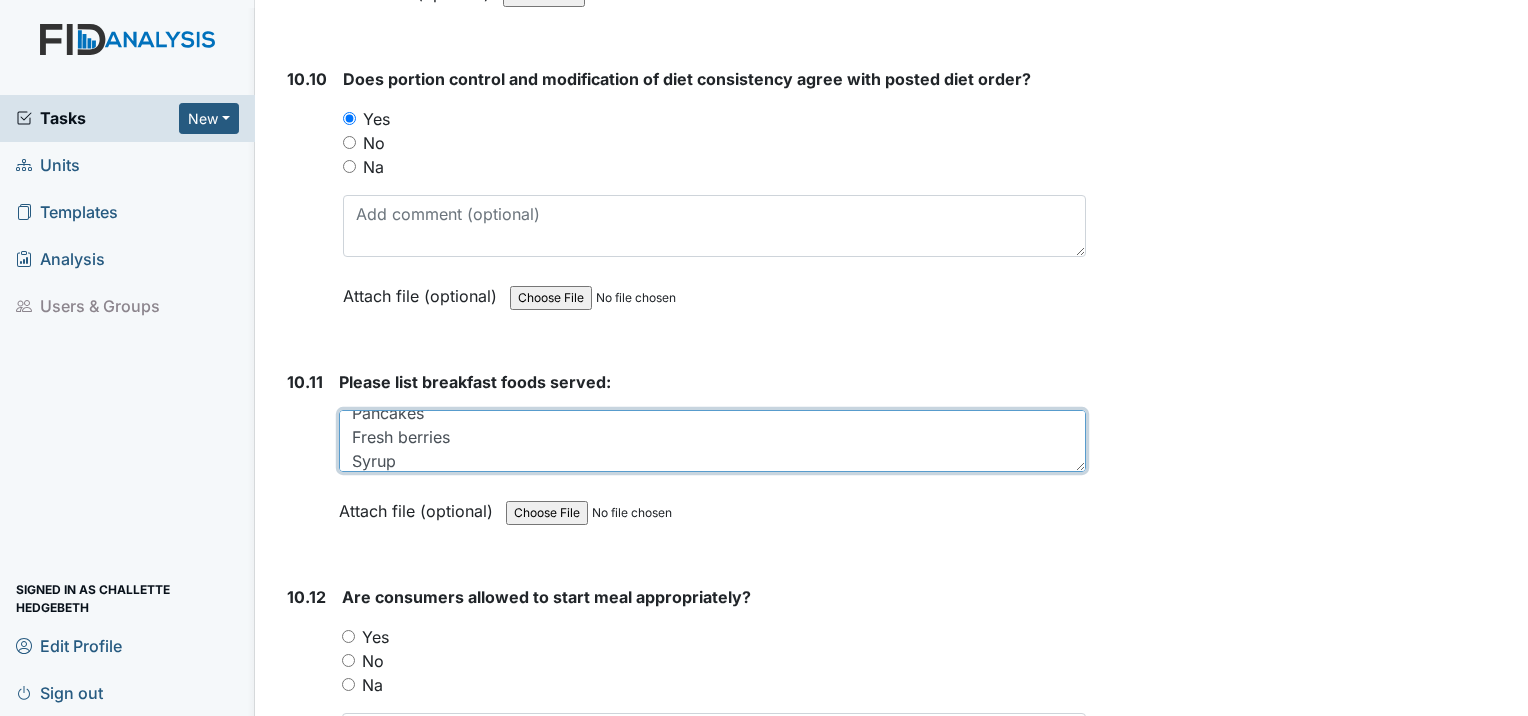 scroll, scrollTop: 40, scrollLeft: 0, axis: vertical 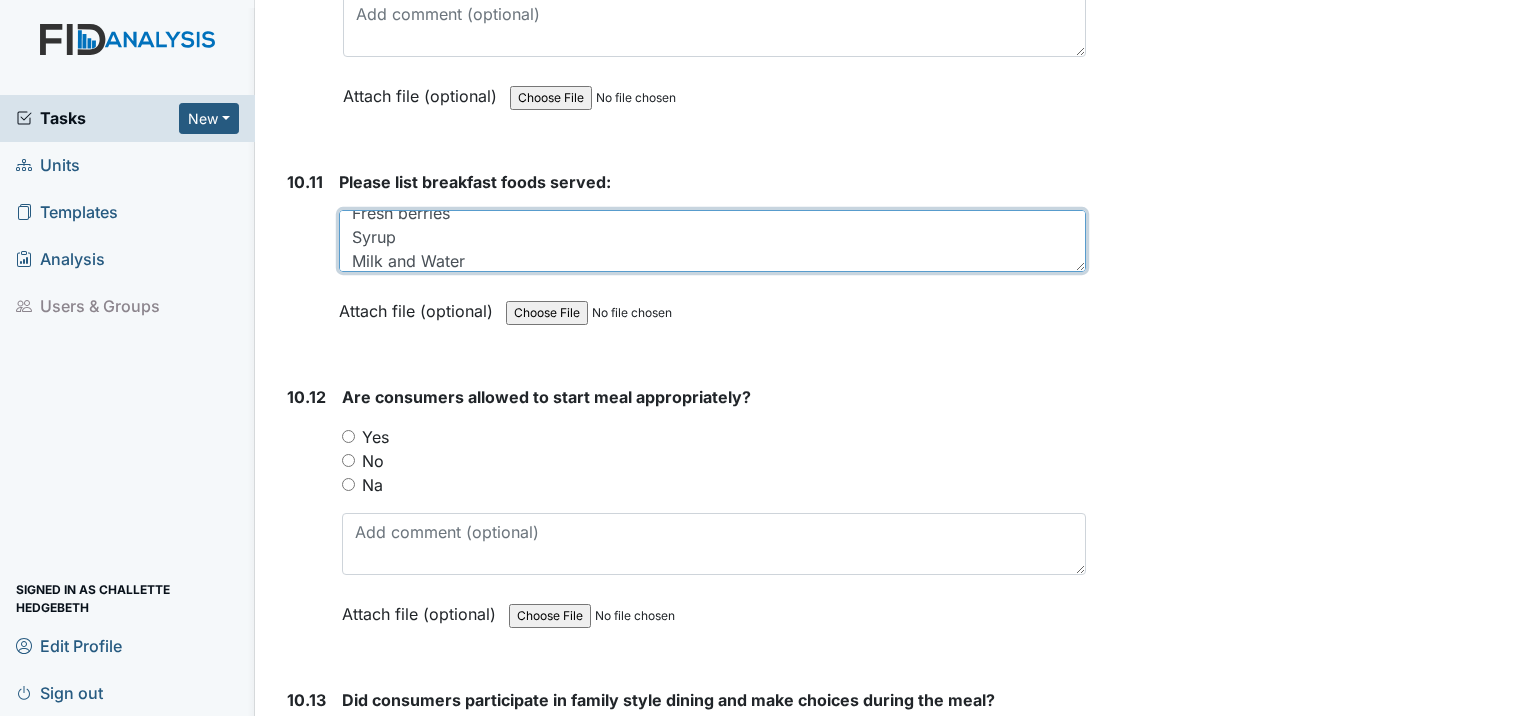 type on "Pancakes
Fresh berries
Syrup
Milk and Water" 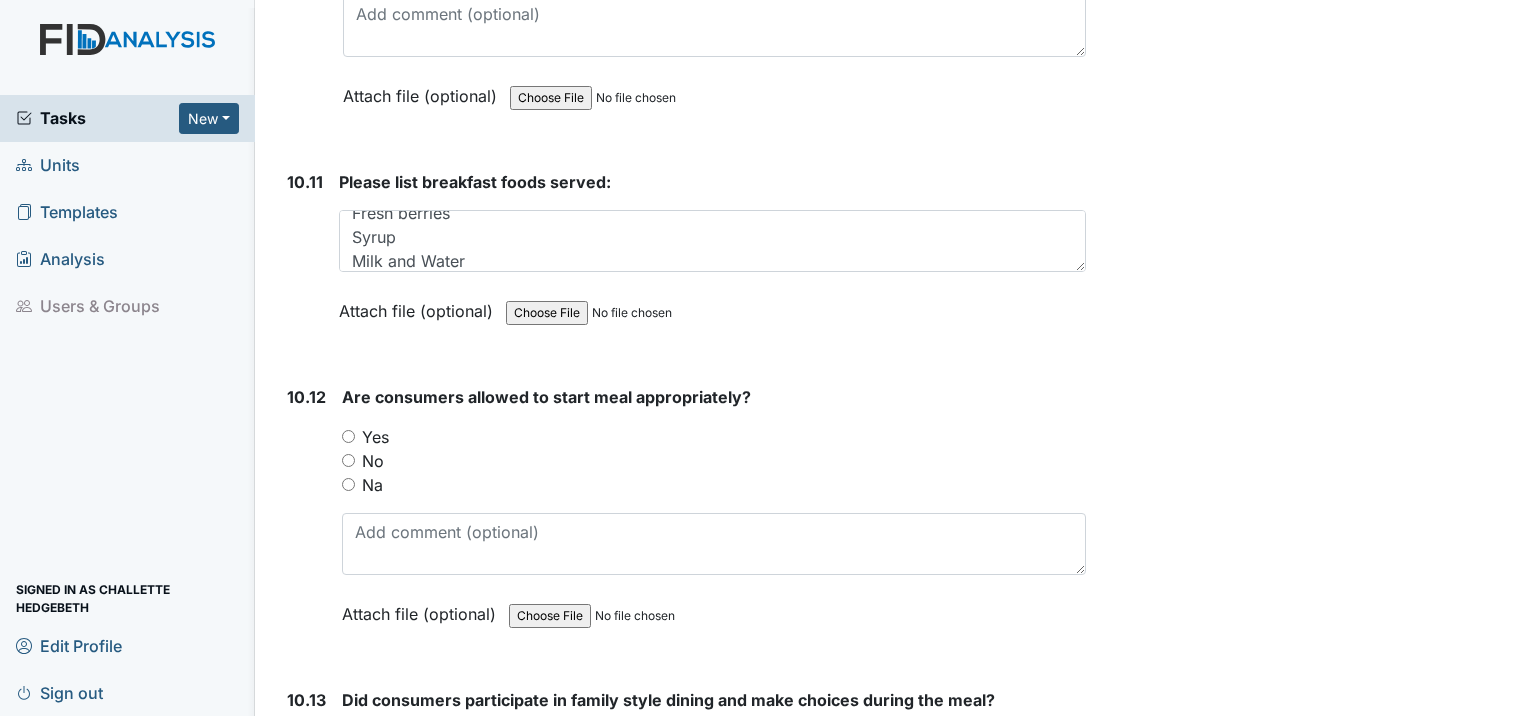 click on "Yes" at bounding box center (348, 436) 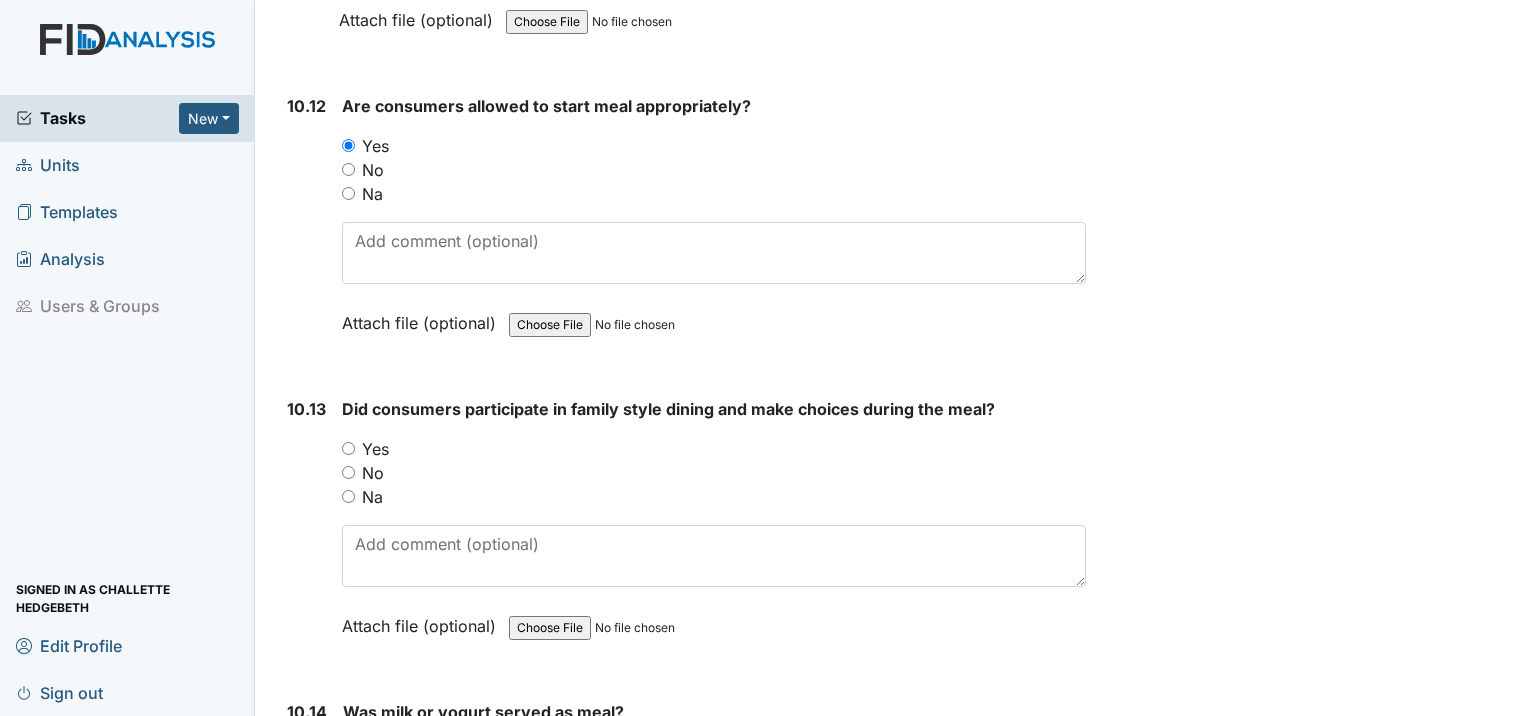 scroll, scrollTop: 20600, scrollLeft: 0, axis: vertical 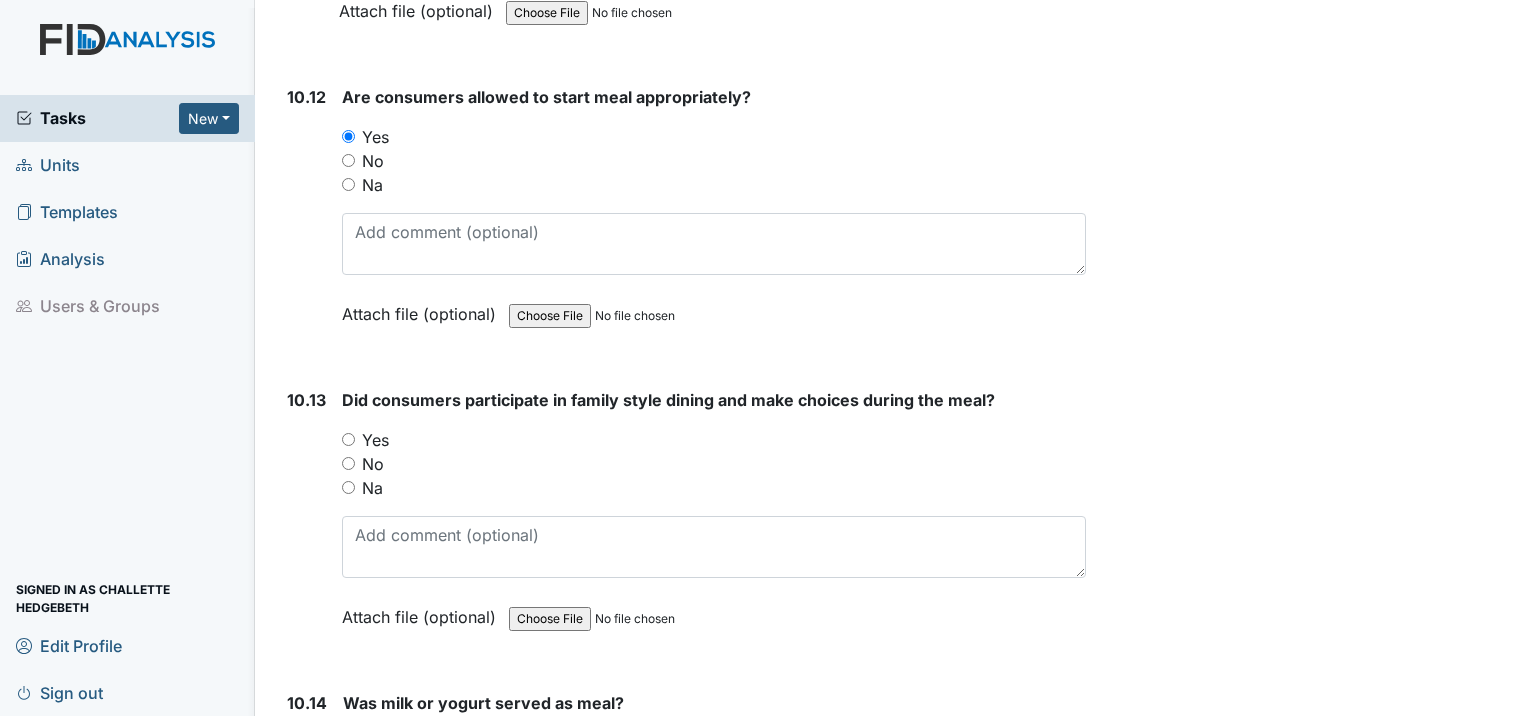 click on "Yes" at bounding box center [348, 439] 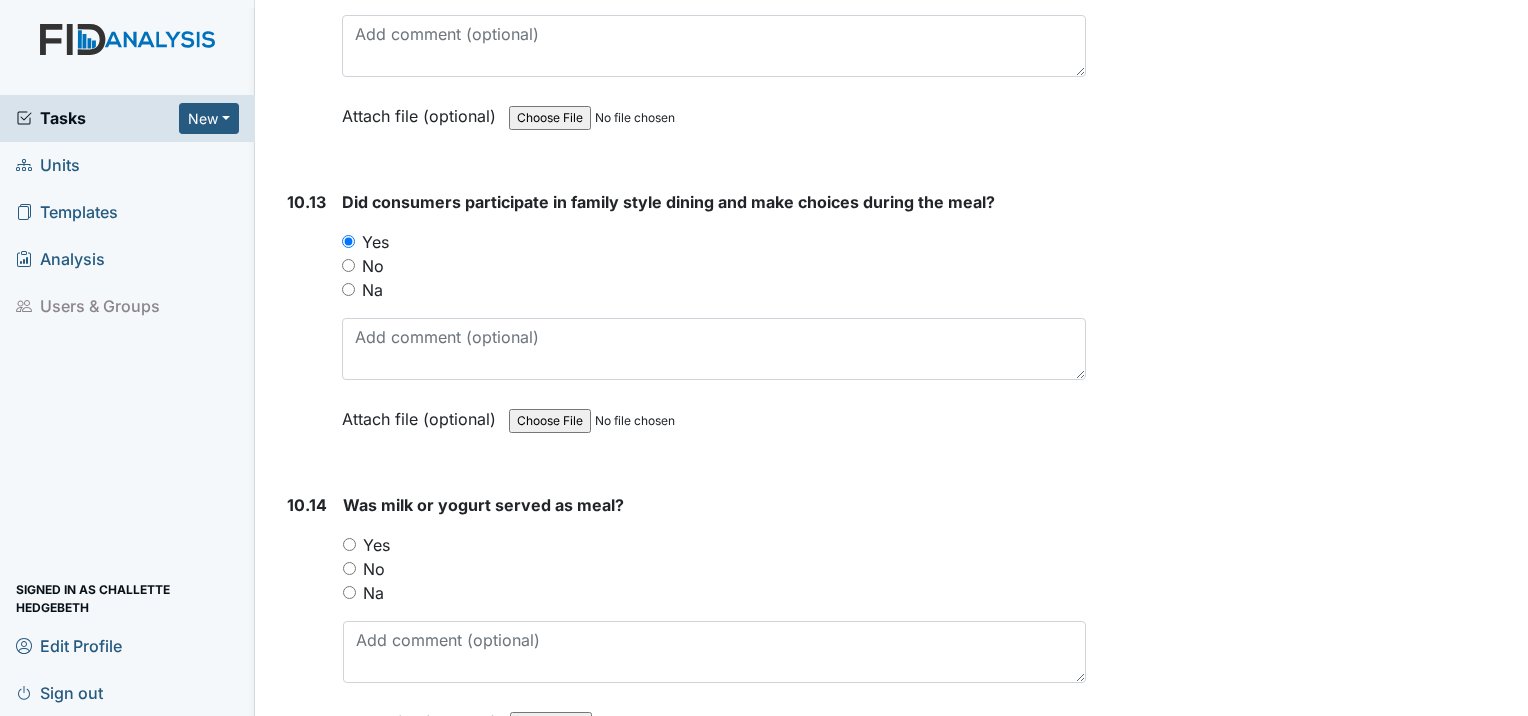 scroll, scrollTop: 20800, scrollLeft: 0, axis: vertical 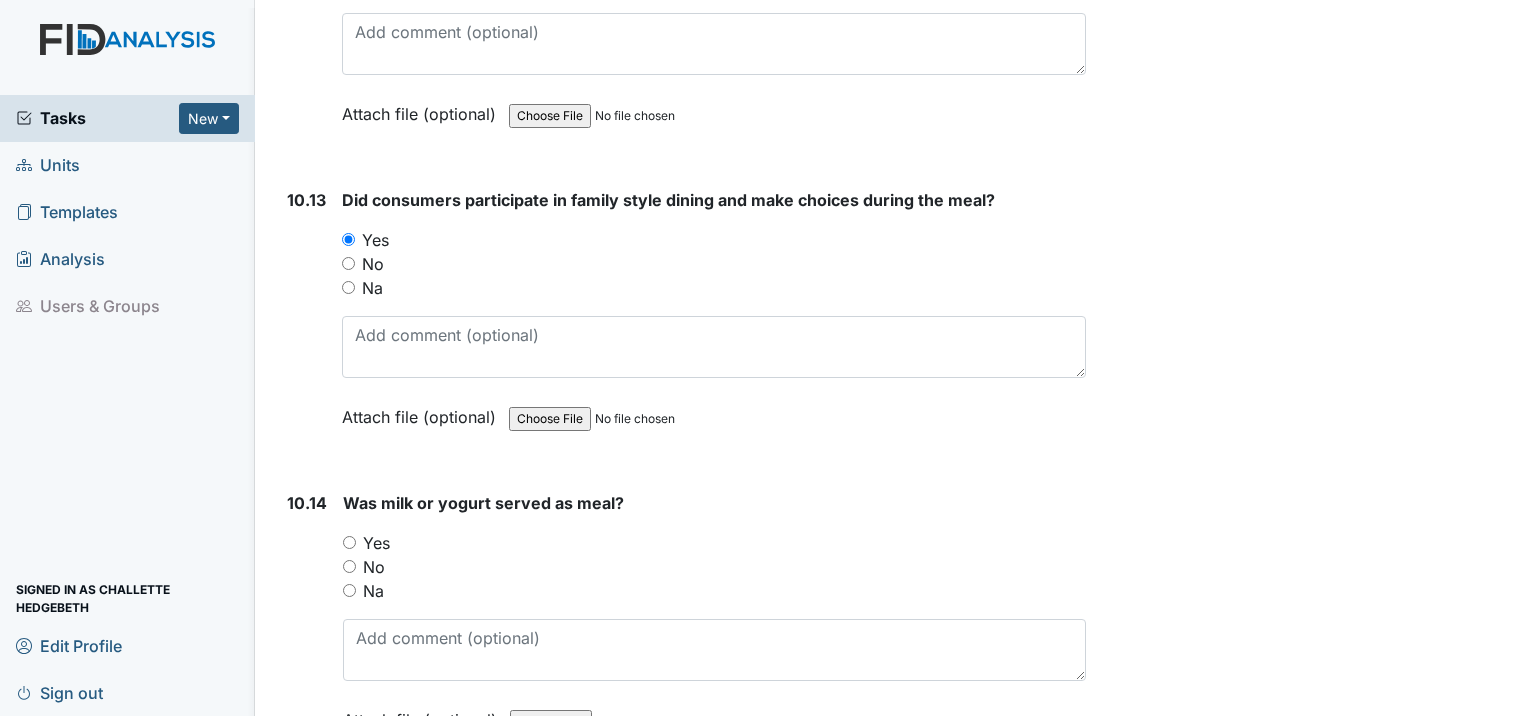 click on "Yes" at bounding box center (349, 542) 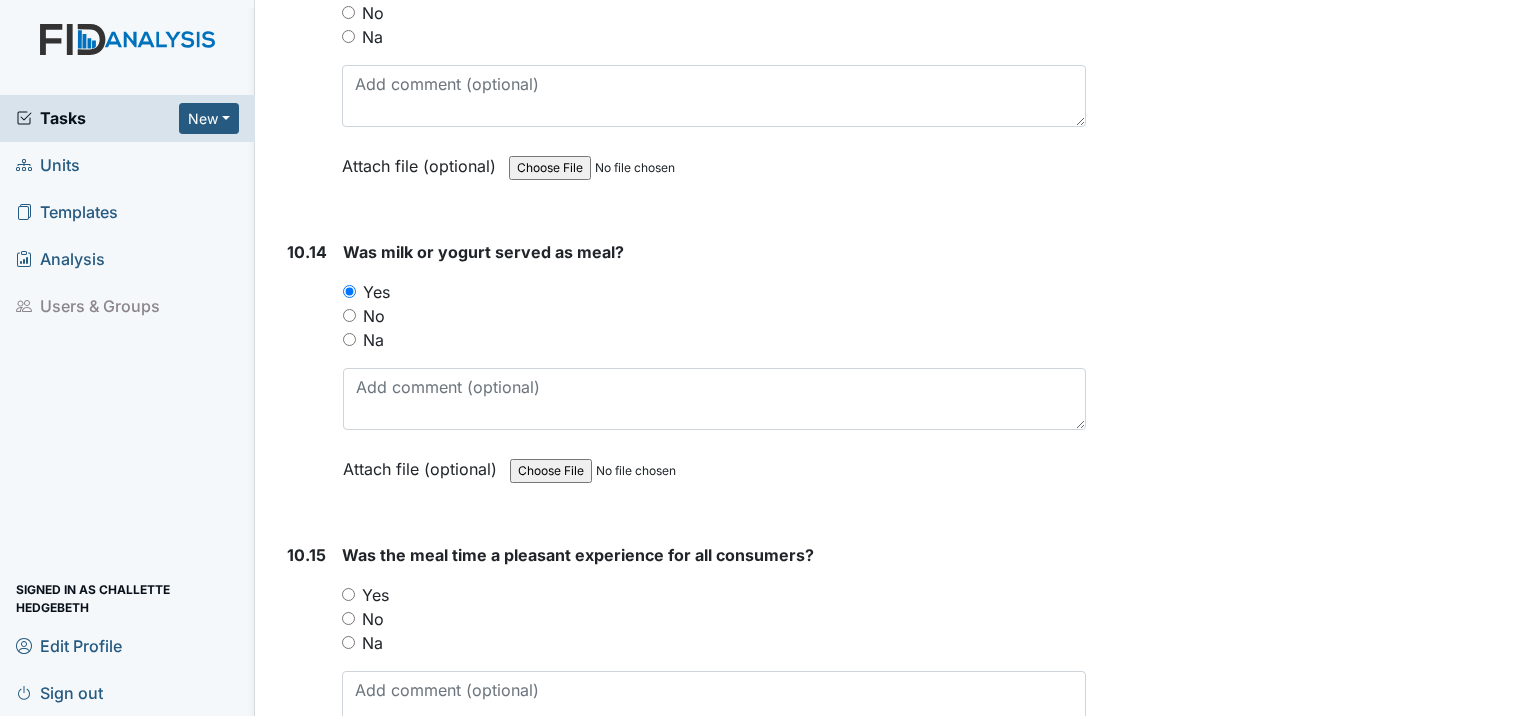 scroll, scrollTop: 21100, scrollLeft: 0, axis: vertical 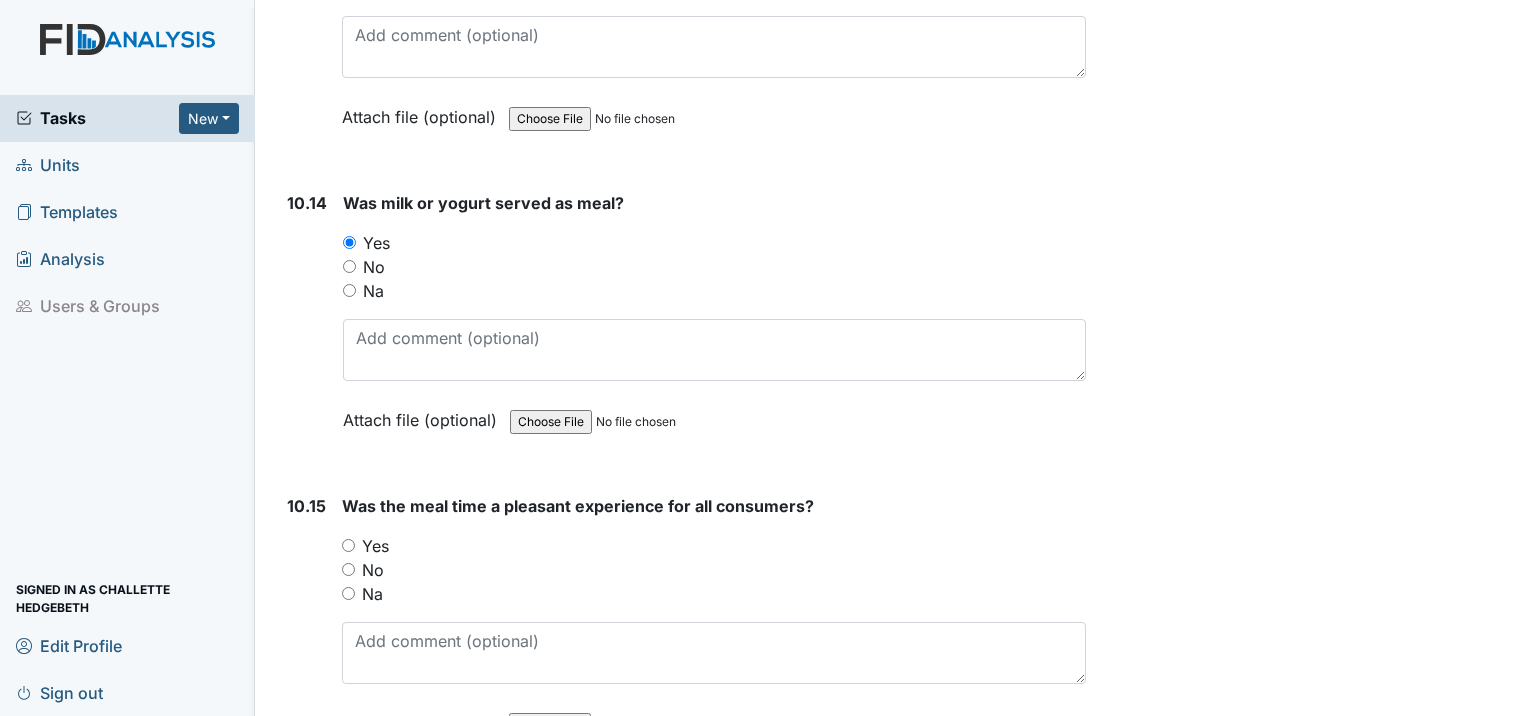 click on "Yes" at bounding box center [348, 545] 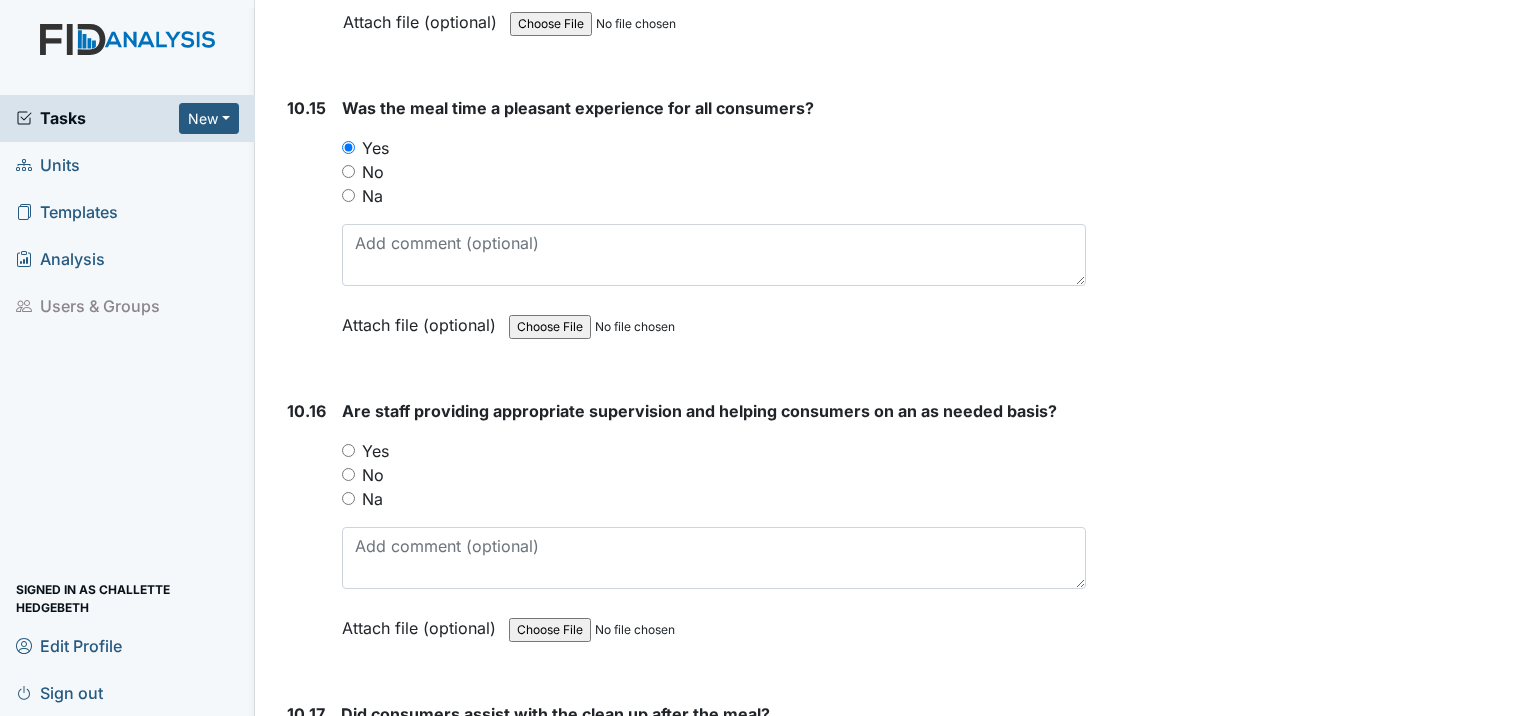 scroll, scrollTop: 21500, scrollLeft: 0, axis: vertical 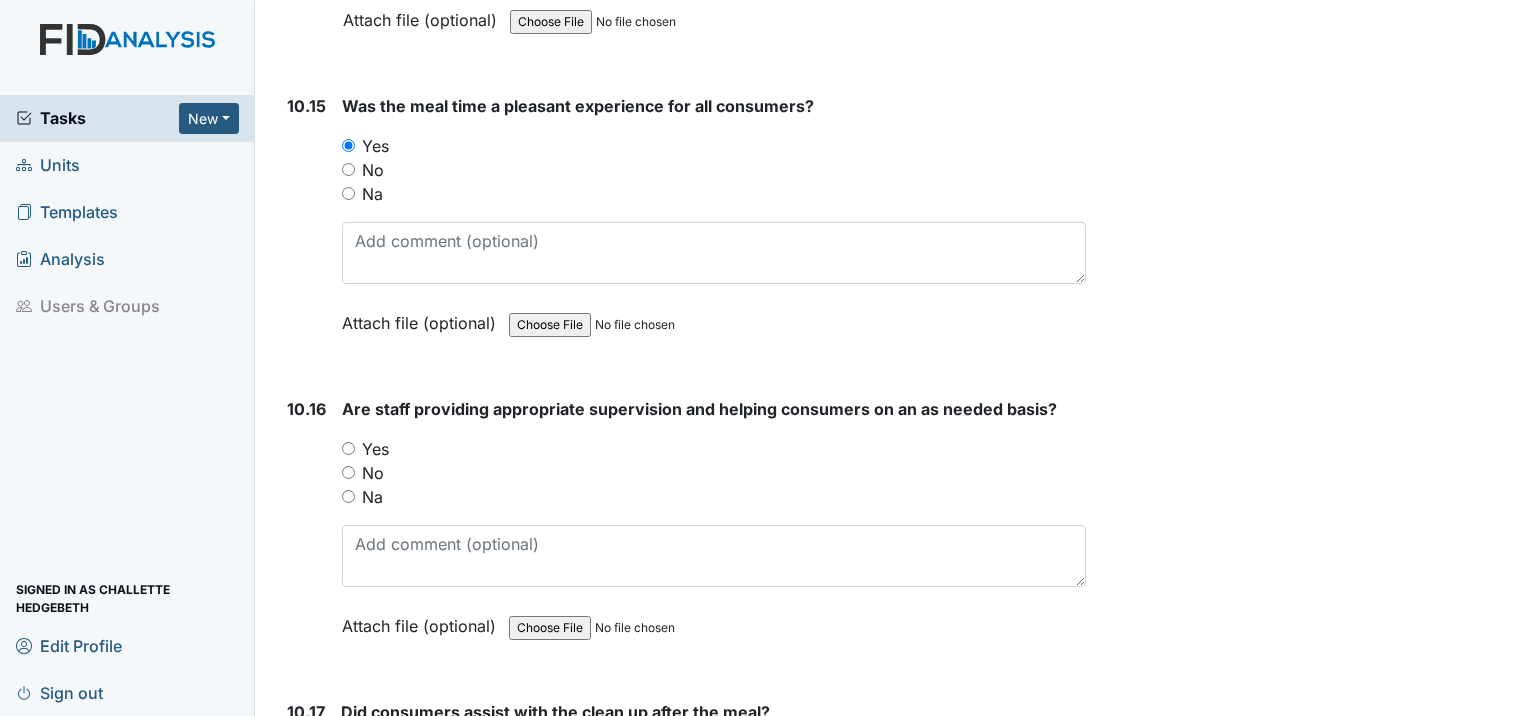 click on "Yes" at bounding box center [348, 448] 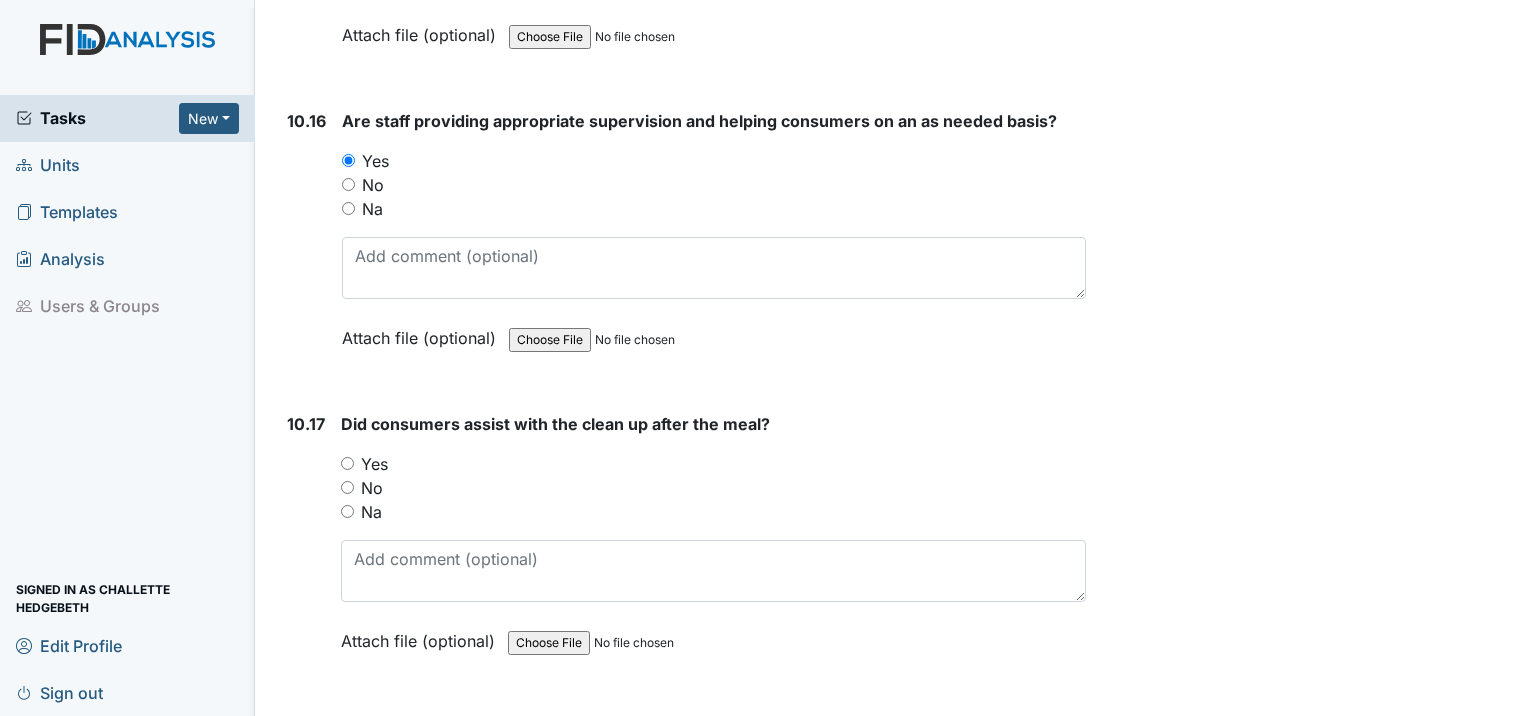 scroll, scrollTop: 21800, scrollLeft: 0, axis: vertical 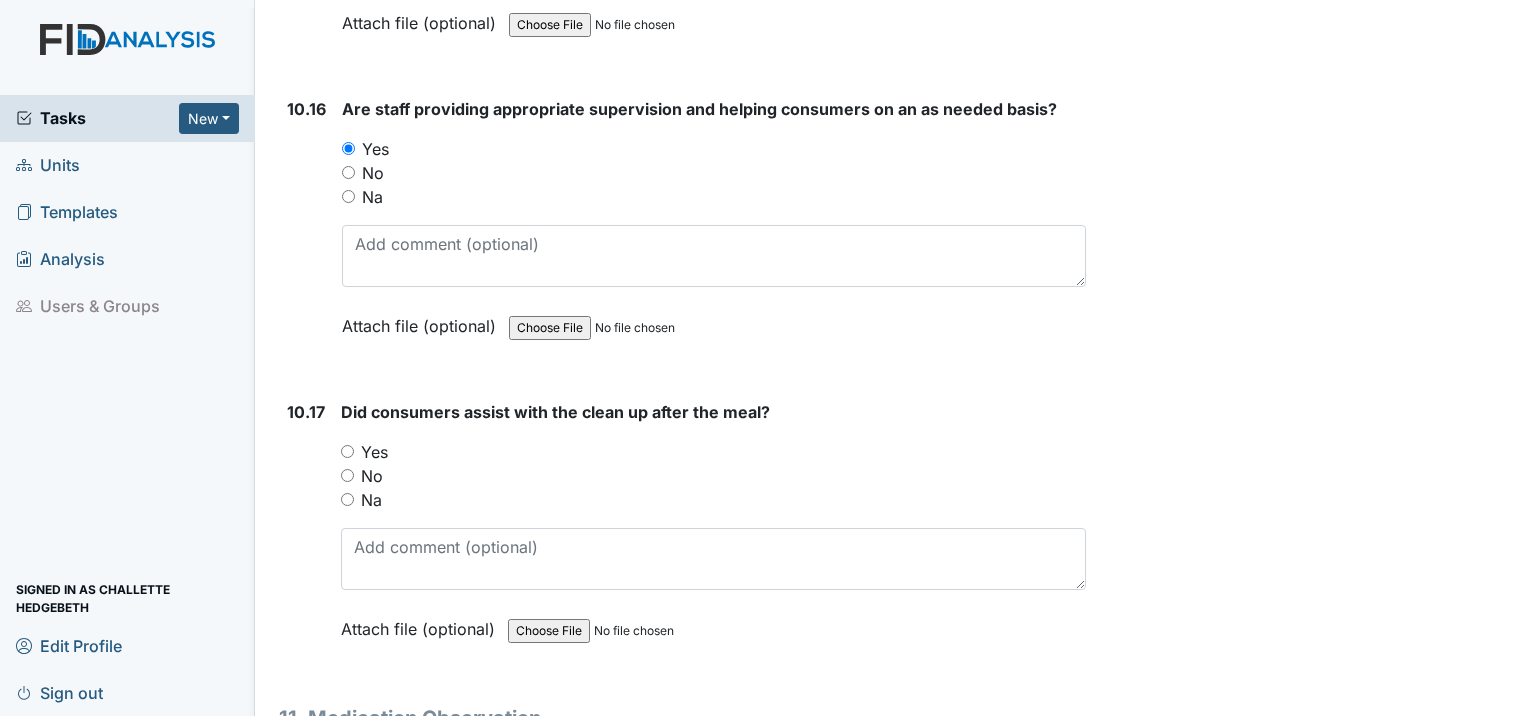 click on "Yes" at bounding box center [347, 451] 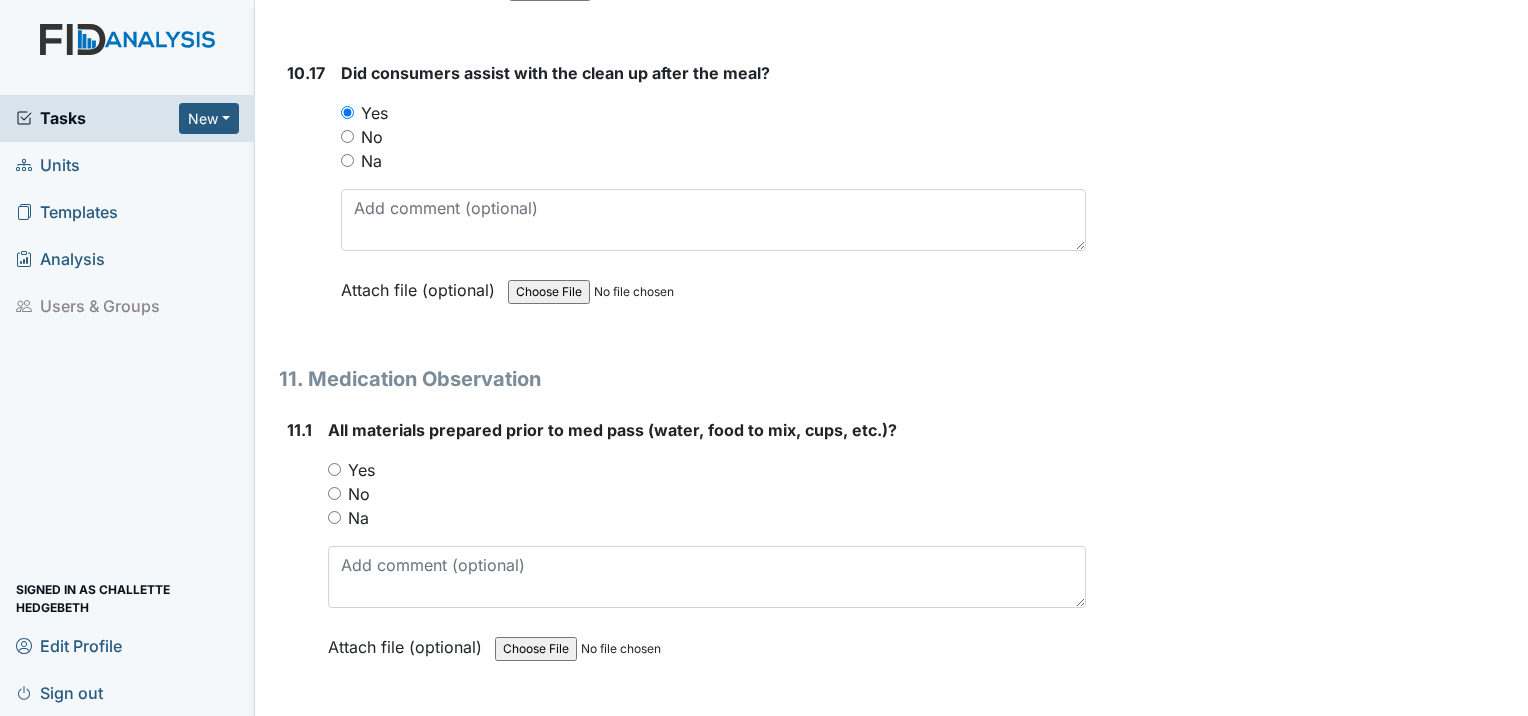 scroll, scrollTop: 22200, scrollLeft: 0, axis: vertical 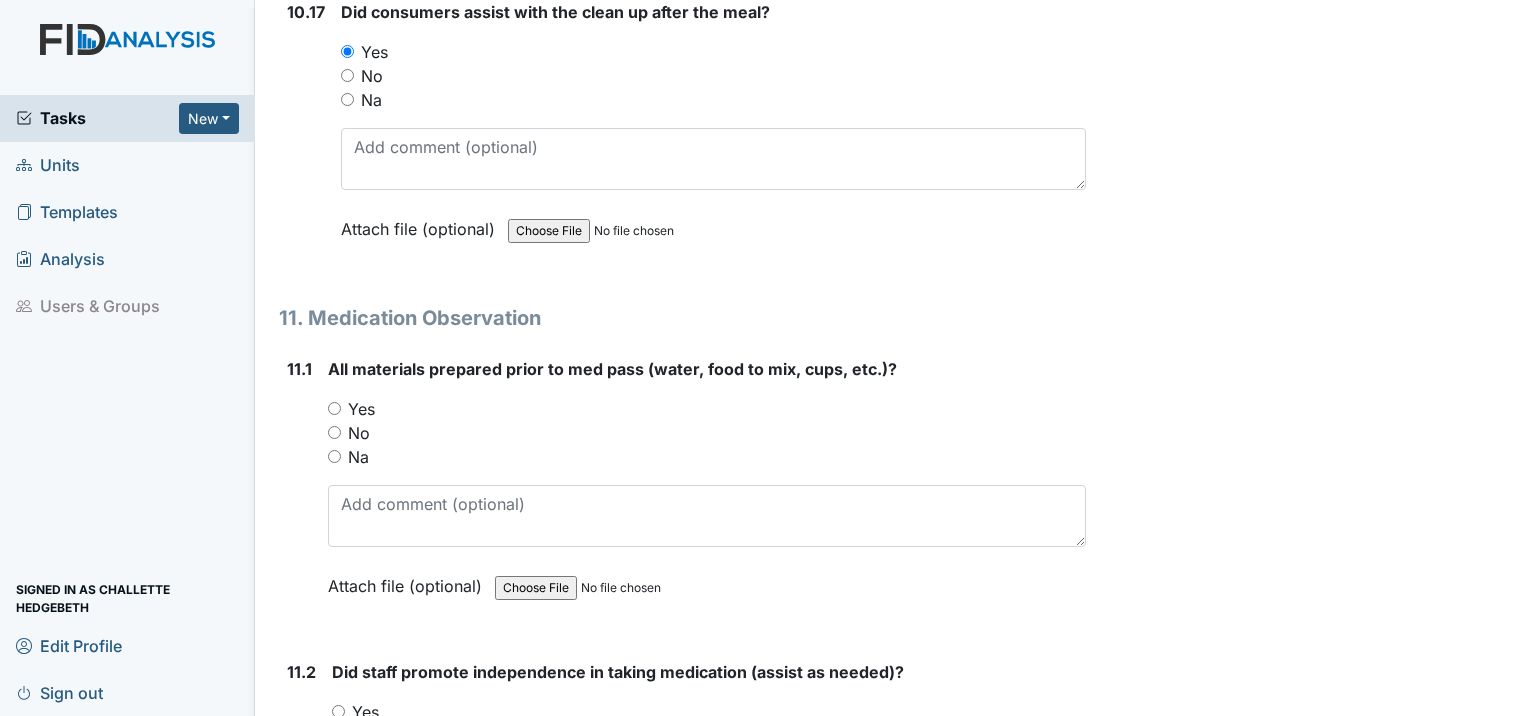 click on "Yes" at bounding box center [334, 408] 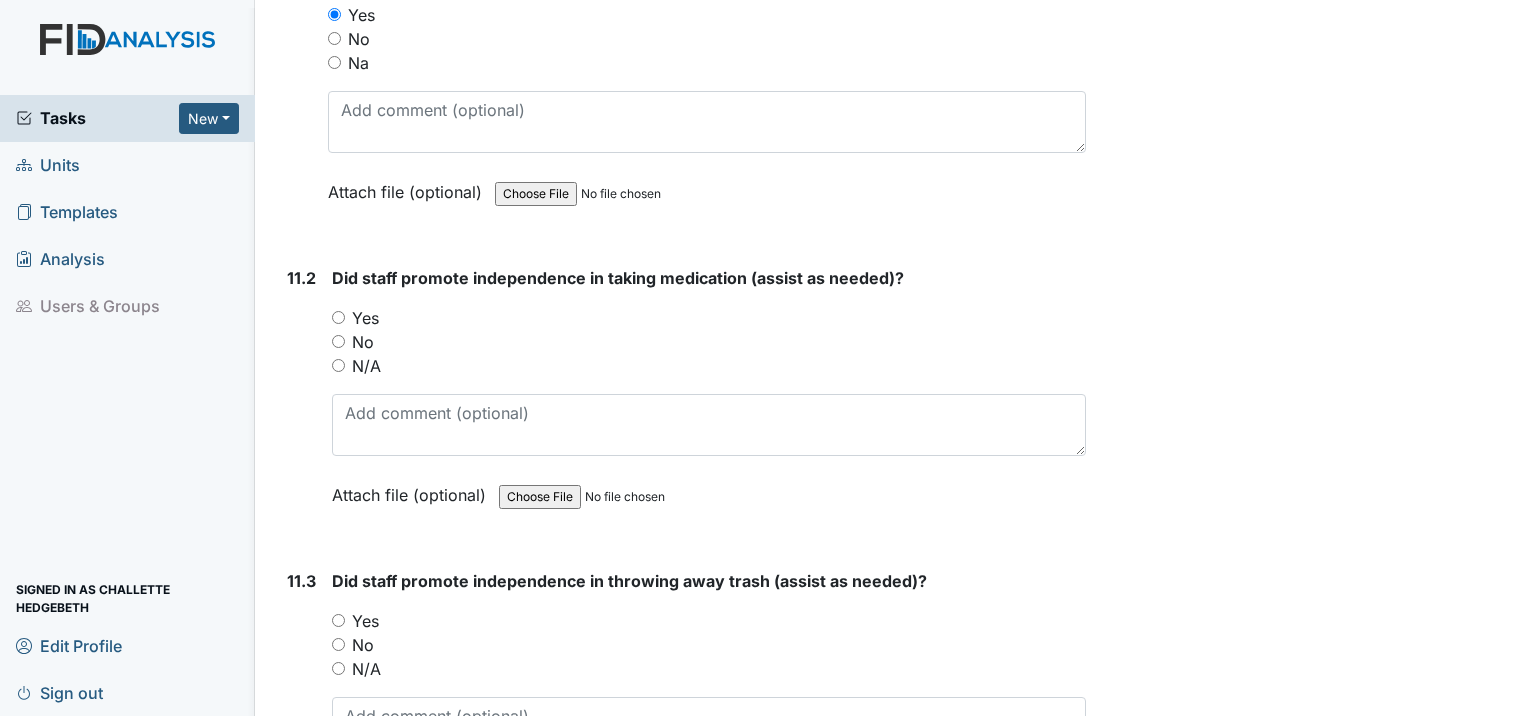 scroll, scrollTop: 22600, scrollLeft: 0, axis: vertical 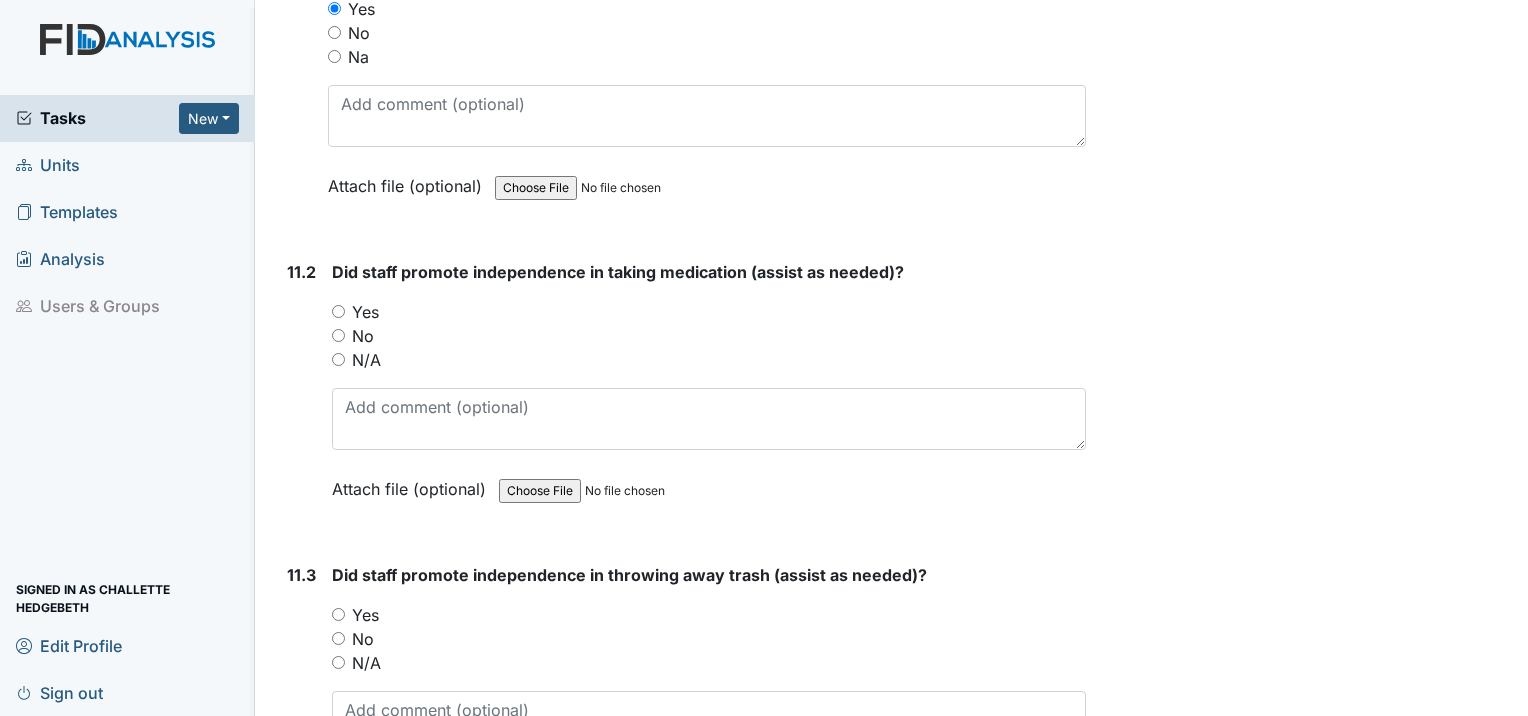 click on "Yes" at bounding box center [338, 311] 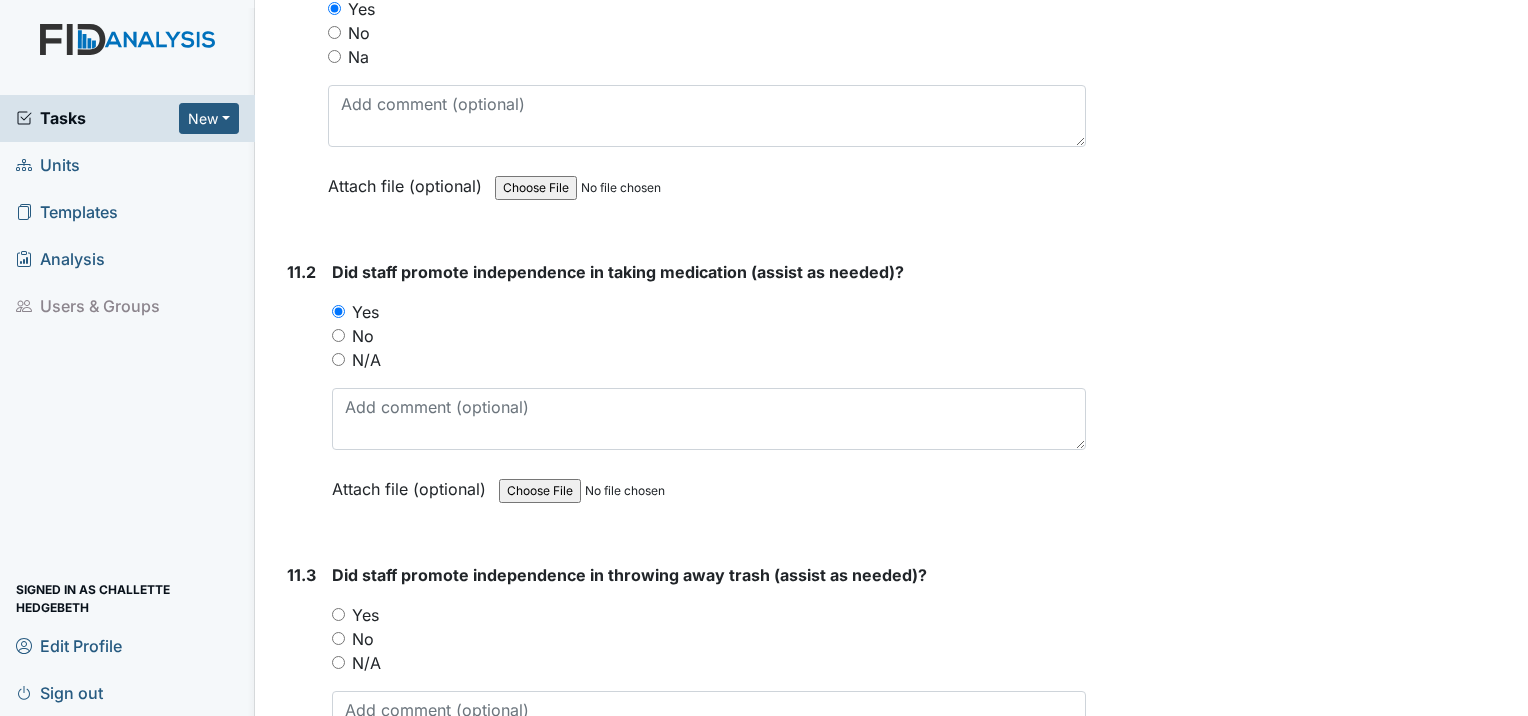 click on "Yes" at bounding box center (338, 614) 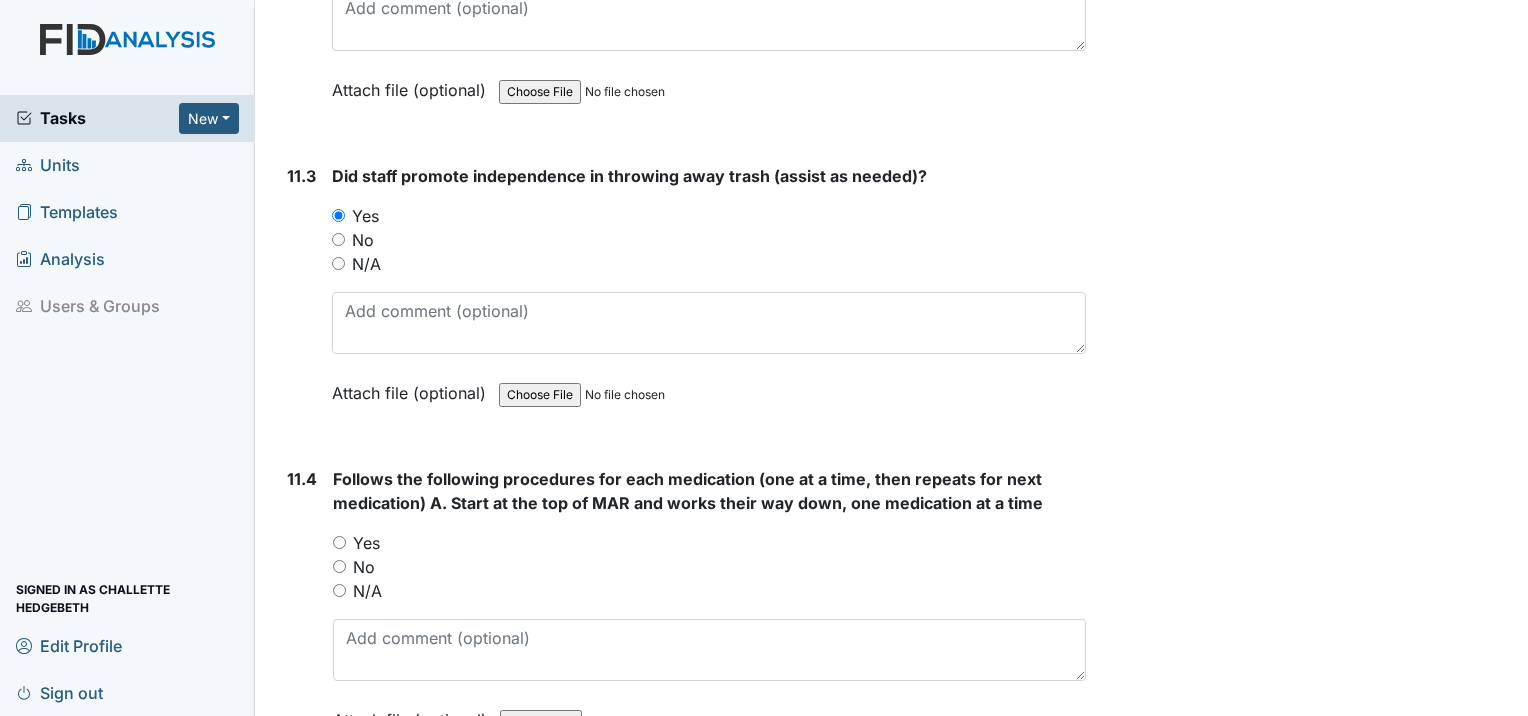 scroll, scrollTop: 23000, scrollLeft: 0, axis: vertical 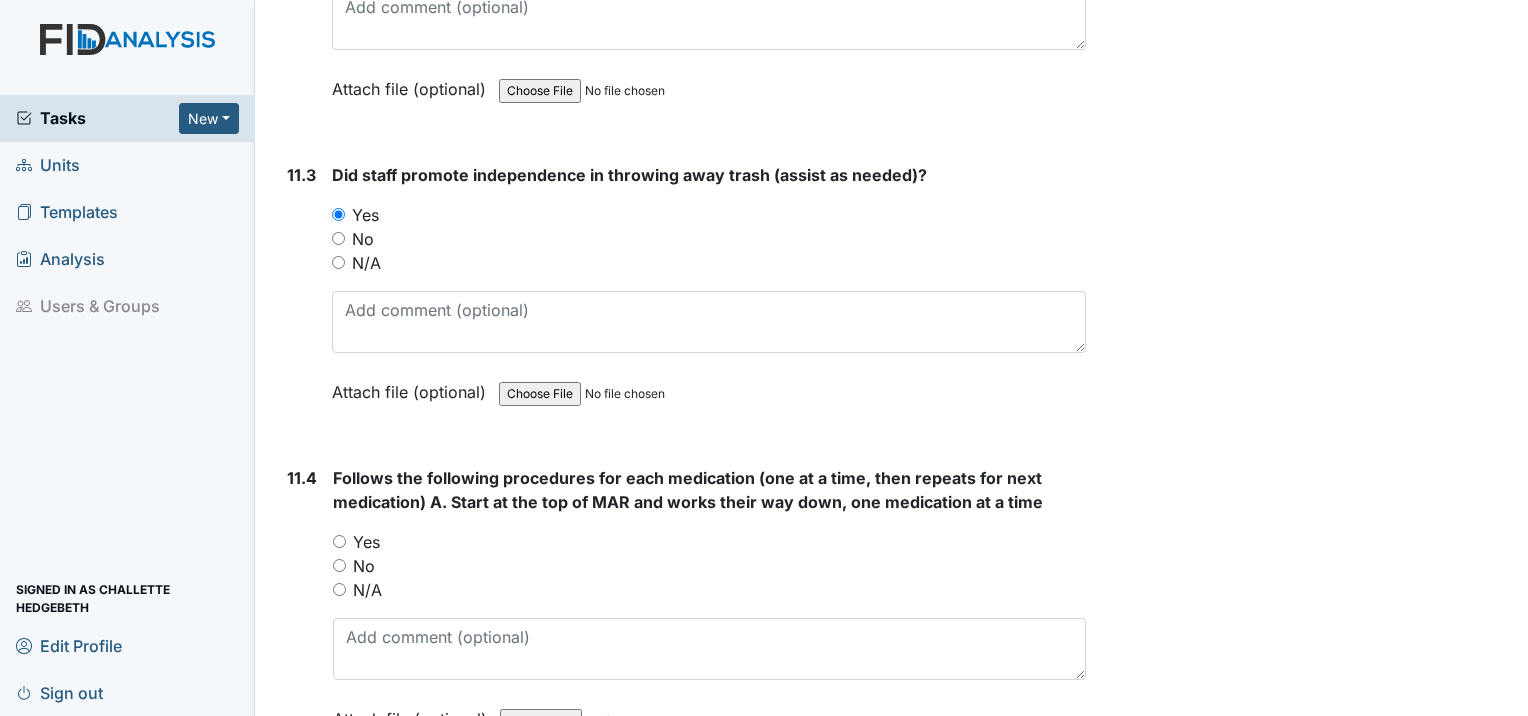 click on "Yes" at bounding box center [339, 541] 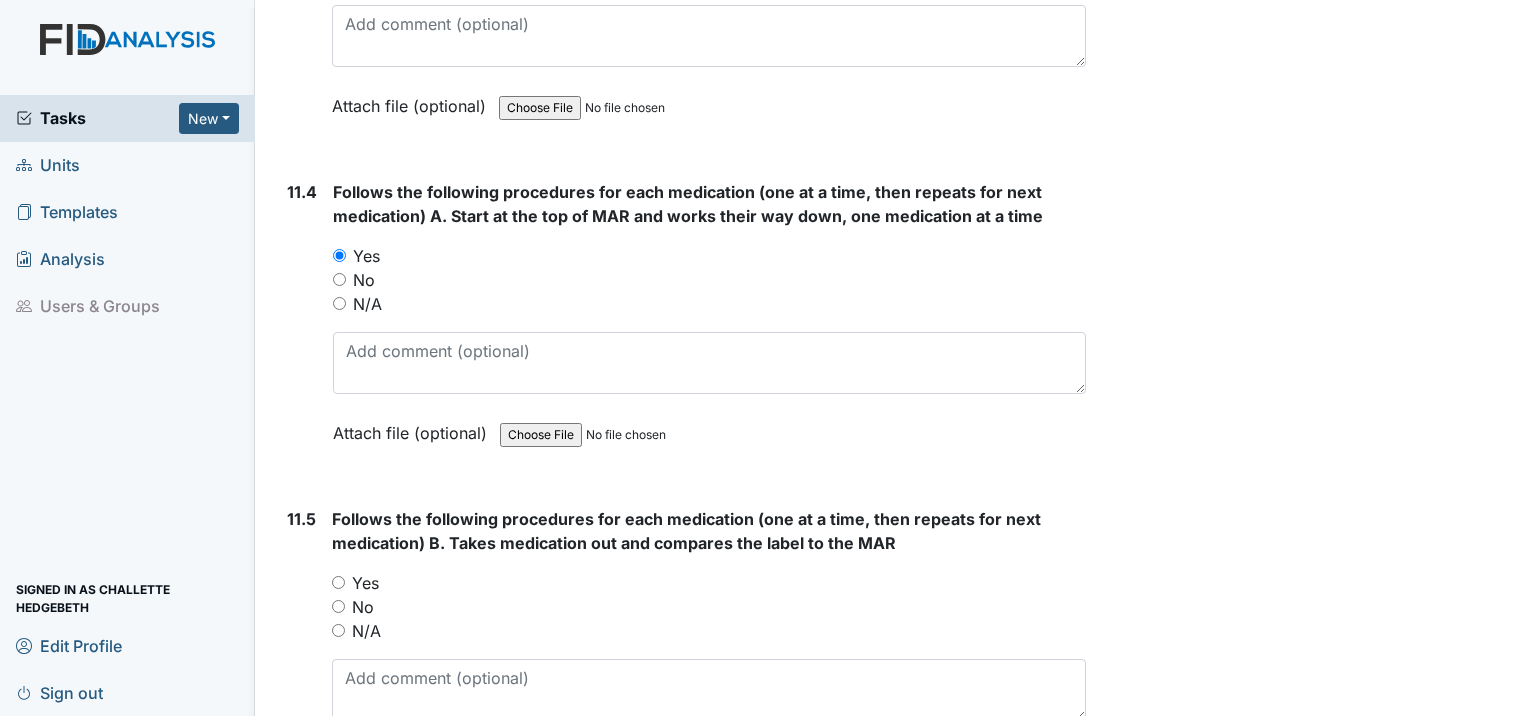 scroll, scrollTop: 23300, scrollLeft: 0, axis: vertical 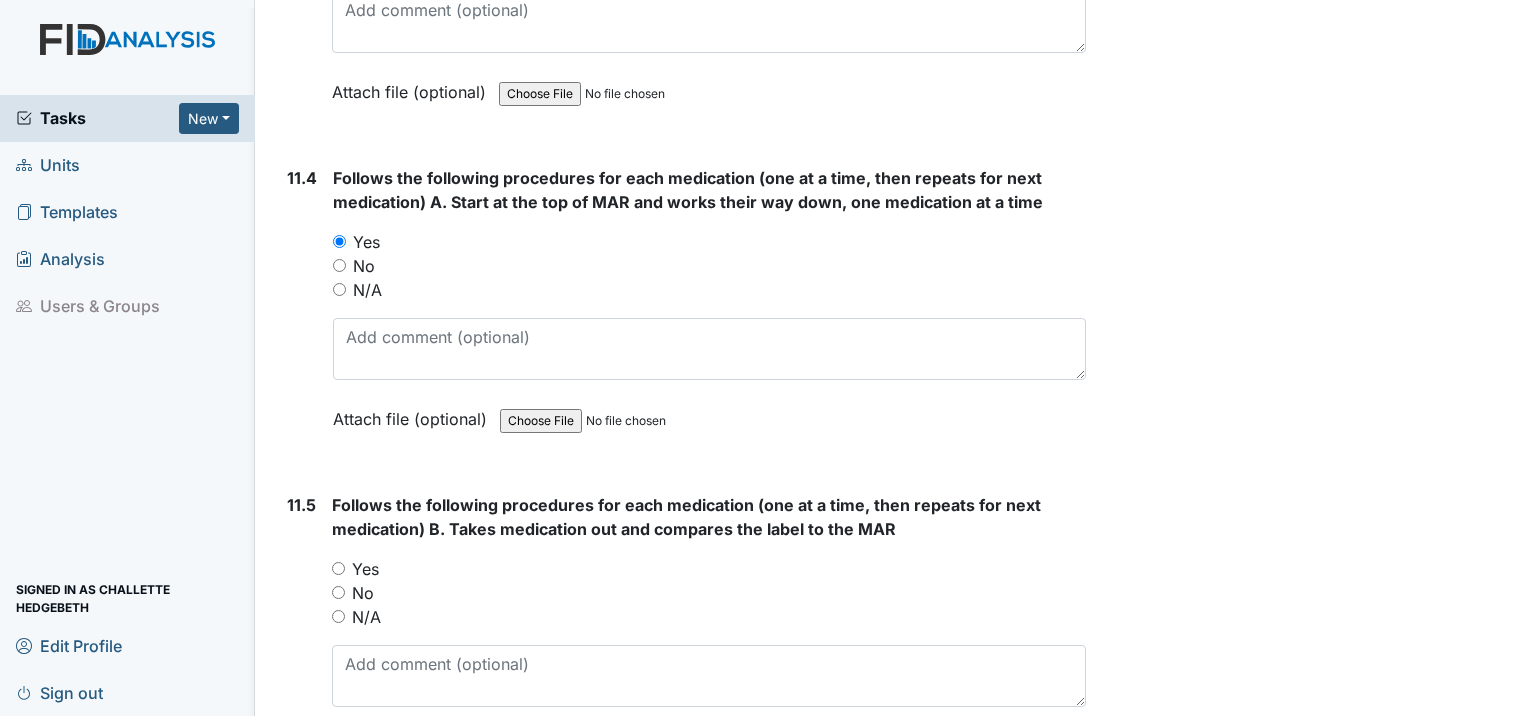 click on "Yes" at bounding box center [338, 568] 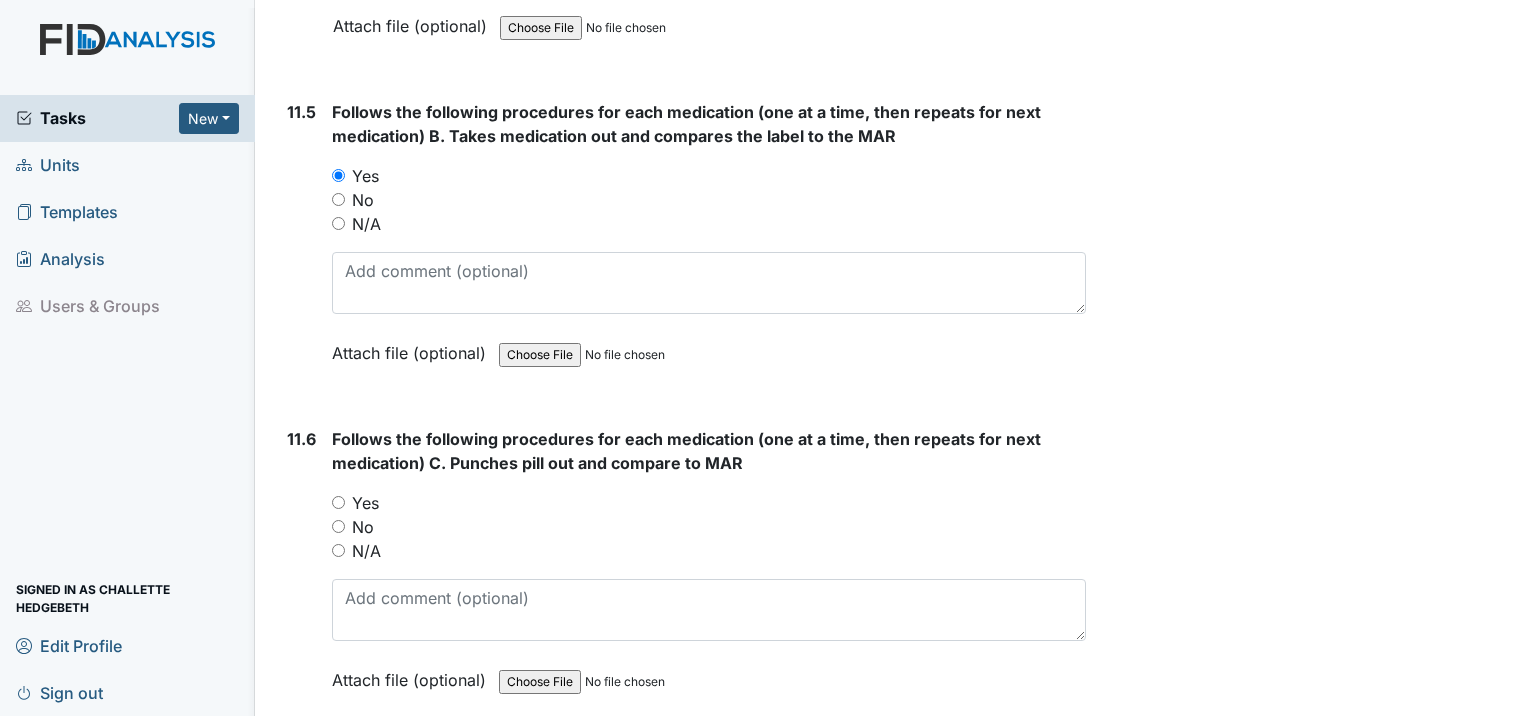 scroll, scrollTop: 23700, scrollLeft: 0, axis: vertical 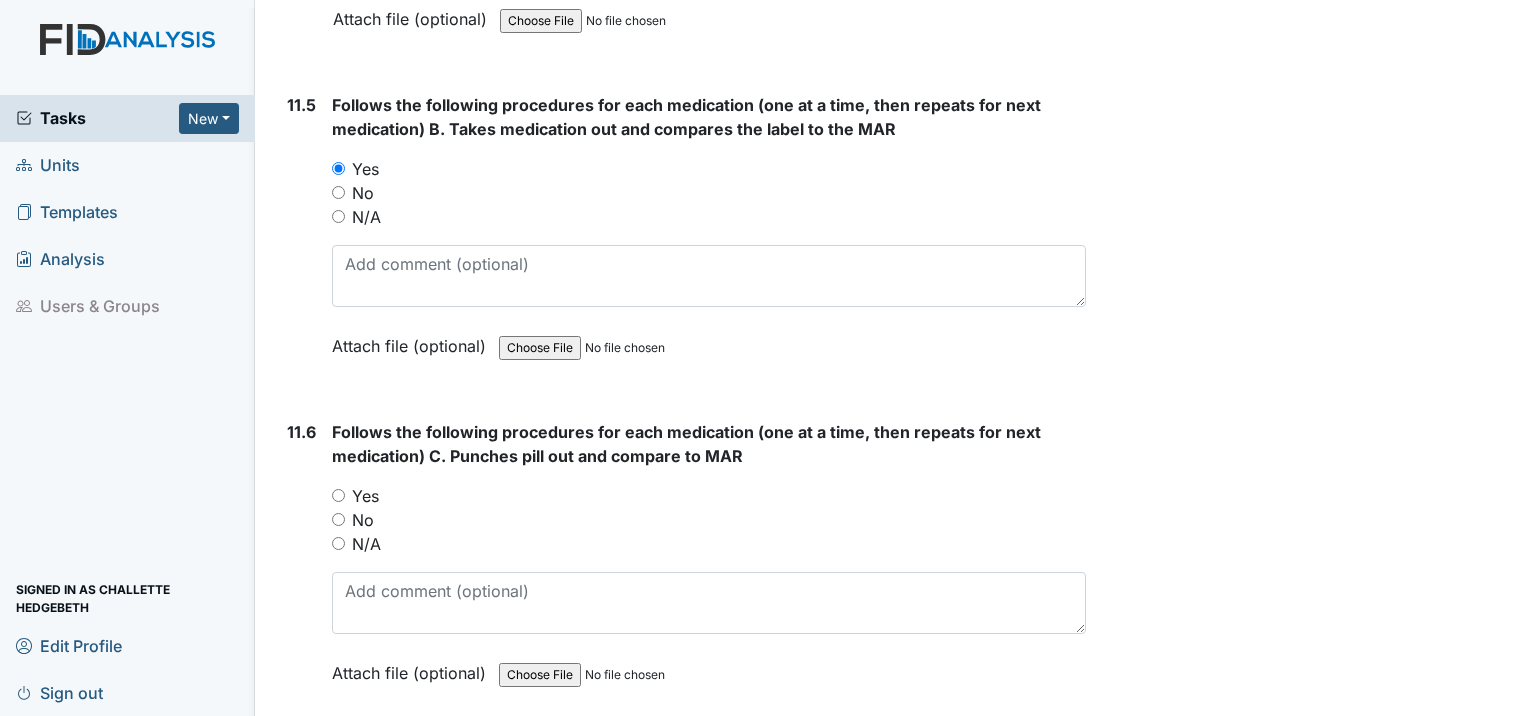 click on "Yes" at bounding box center [338, 495] 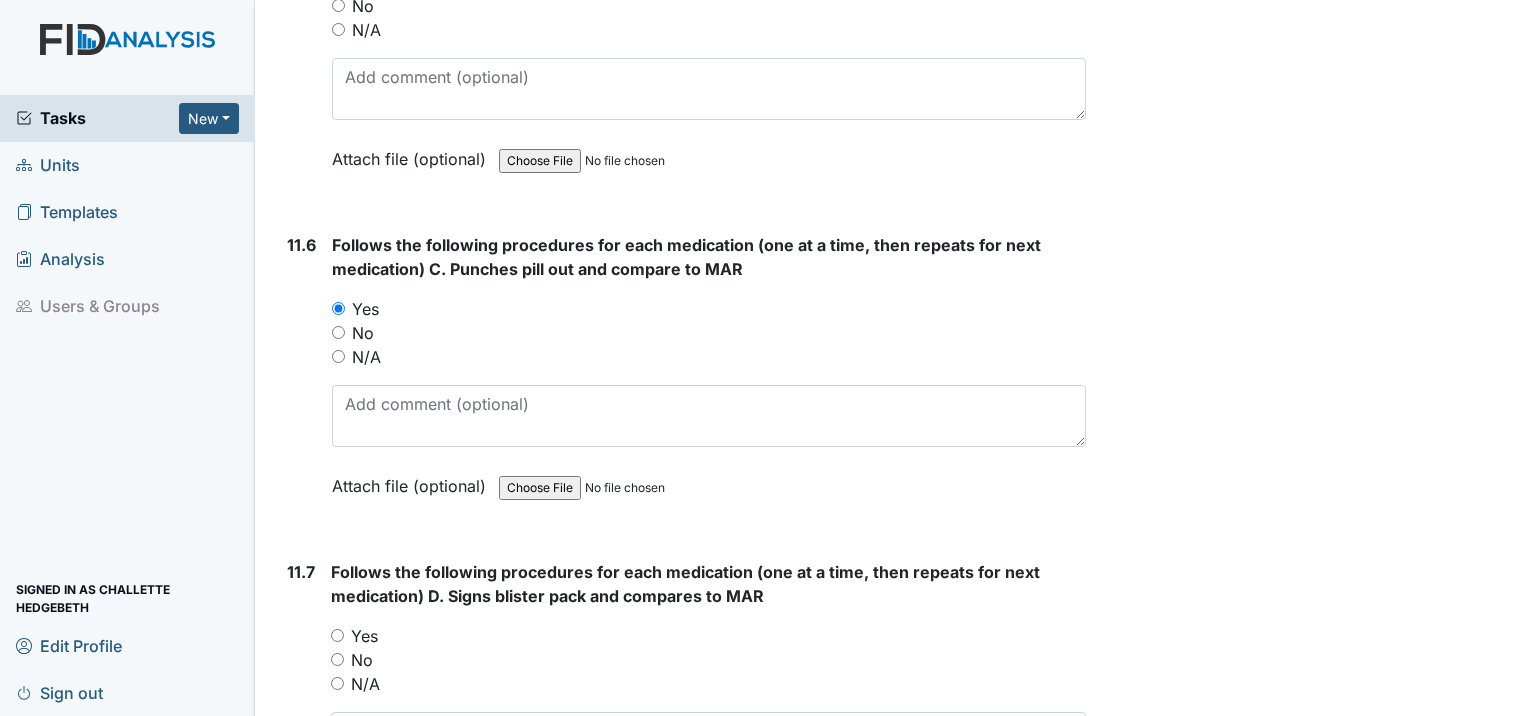 scroll, scrollTop: 23900, scrollLeft: 0, axis: vertical 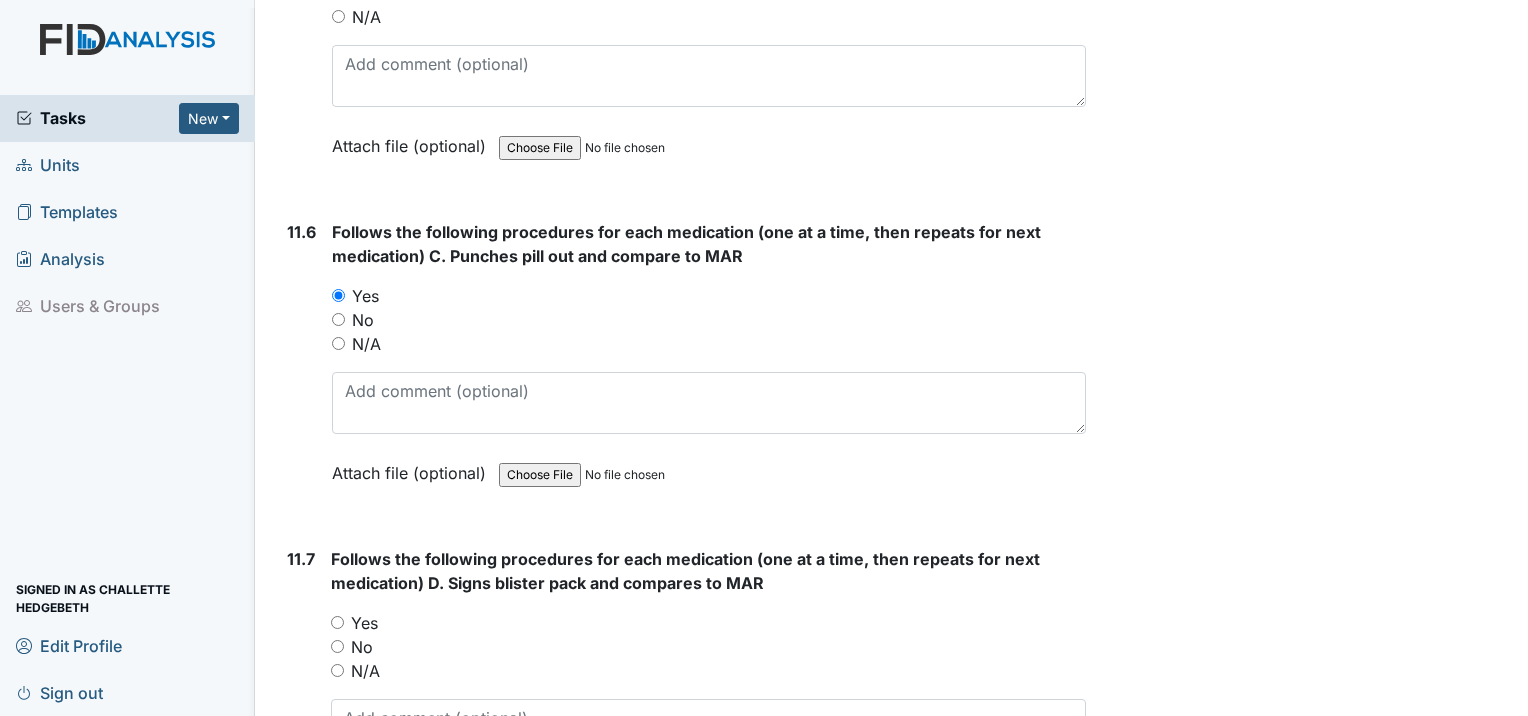 click on "Yes" at bounding box center (337, 622) 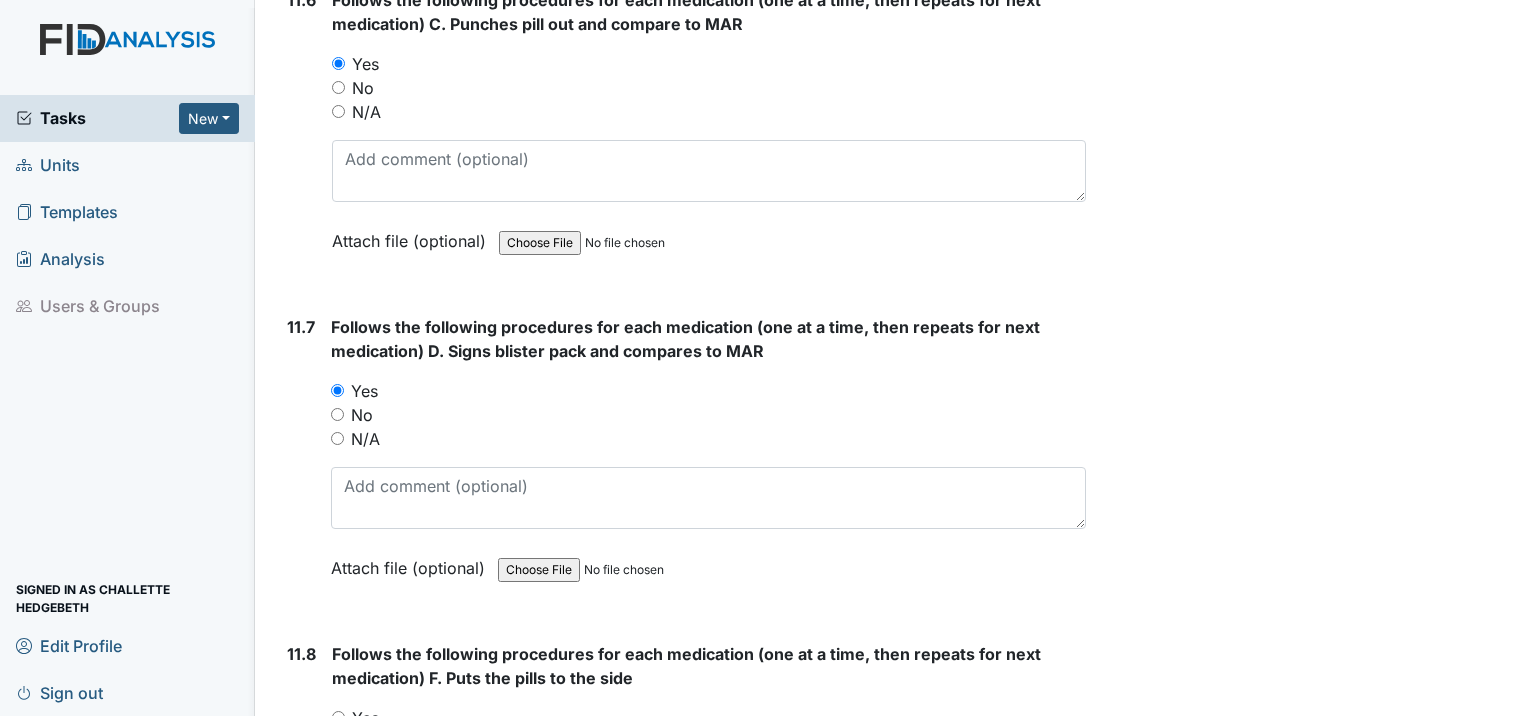 scroll, scrollTop: 24200, scrollLeft: 0, axis: vertical 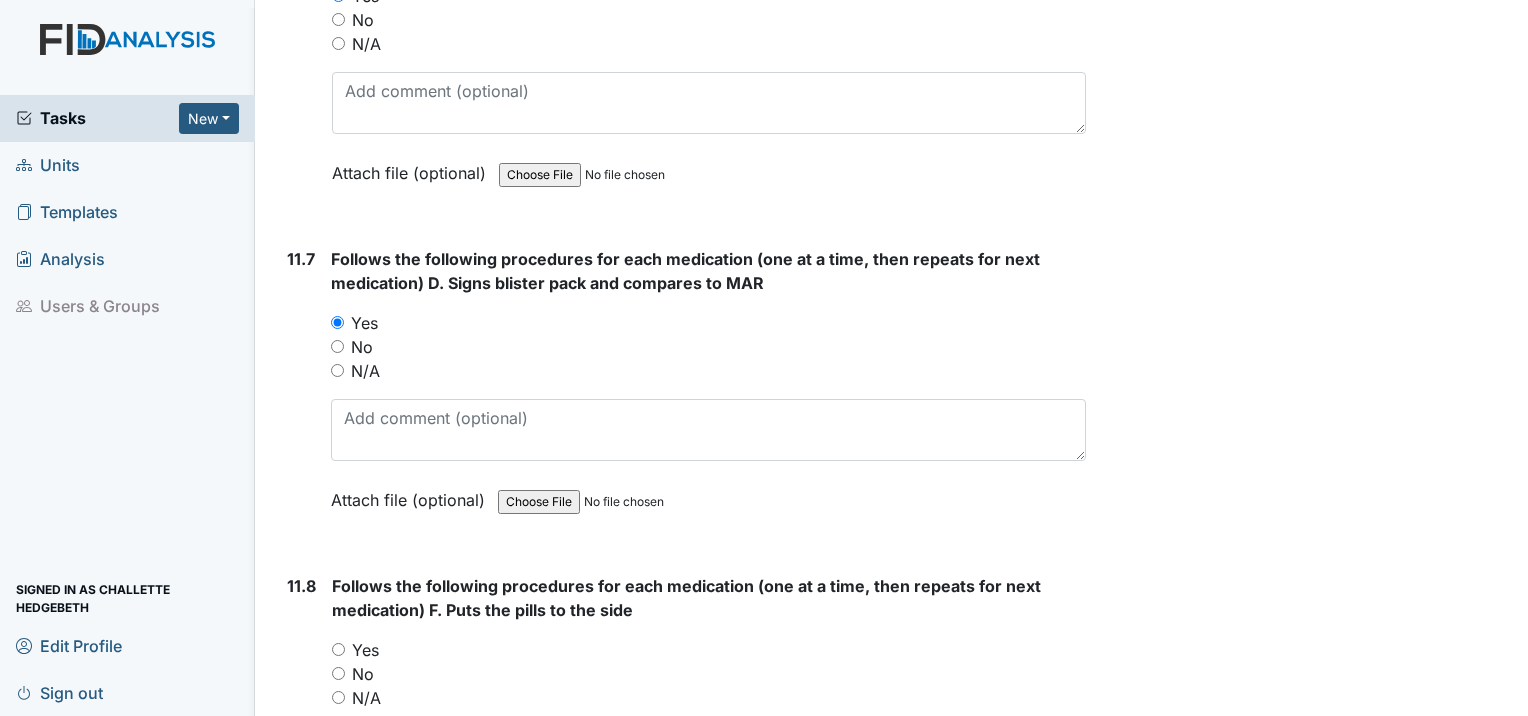 click on "Yes" at bounding box center (338, 649) 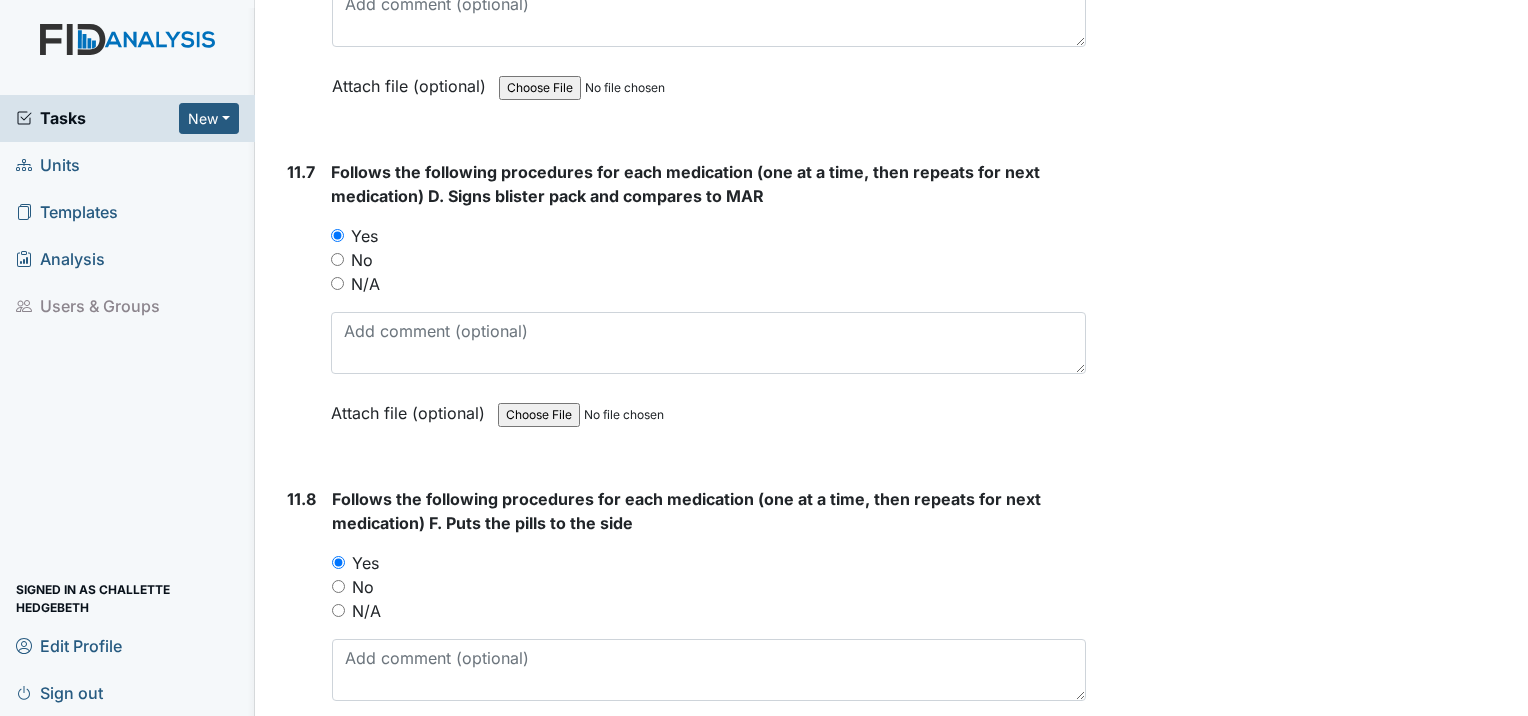 scroll, scrollTop: 24600, scrollLeft: 0, axis: vertical 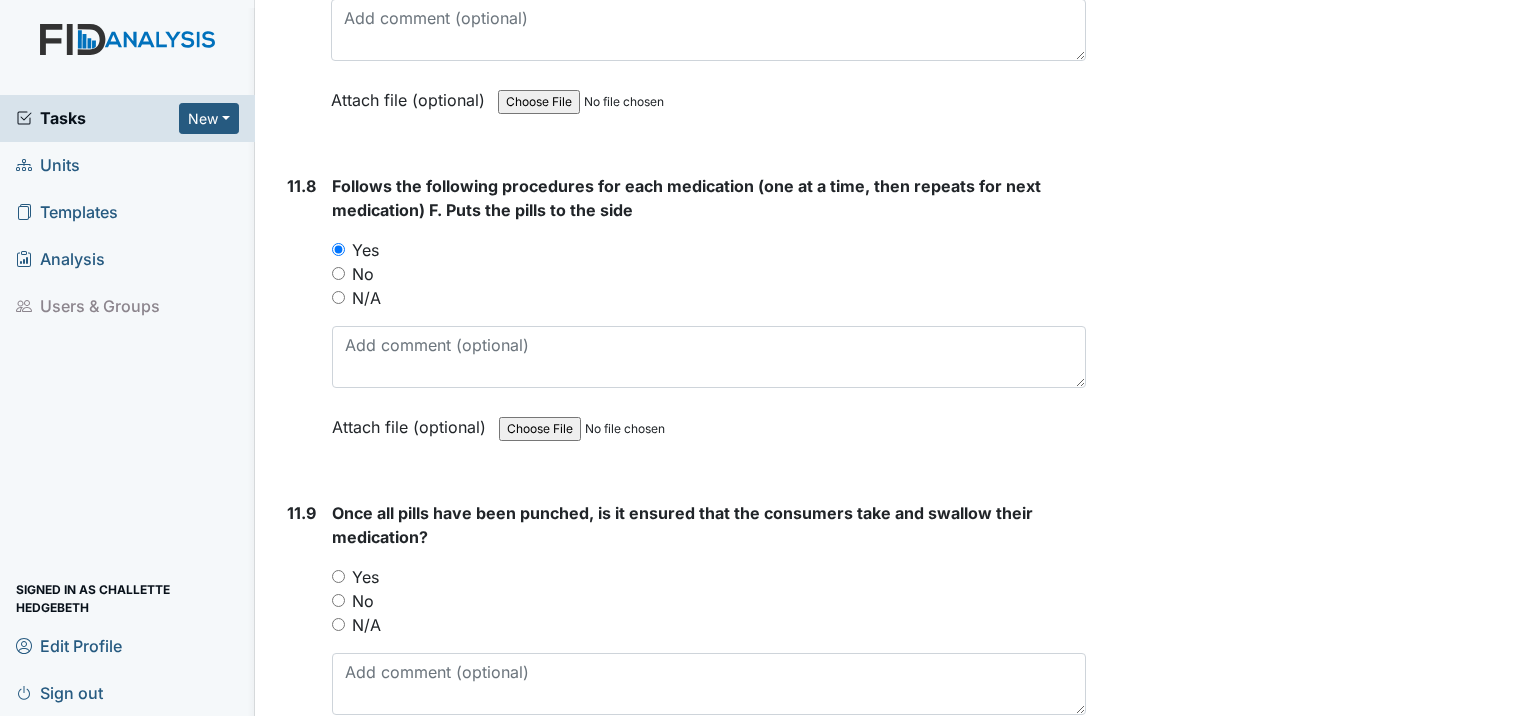 click on "Yes" at bounding box center [338, 576] 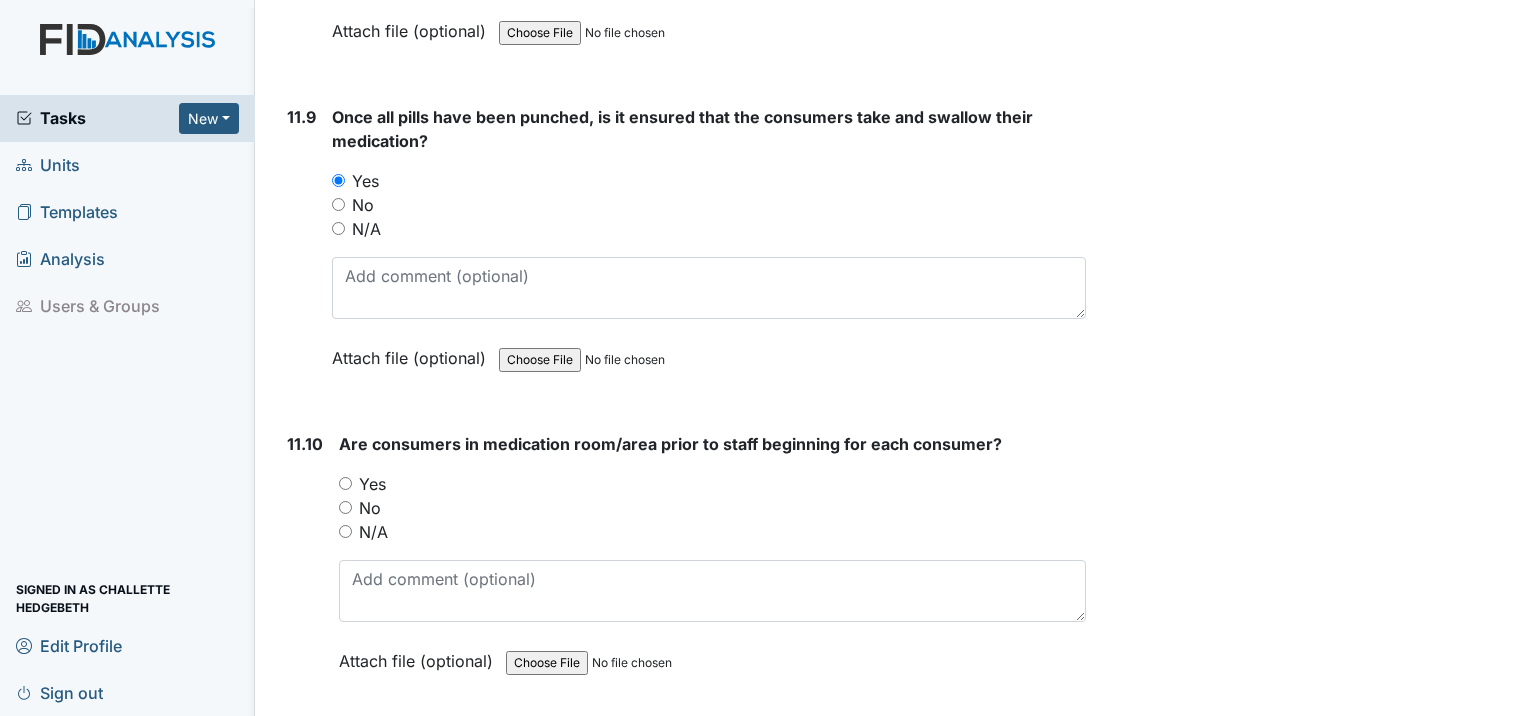 scroll, scrollTop: 25100, scrollLeft: 0, axis: vertical 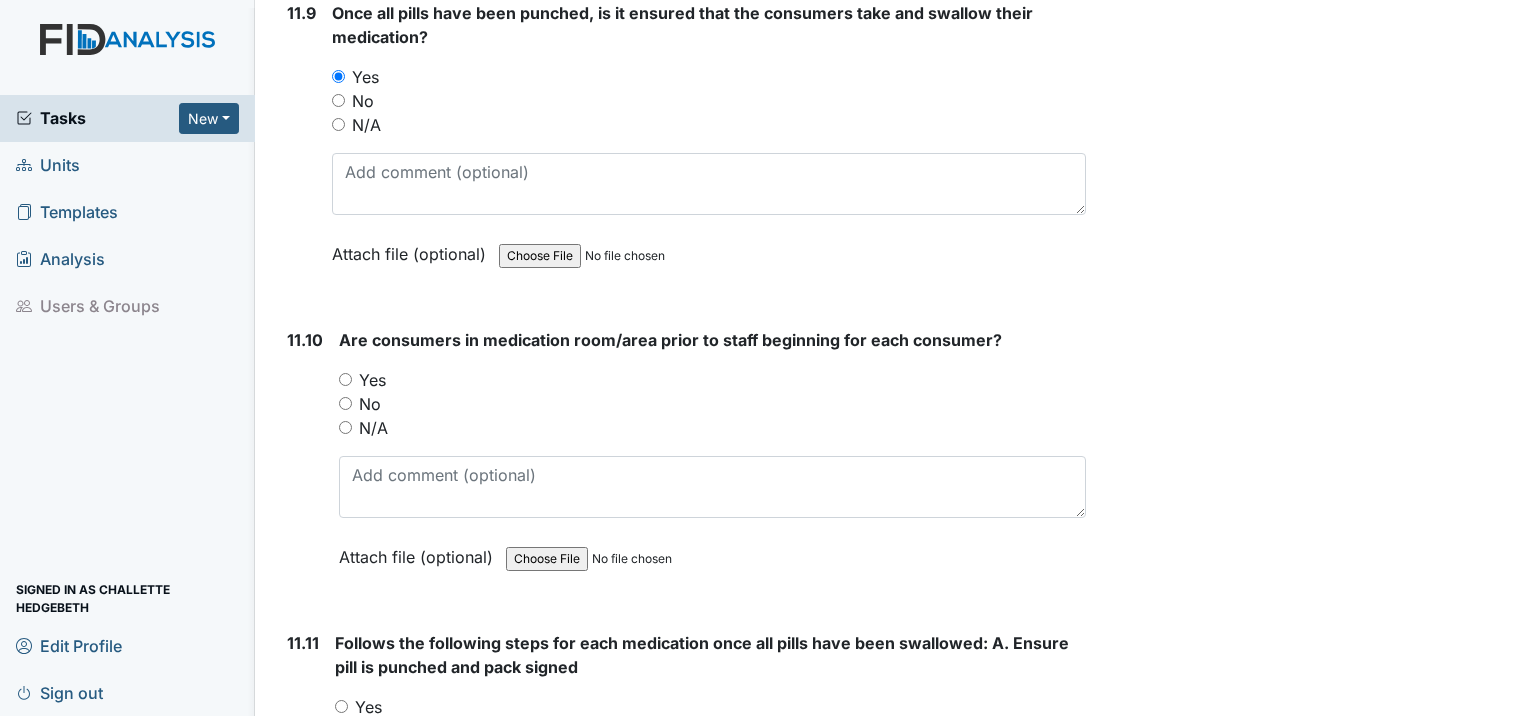 click on "Yes" at bounding box center [345, 379] 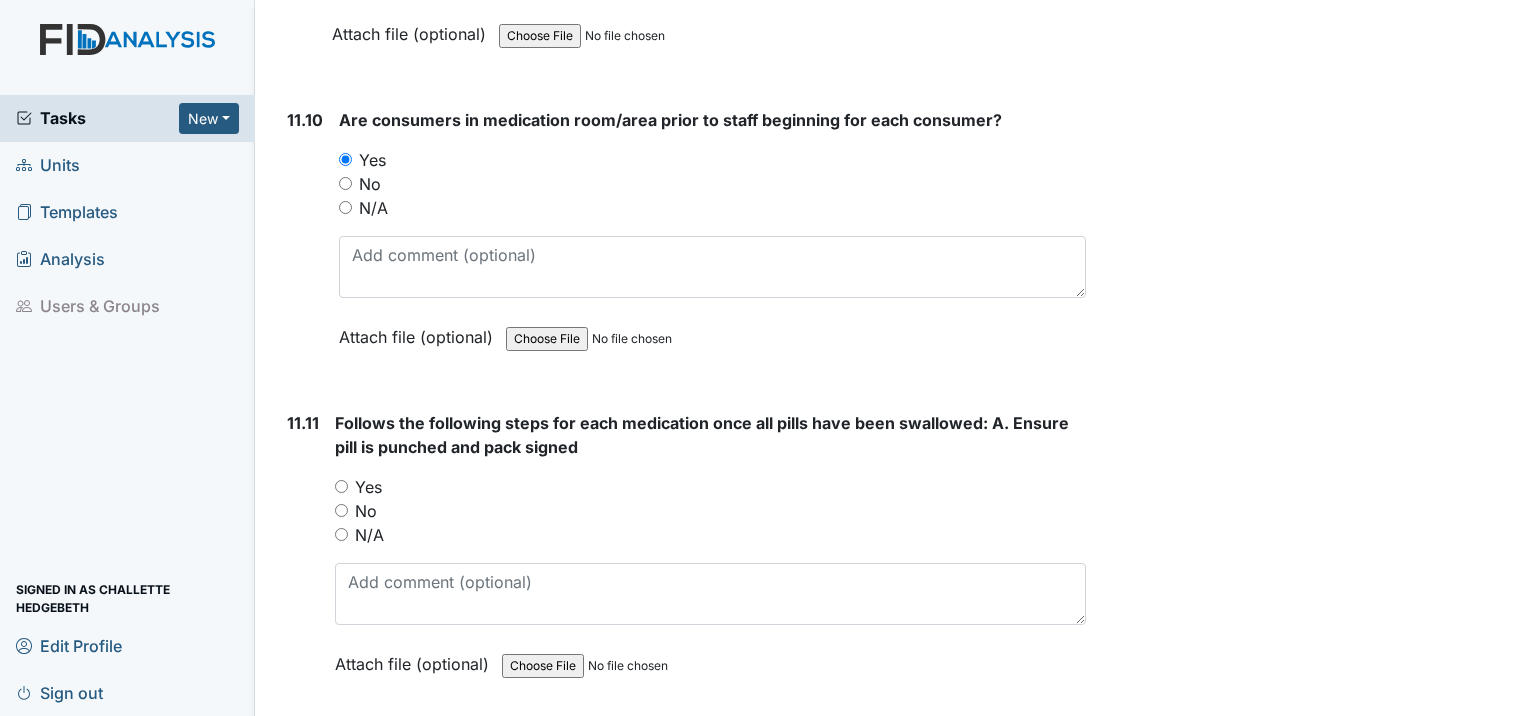 scroll, scrollTop: 25400, scrollLeft: 0, axis: vertical 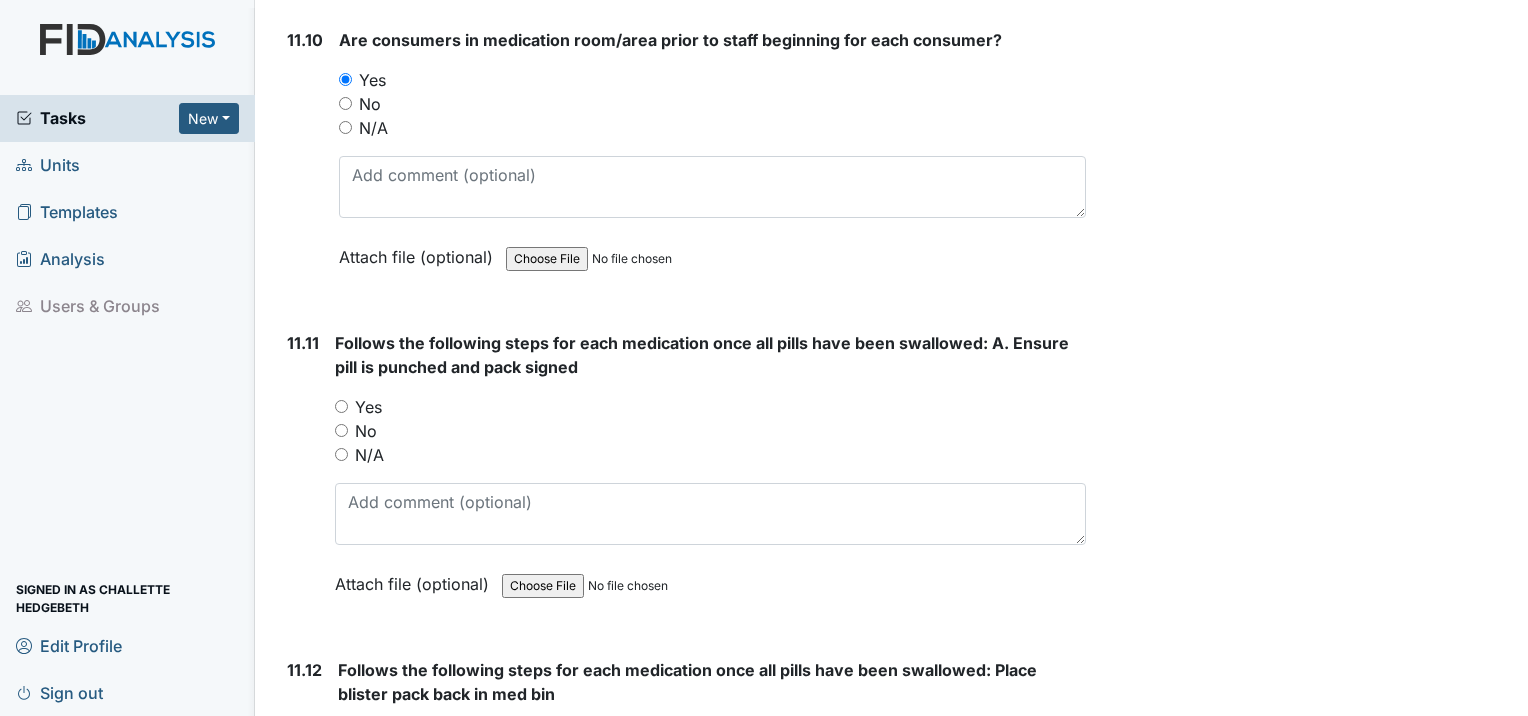 click on "Yes" at bounding box center (341, 406) 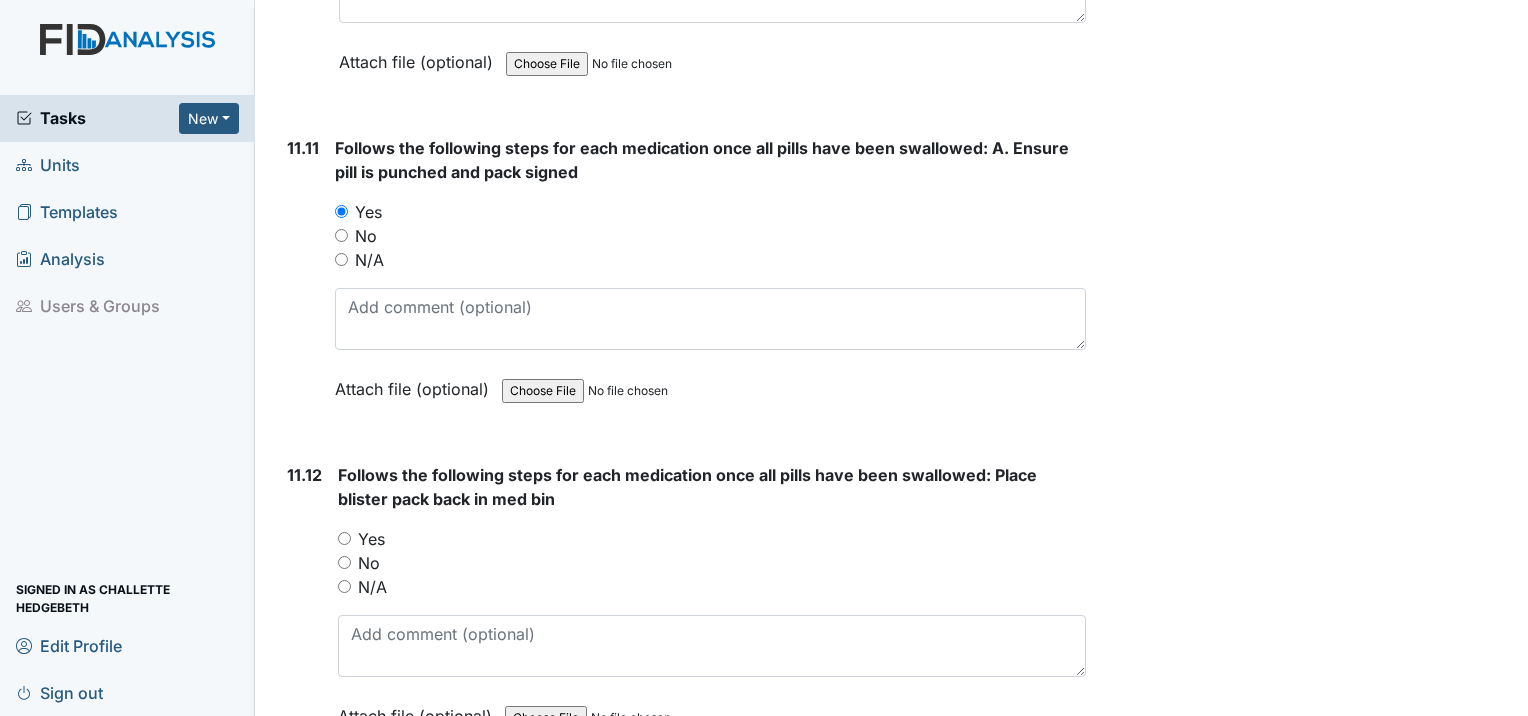 scroll, scrollTop: 25600, scrollLeft: 0, axis: vertical 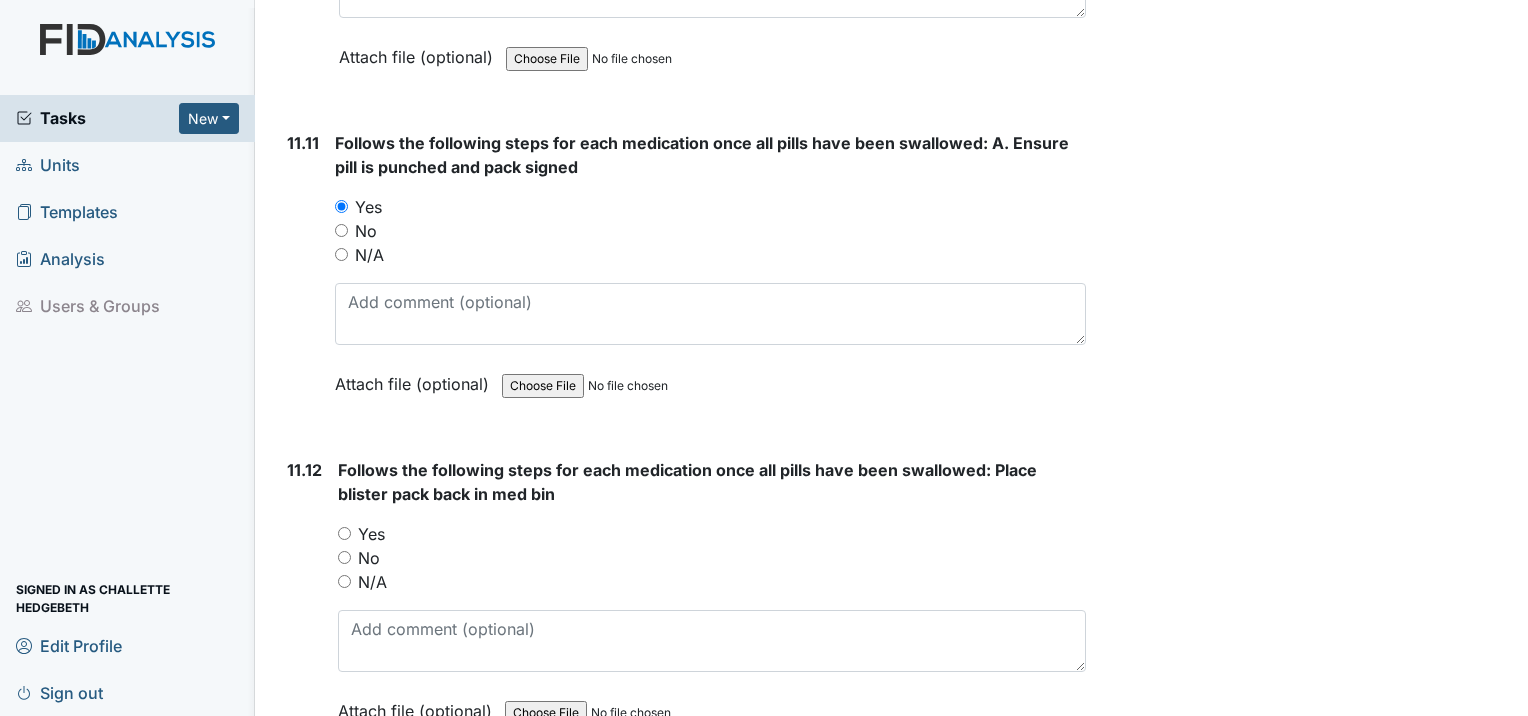 click on "11.12
Follows the following steps for each medication once all pills have been swallowed: Place blister pack back in med bin
You must select one of the below options.
Yes
No
N/A
Attach file (optional)
You can upload .pdf, .txt, .jpg, .jpeg, .png, .csv, .xls, or .doc files under 100MB." at bounding box center (682, 605) 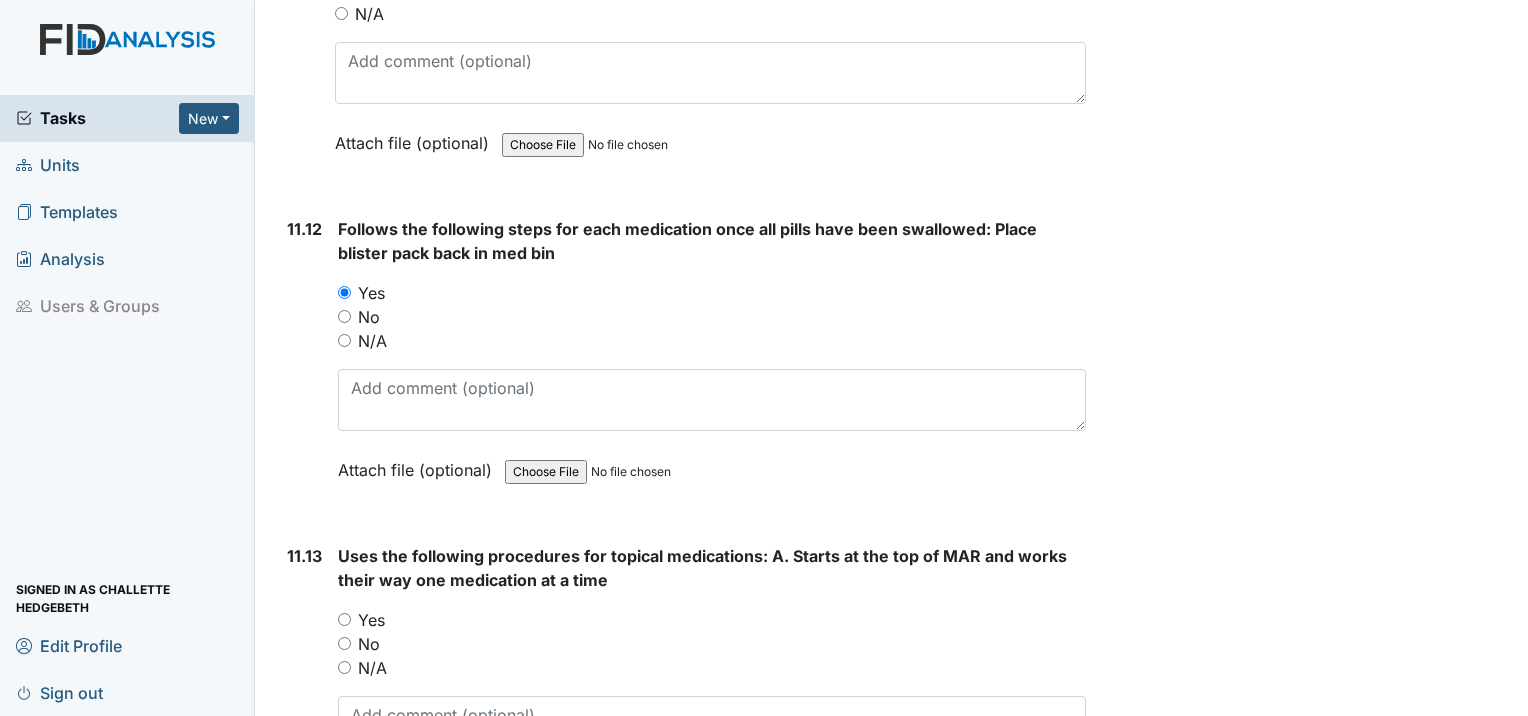 scroll, scrollTop: 25900, scrollLeft: 0, axis: vertical 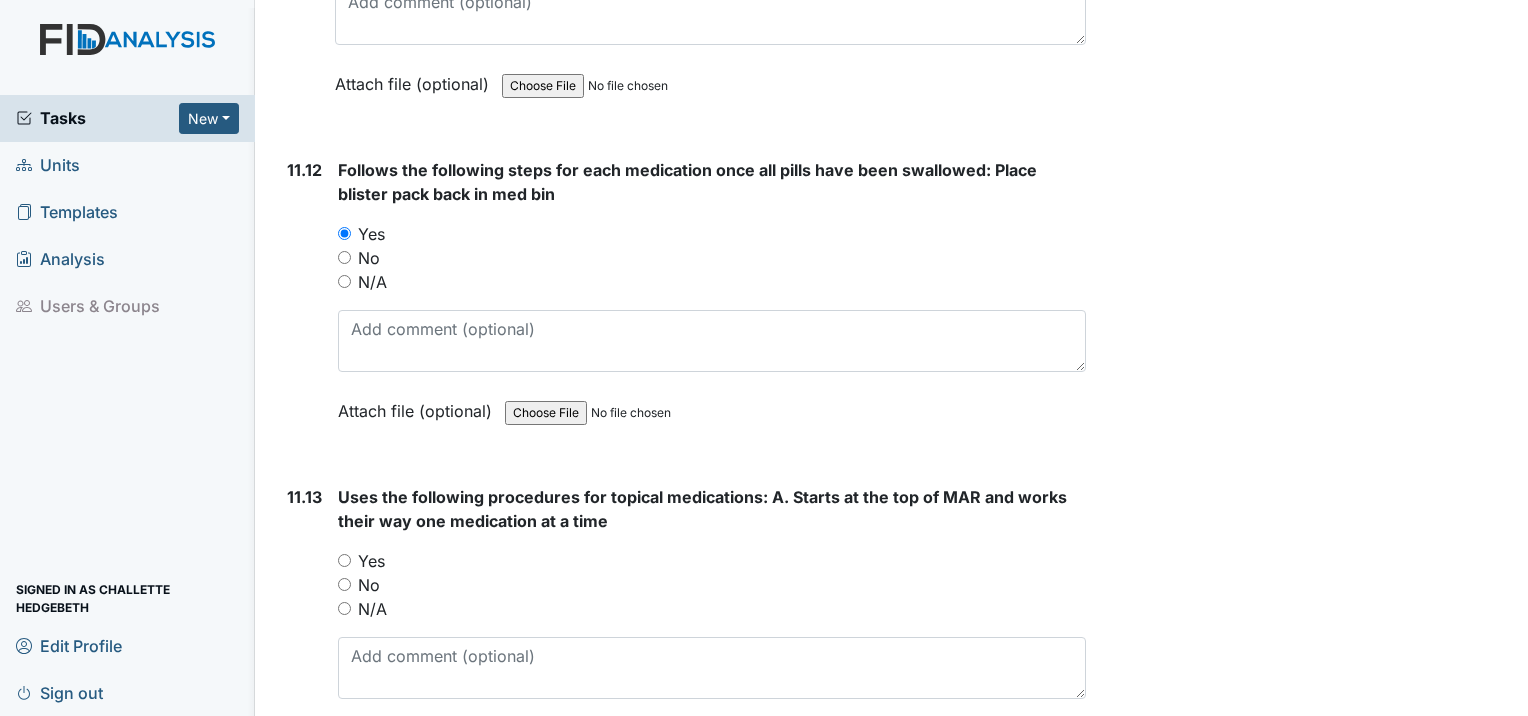 click on "Yes" at bounding box center (344, 560) 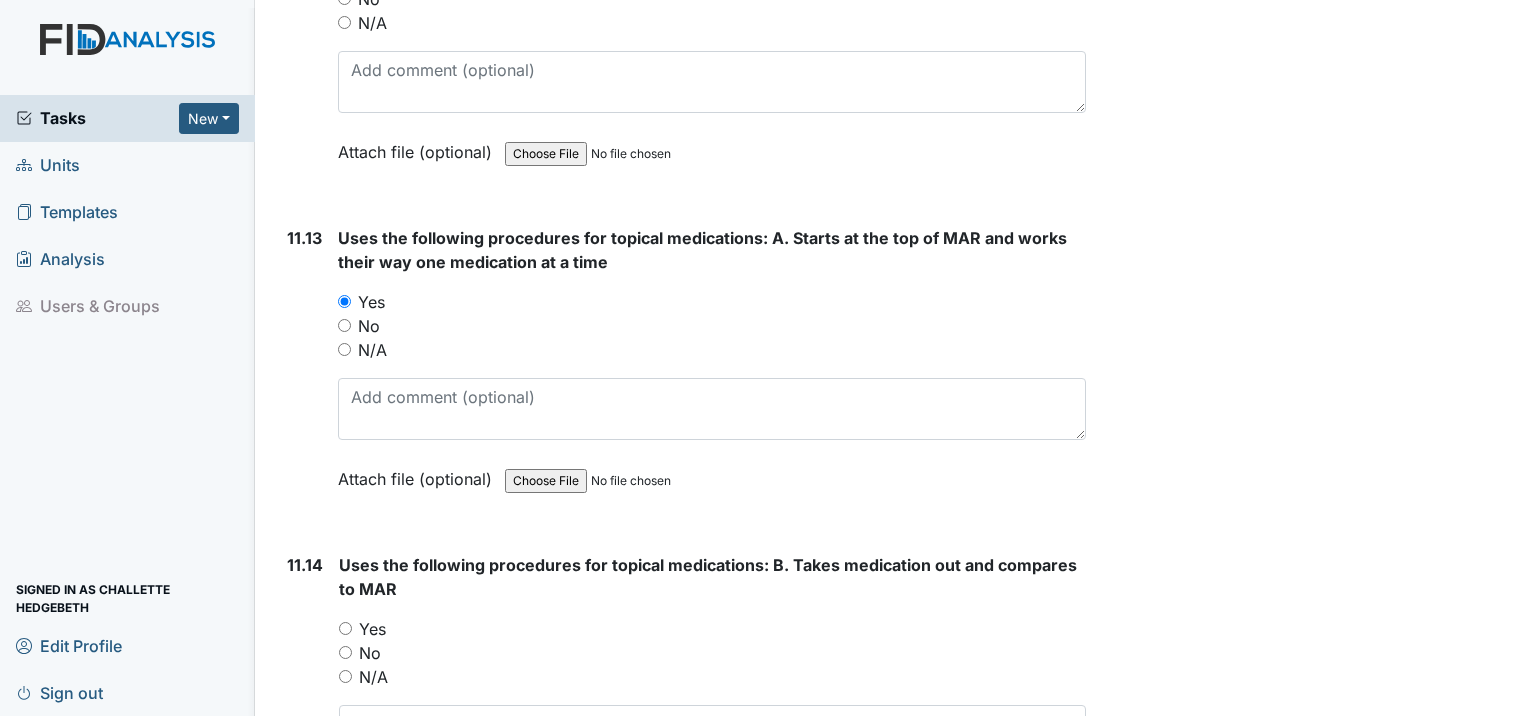 scroll, scrollTop: 26200, scrollLeft: 0, axis: vertical 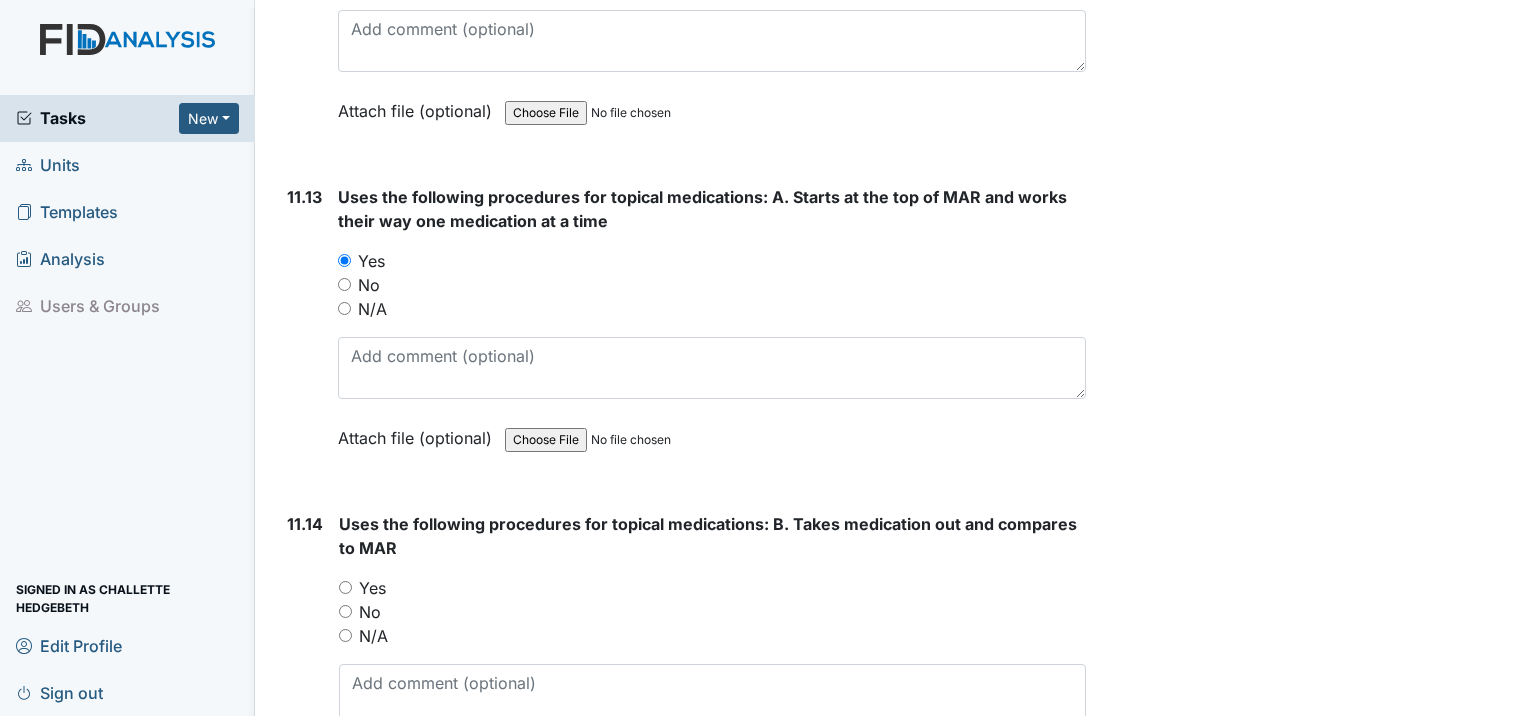 click on "Yes" at bounding box center [345, 587] 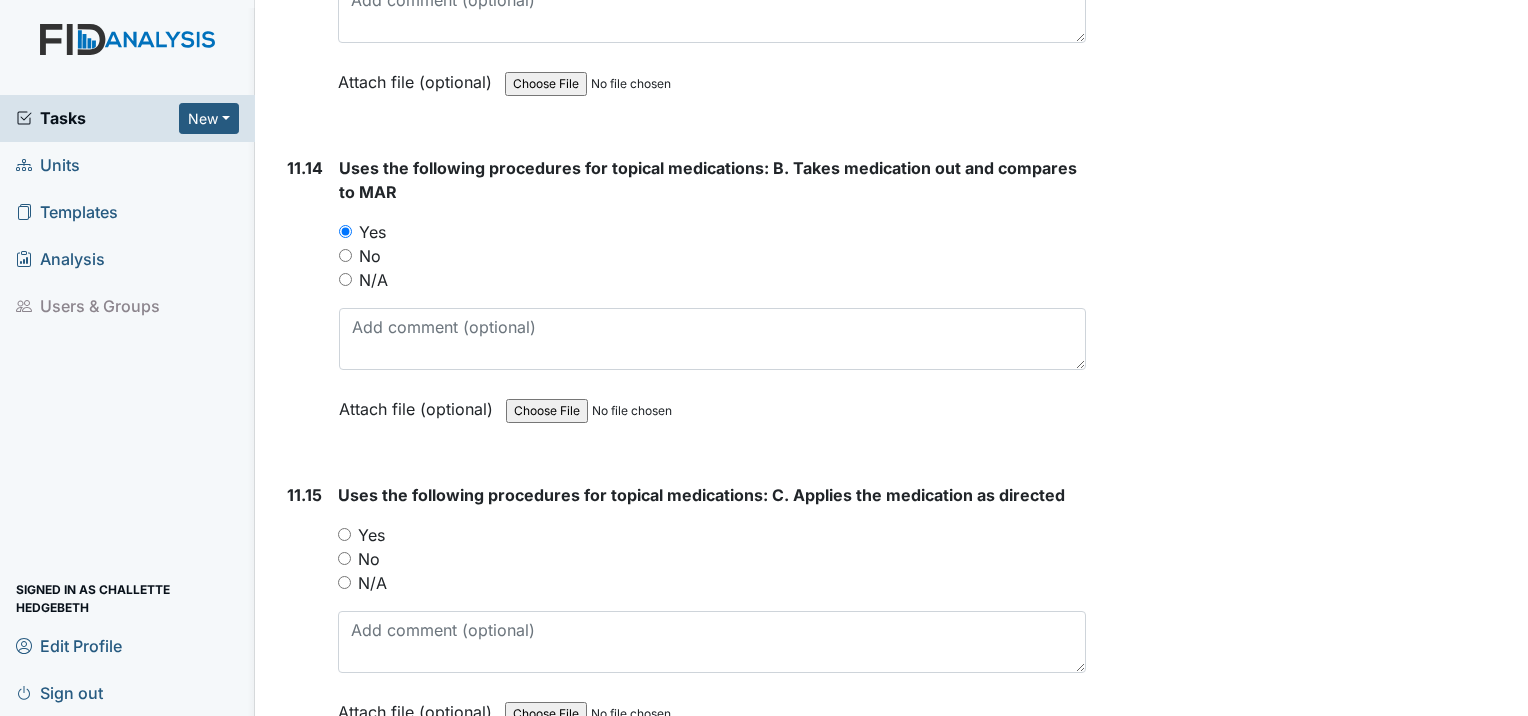scroll, scrollTop: 26600, scrollLeft: 0, axis: vertical 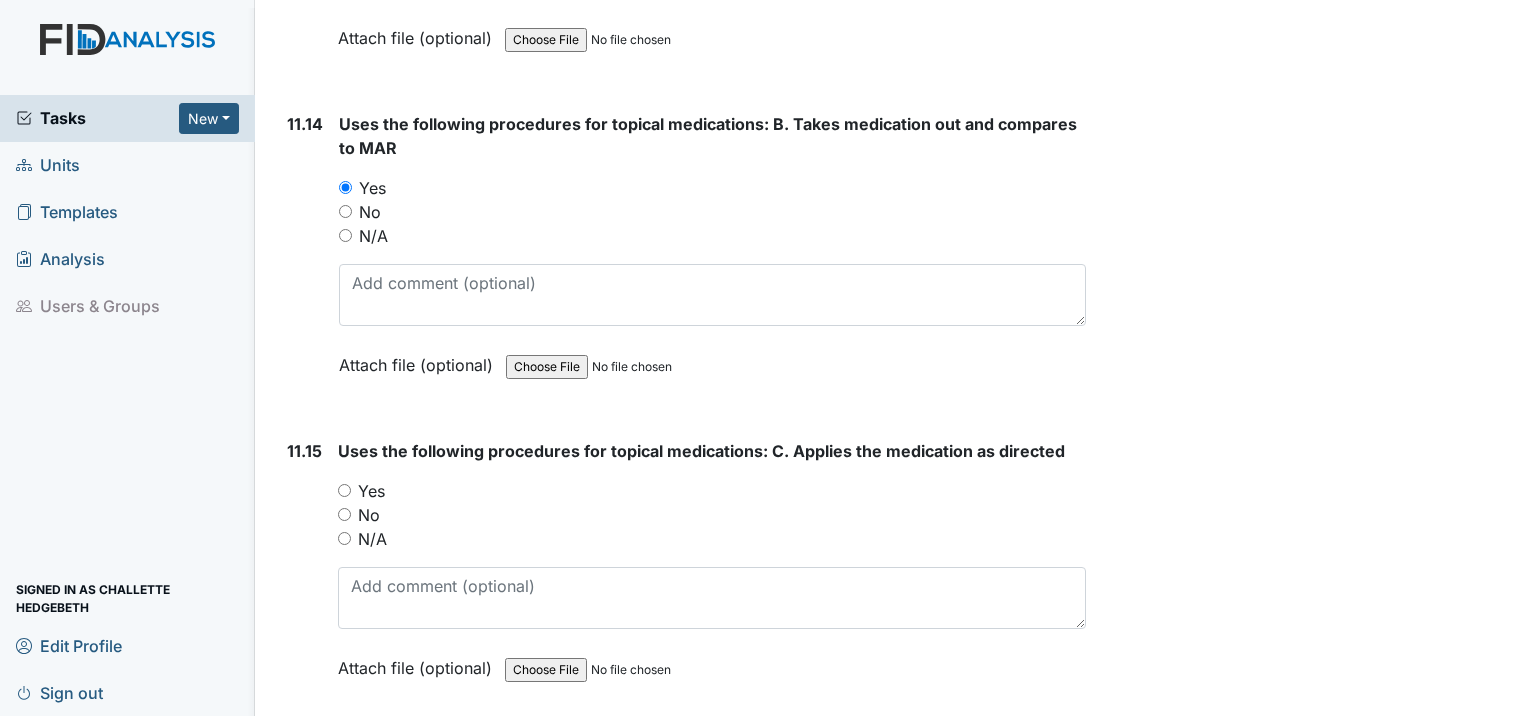 click on "Yes" at bounding box center [344, 490] 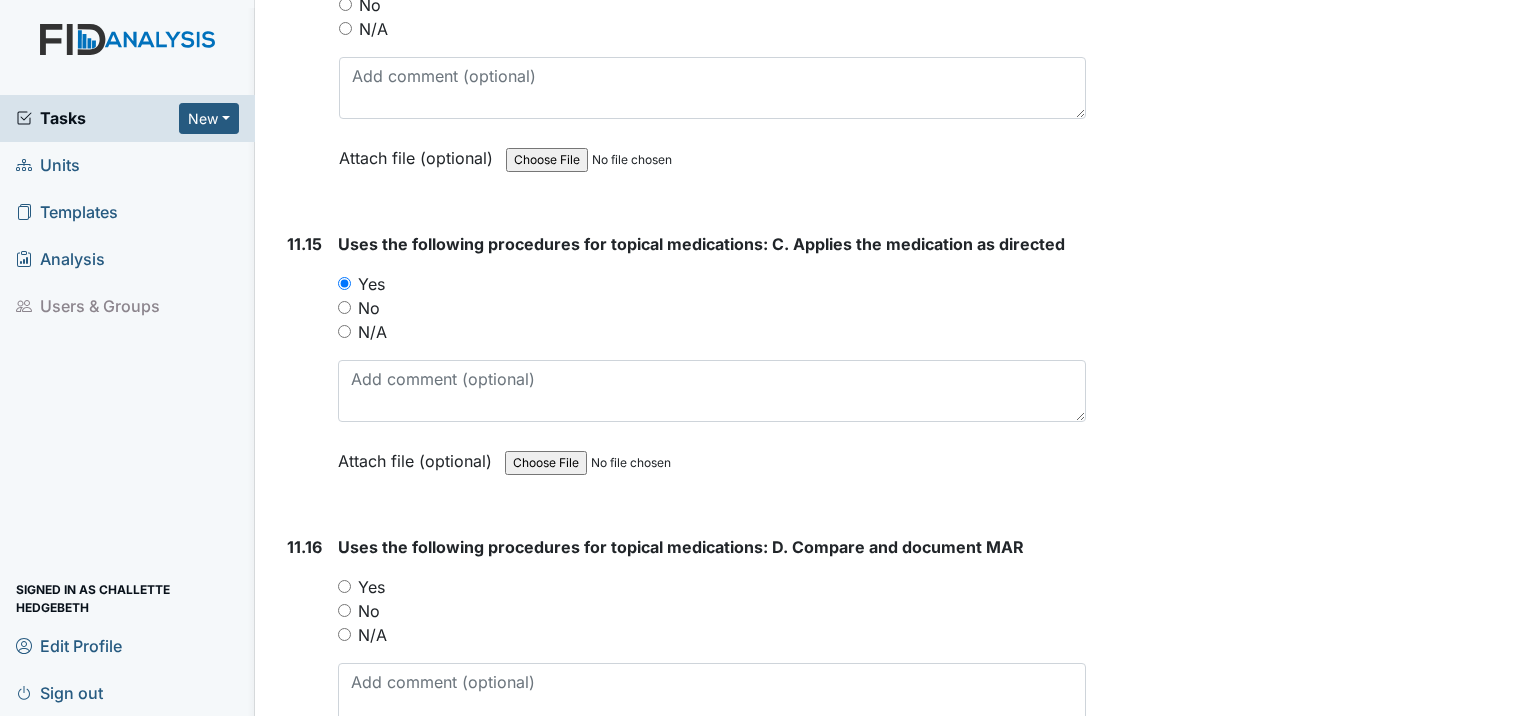 scroll, scrollTop: 26900, scrollLeft: 0, axis: vertical 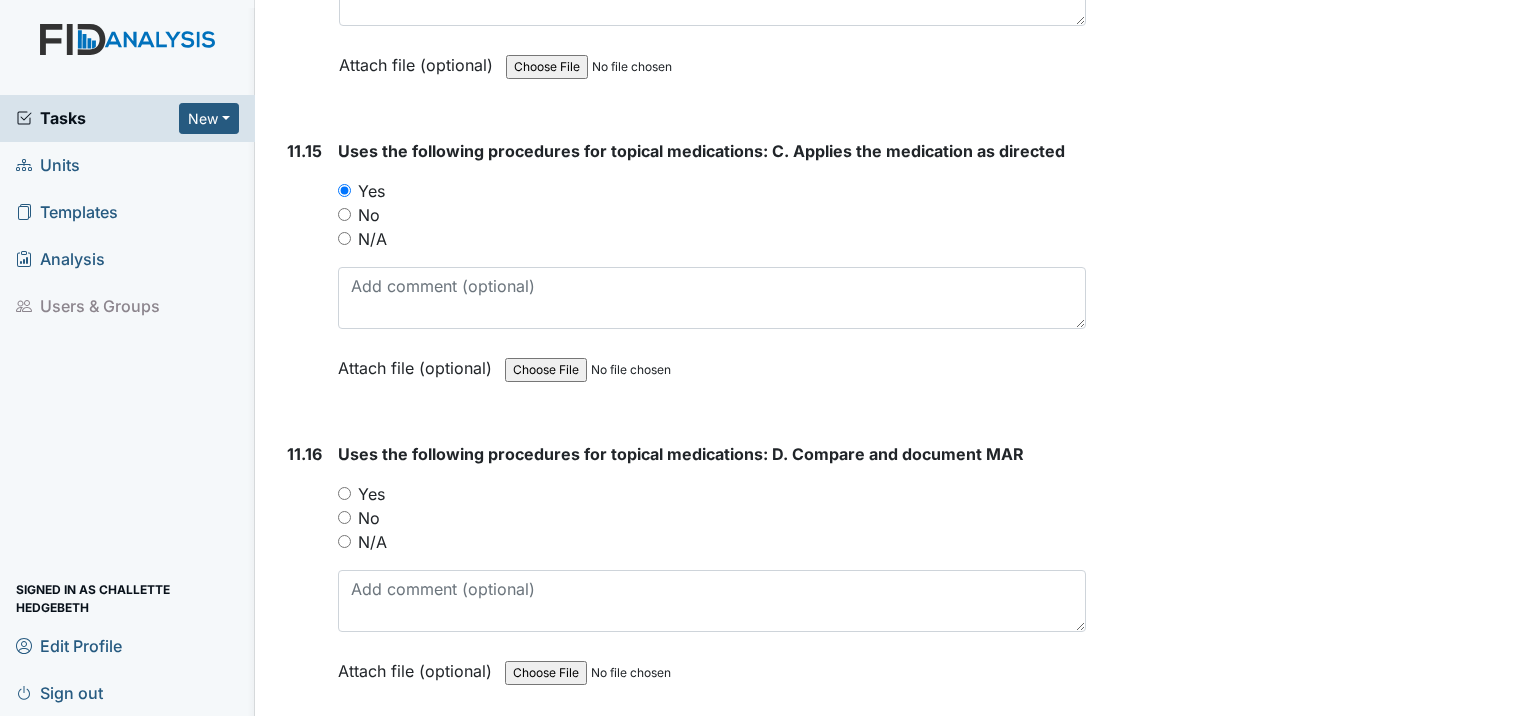 click on "Yes" at bounding box center [712, 494] 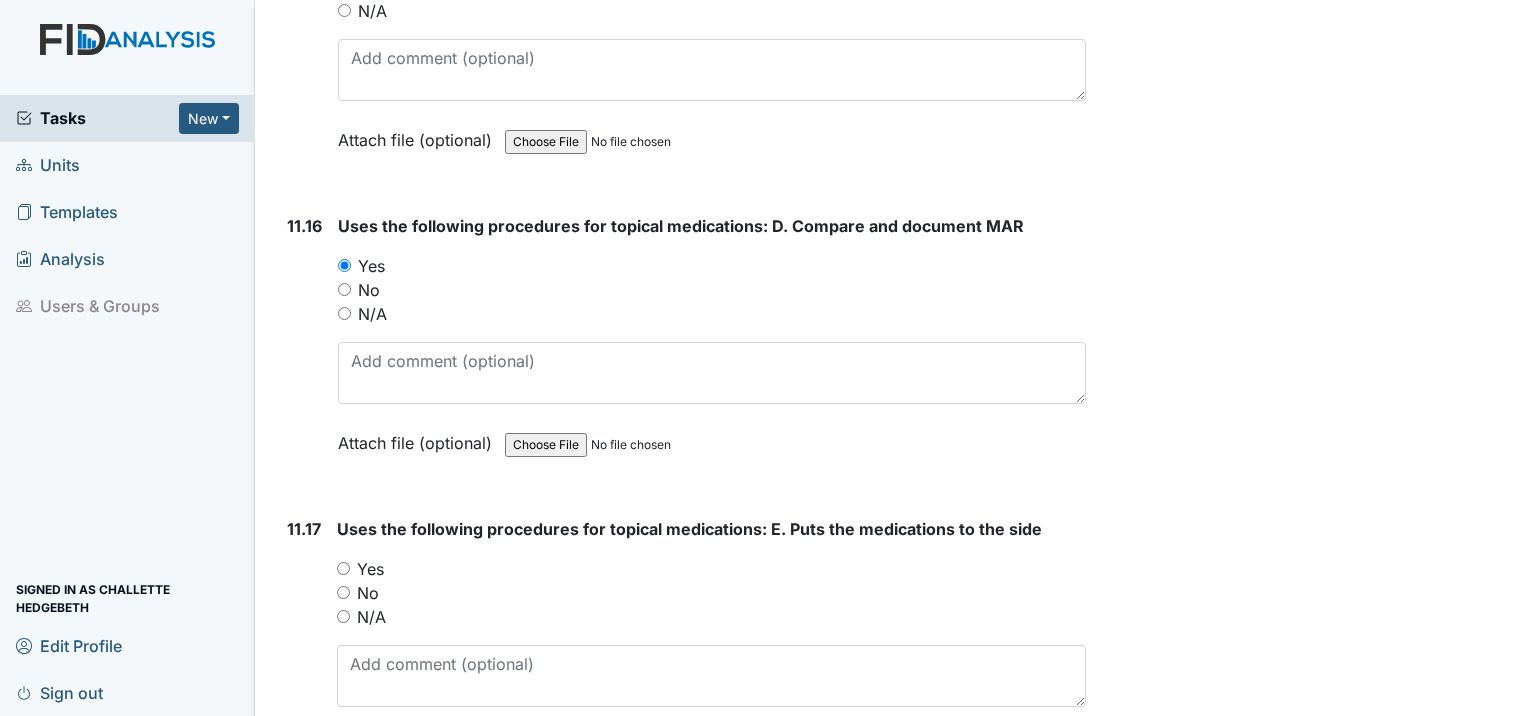 scroll, scrollTop: 27200, scrollLeft: 0, axis: vertical 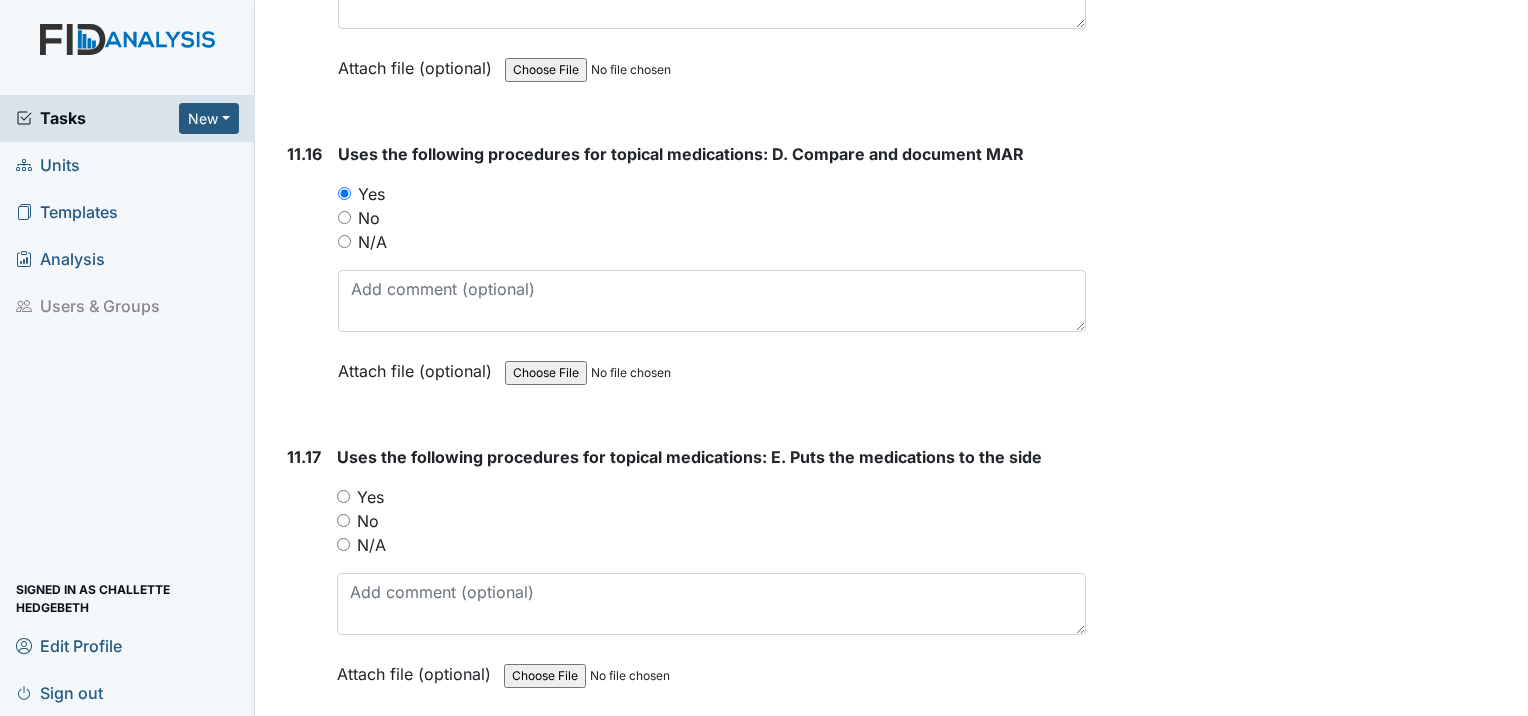 click on "Yes" at bounding box center [343, 496] 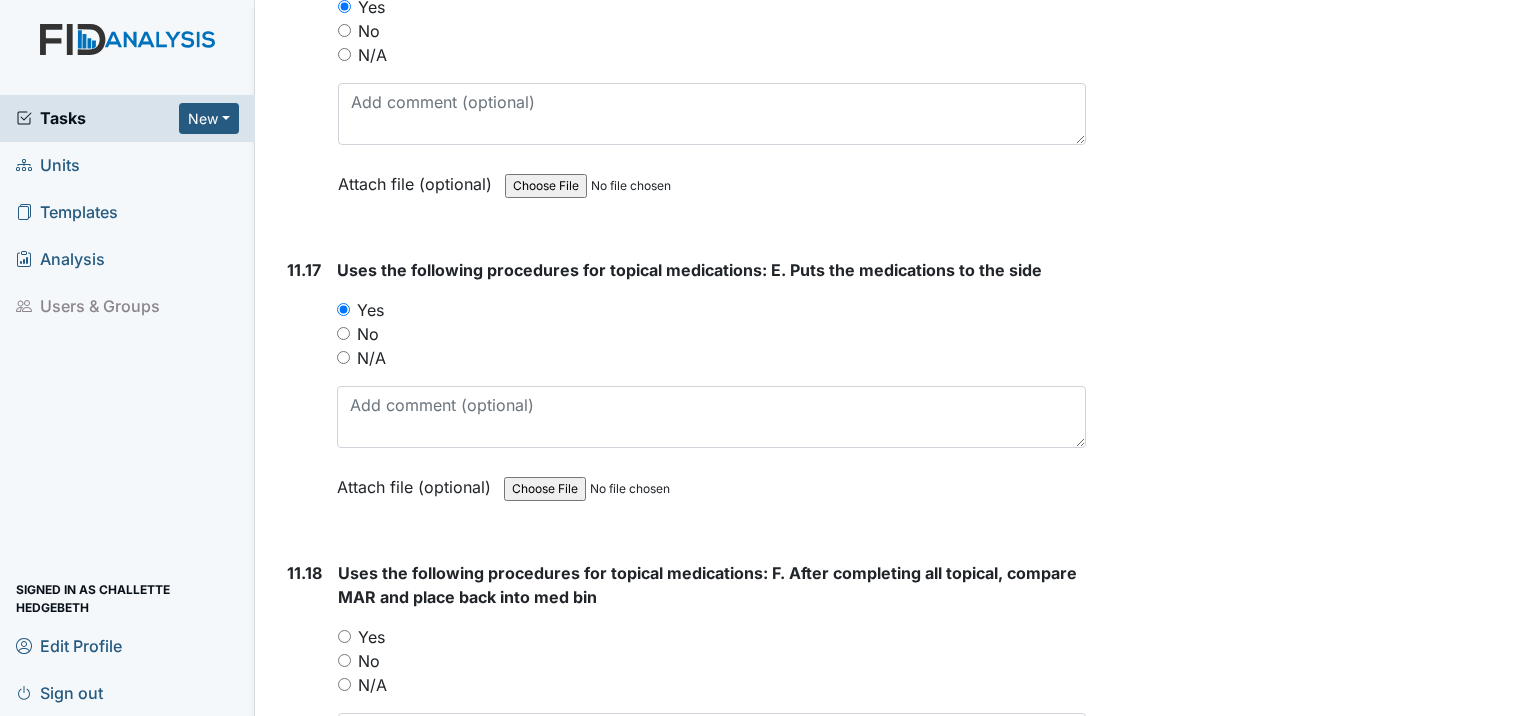 scroll, scrollTop: 27400, scrollLeft: 0, axis: vertical 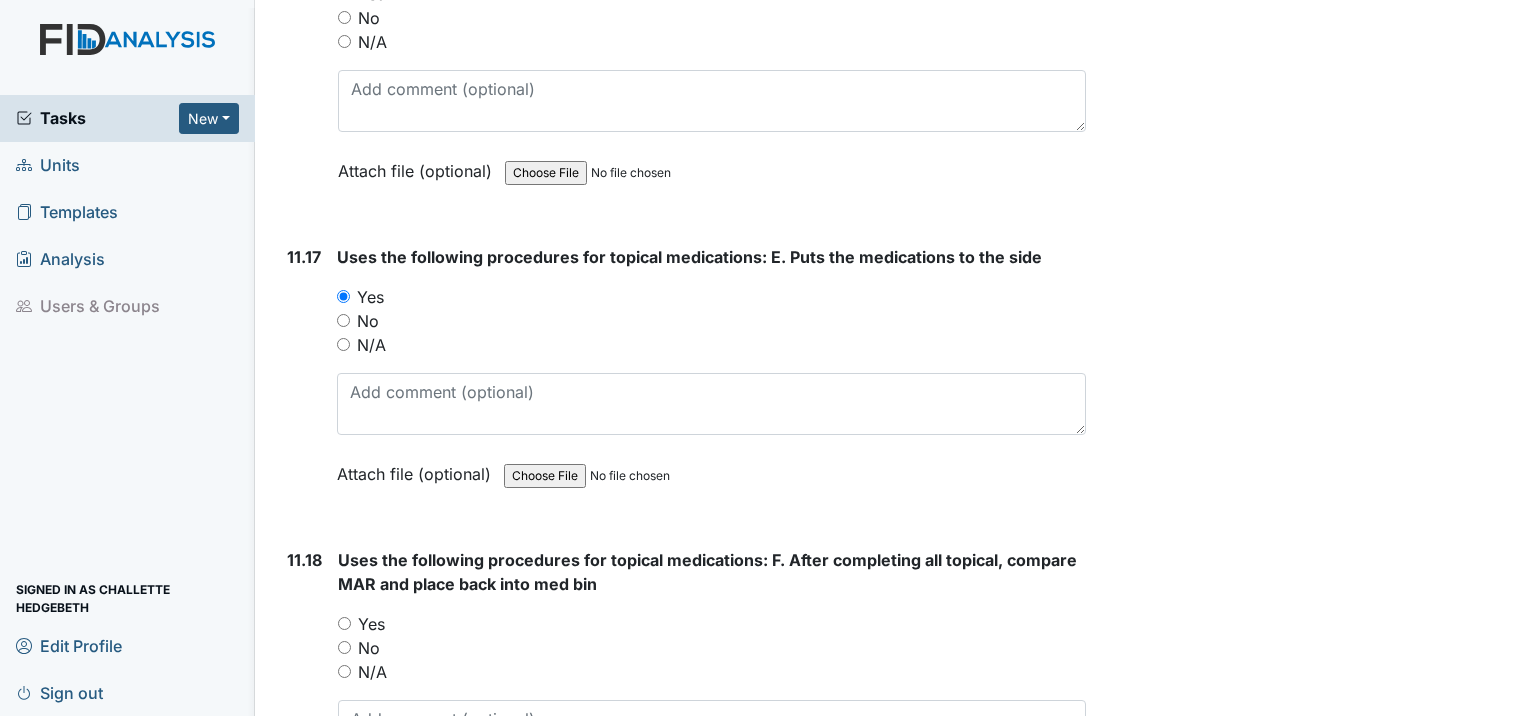 click on "Yes" at bounding box center [344, 623] 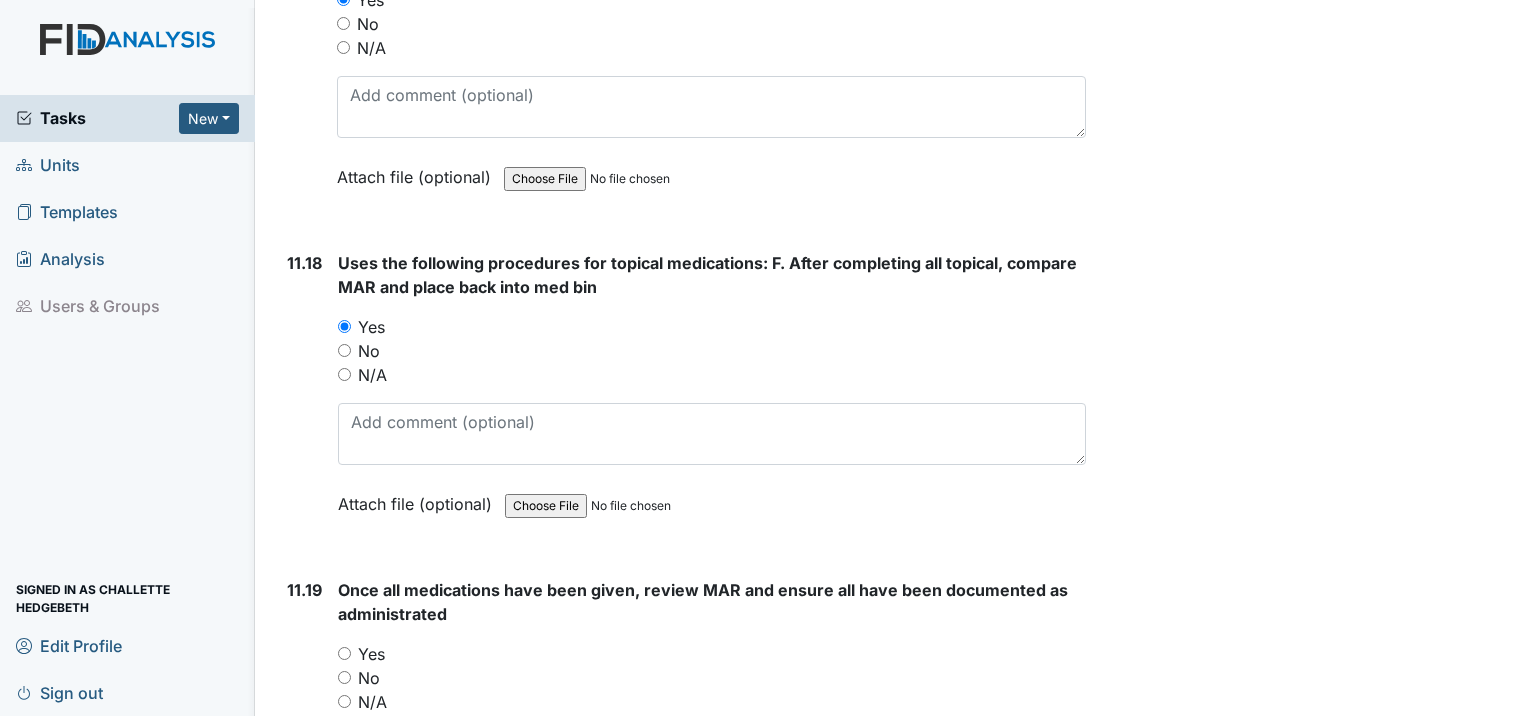 scroll, scrollTop: 27700, scrollLeft: 0, axis: vertical 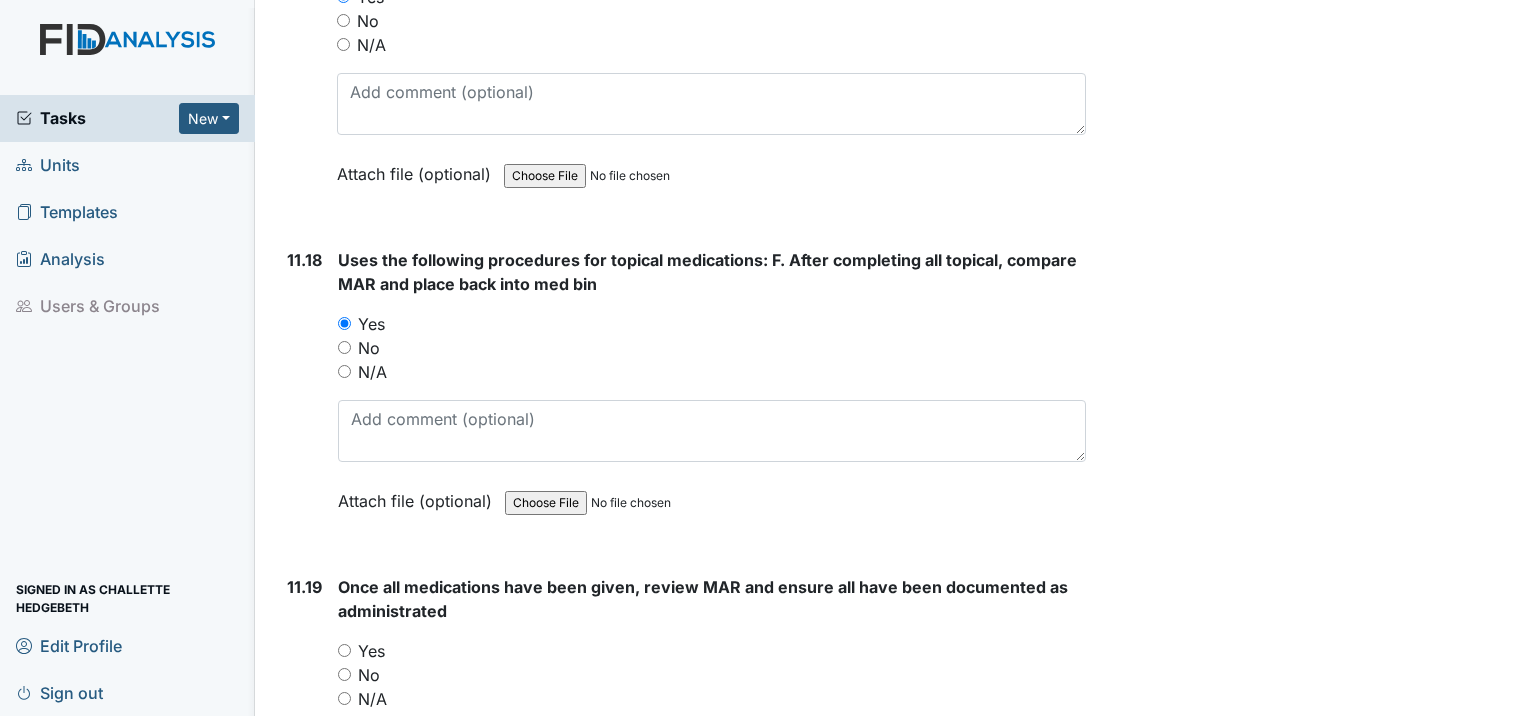 click on "Yes" at bounding box center [344, 650] 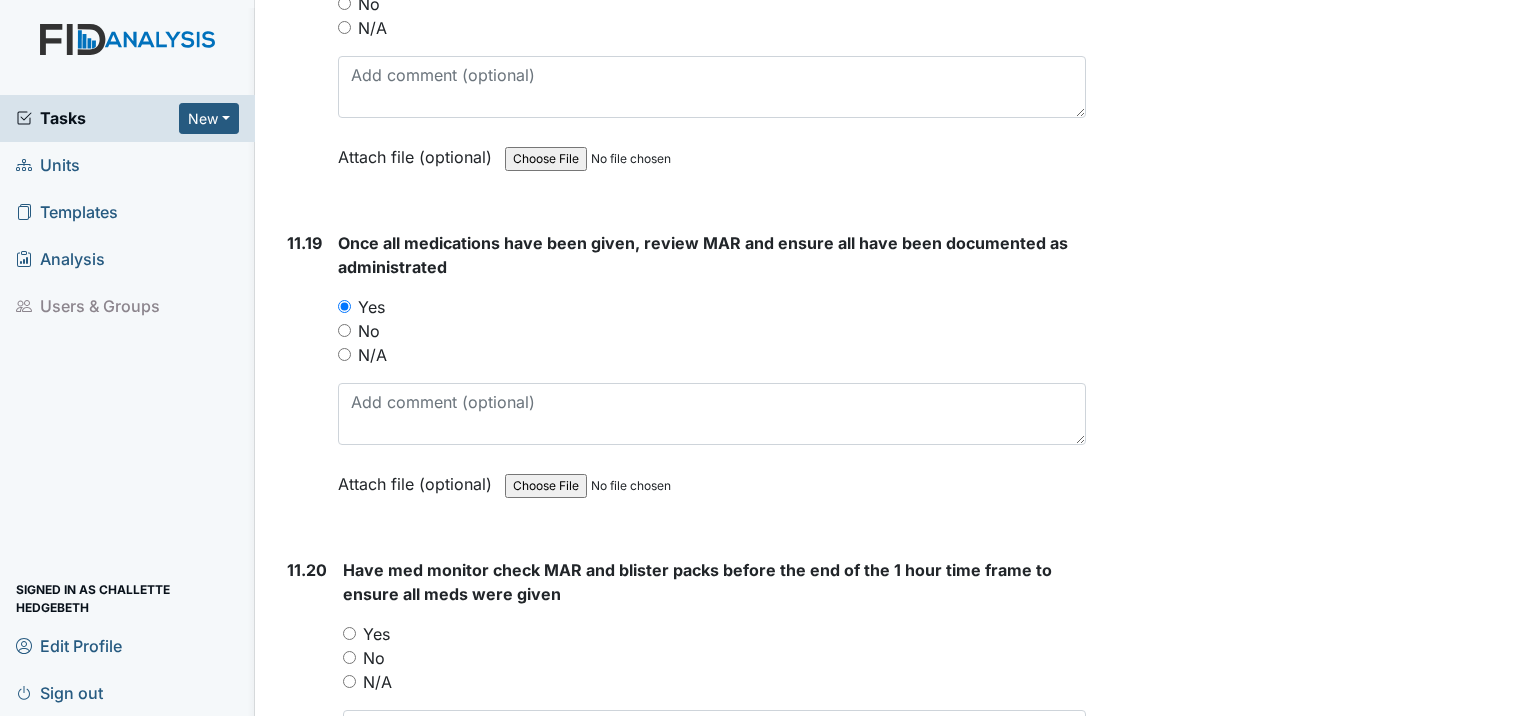 scroll, scrollTop: 28100, scrollLeft: 0, axis: vertical 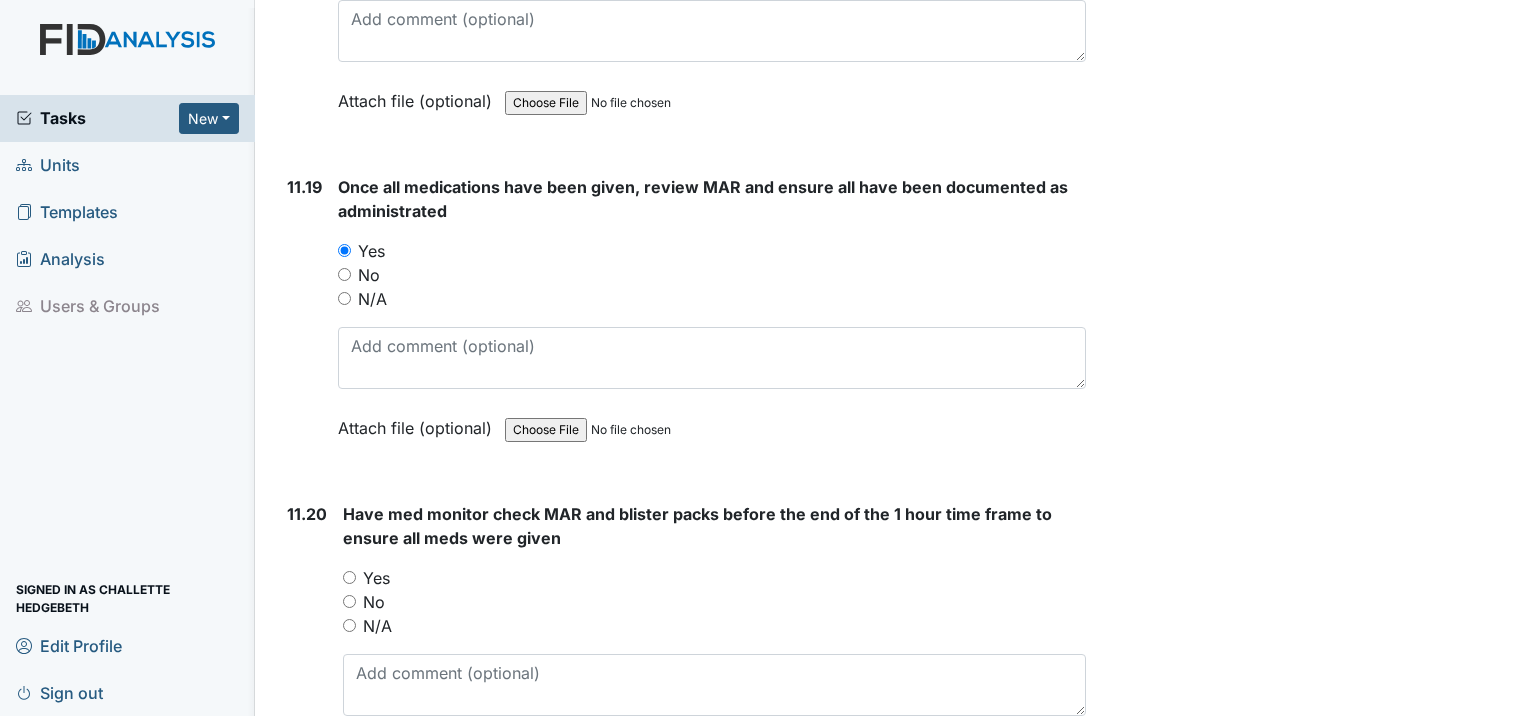 click on "Yes" at bounding box center (349, 577) 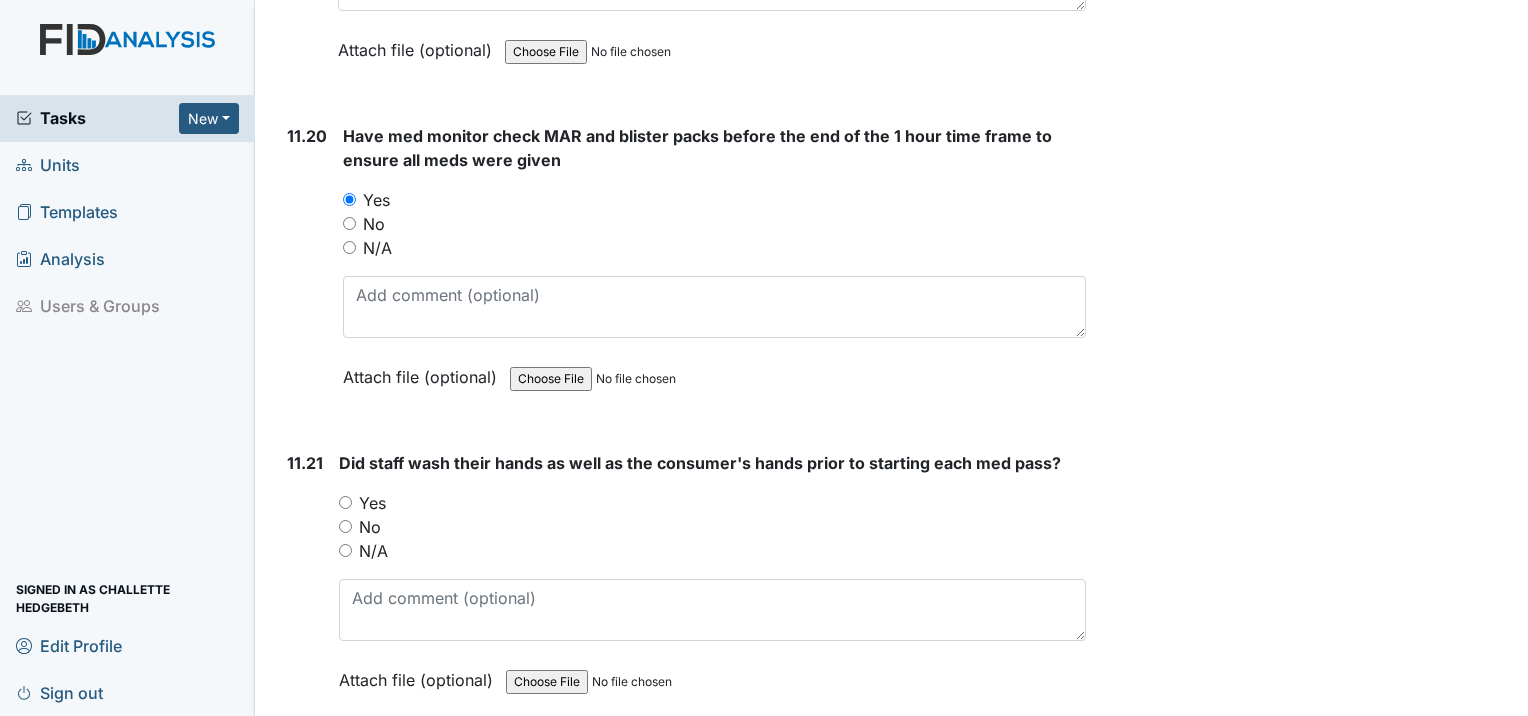 scroll, scrollTop: 28500, scrollLeft: 0, axis: vertical 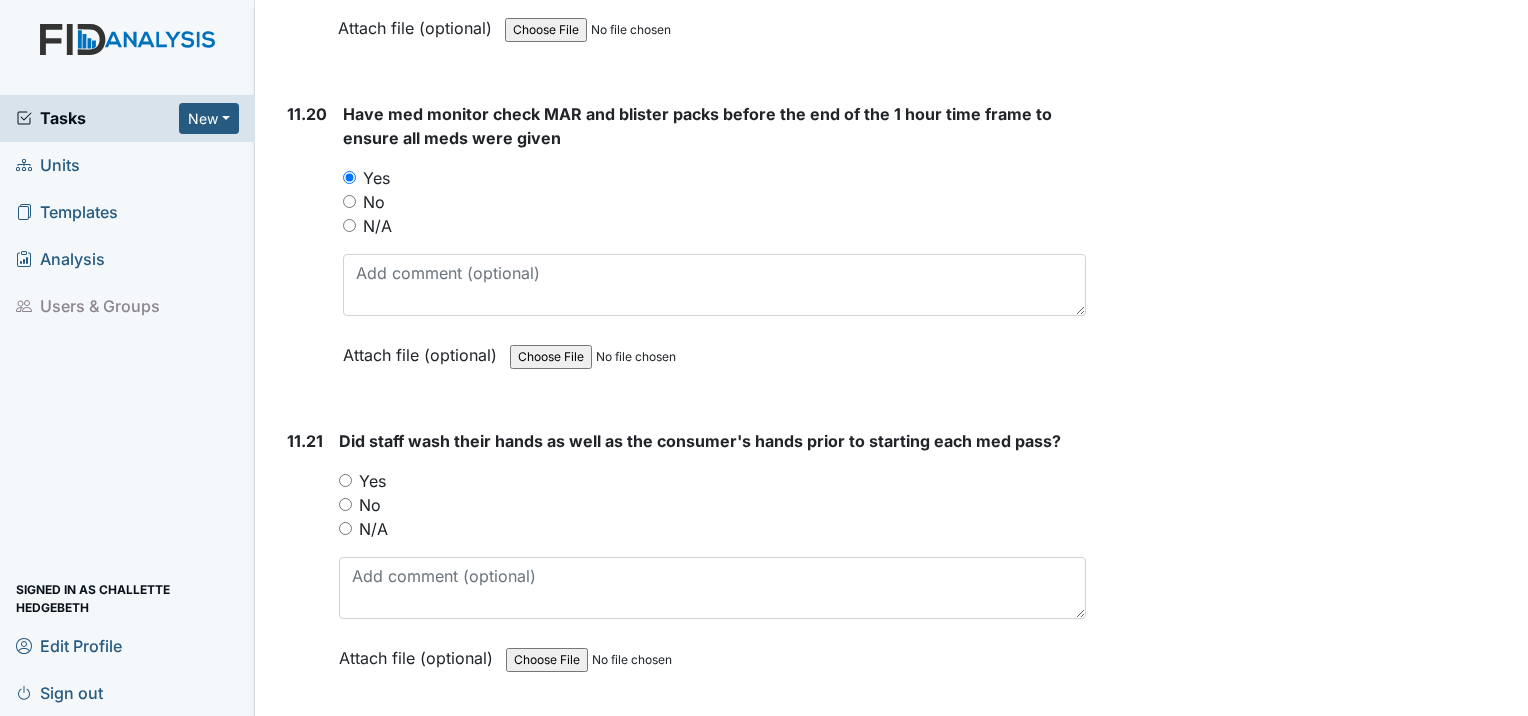 click on "Yes" at bounding box center [345, 480] 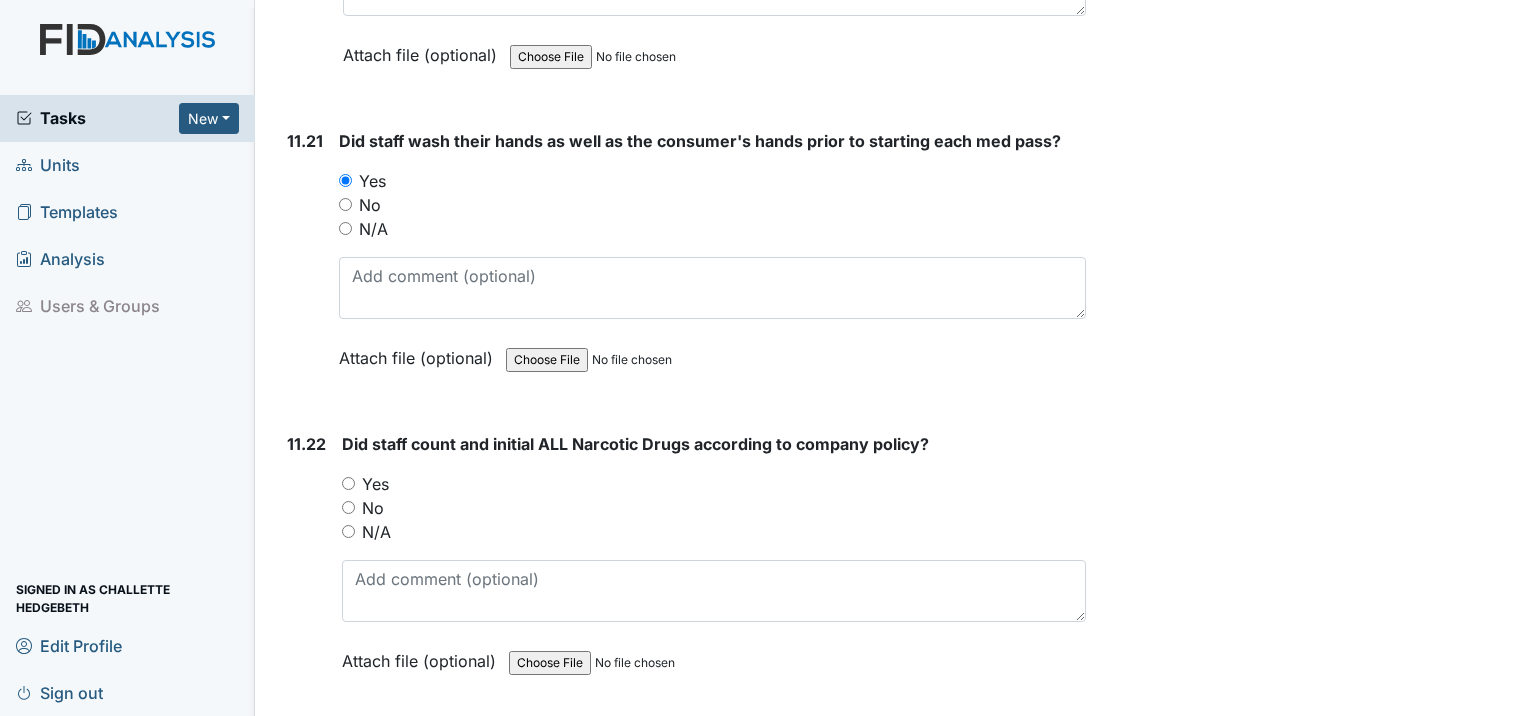 click on "Yes" at bounding box center [348, 483] 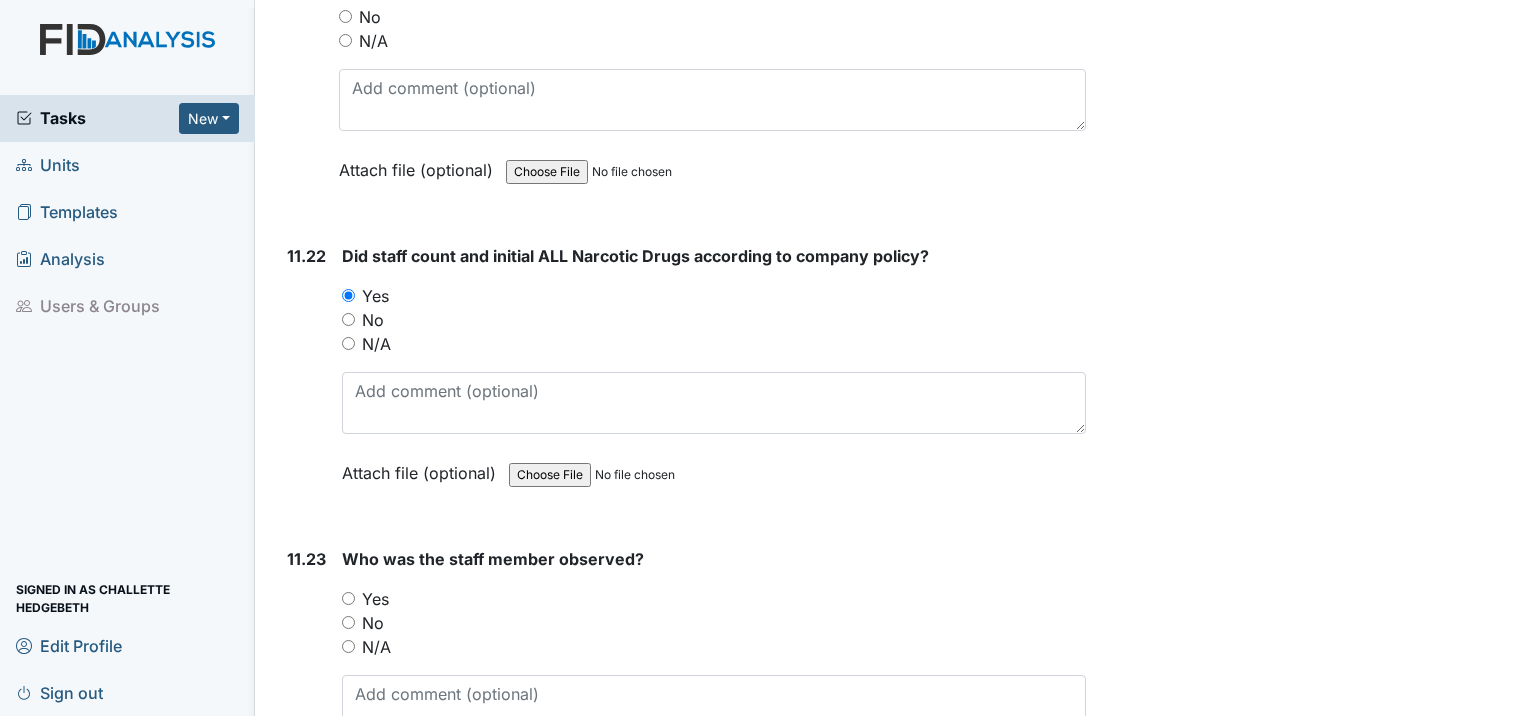 scroll, scrollTop: 29000, scrollLeft: 0, axis: vertical 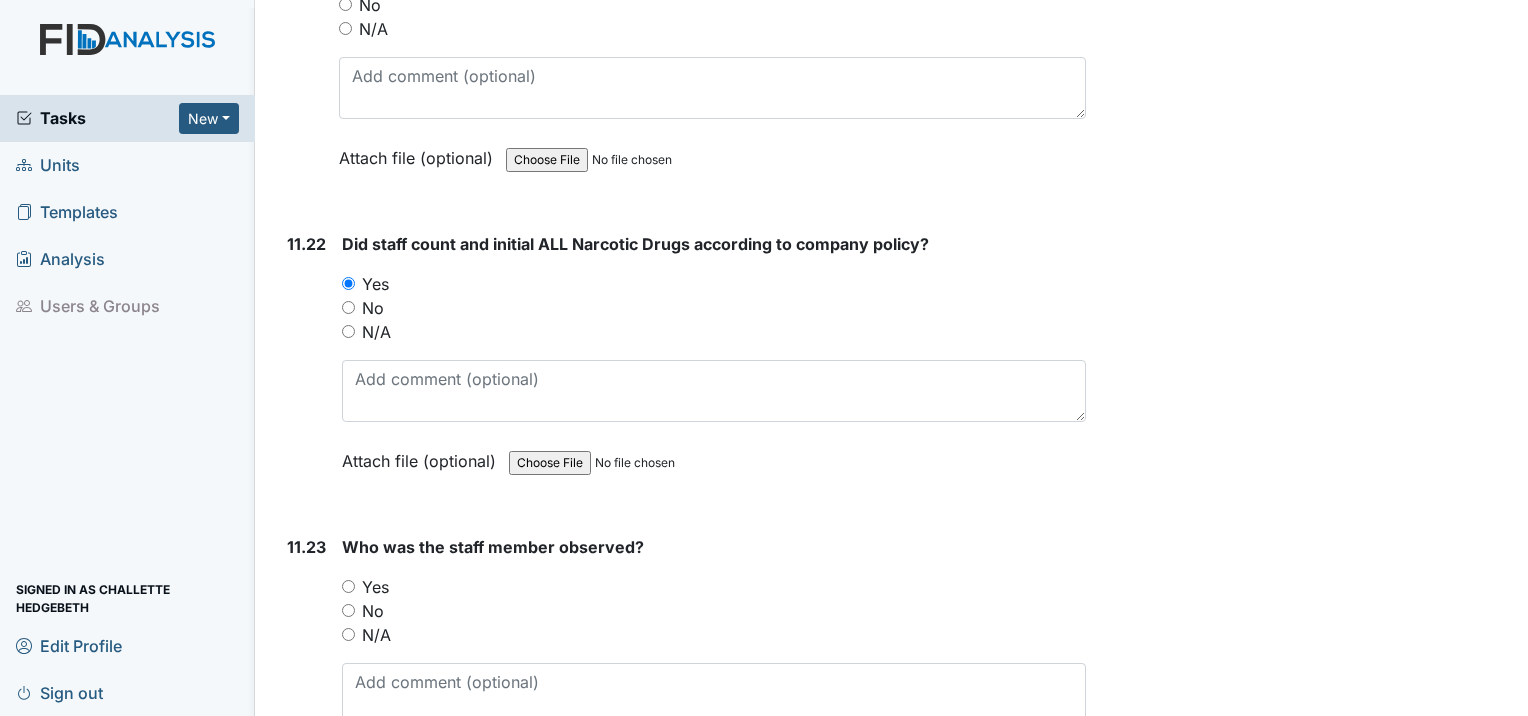 click on "11.23
Who was the staff member observed?
You must select one of the below options.
Yes
No
N/A
Attach file (optional)
You can upload .pdf, .txt, .jpg, .jpeg, .png, .csv, .xls, or .doc files under 100MB." at bounding box center (682, 670) 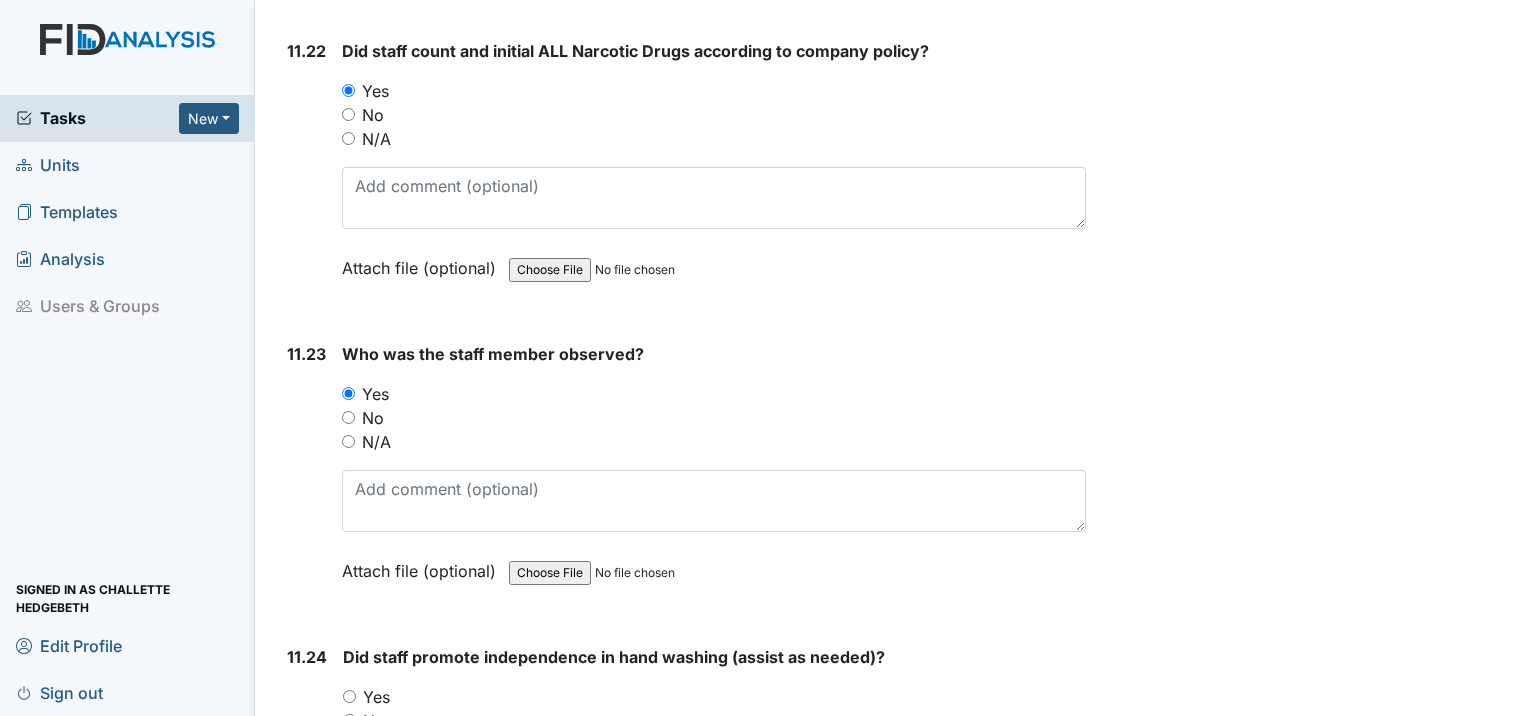 scroll, scrollTop: 29200, scrollLeft: 0, axis: vertical 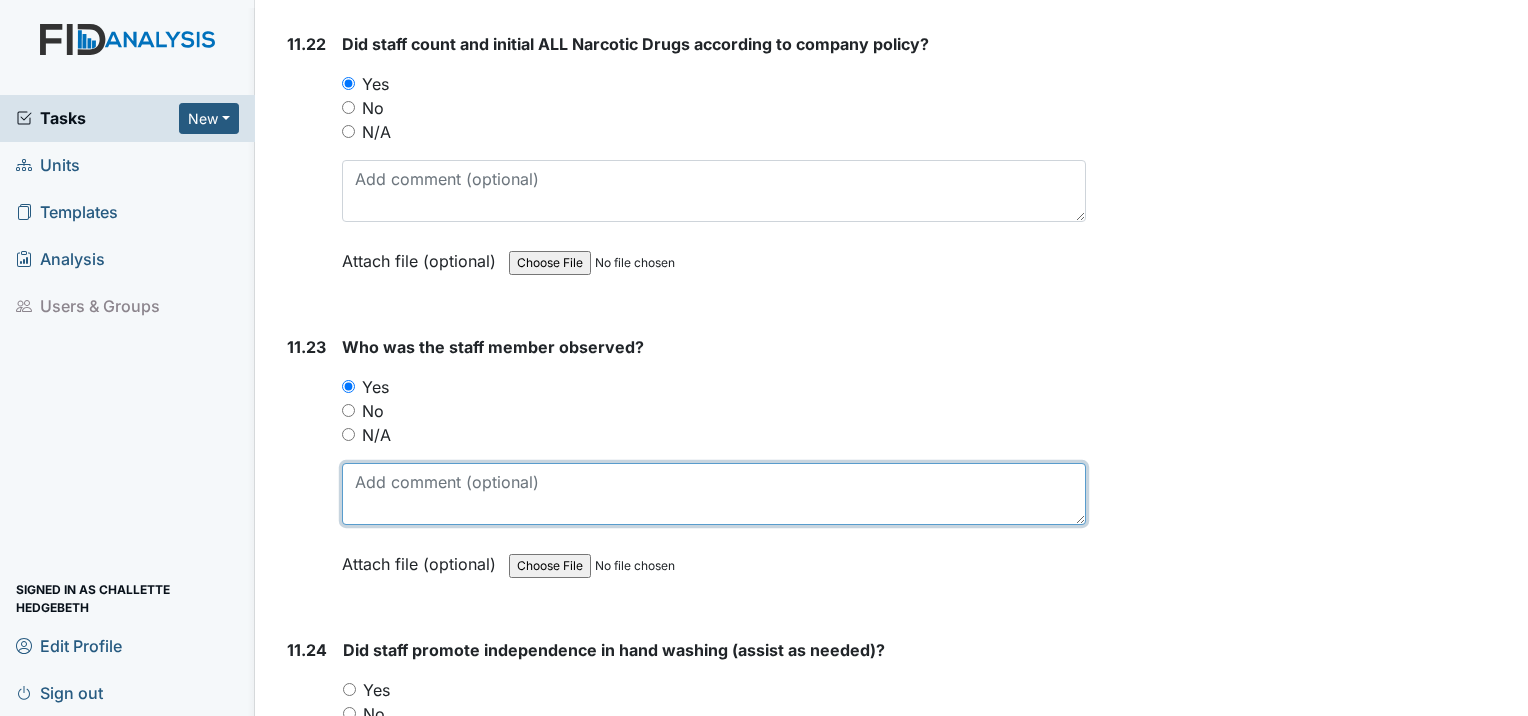 click at bounding box center [714, 494] 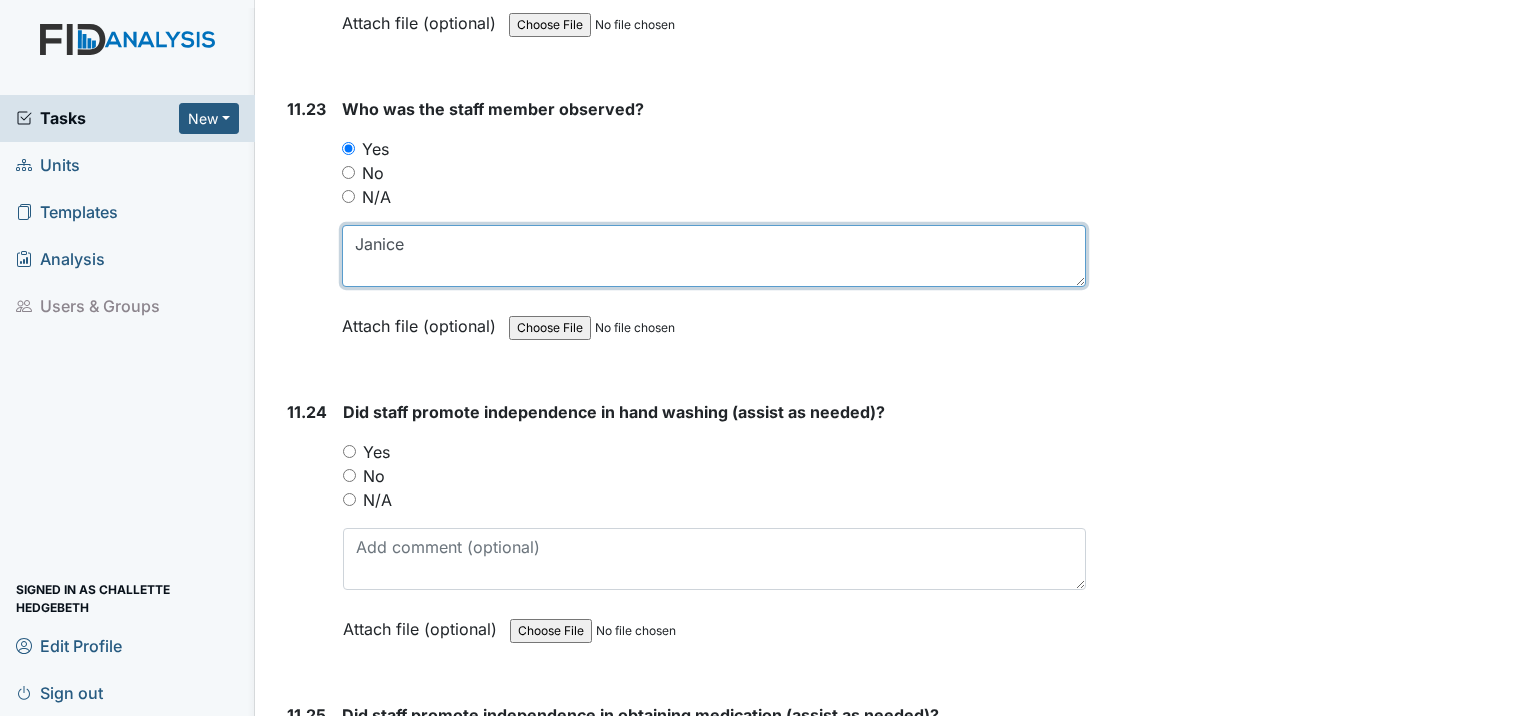 scroll, scrollTop: 29500, scrollLeft: 0, axis: vertical 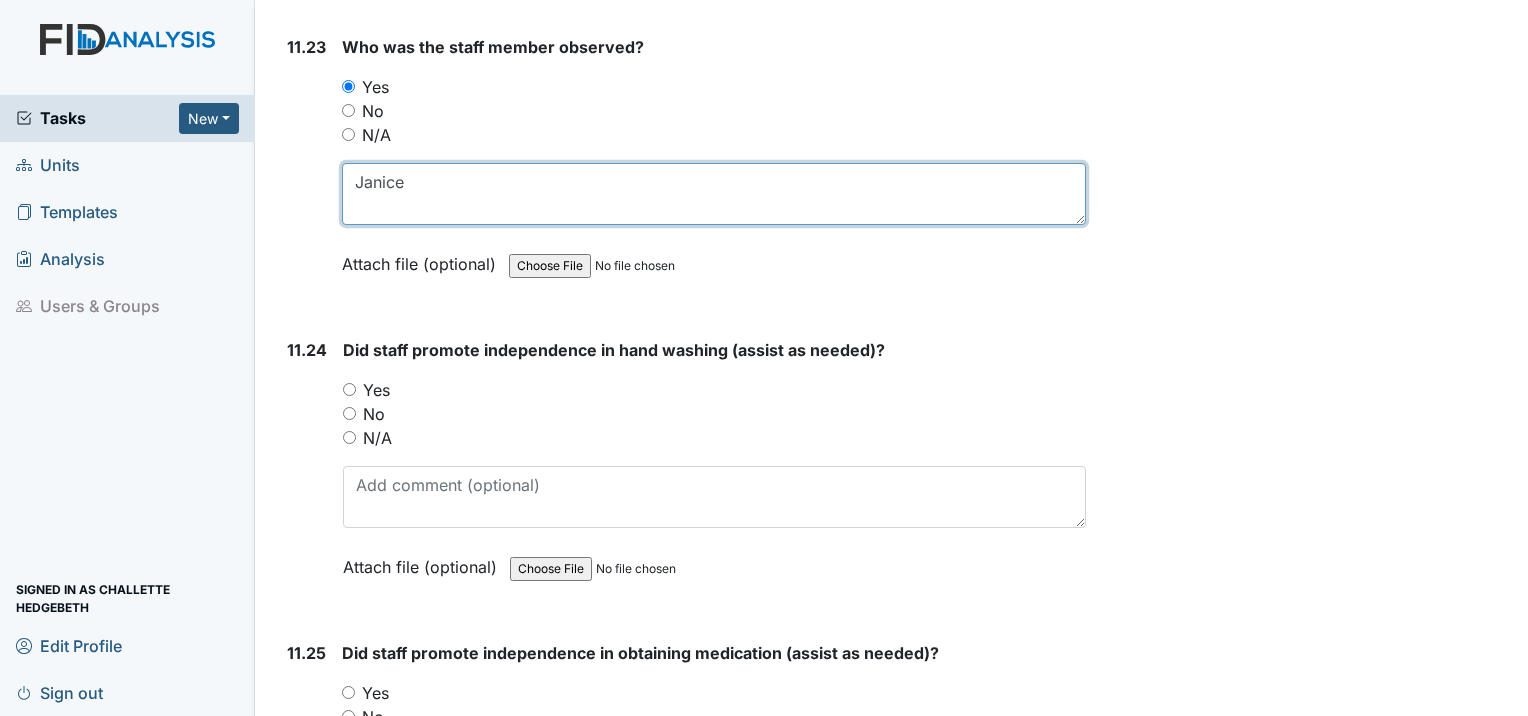 type on "Janice" 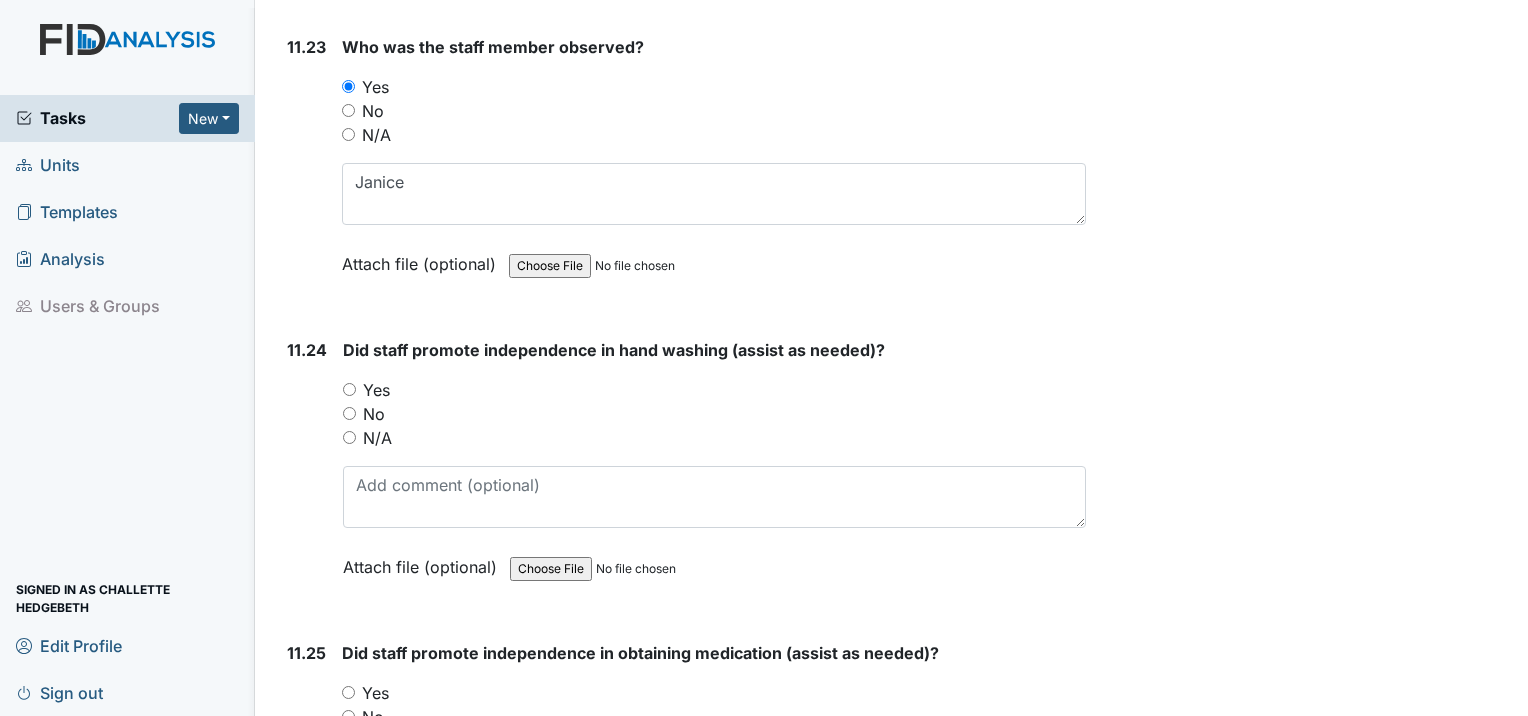 click on "Yes" at bounding box center [349, 389] 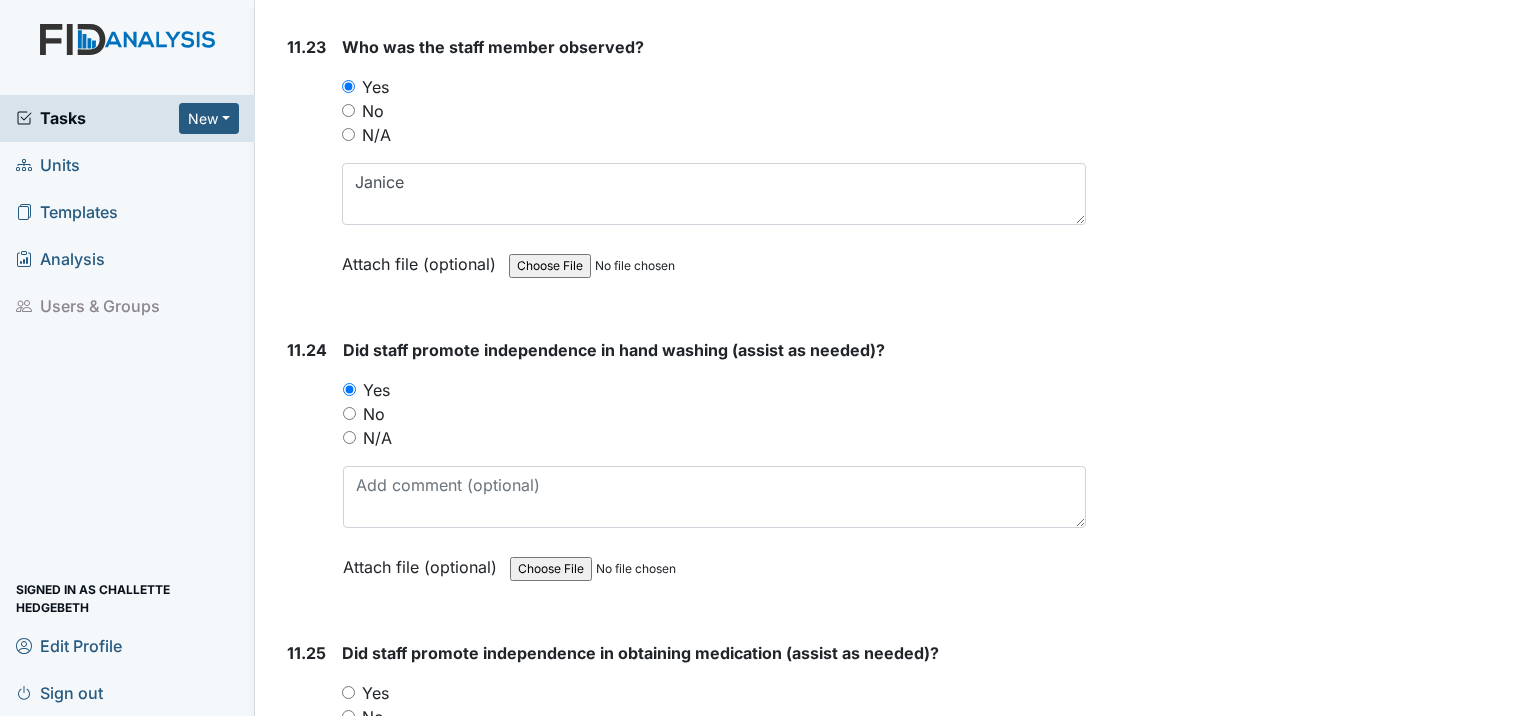 scroll, scrollTop: 29700, scrollLeft: 0, axis: vertical 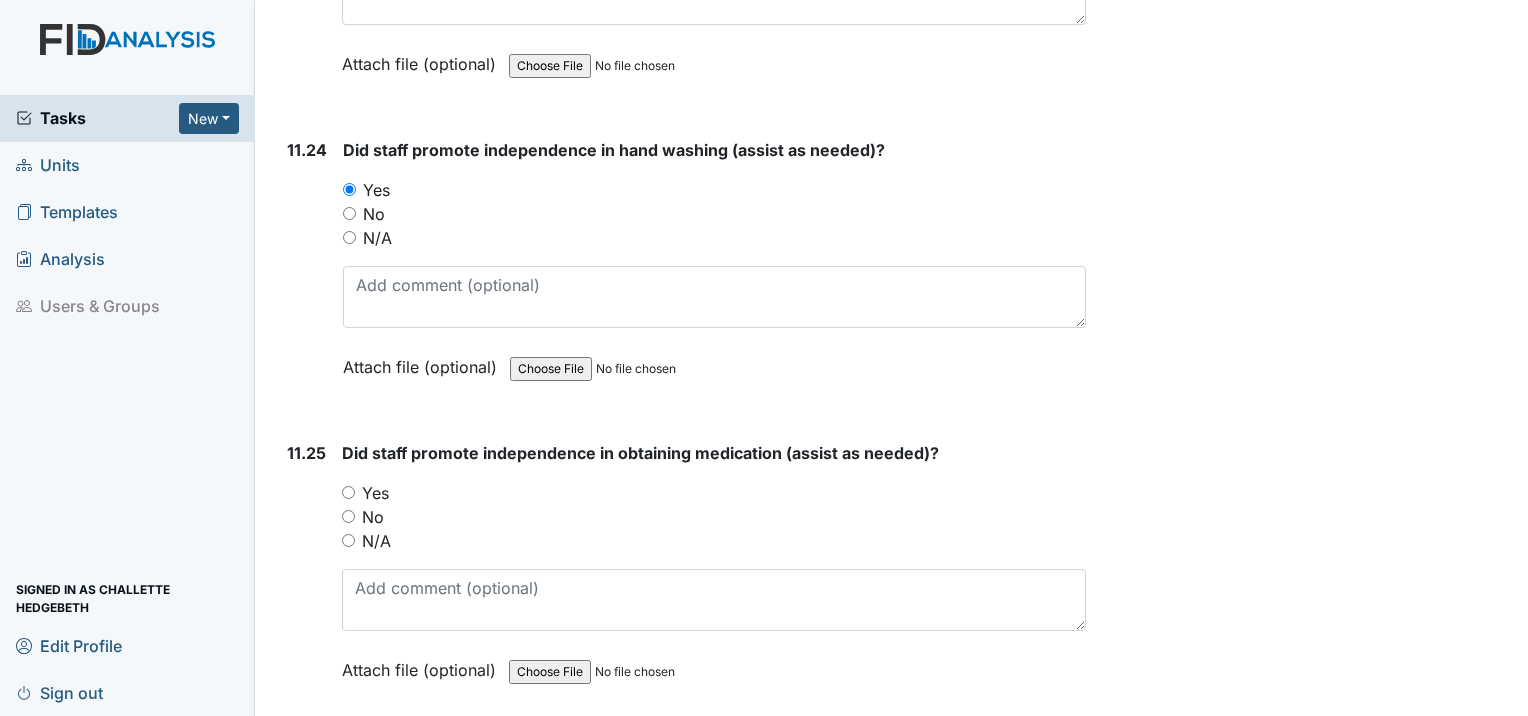 click on "Yes" at bounding box center [348, 492] 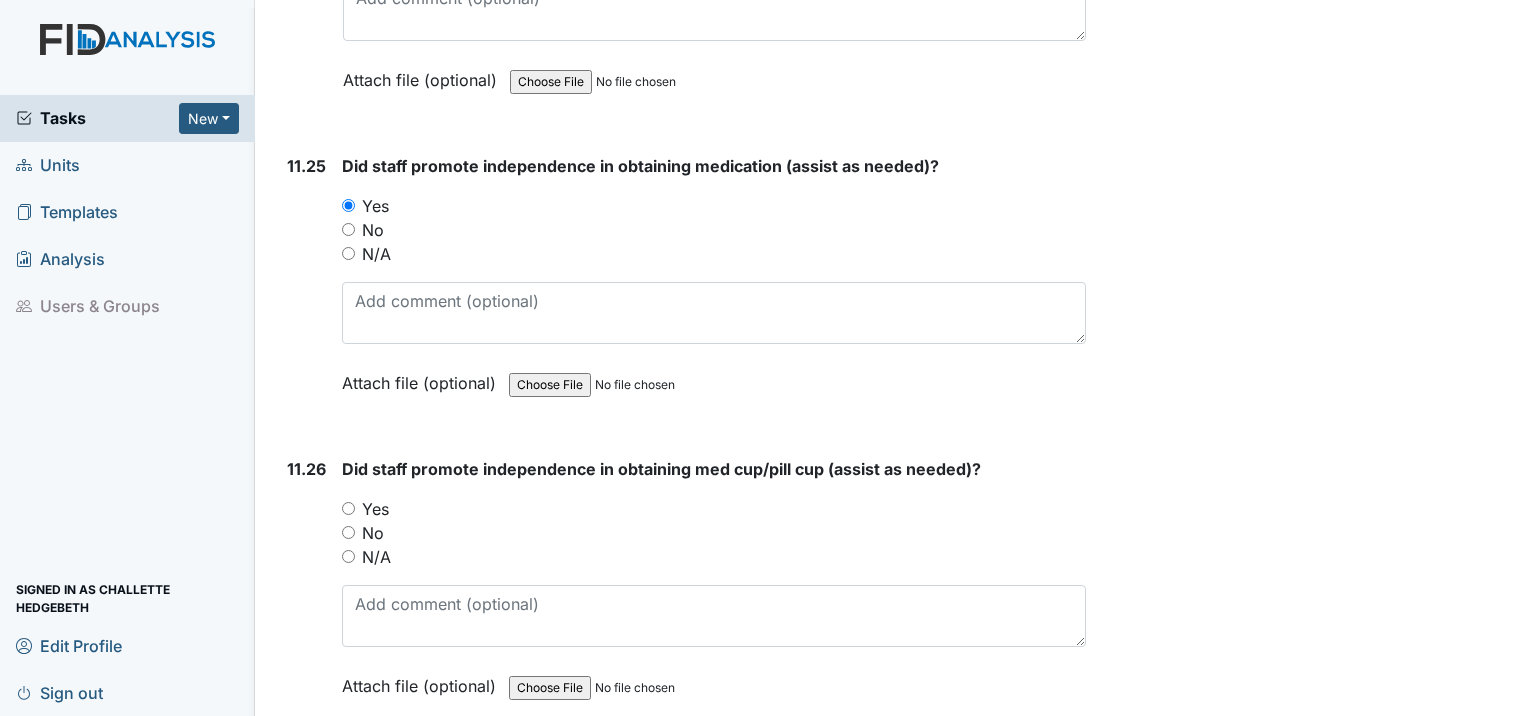 scroll, scrollTop: 30000, scrollLeft: 0, axis: vertical 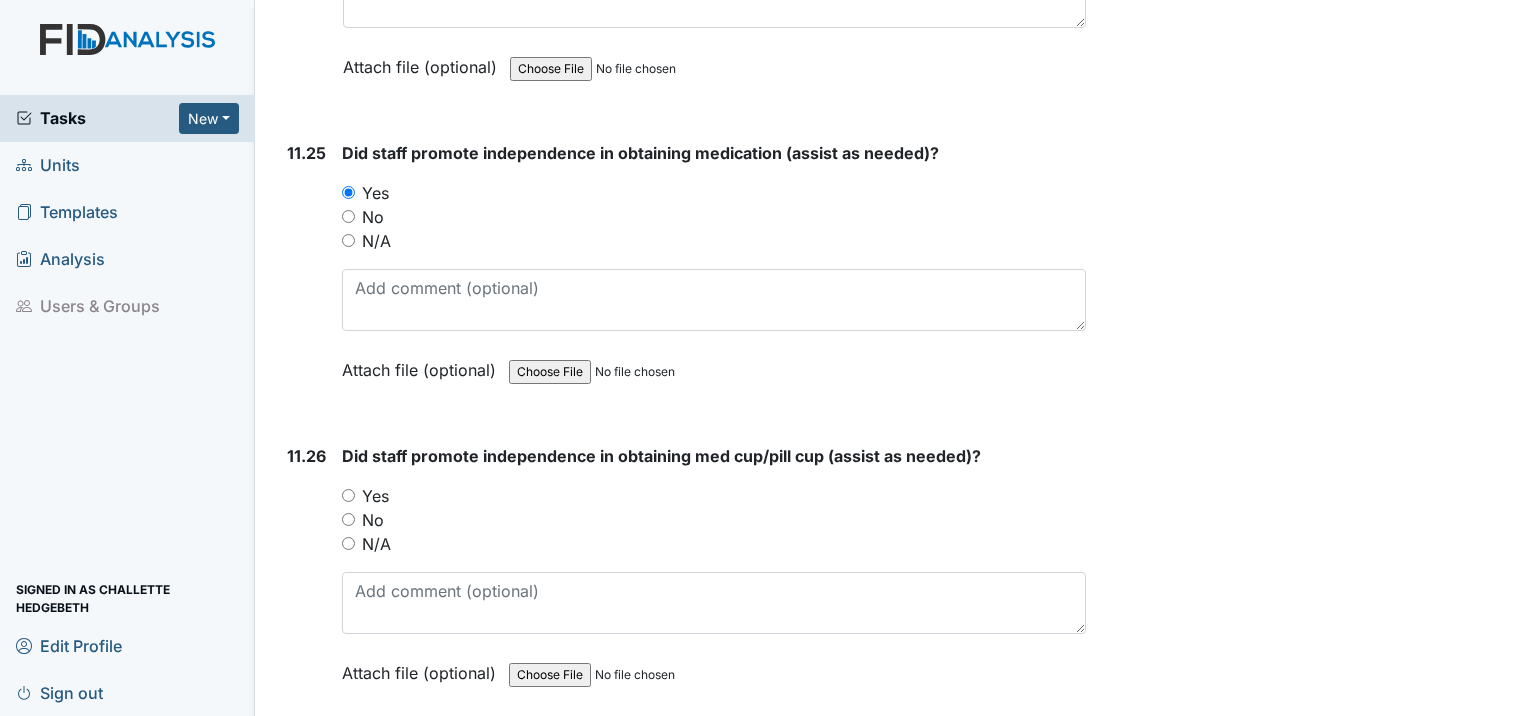 click on "Yes" at bounding box center [348, 495] 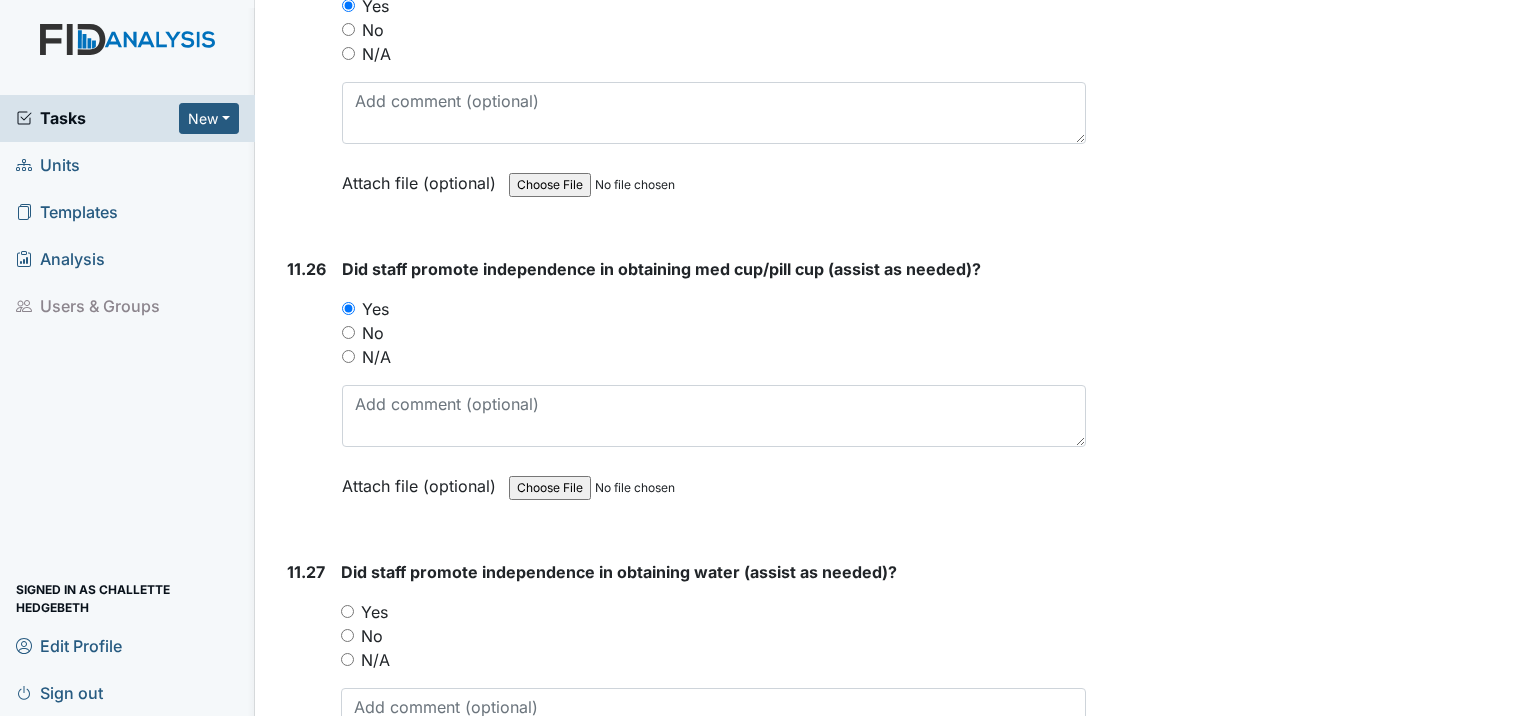 scroll, scrollTop: 30200, scrollLeft: 0, axis: vertical 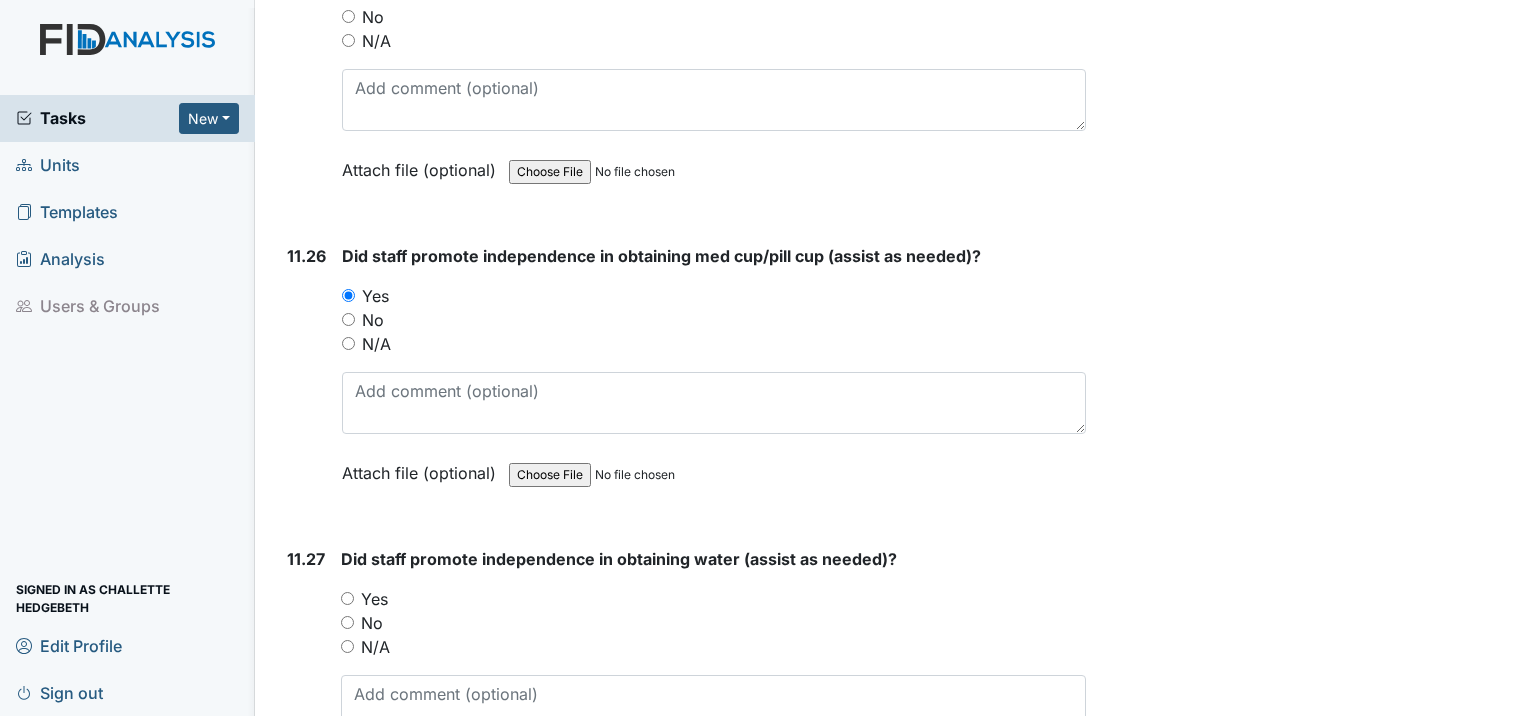 click on "Yes" at bounding box center [347, 598] 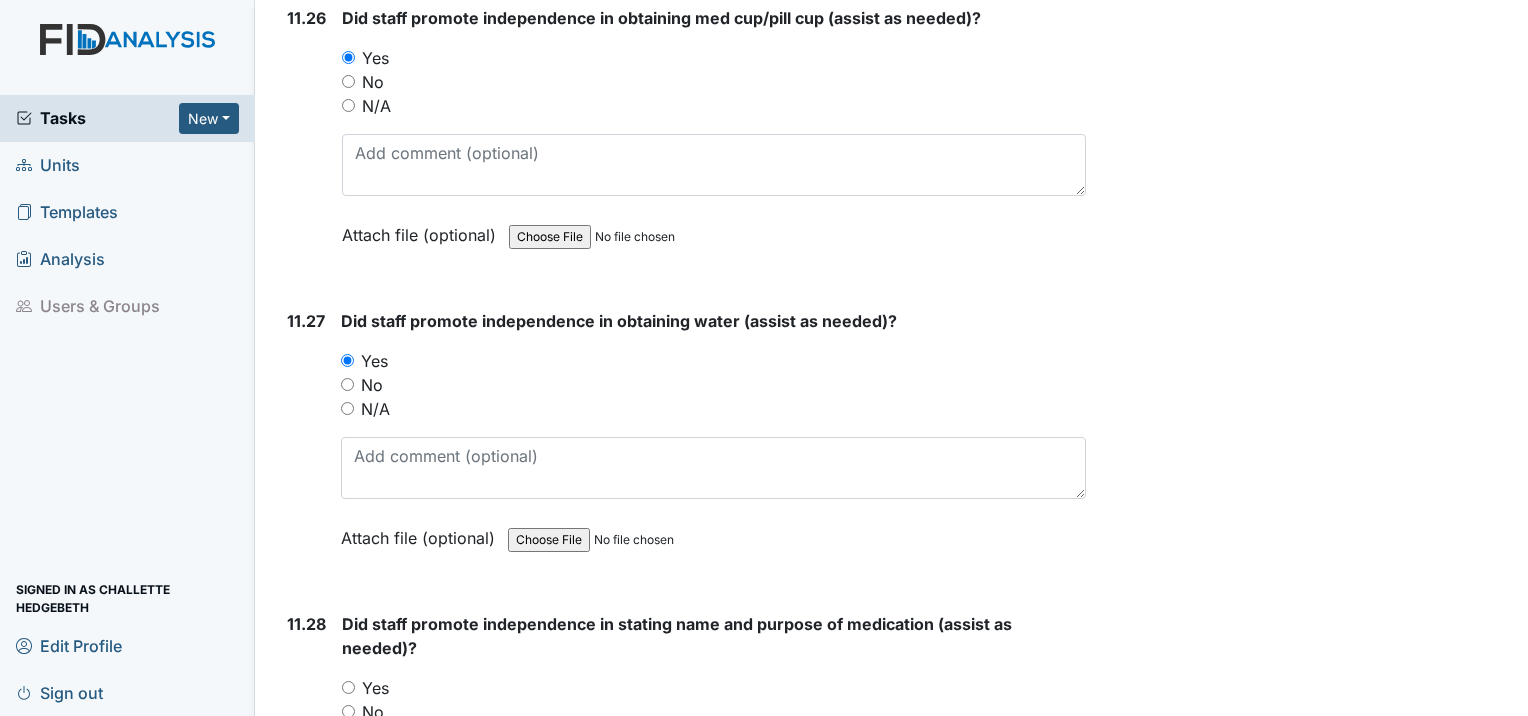 scroll, scrollTop: 30500, scrollLeft: 0, axis: vertical 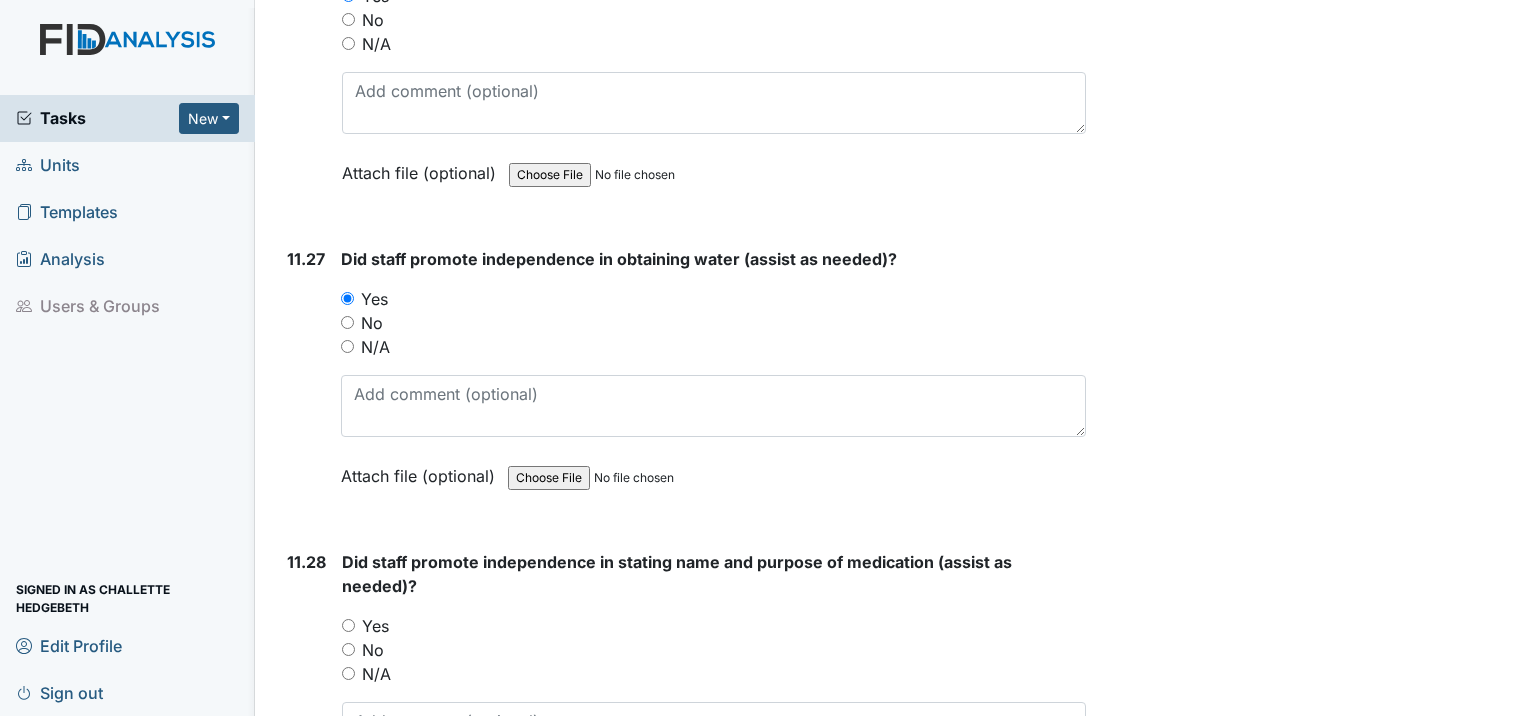 click on "Yes" at bounding box center [348, 625] 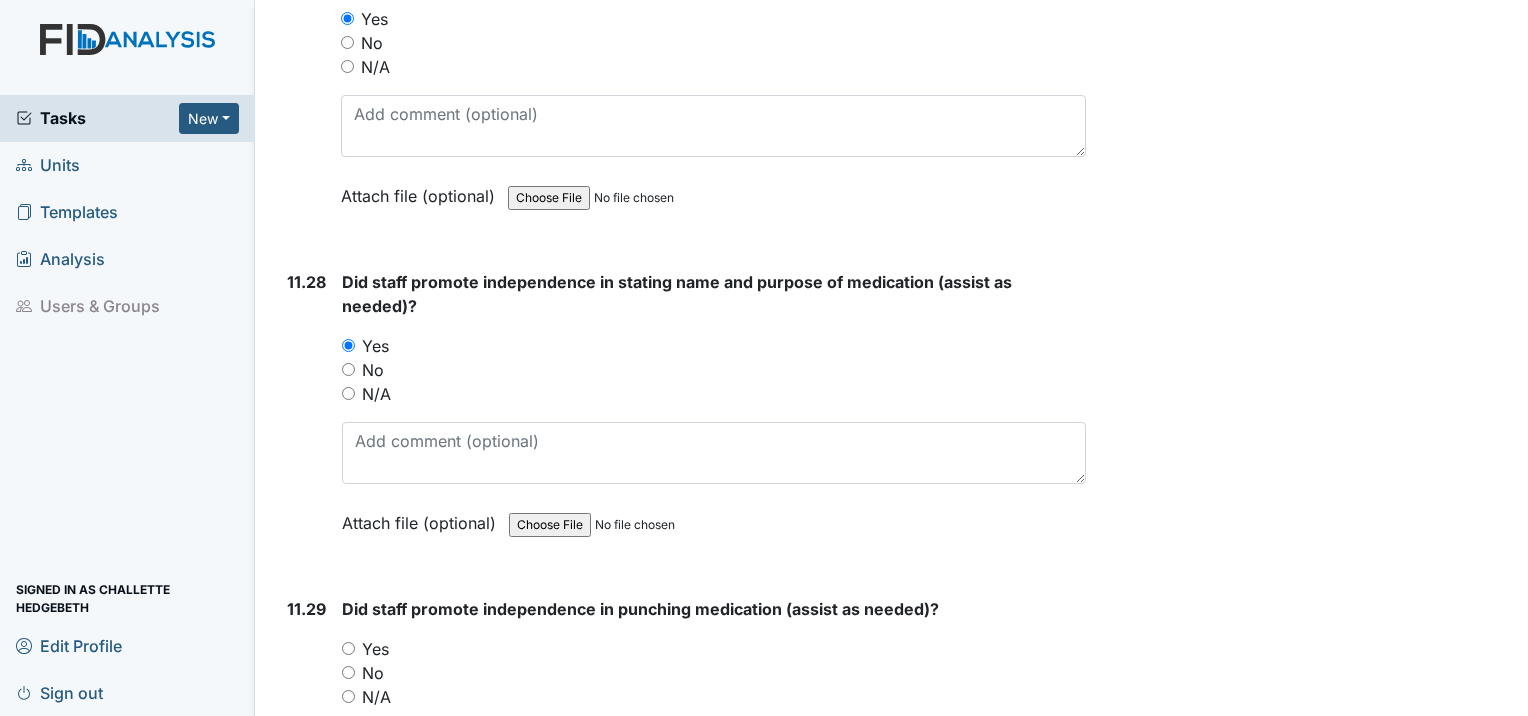 scroll, scrollTop: 30800, scrollLeft: 0, axis: vertical 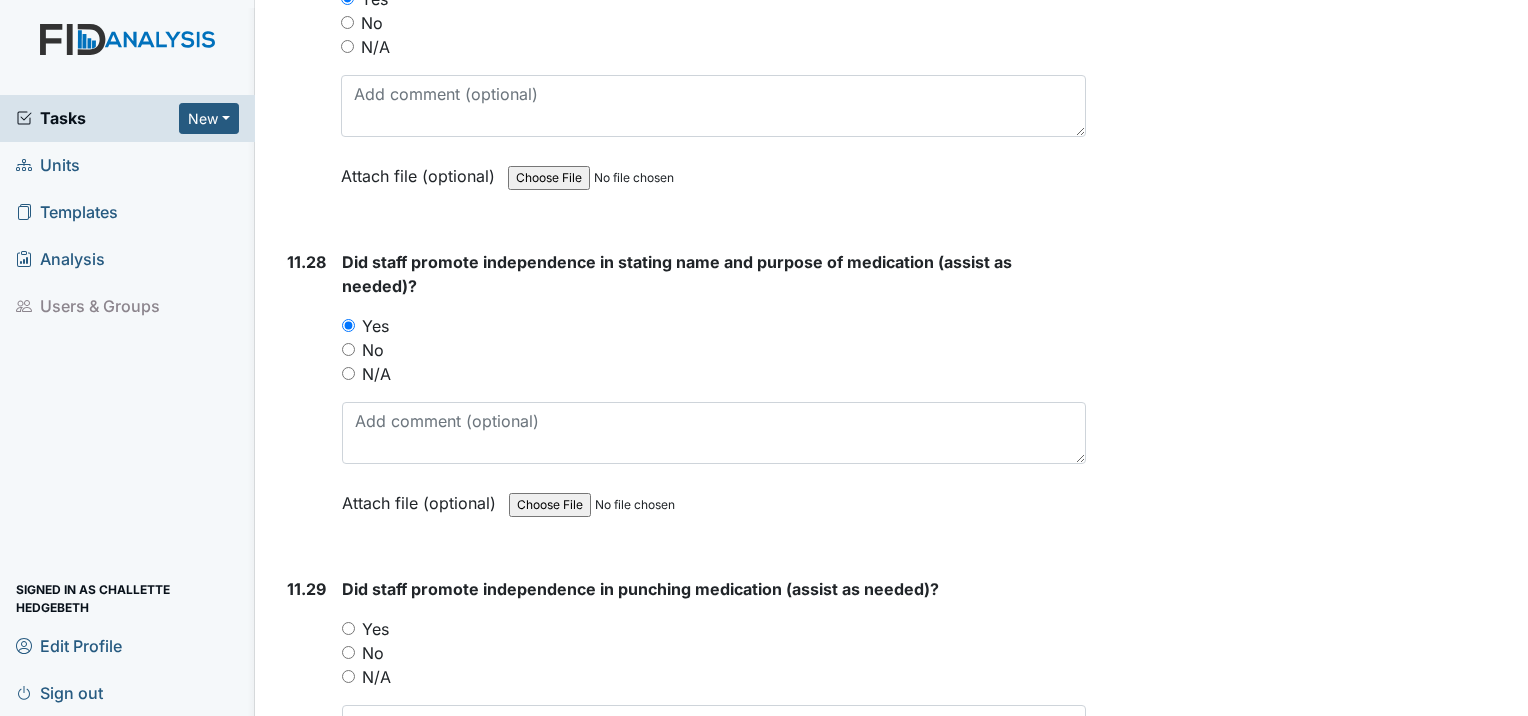 click on "Yes" at bounding box center [348, 628] 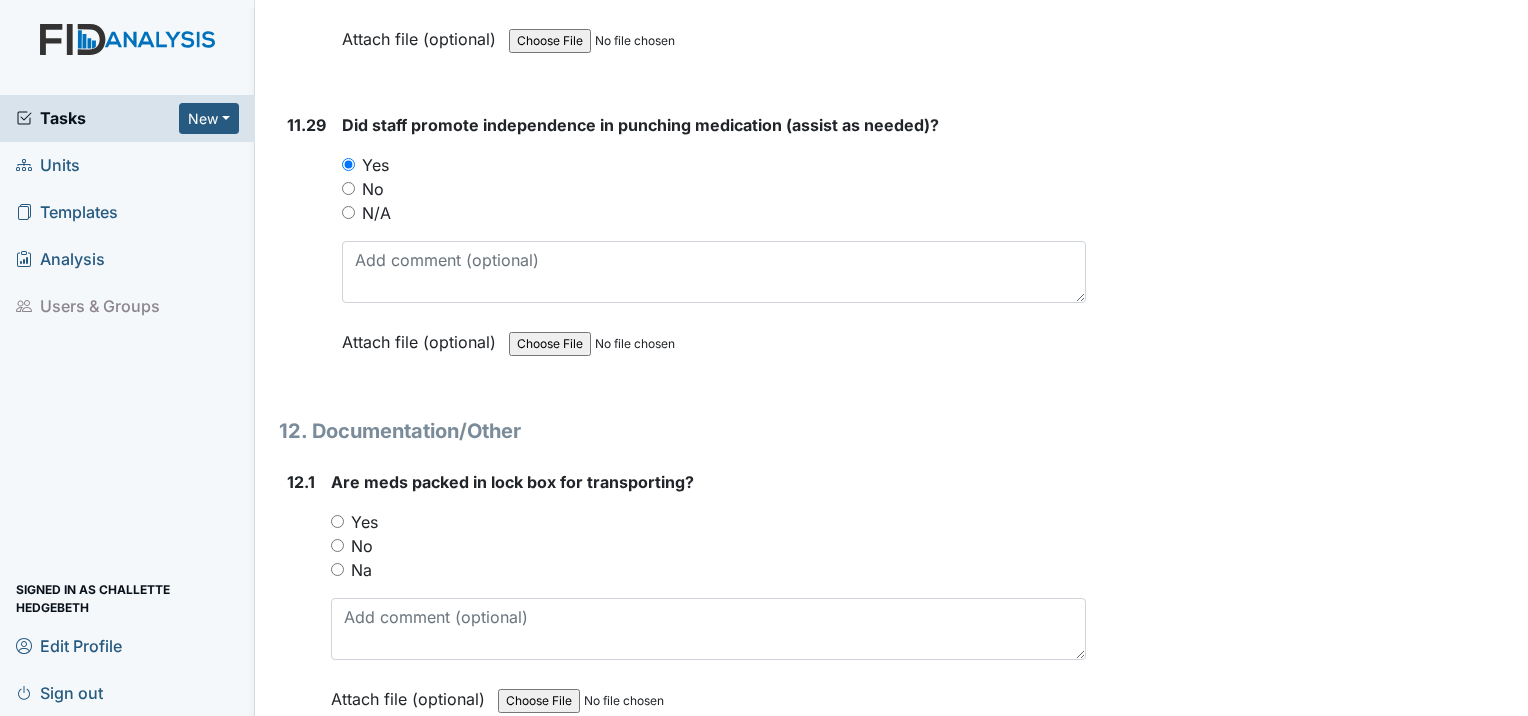 scroll, scrollTop: 31300, scrollLeft: 0, axis: vertical 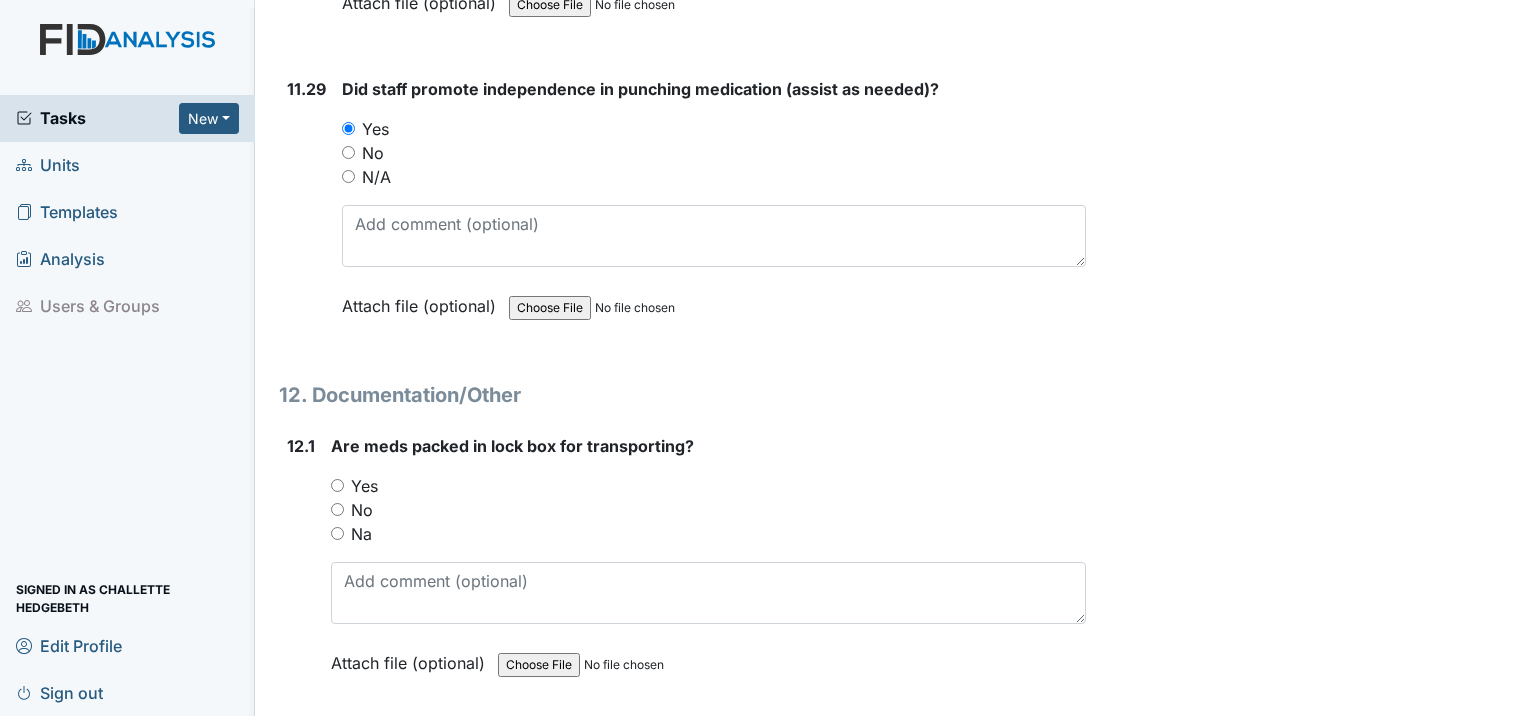 click on "Yes" at bounding box center [337, 485] 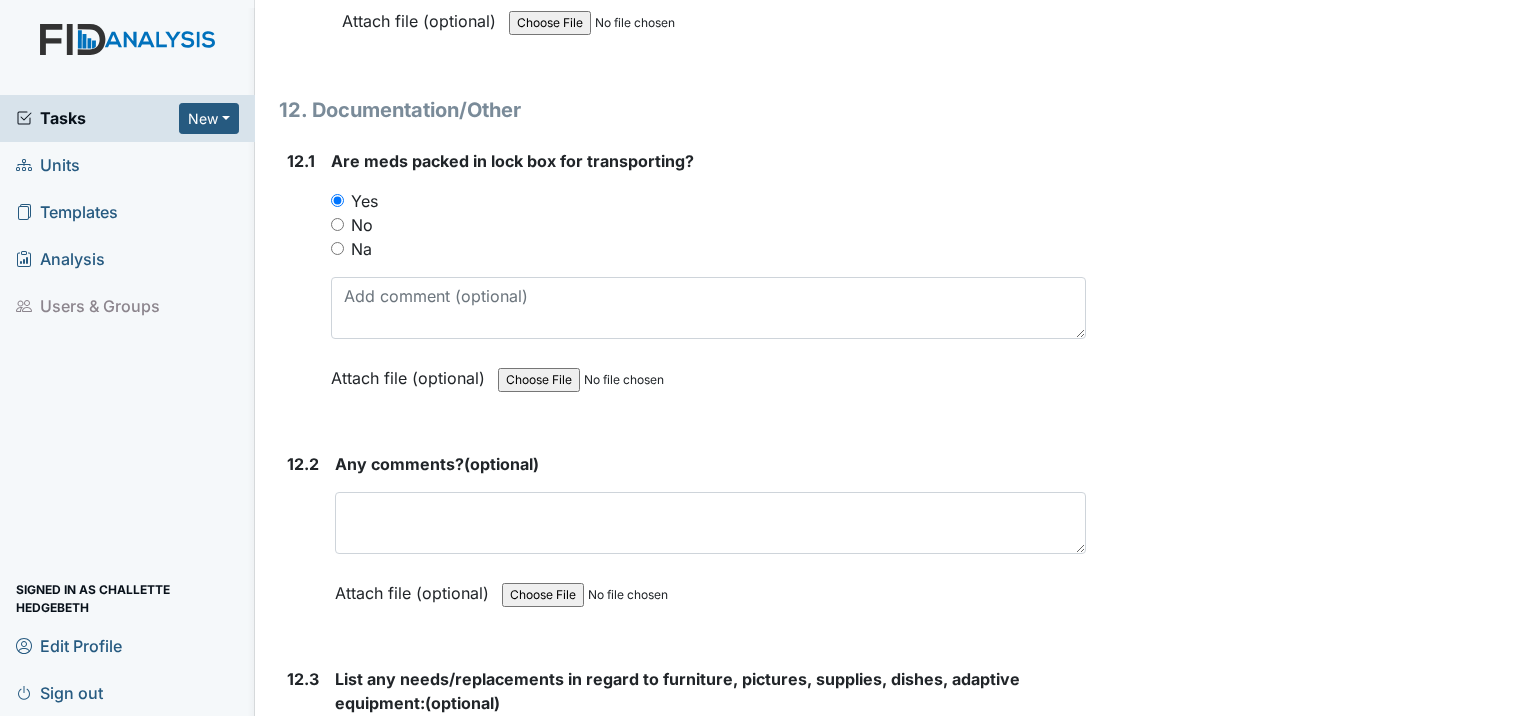 scroll, scrollTop: 31600, scrollLeft: 0, axis: vertical 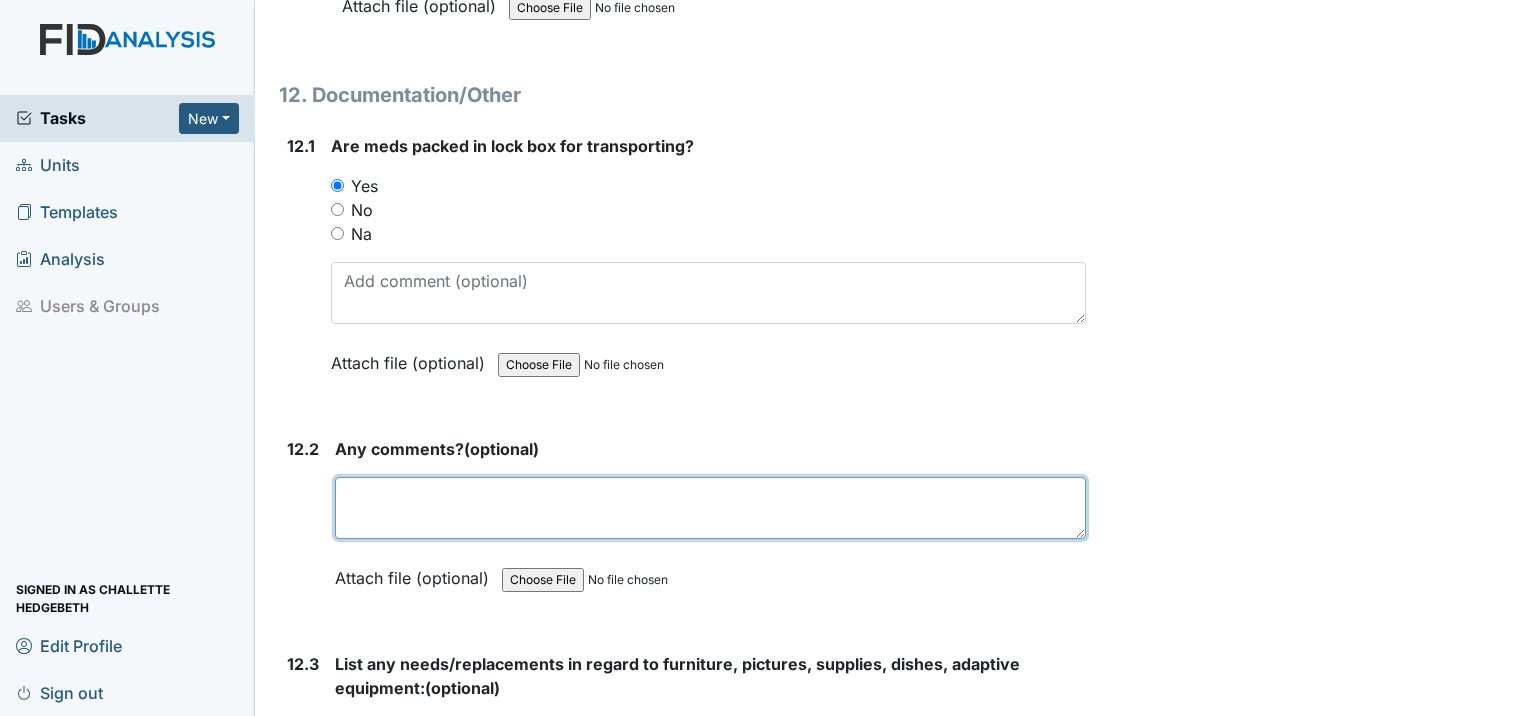 click at bounding box center [710, 508] 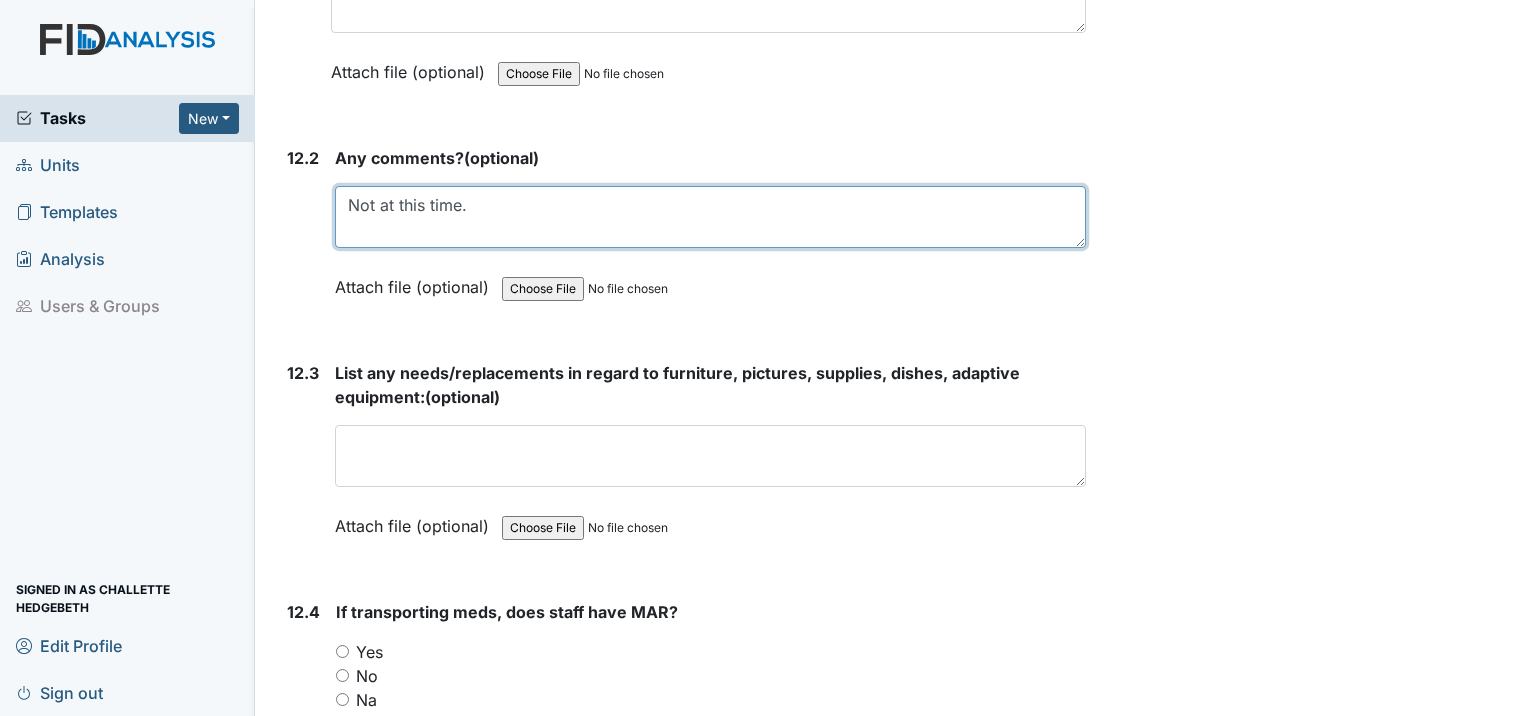 scroll, scrollTop: 31900, scrollLeft: 0, axis: vertical 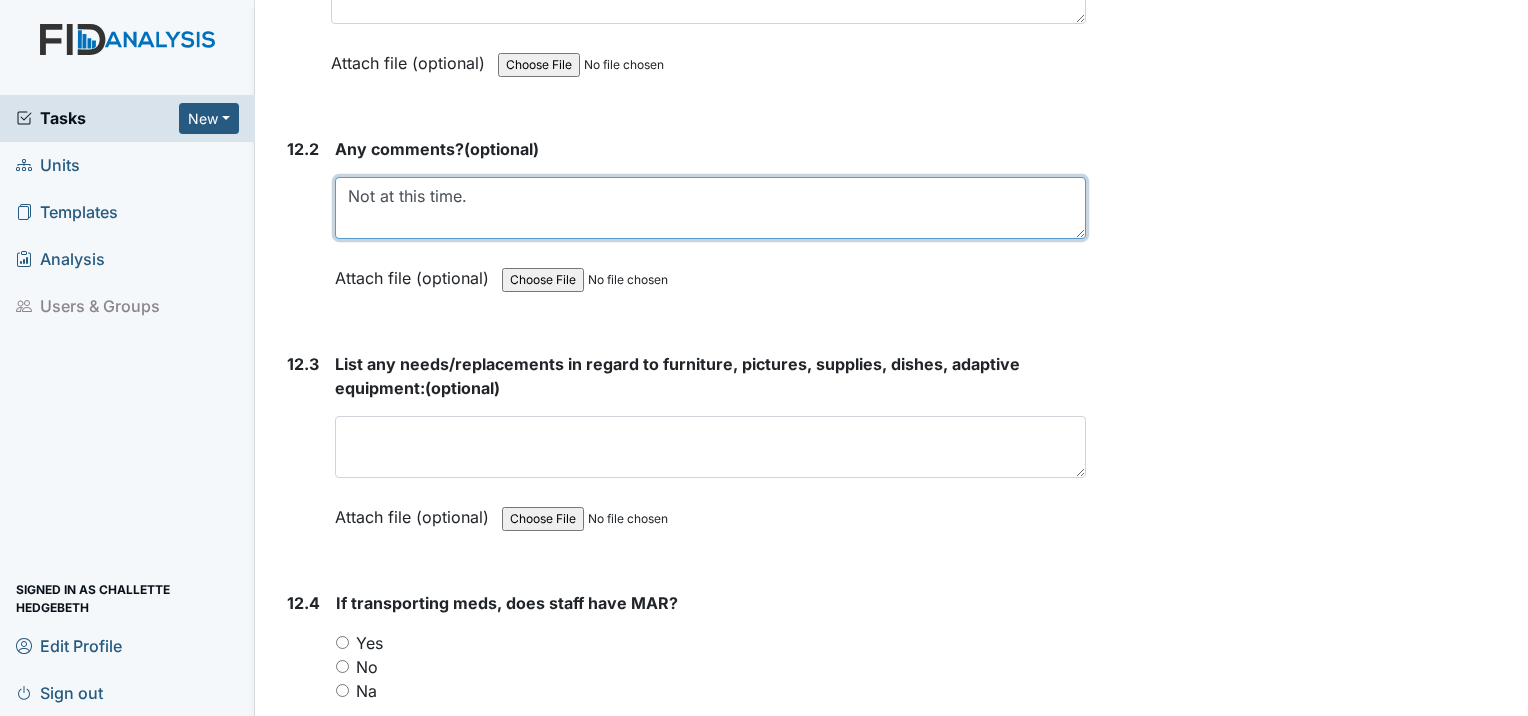 type on "Not at this time." 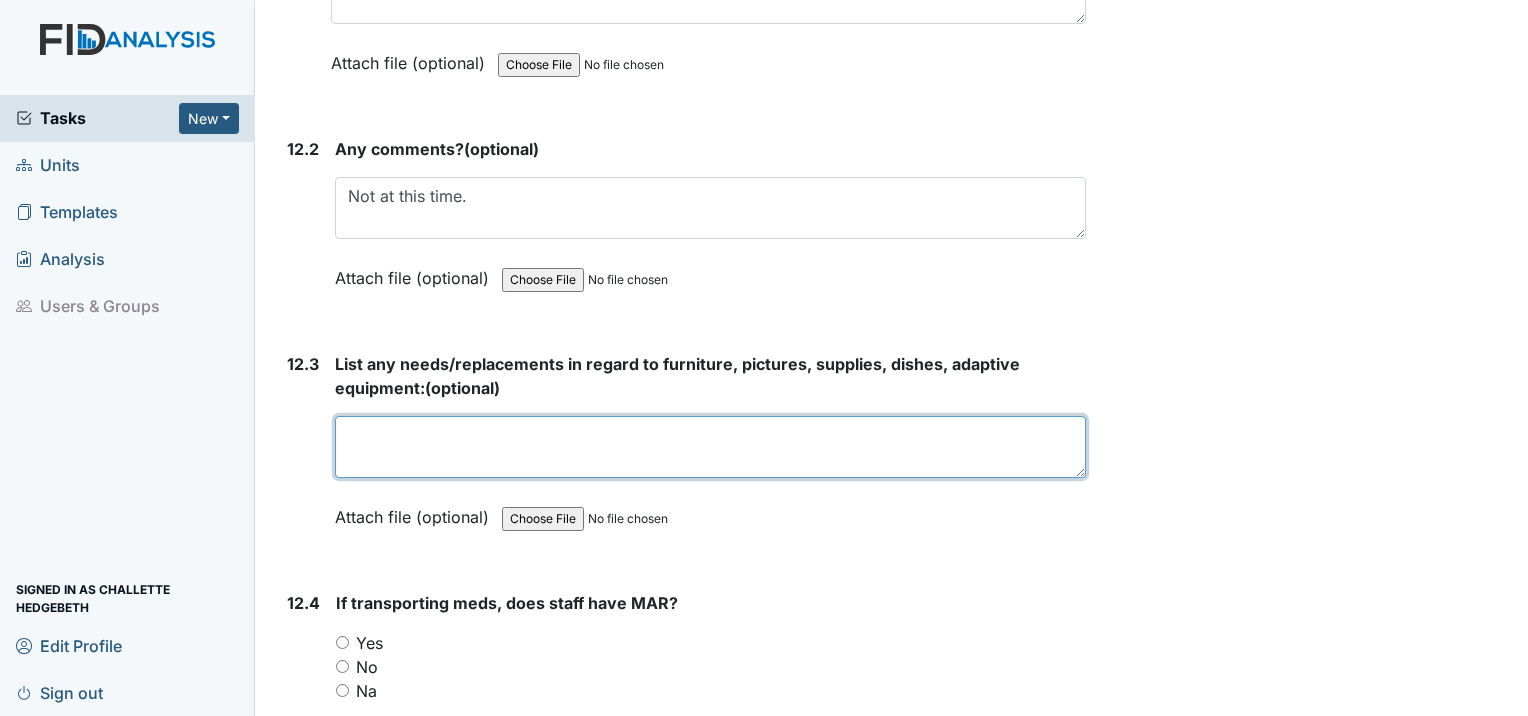 click at bounding box center [710, 447] 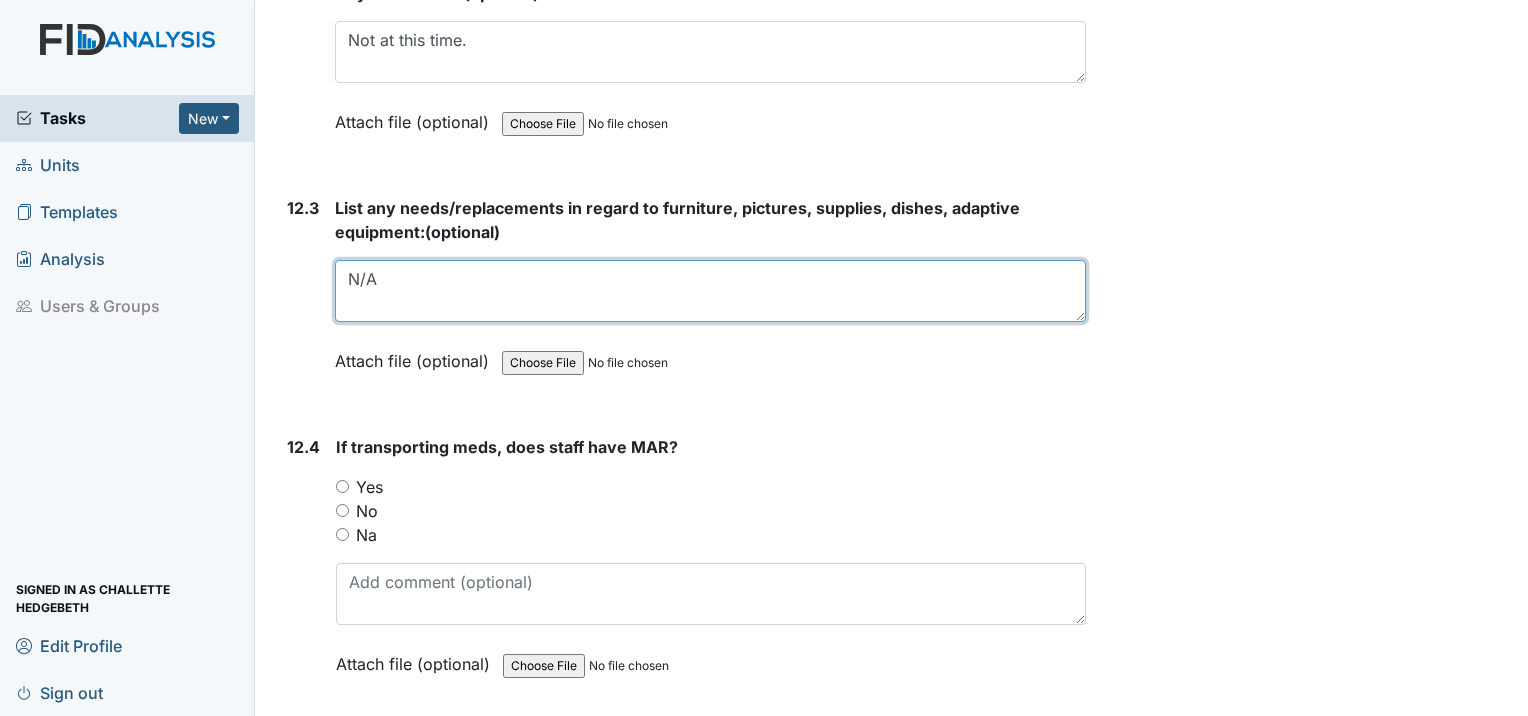 scroll, scrollTop: 32100, scrollLeft: 0, axis: vertical 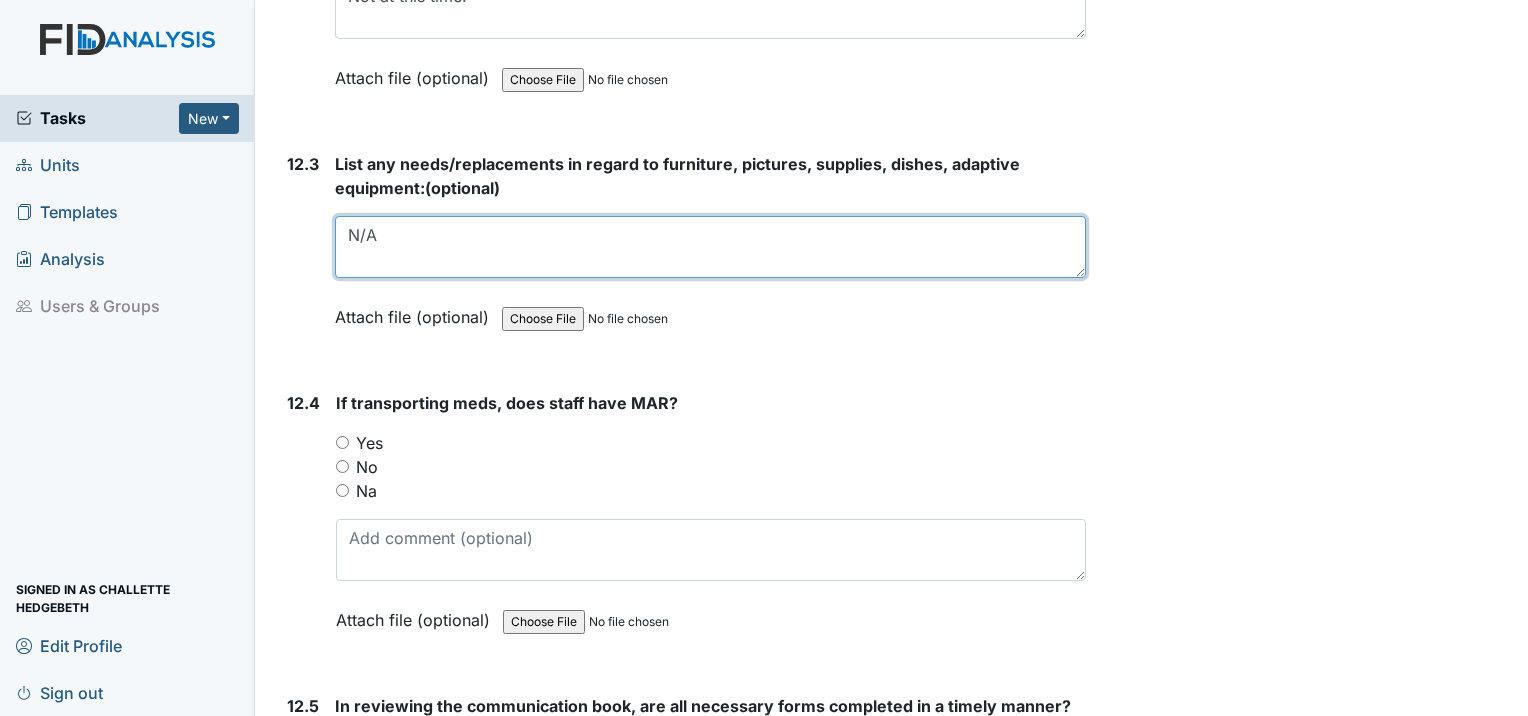 type on "N/A" 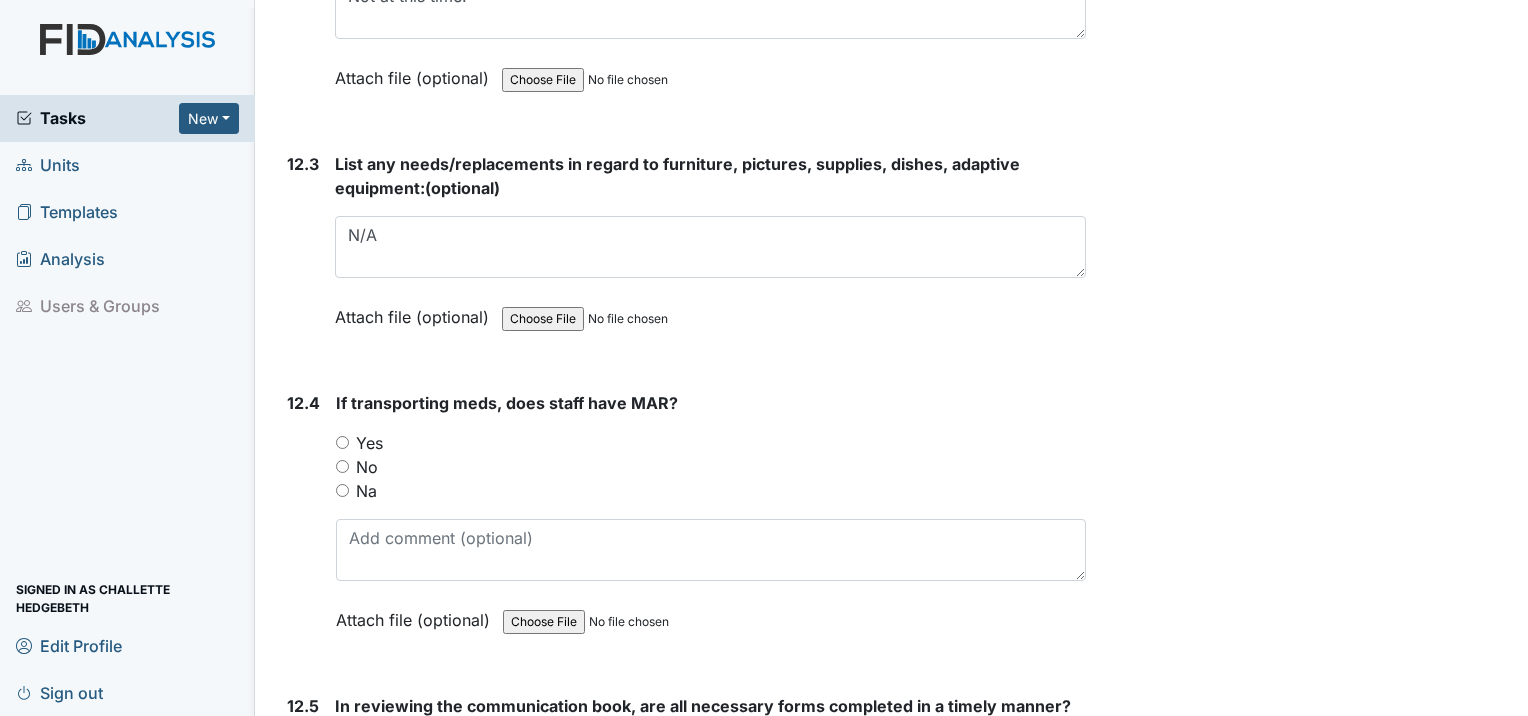 click on "Yes" at bounding box center [342, 442] 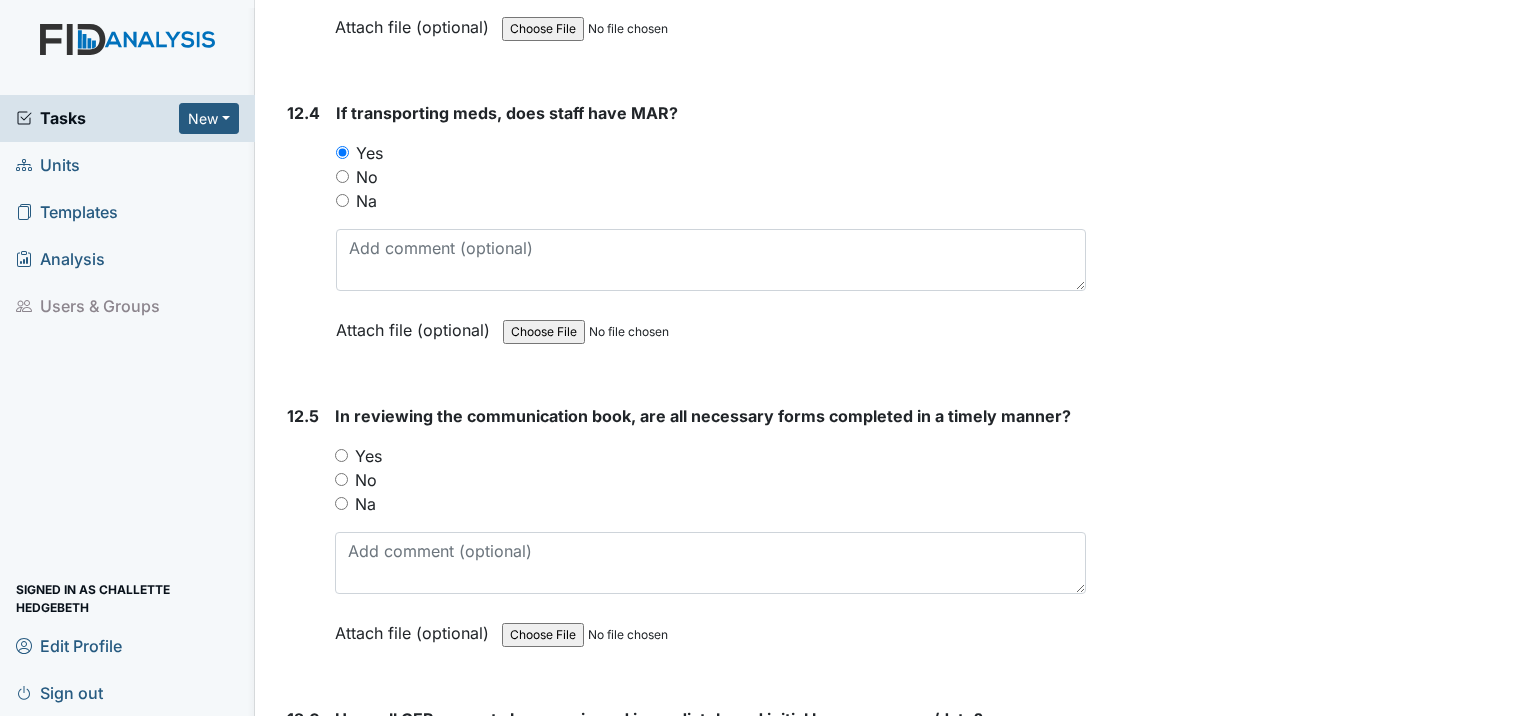 scroll, scrollTop: 32400, scrollLeft: 0, axis: vertical 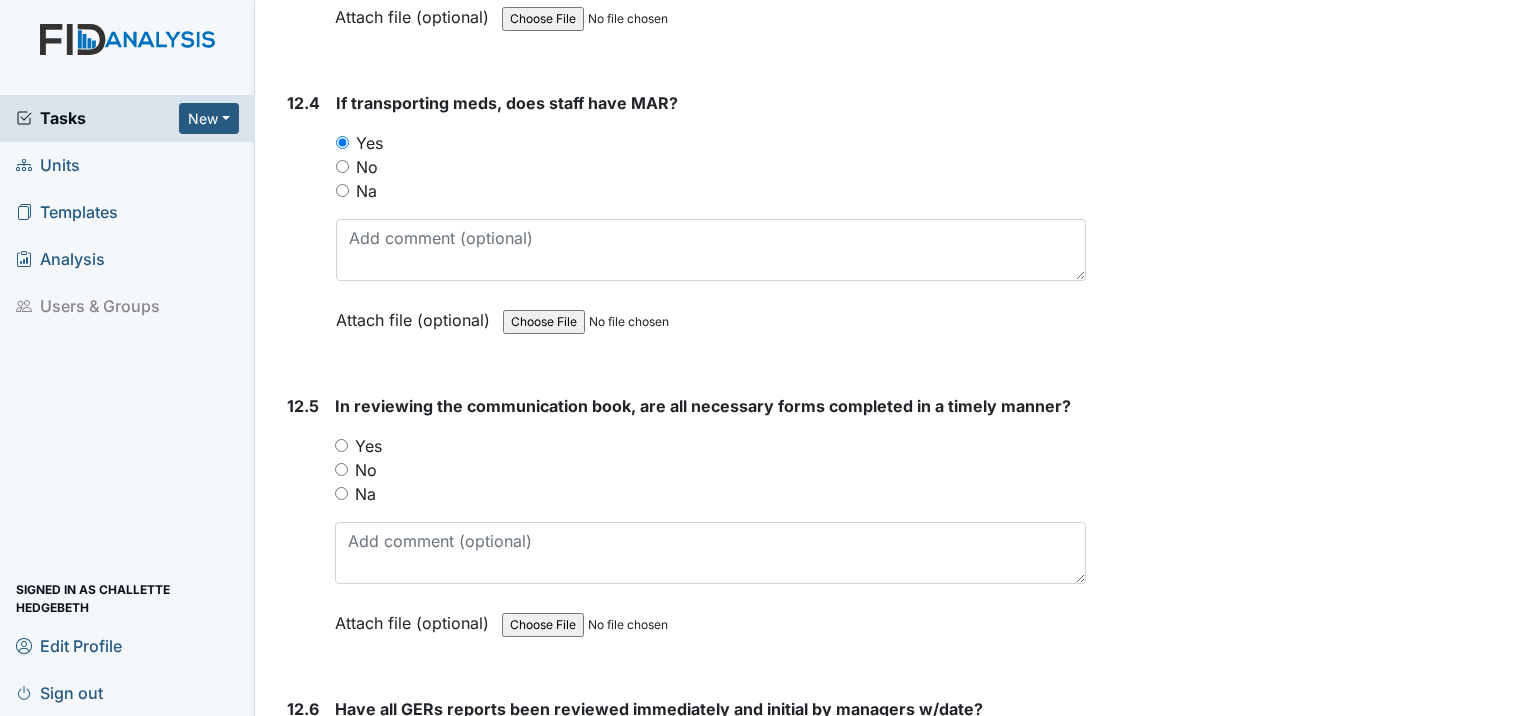 click on "Yes" at bounding box center [710, 446] 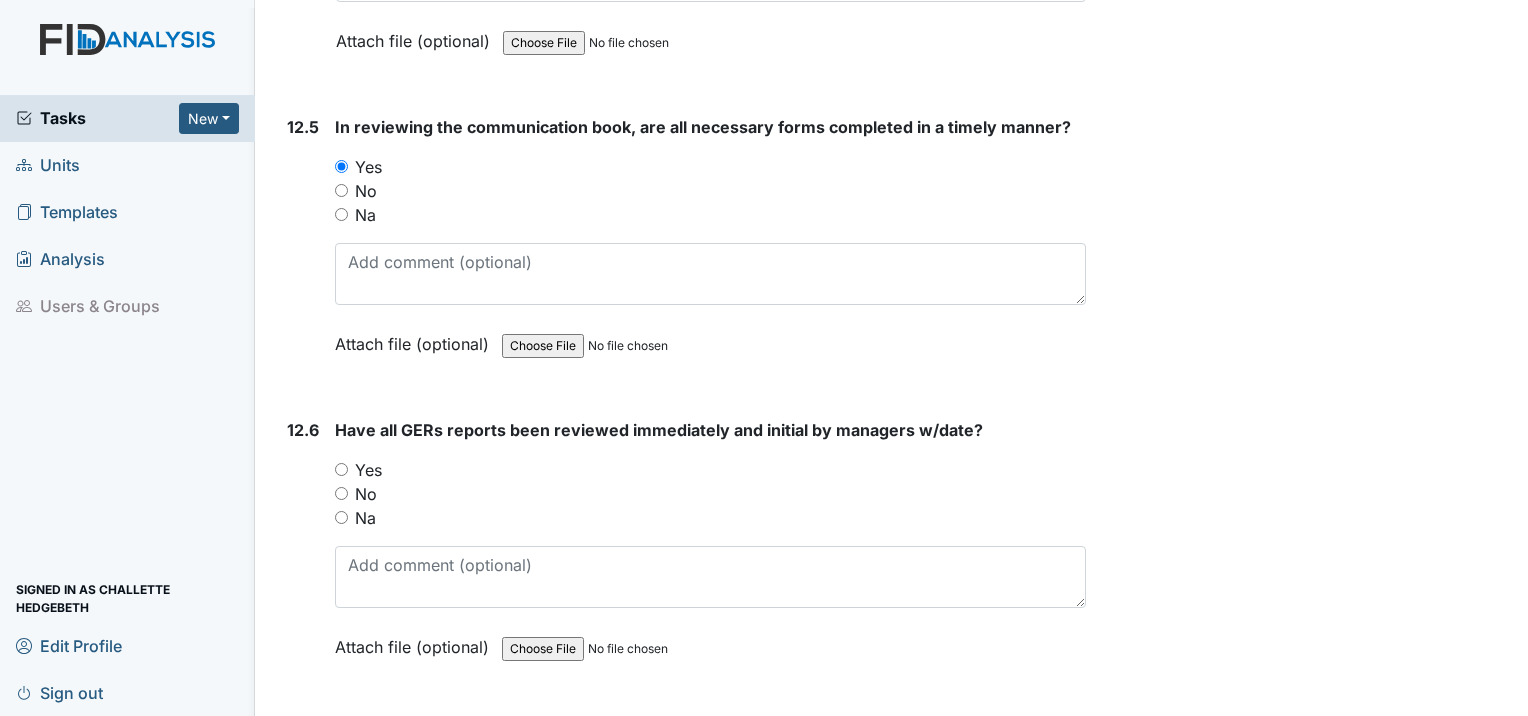 scroll, scrollTop: 32700, scrollLeft: 0, axis: vertical 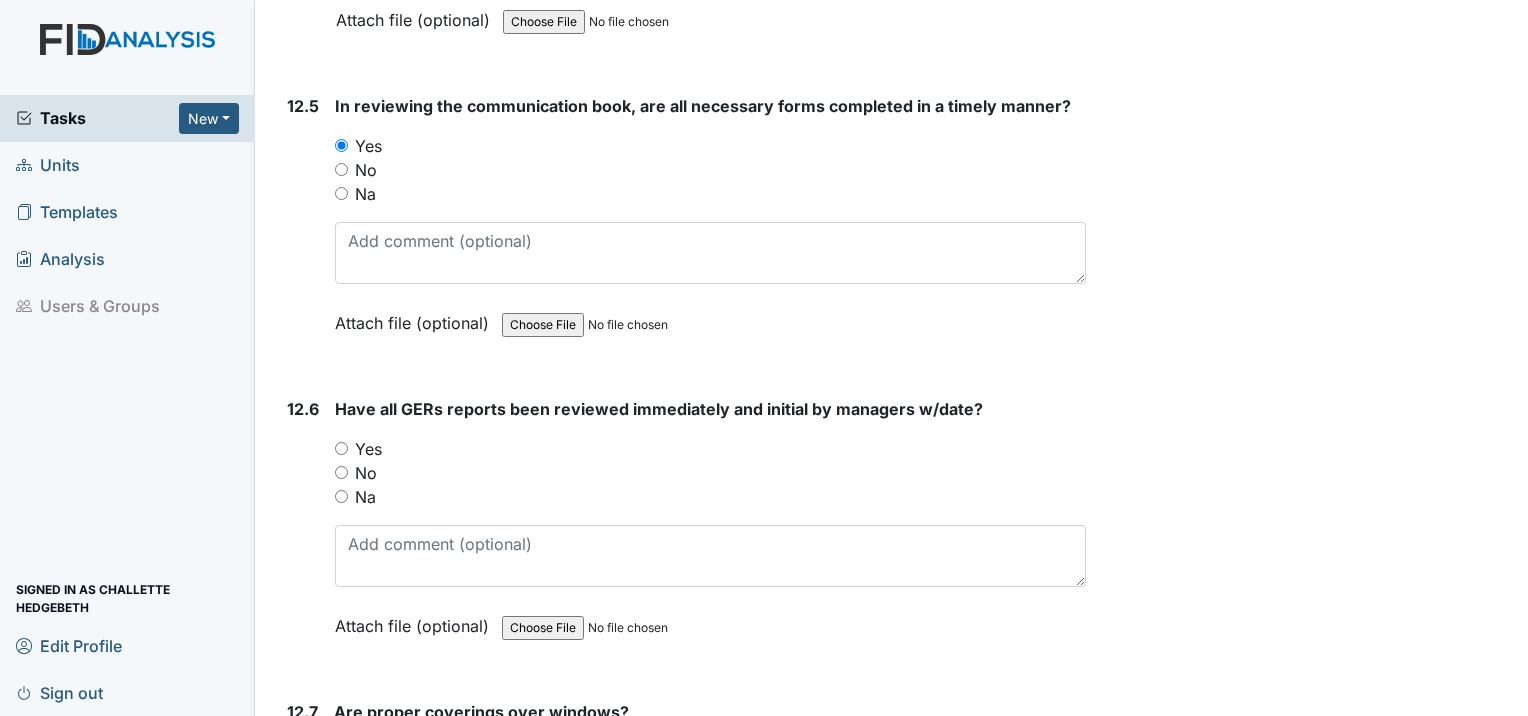 click on "Yes" at bounding box center (341, 448) 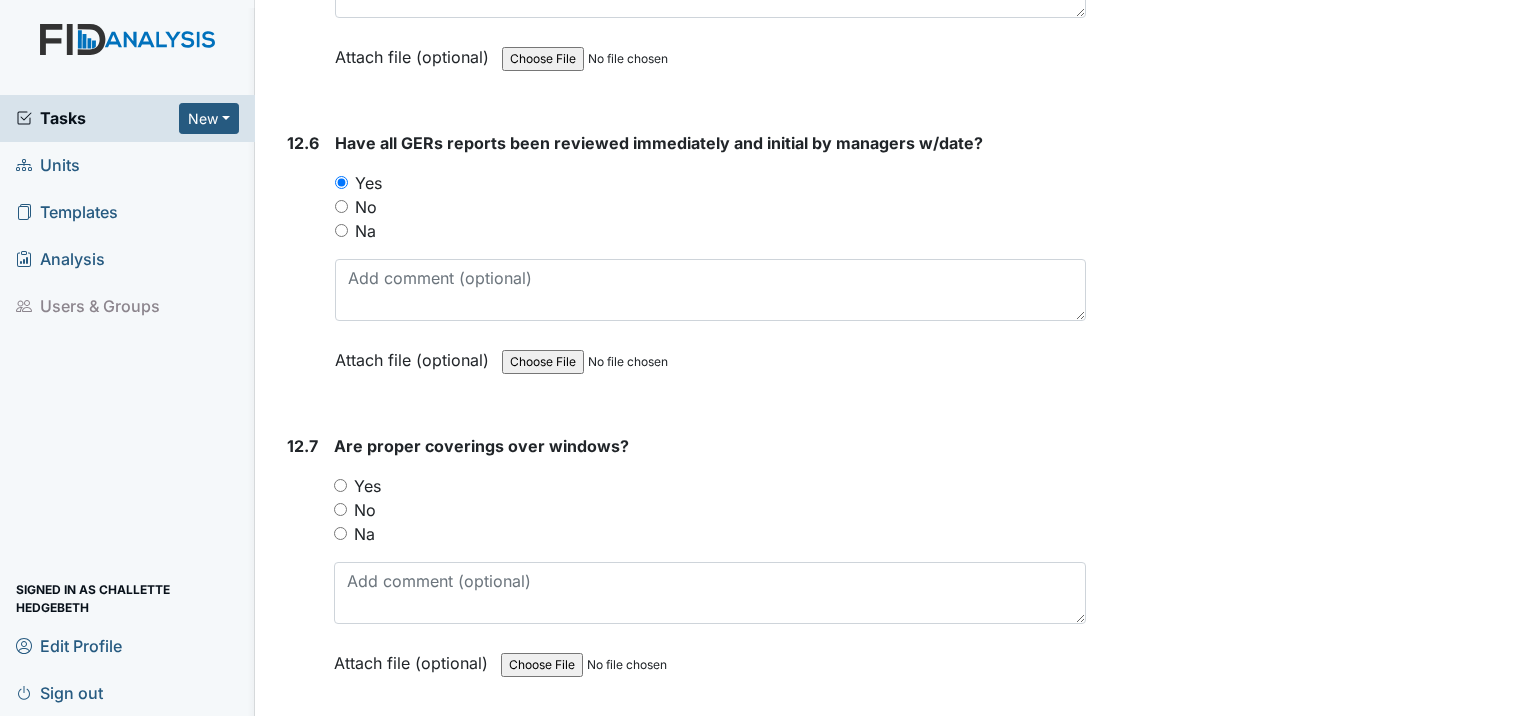 scroll, scrollTop: 33000, scrollLeft: 0, axis: vertical 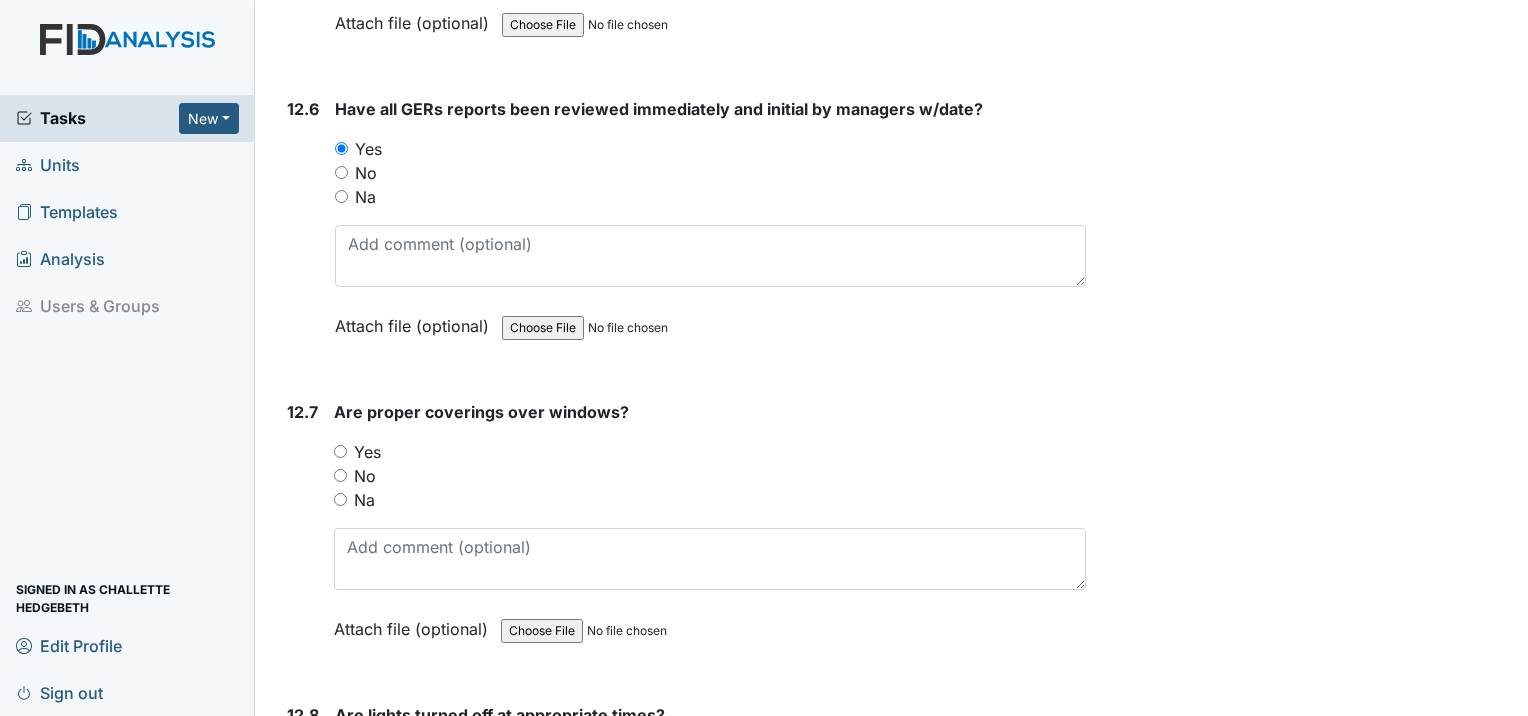 click on "12.7
Are proper coverings over windows?
You must select one of the below options.
Yes
No
Na
Attach file (optional)
You can upload .pdf, .txt, .jpg, .jpeg, .png, .csv, .xls, or .doc files under 100MB." at bounding box center [682, 535] 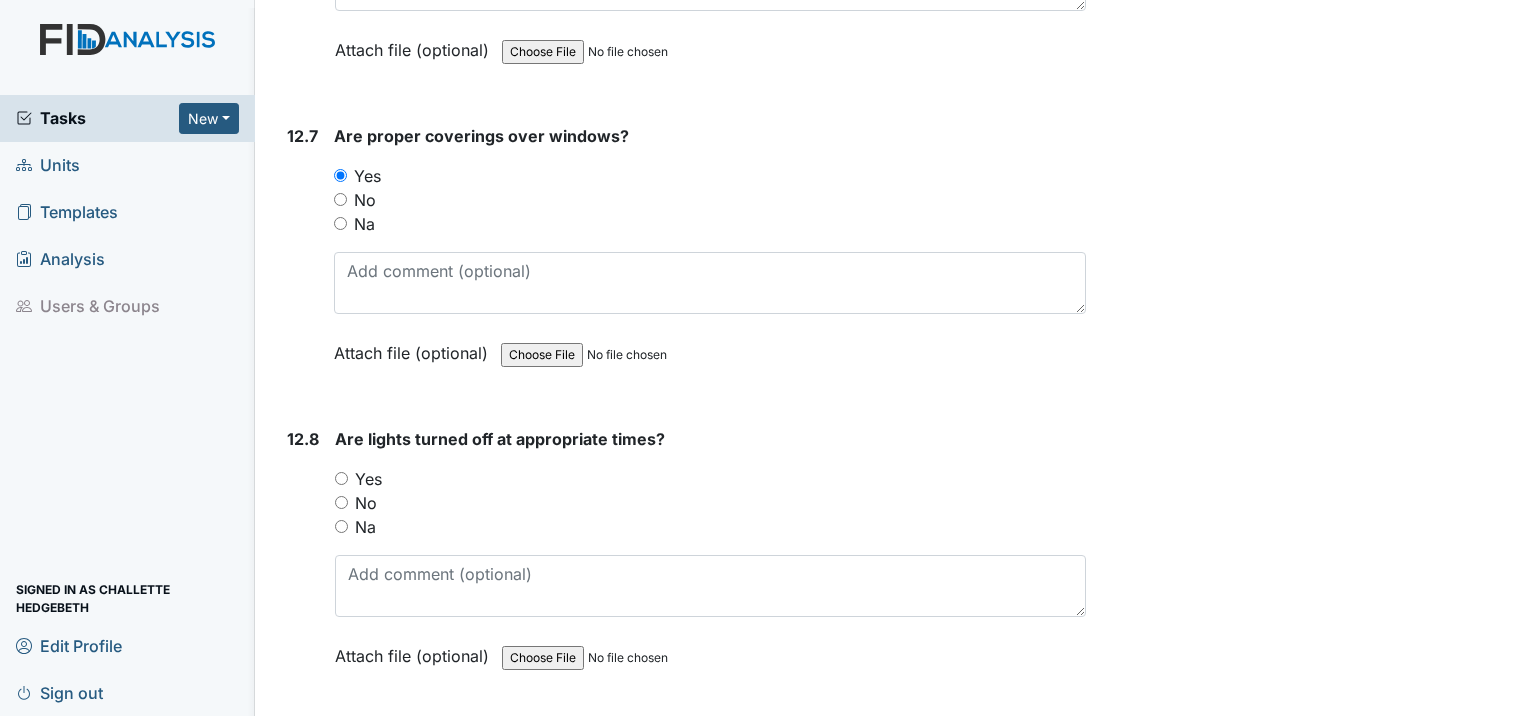 scroll, scrollTop: 33300, scrollLeft: 0, axis: vertical 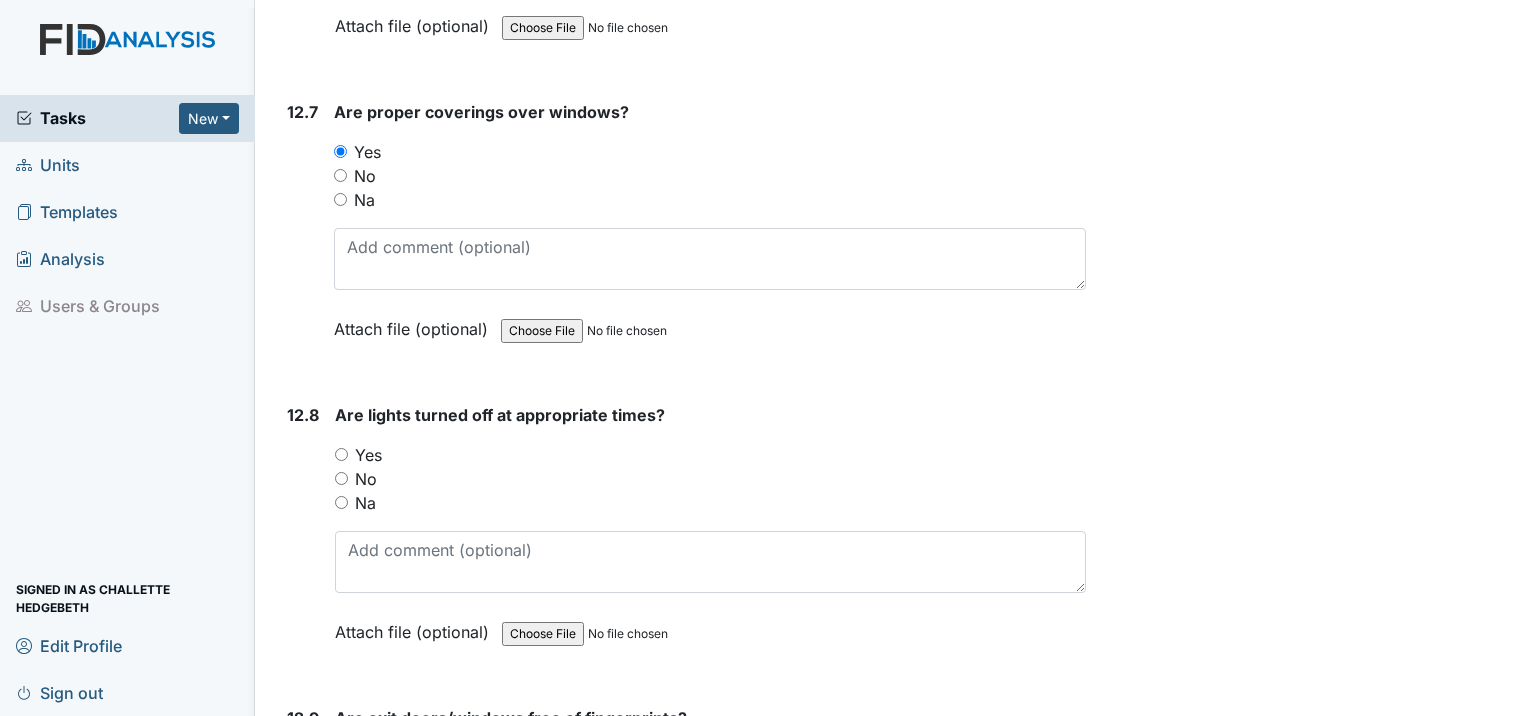 click on "Yes" at bounding box center (341, 454) 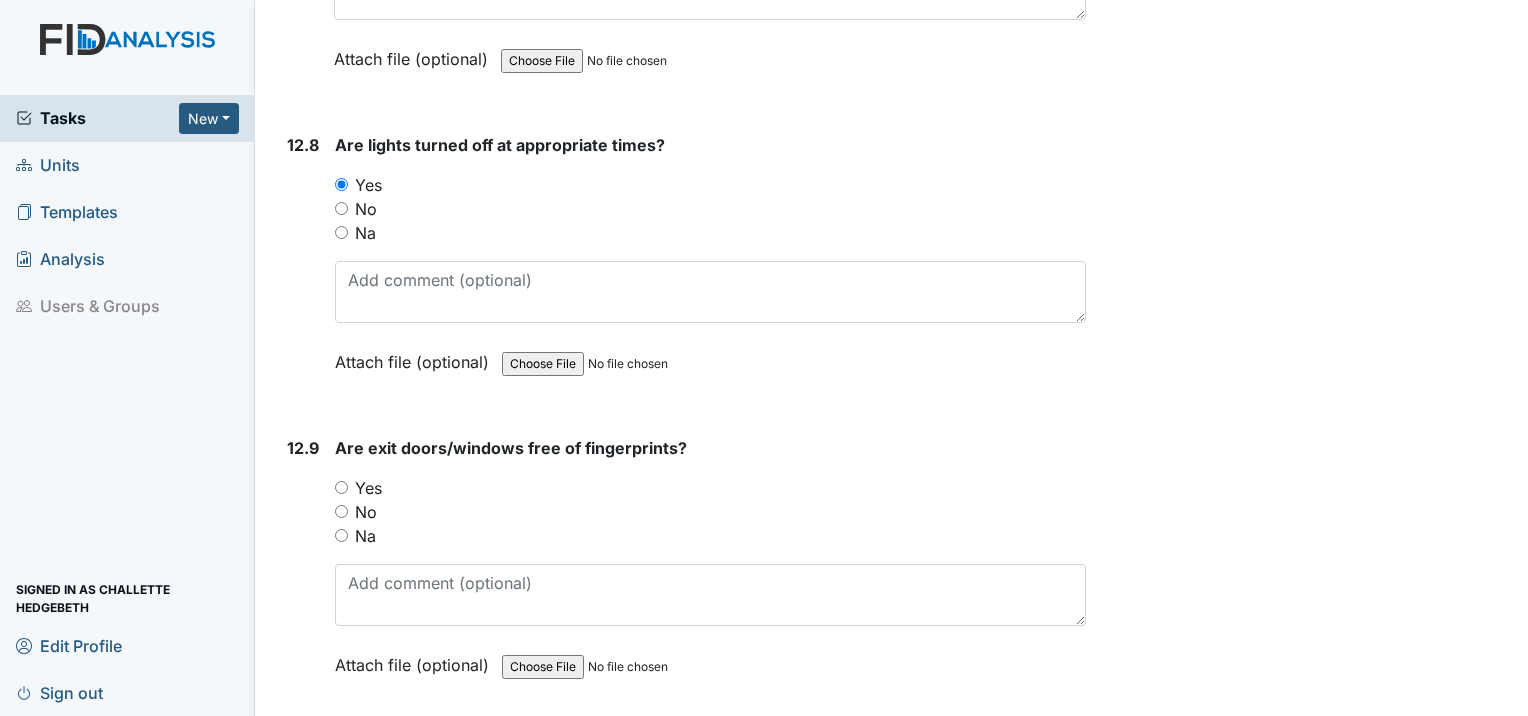 scroll, scrollTop: 33600, scrollLeft: 0, axis: vertical 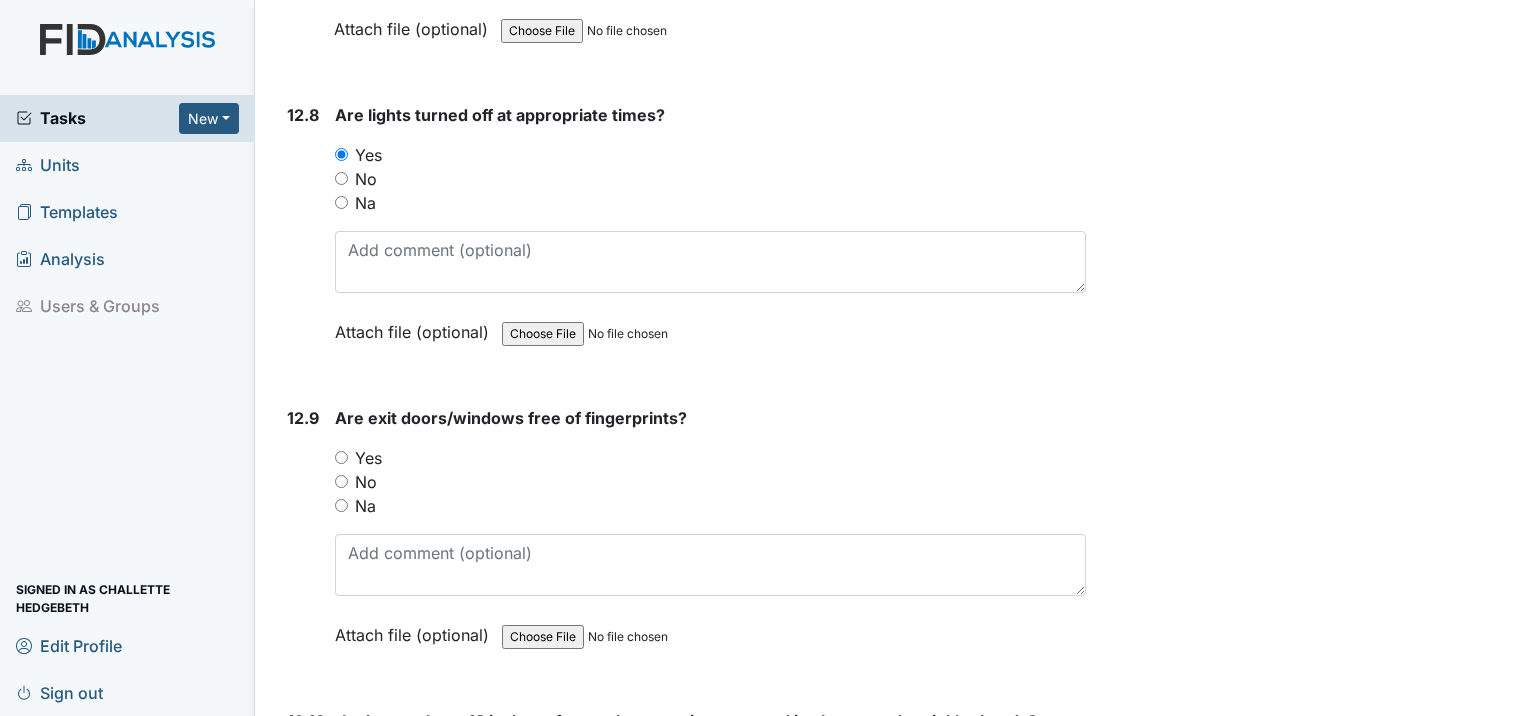 click on "Yes" at bounding box center [341, 457] 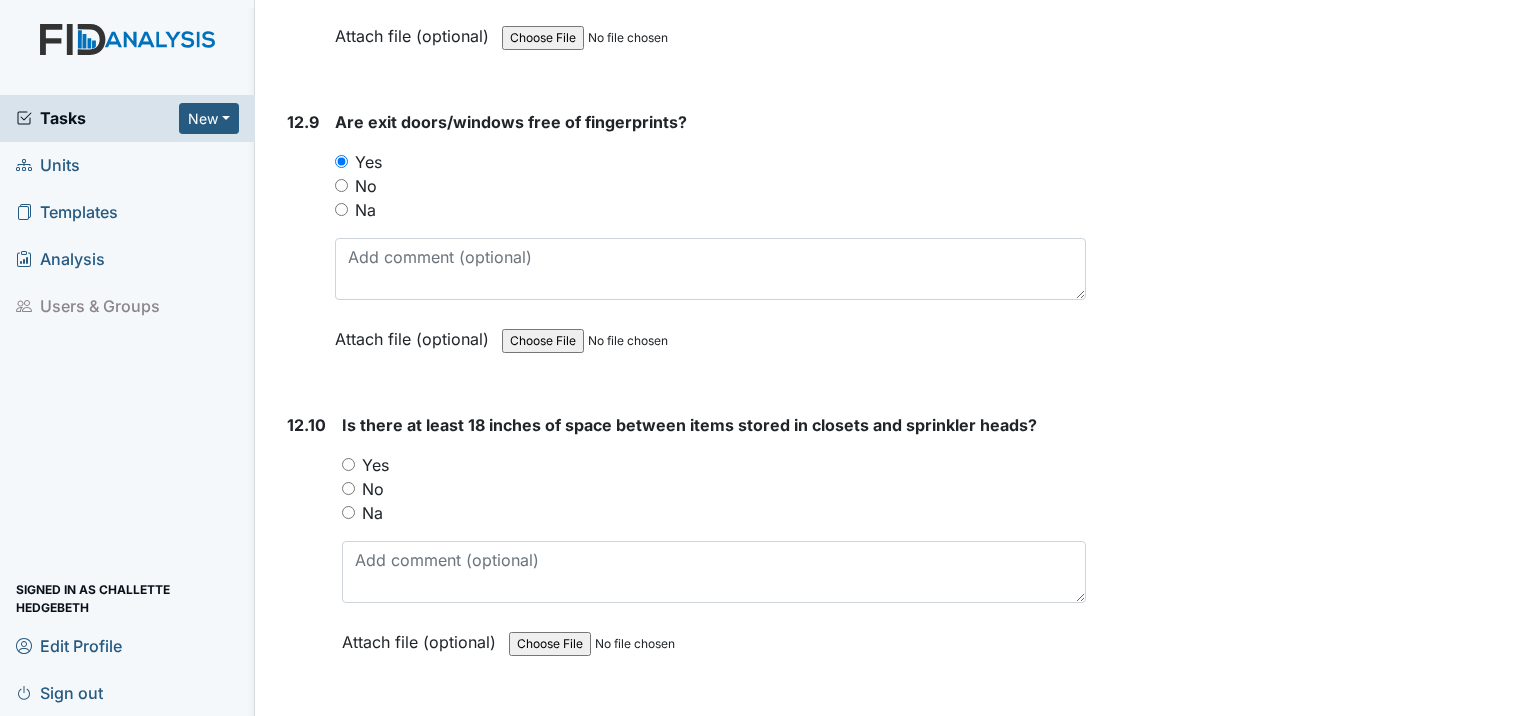 scroll, scrollTop: 33900, scrollLeft: 0, axis: vertical 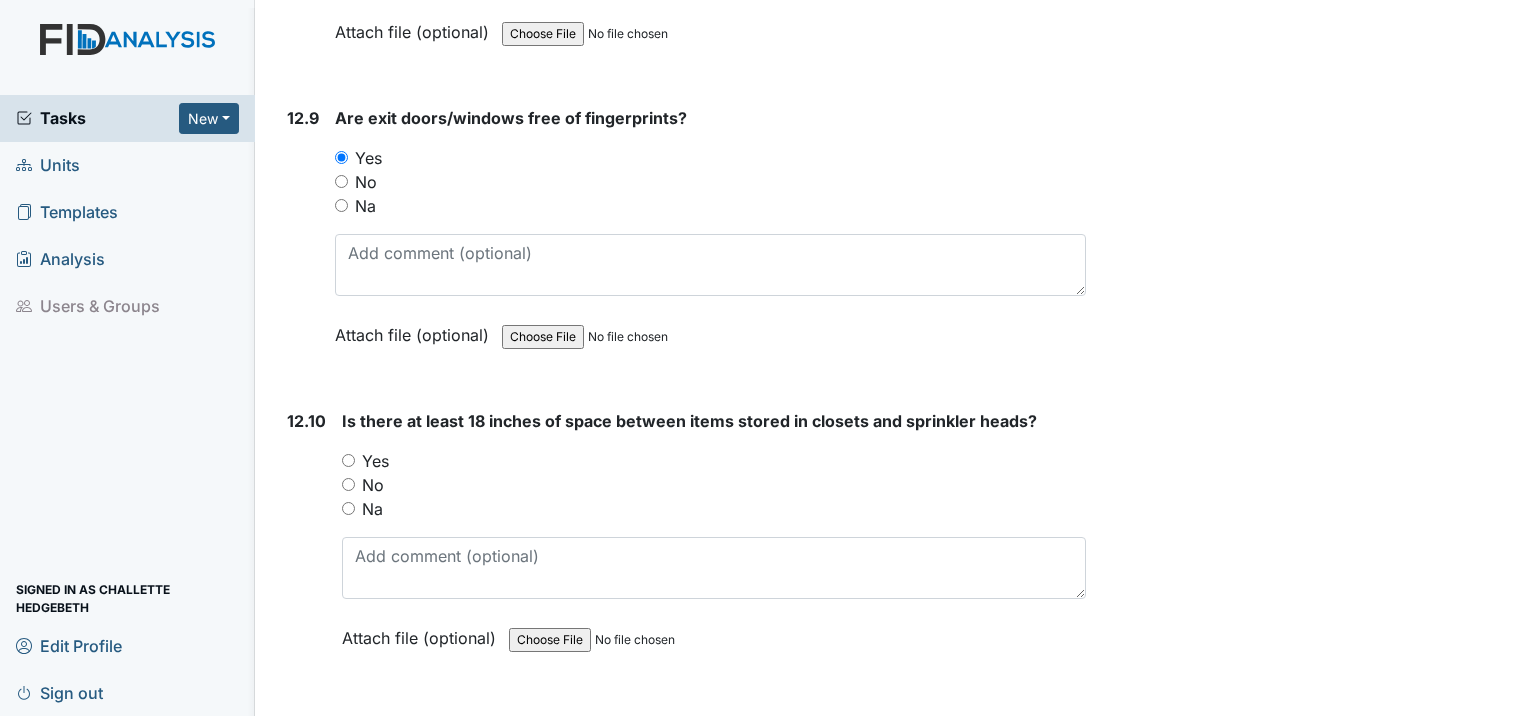 click on "Yes" at bounding box center (714, 461) 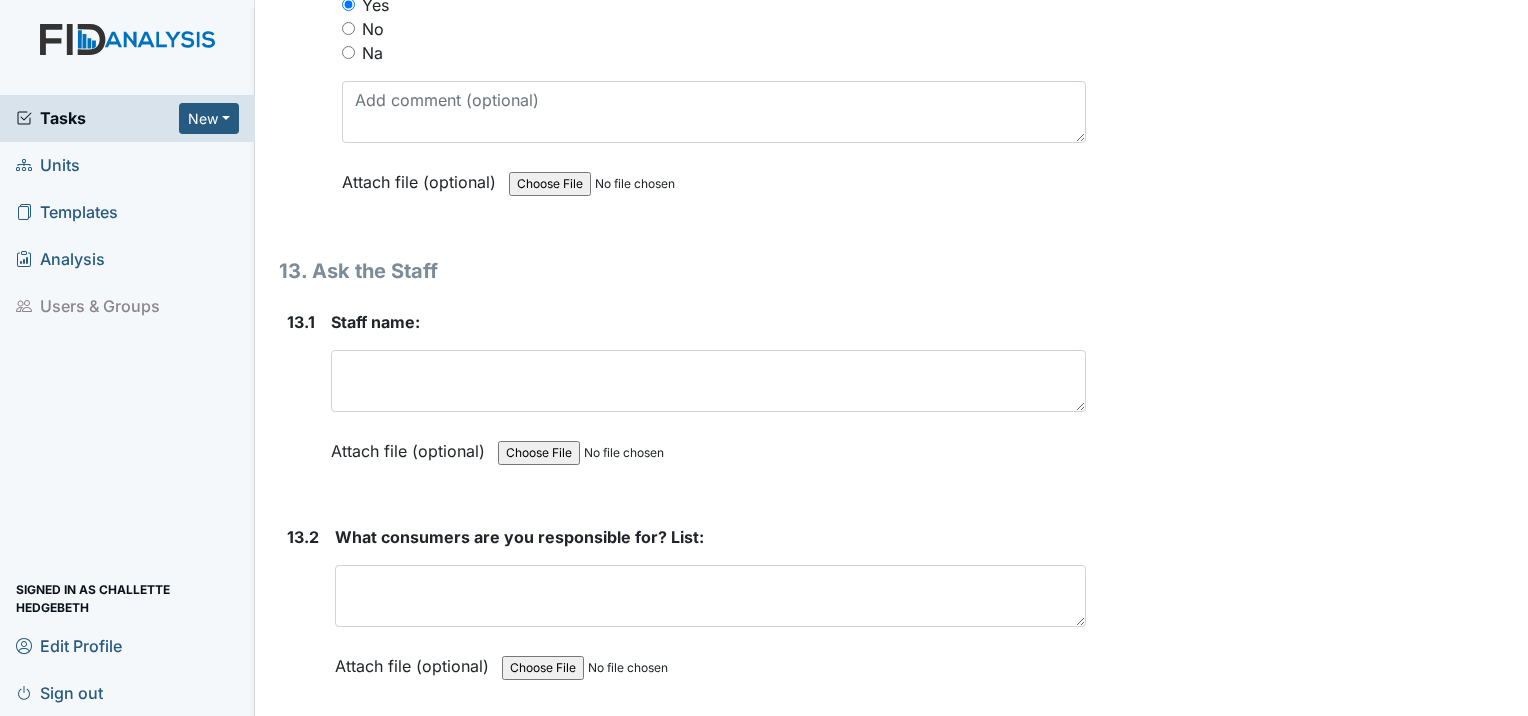scroll, scrollTop: 34400, scrollLeft: 0, axis: vertical 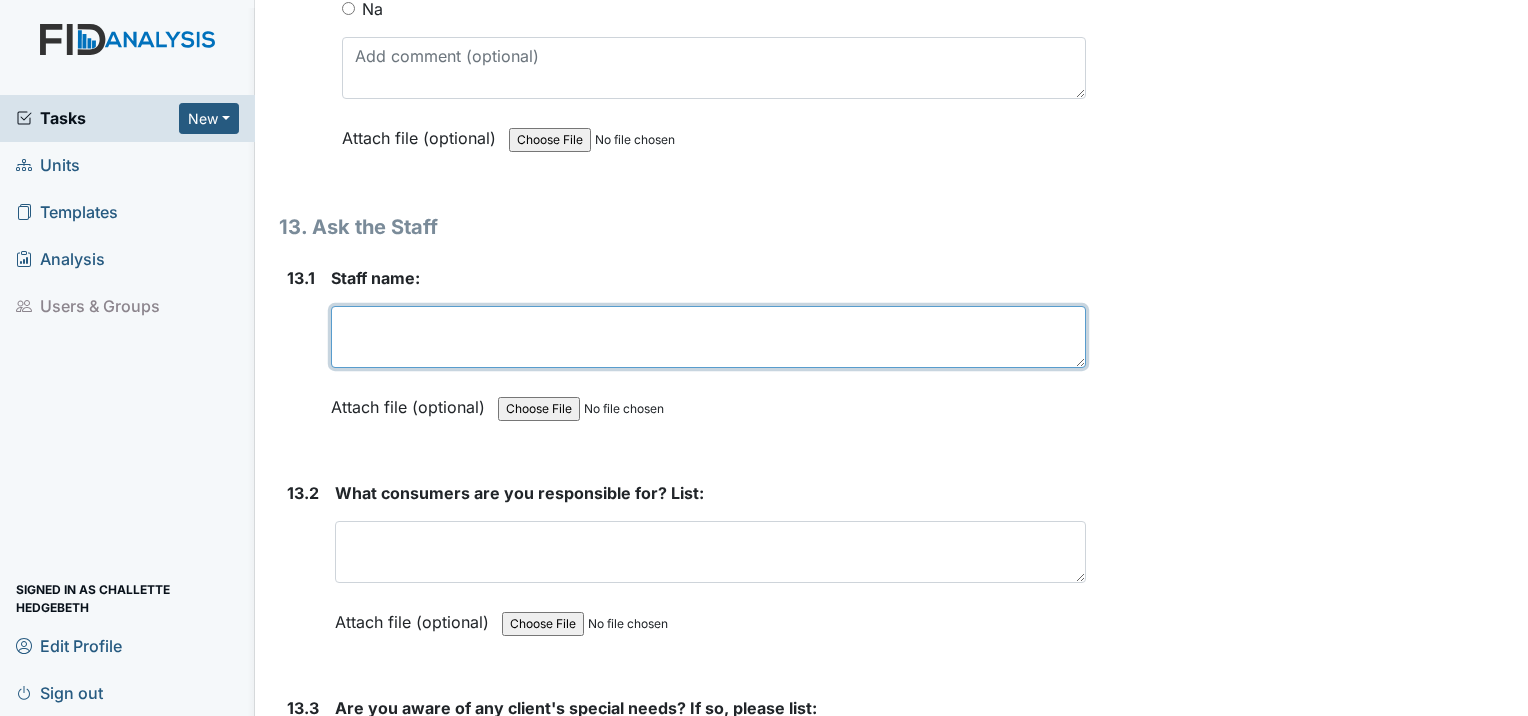 click at bounding box center (708, 337) 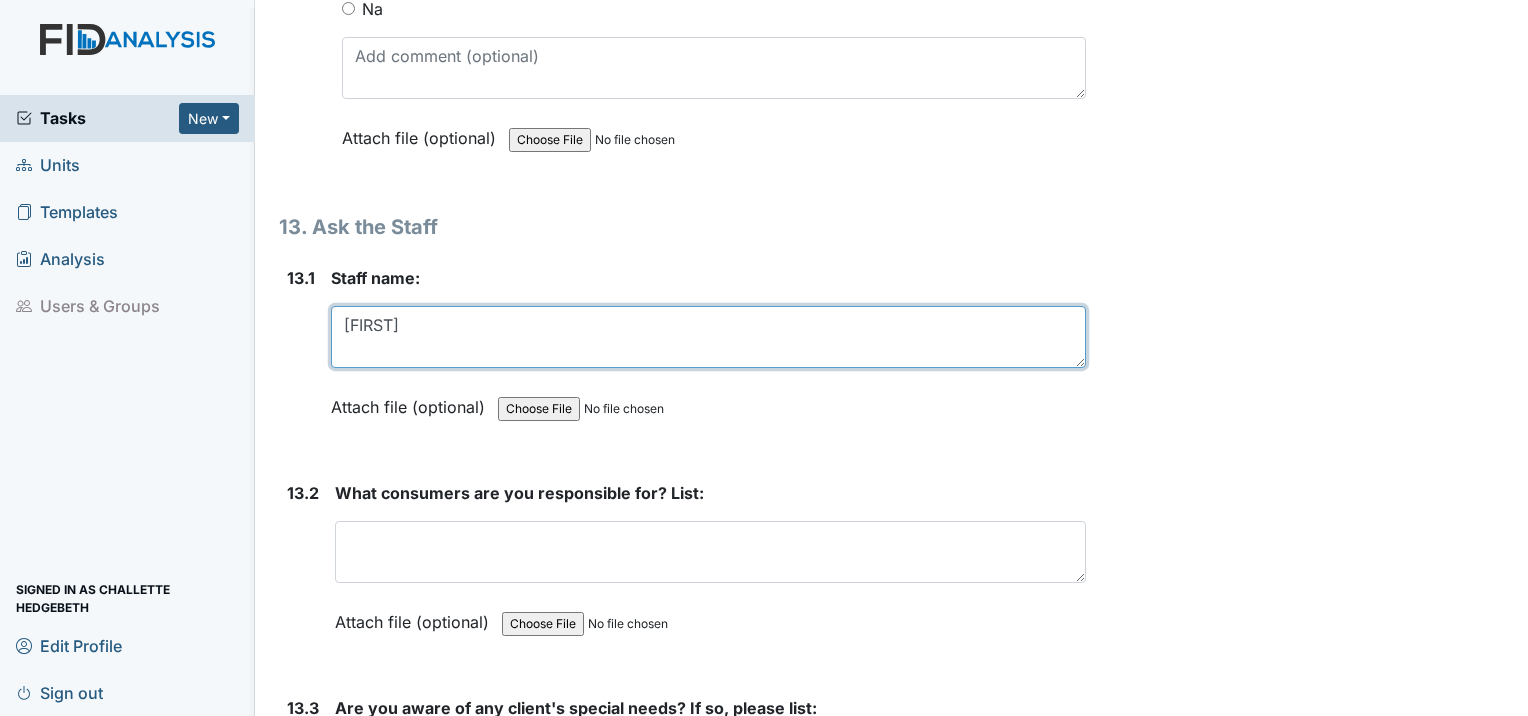 type on "Tiffany" 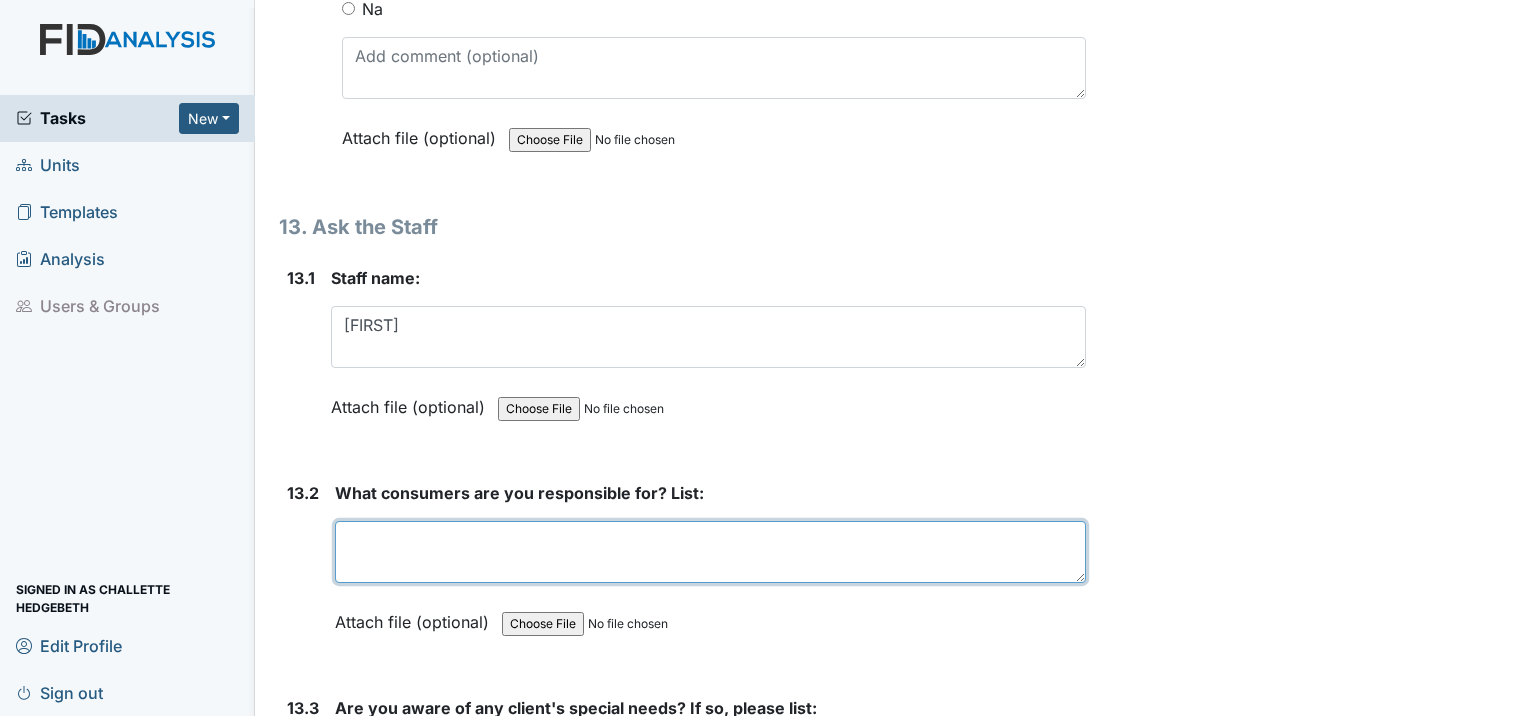 click at bounding box center (710, 552) 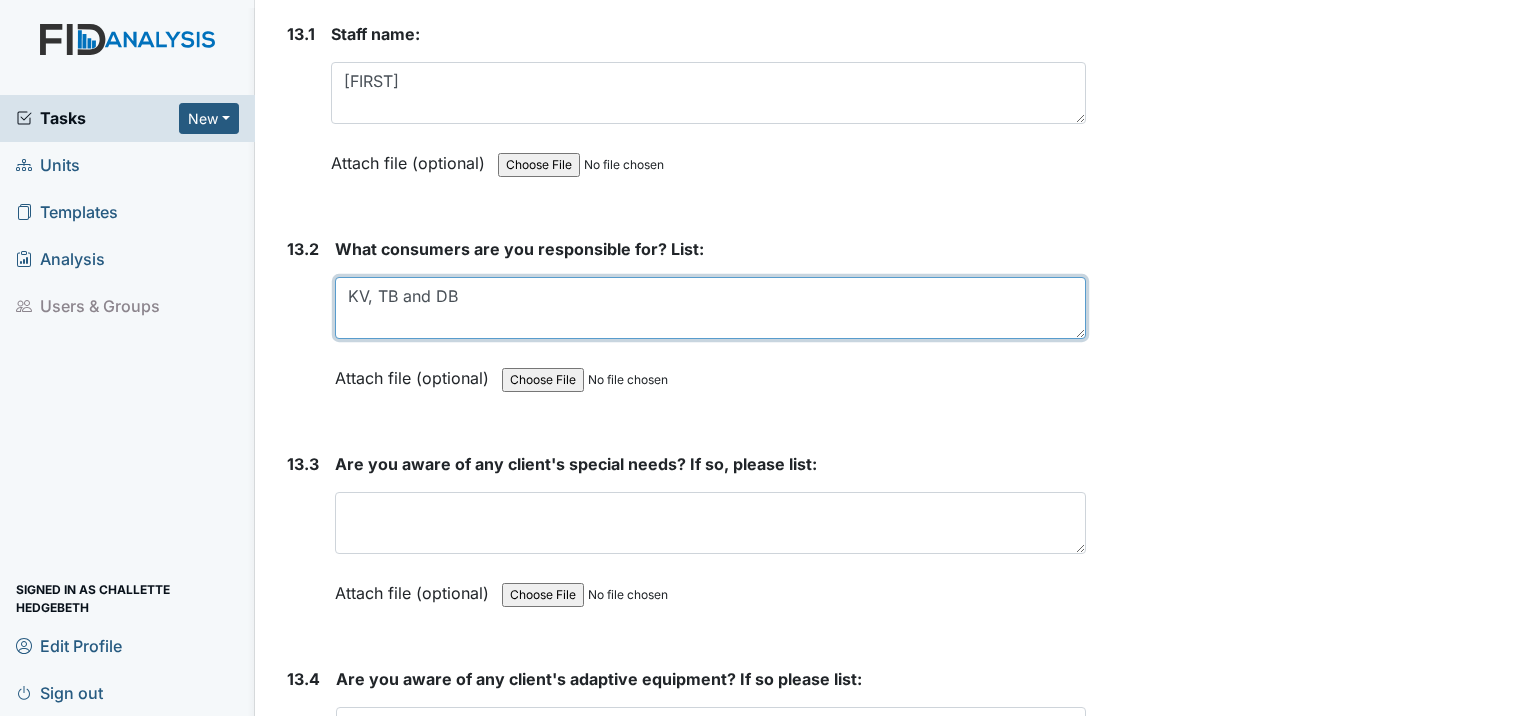 scroll, scrollTop: 34700, scrollLeft: 0, axis: vertical 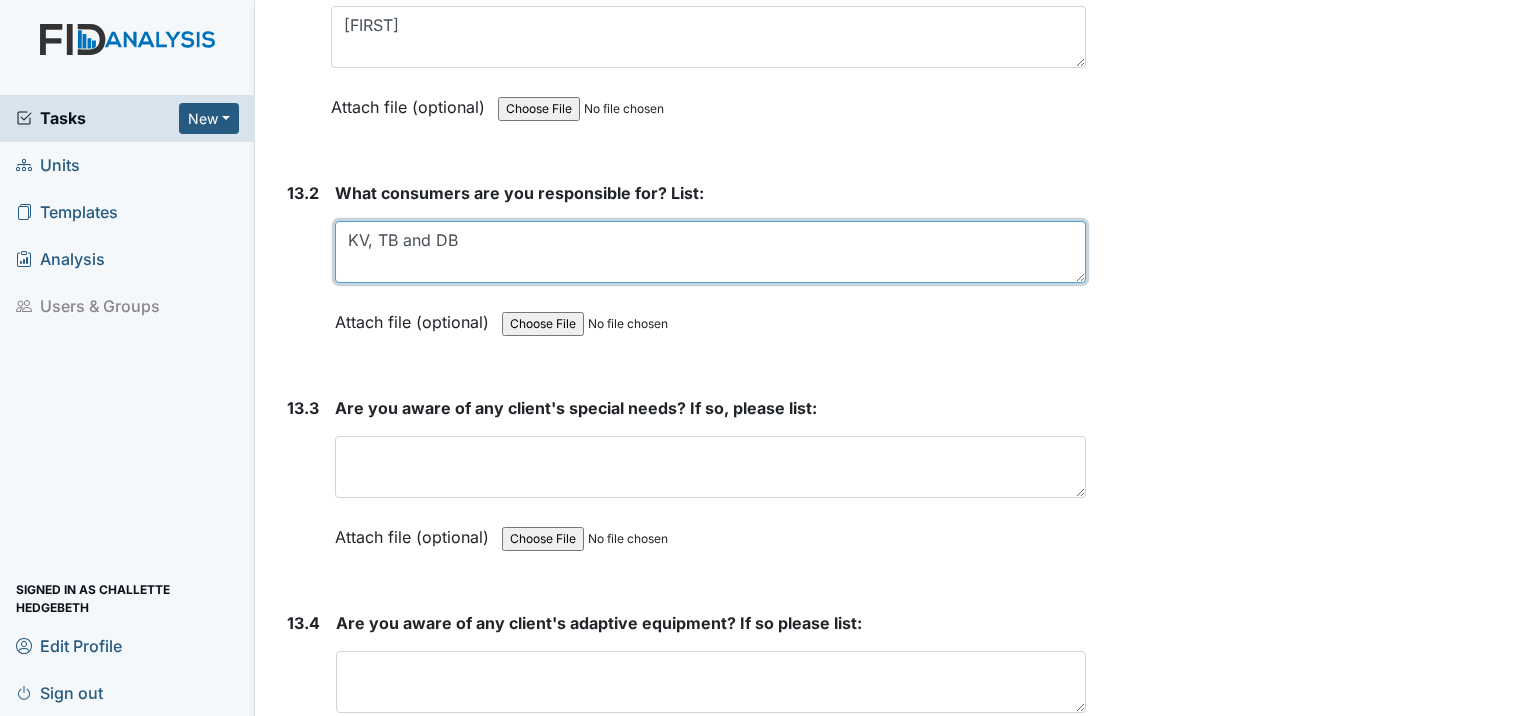 type on "KV, TB and DB" 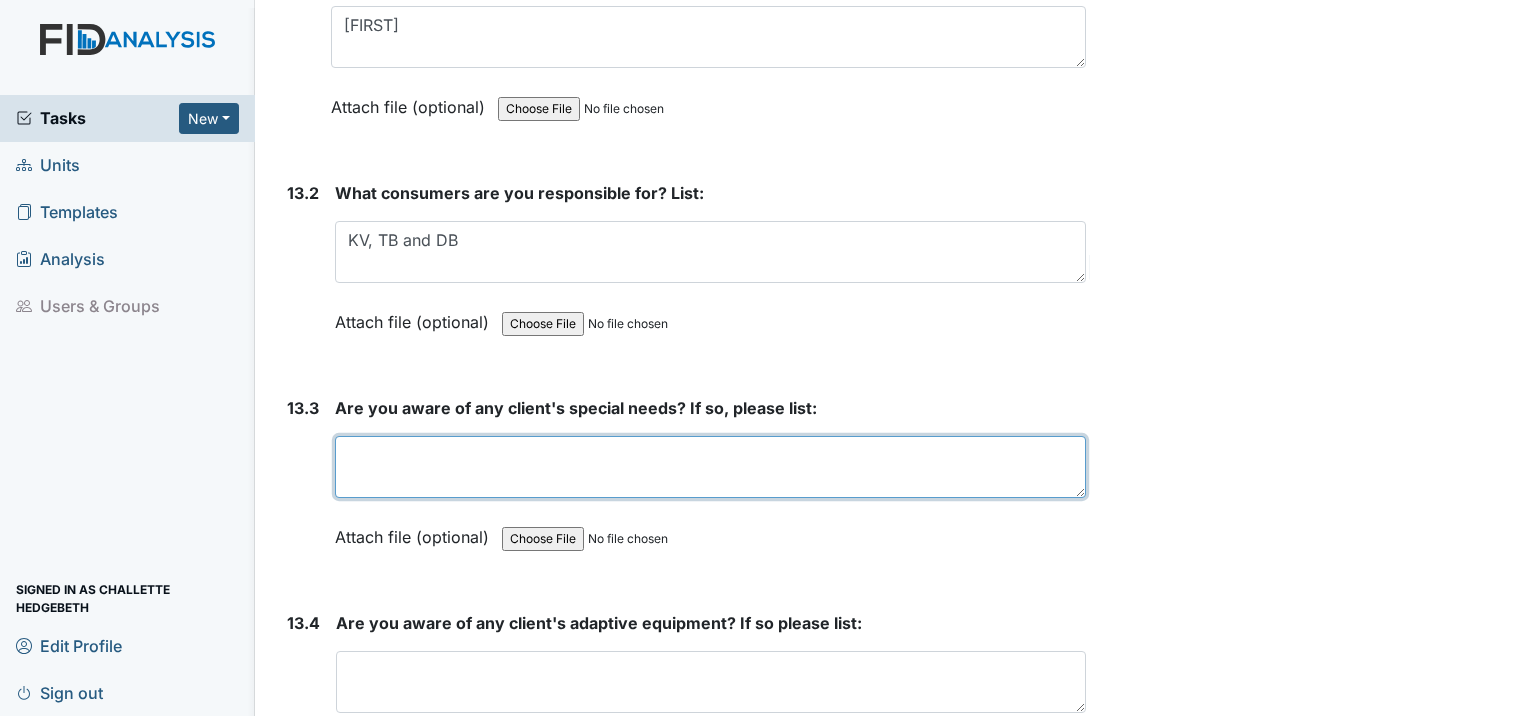 click at bounding box center [710, 467] 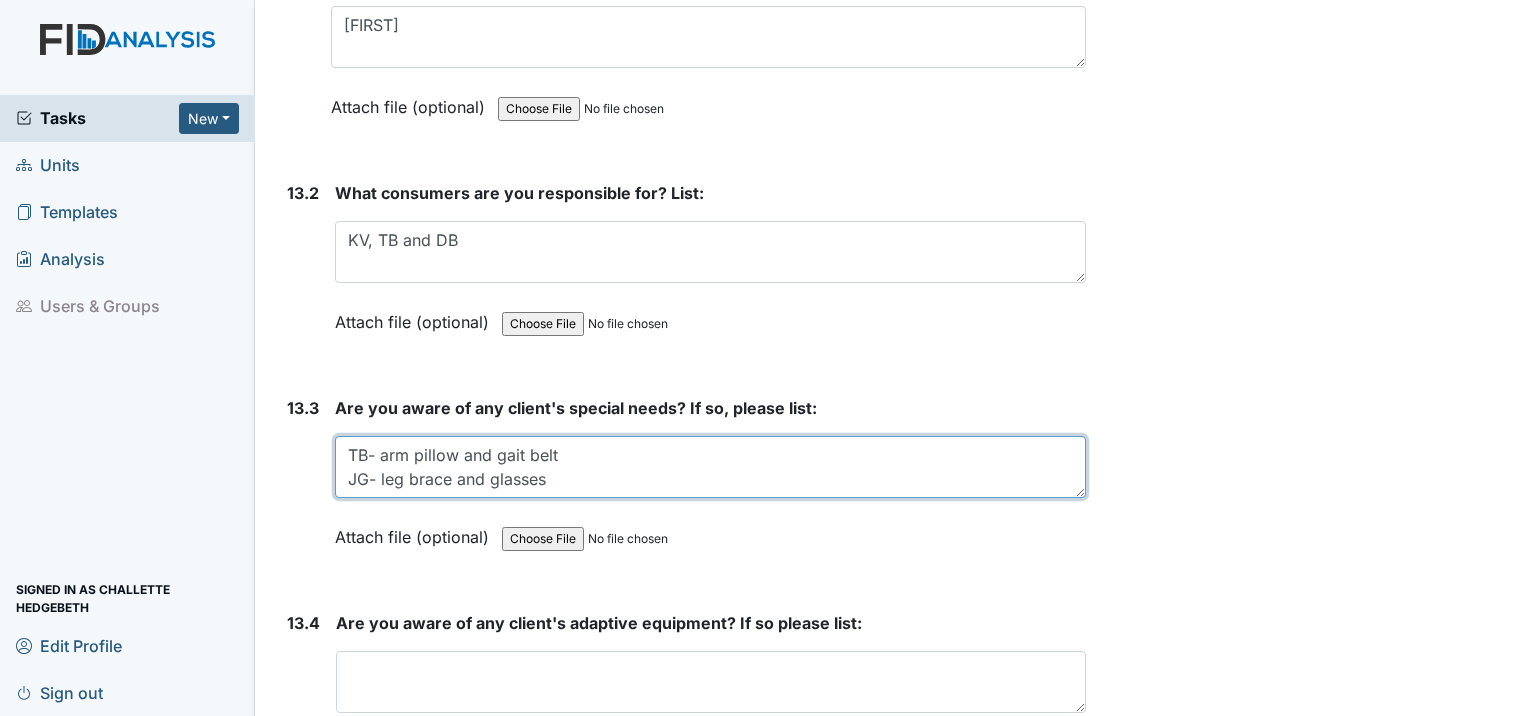 scroll, scrollTop: 16, scrollLeft: 0, axis: vertical 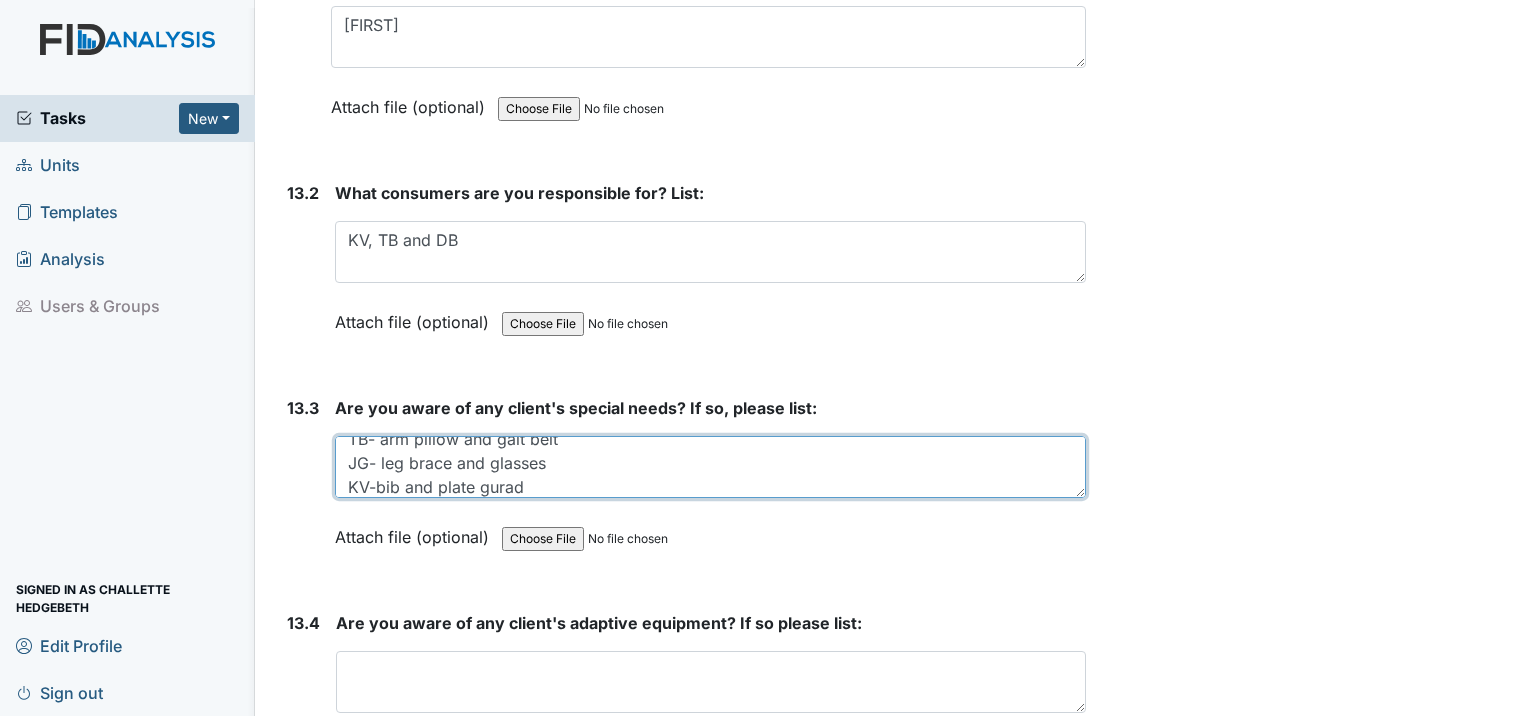 drag, startPoint x: 485, startPoint y: 378, endPoint x: 475, endPoint y: 377, distance: 10.049875 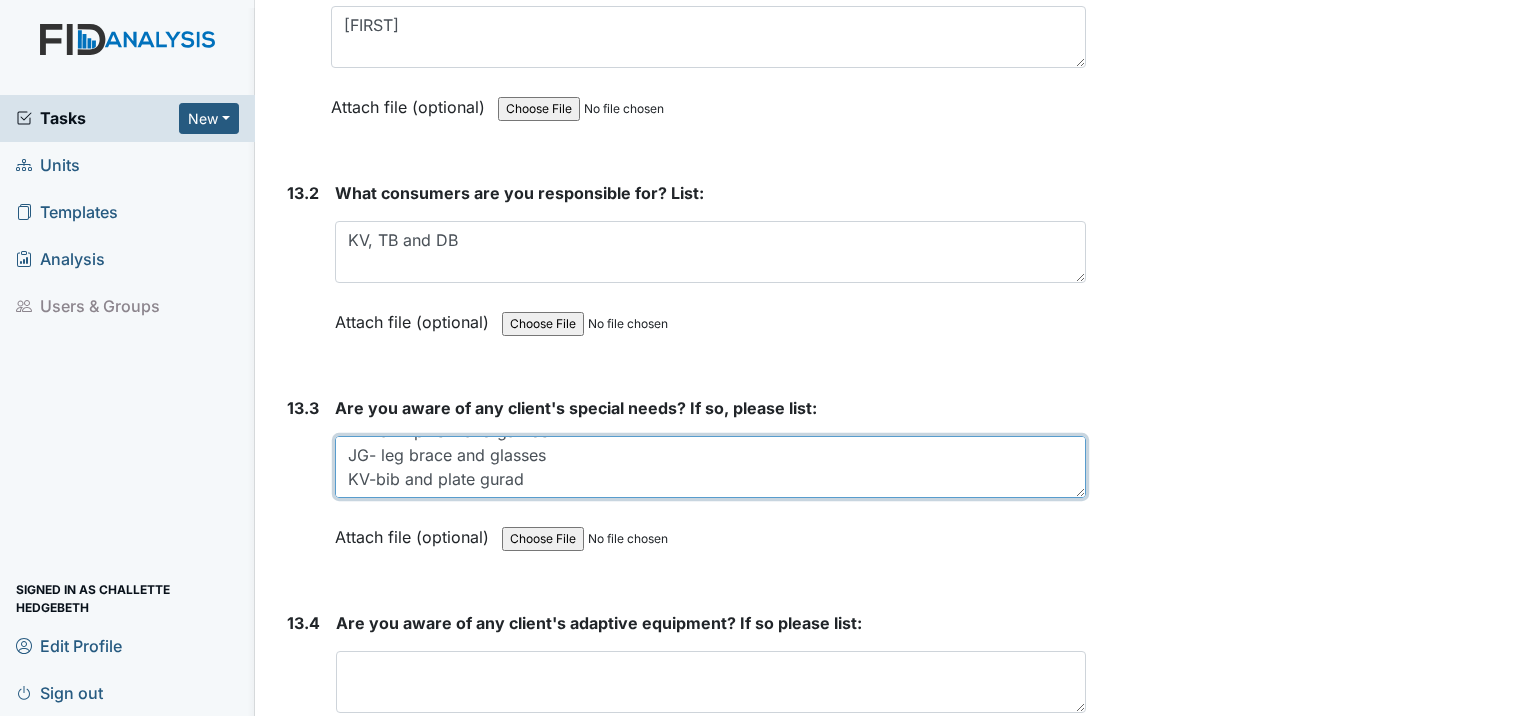 click on "TB- arm pillow and gait belt
JG- leg brace and glasses
KV-bib and plate gurad" at bounding box center (710, 467) 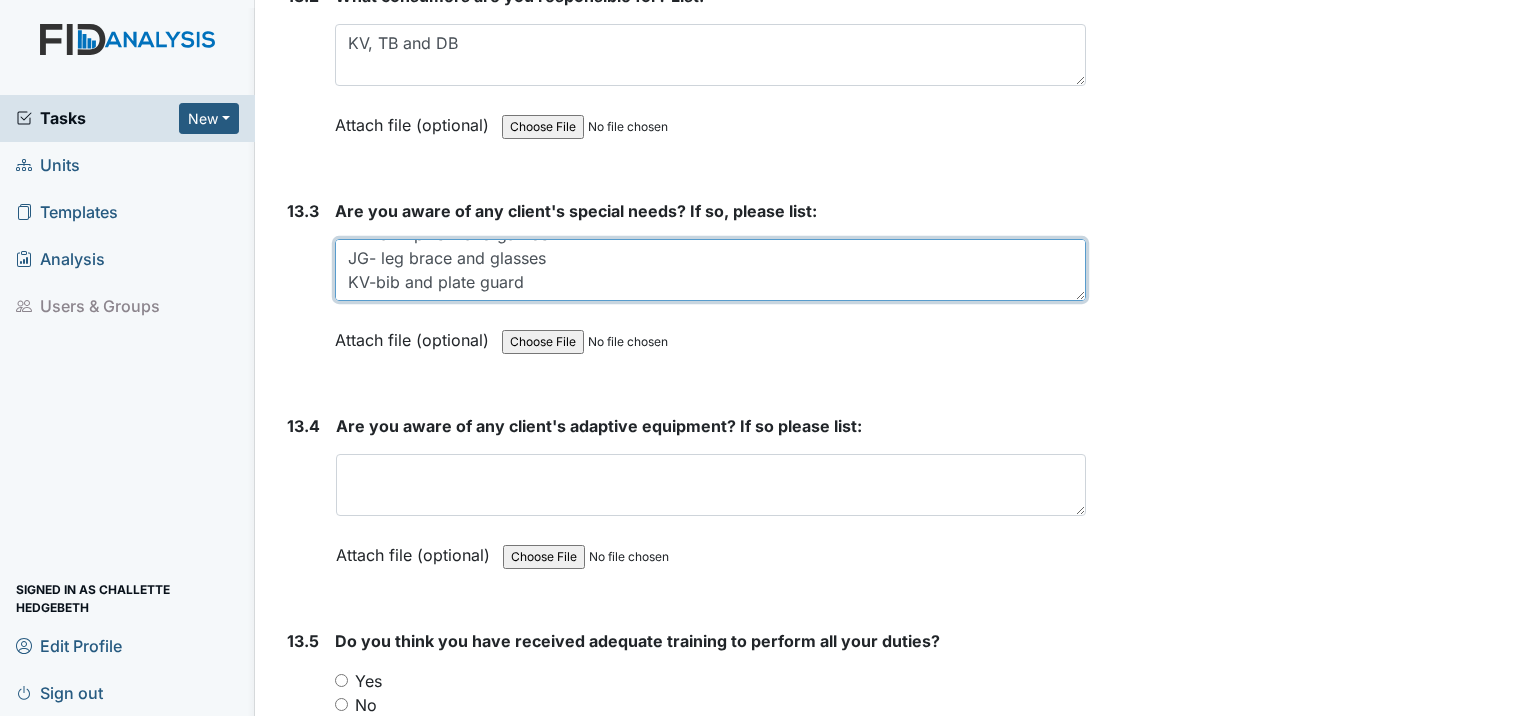 scroll, scrollTop: 34900, scrollLeft: 0, axis: vertical 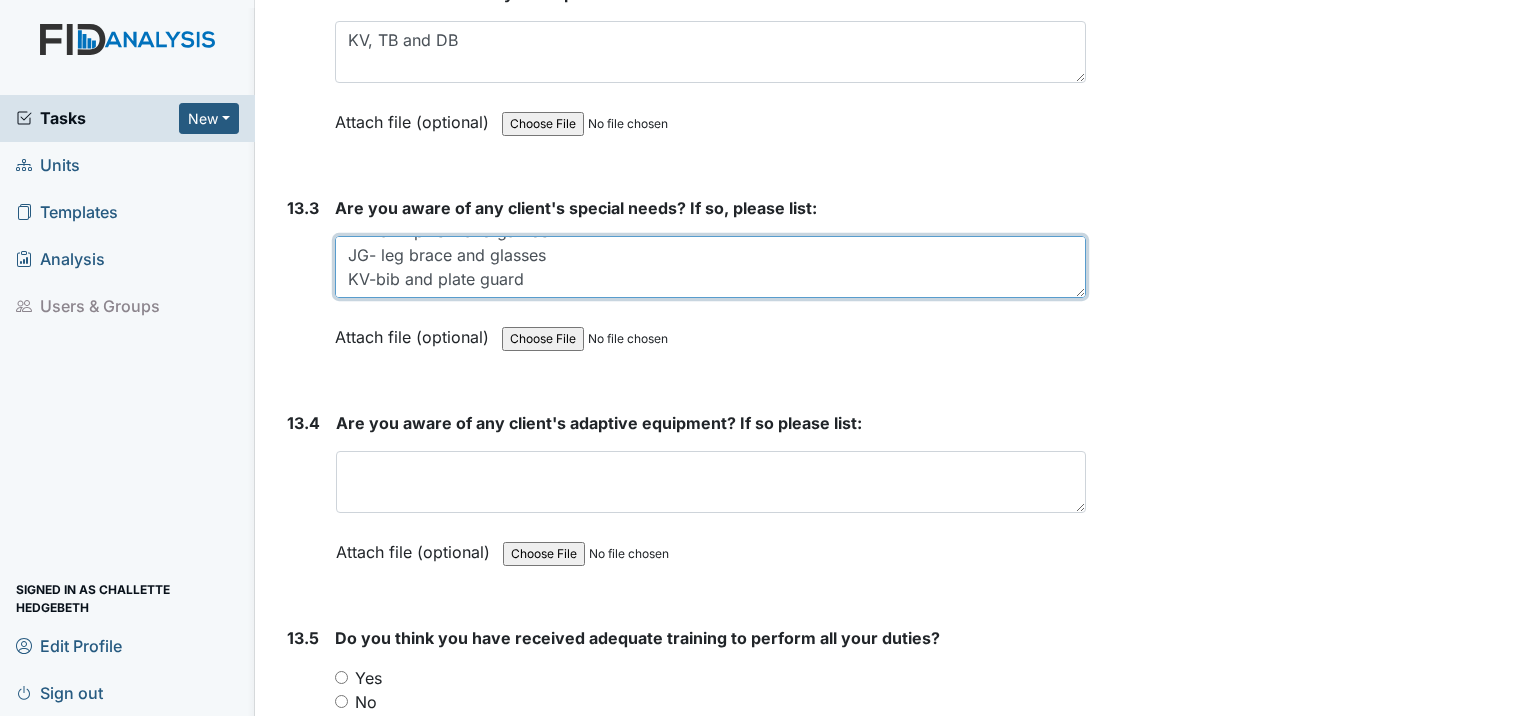 type on "TB- arm pillow and gait belt
JG- leg brace and glasses
KV-bib and plate guard" 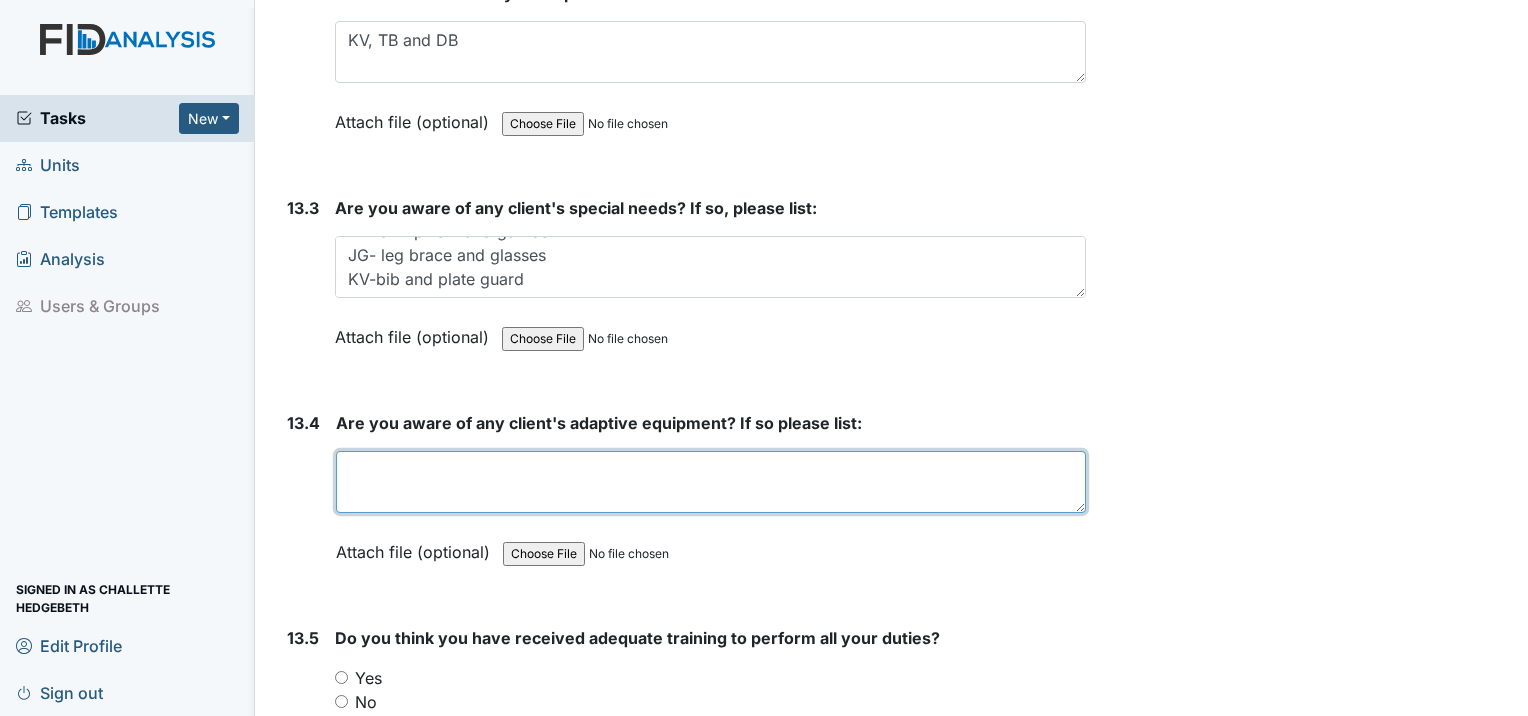 click at bounding box center (711, 482) 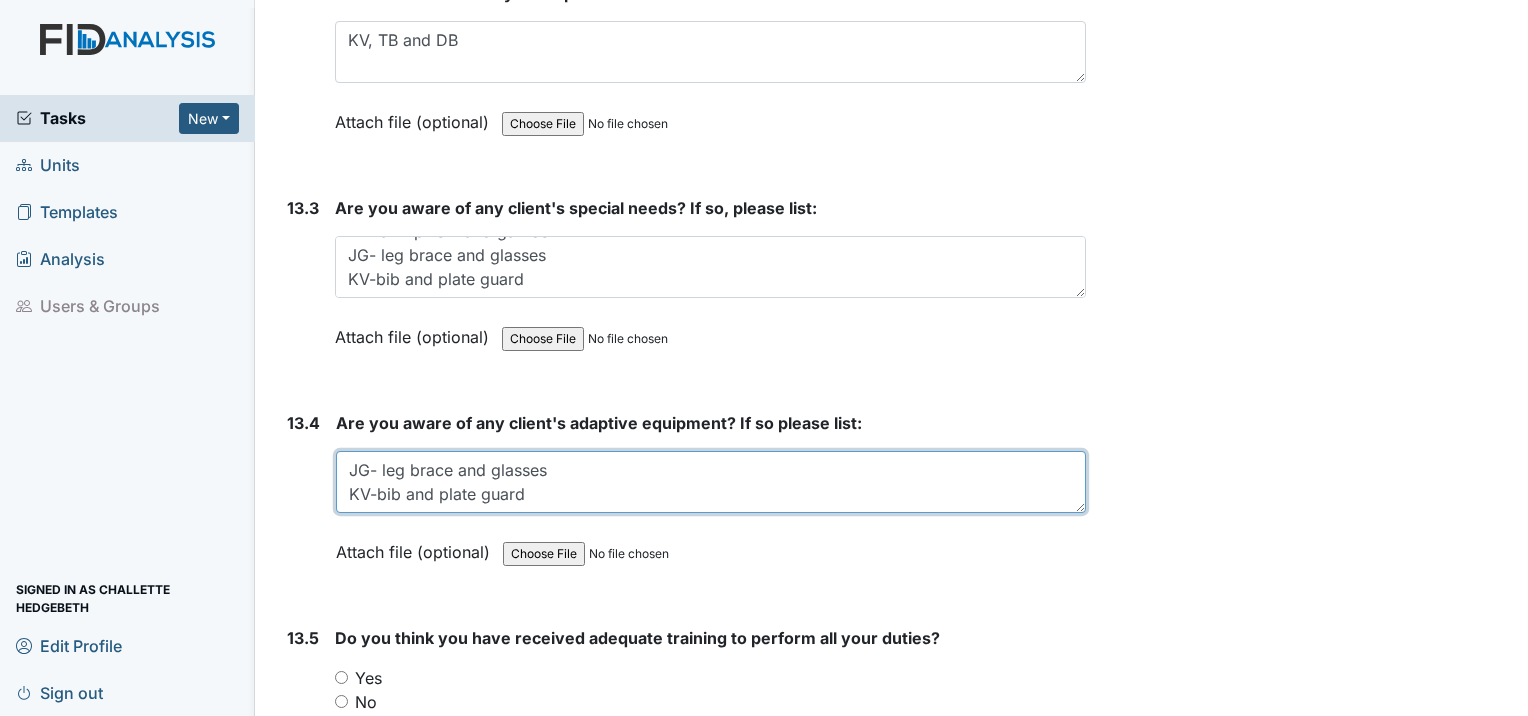 scroll, scrollTop: 16, scrollLeft: 0, axis: vertical 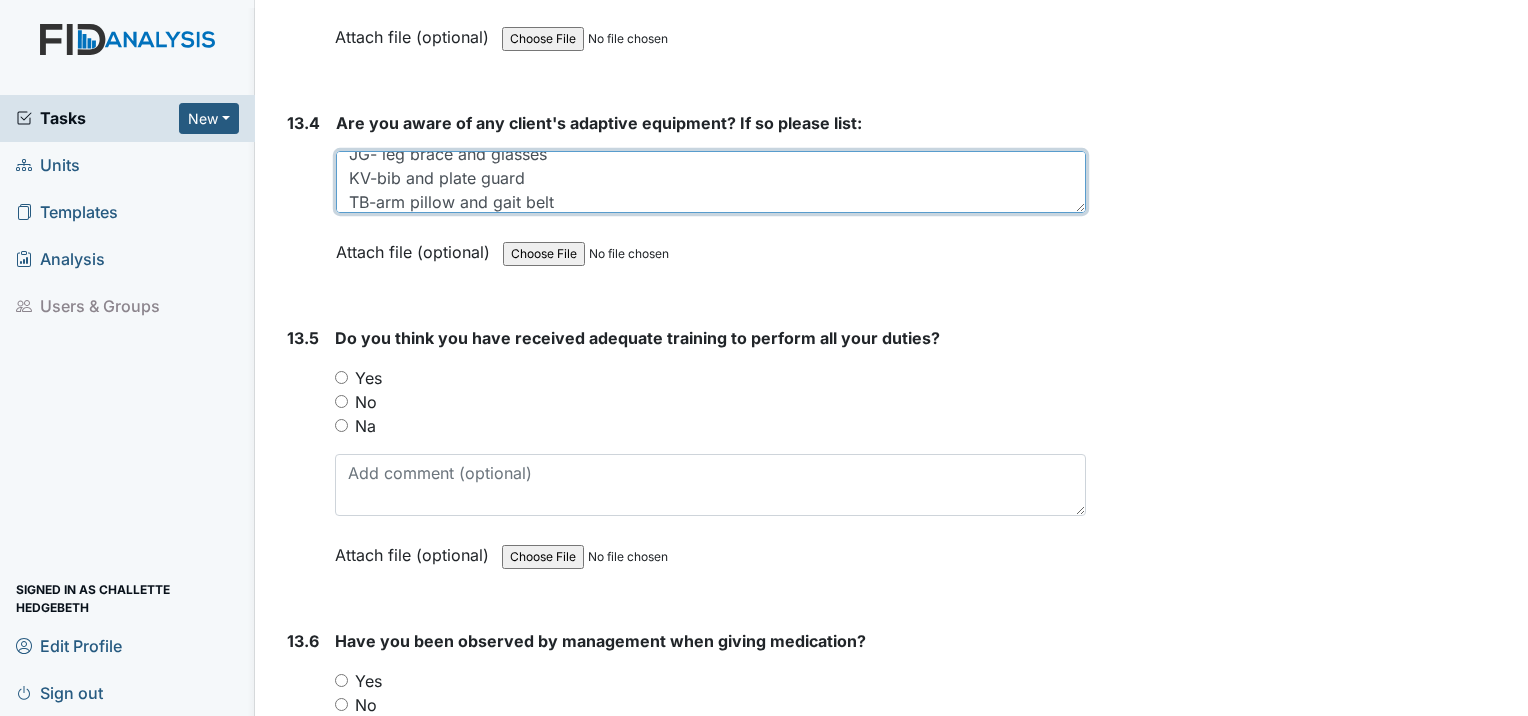 type on "JG- leg brace and glasses
KV-bib and plate guard
TB-arm pillow and gait belt" 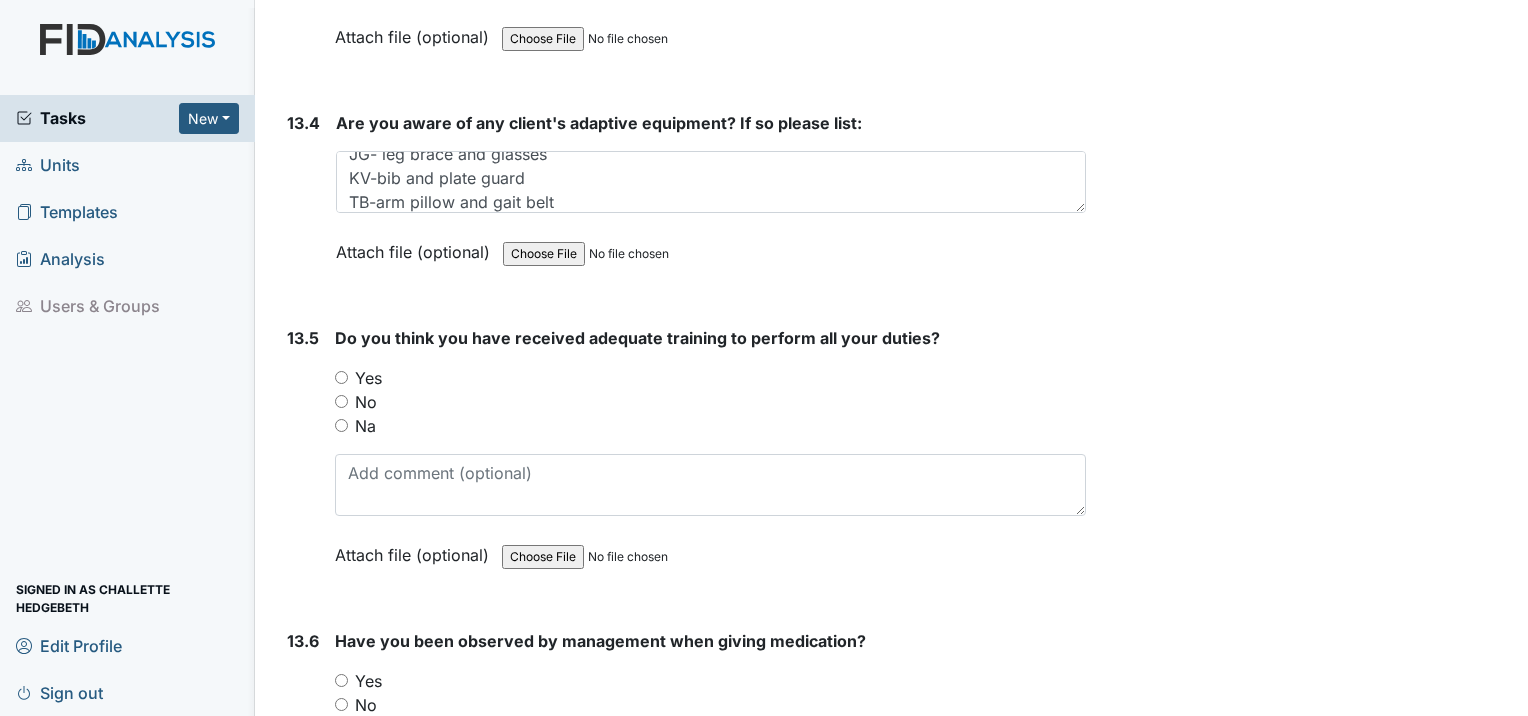 drag, startPoint x: 344, startPoint y: 256, endPoint x: 358, endPoint y: 254, distance: 14.142136 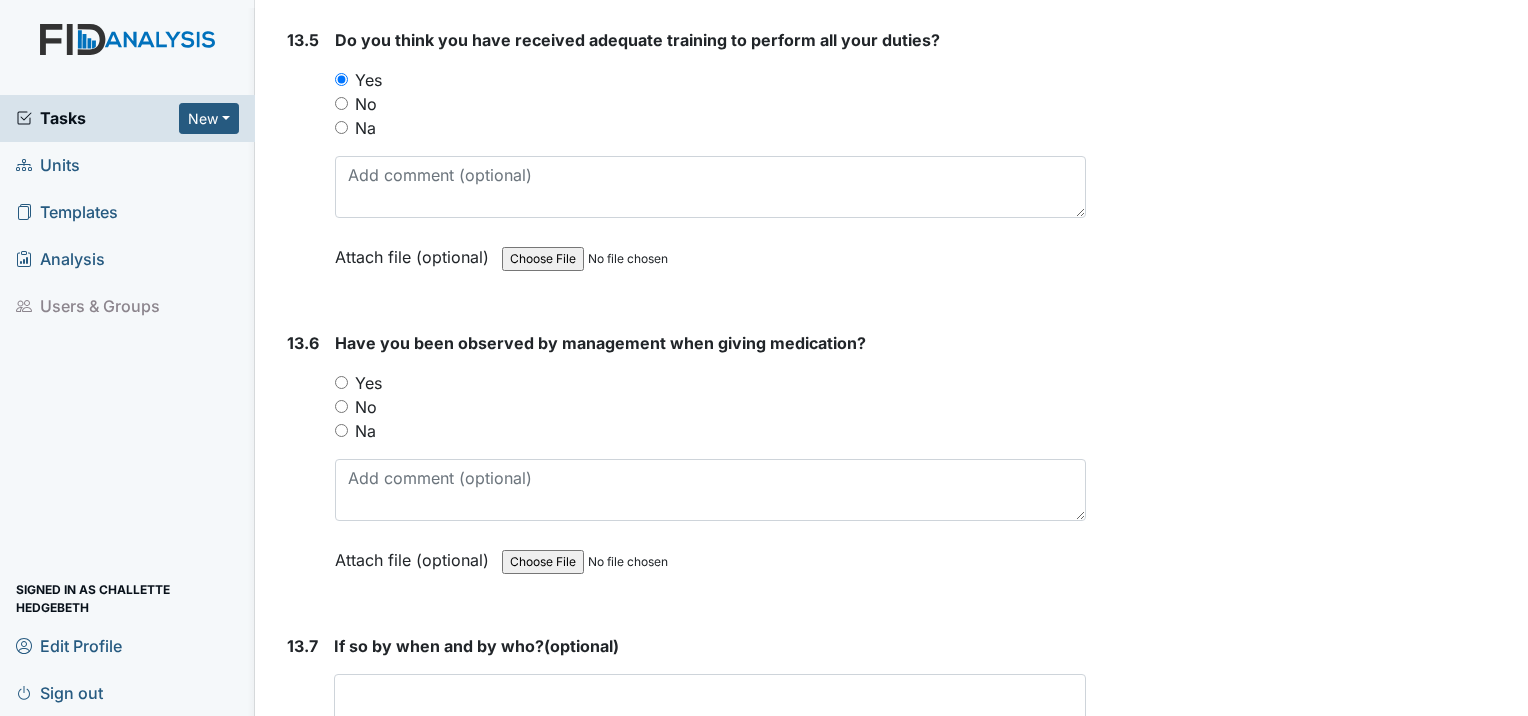scroll, scrollTop: 35500, scrollLeft: 0, axis: vertical 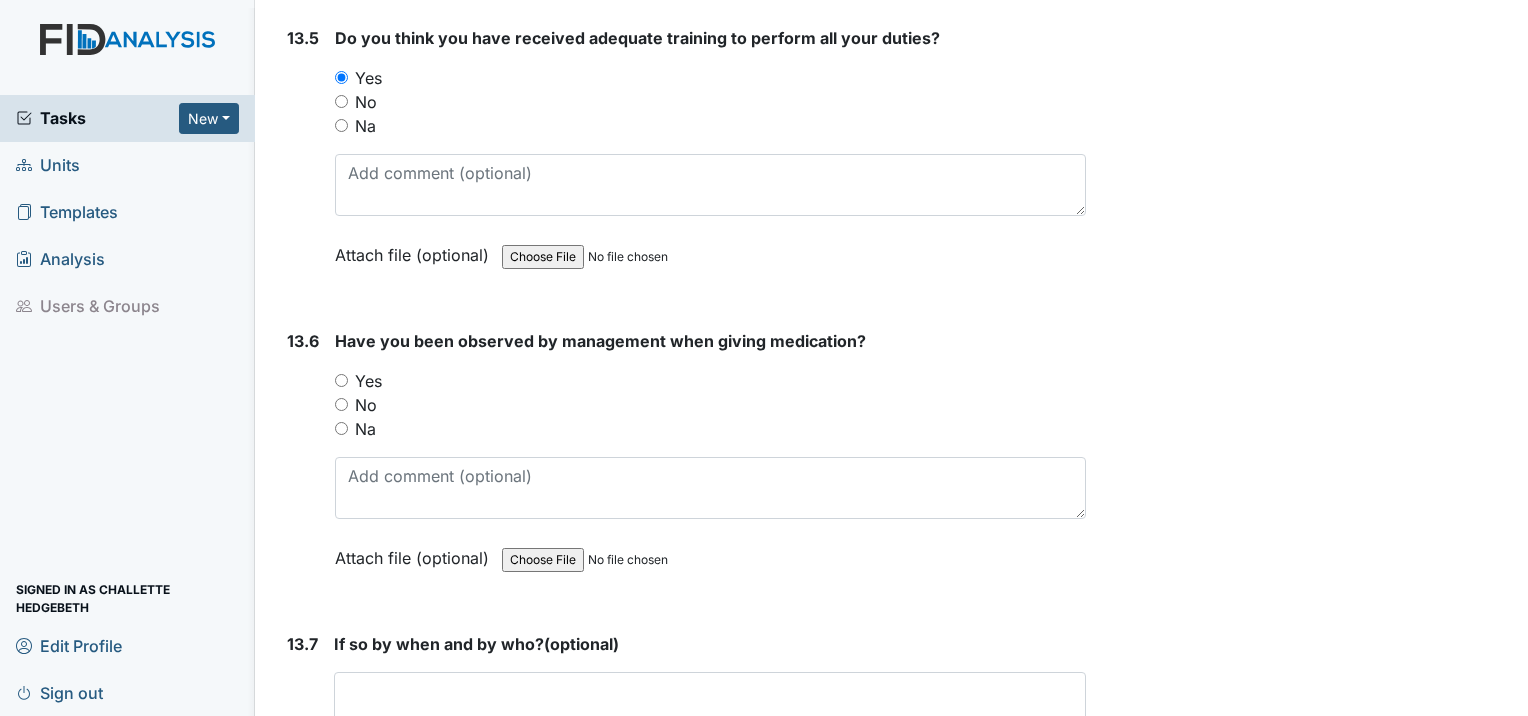 click on "Yes" at bounding box center [341, 380] 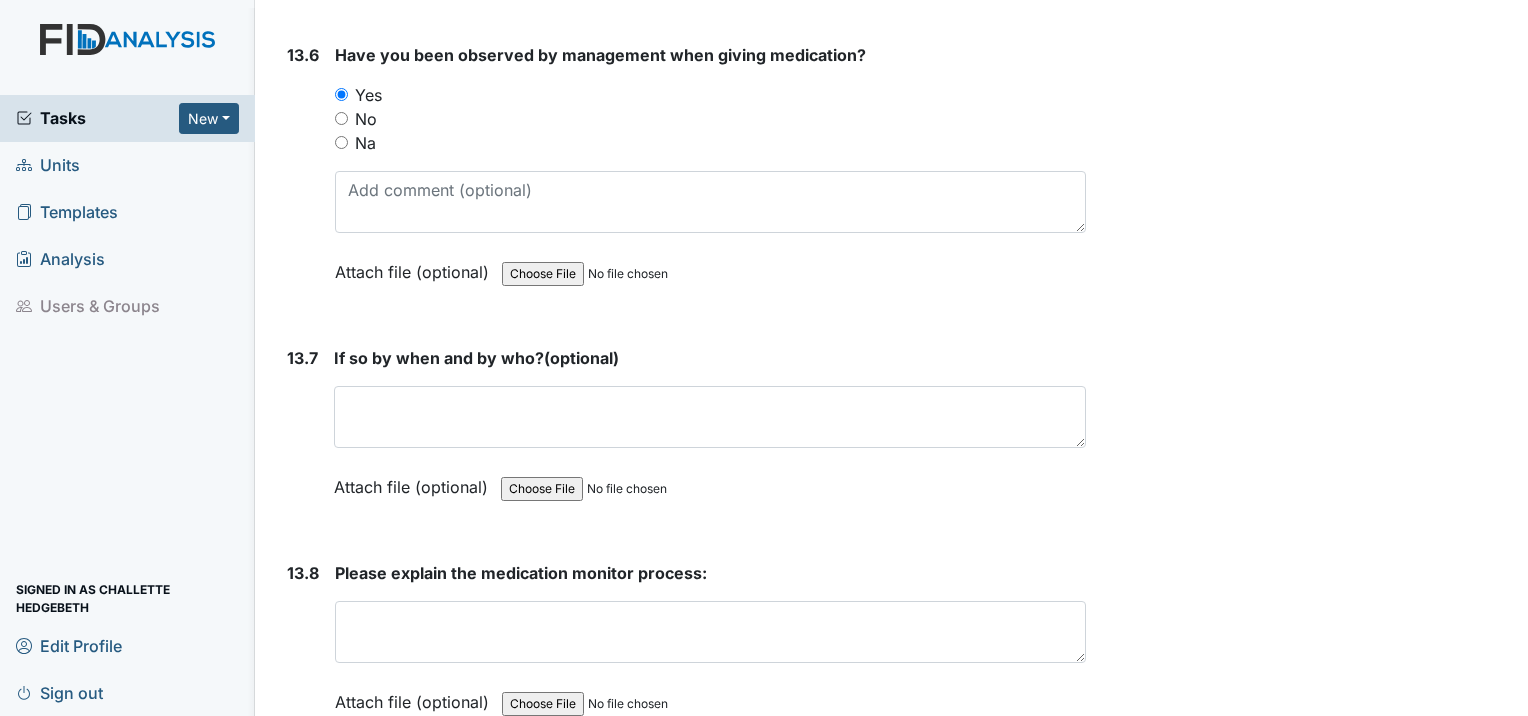 scroll, scrollTop: 35800, scrollLeft: 0, axis: vertical 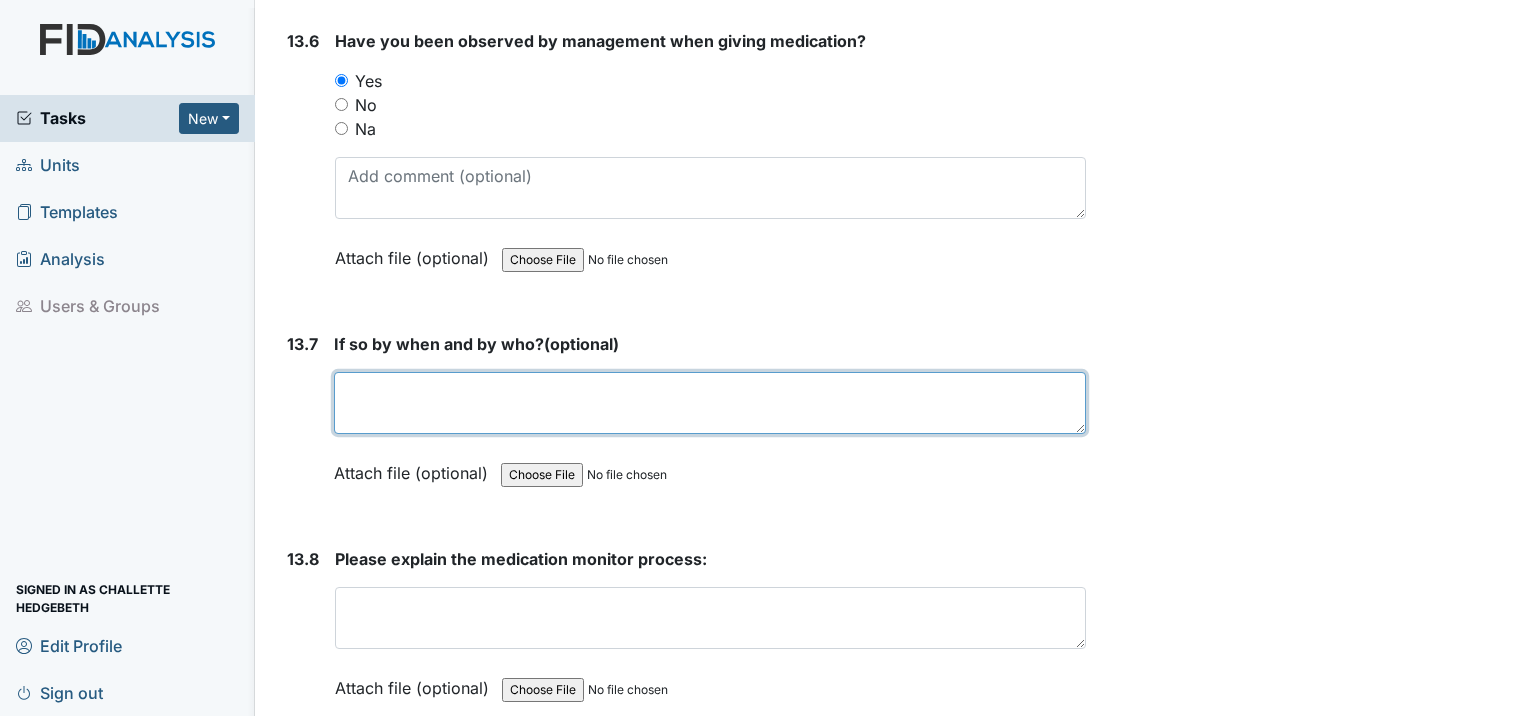 click at bounding box center (710, 403) 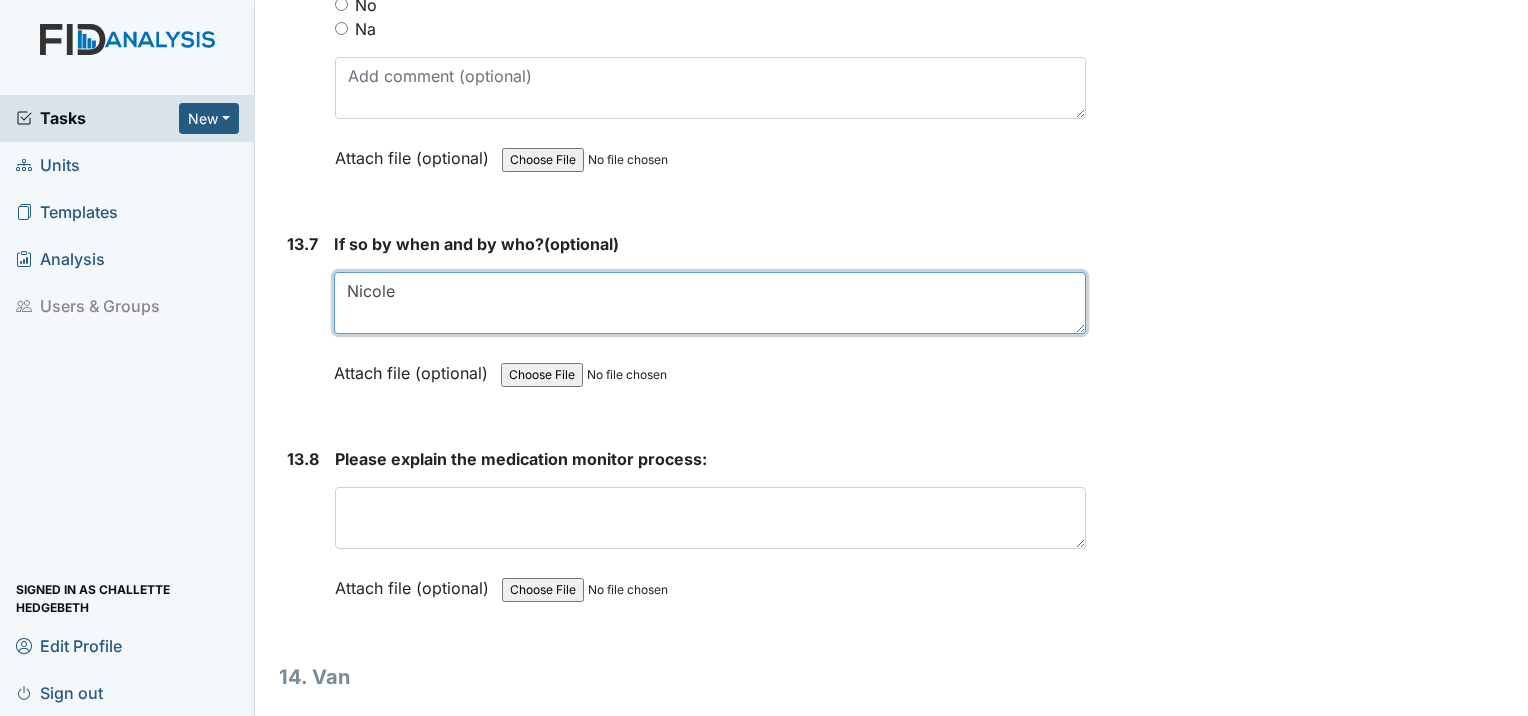 scroll, scrollTop: 36000, scrollLeft: 0, axis: vertical 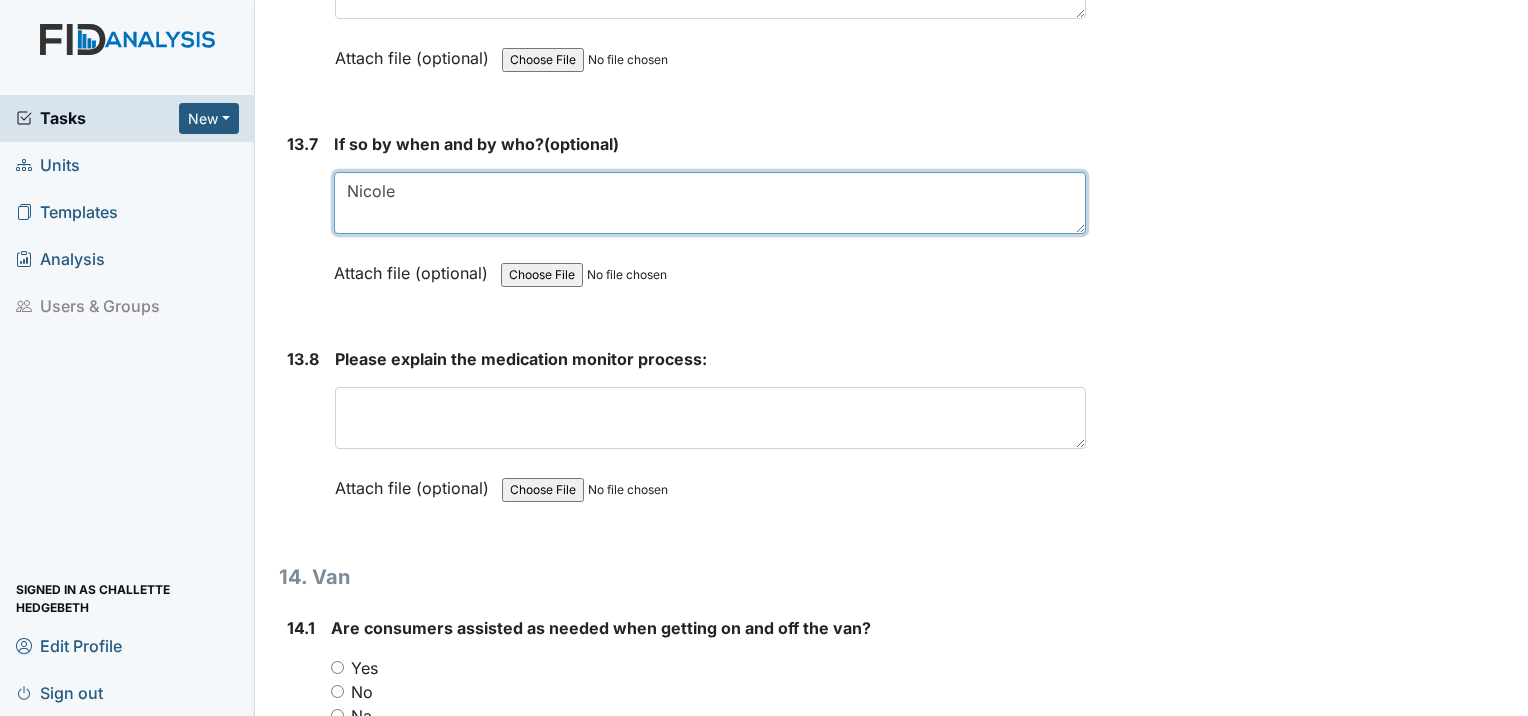 type on "Nicole" 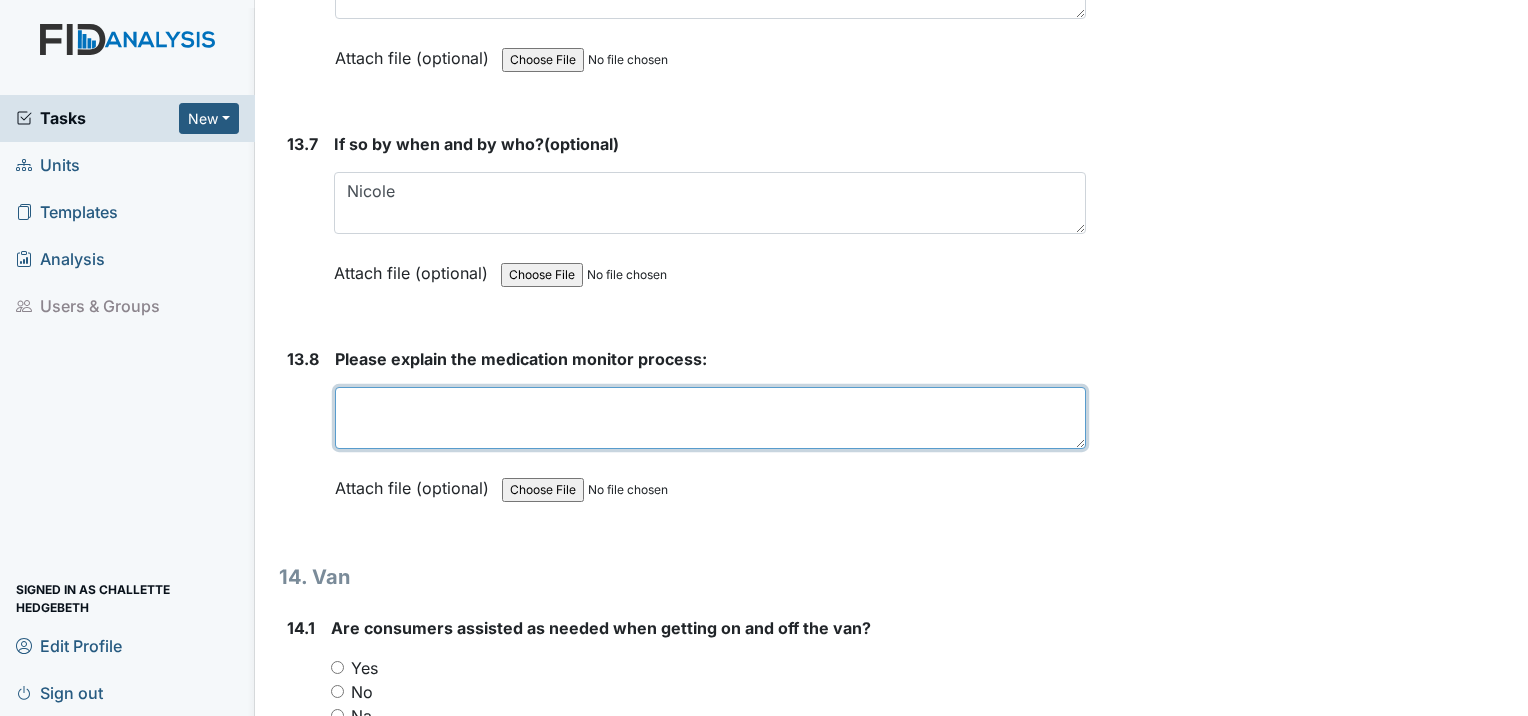 click at bounding box center (710, 418) 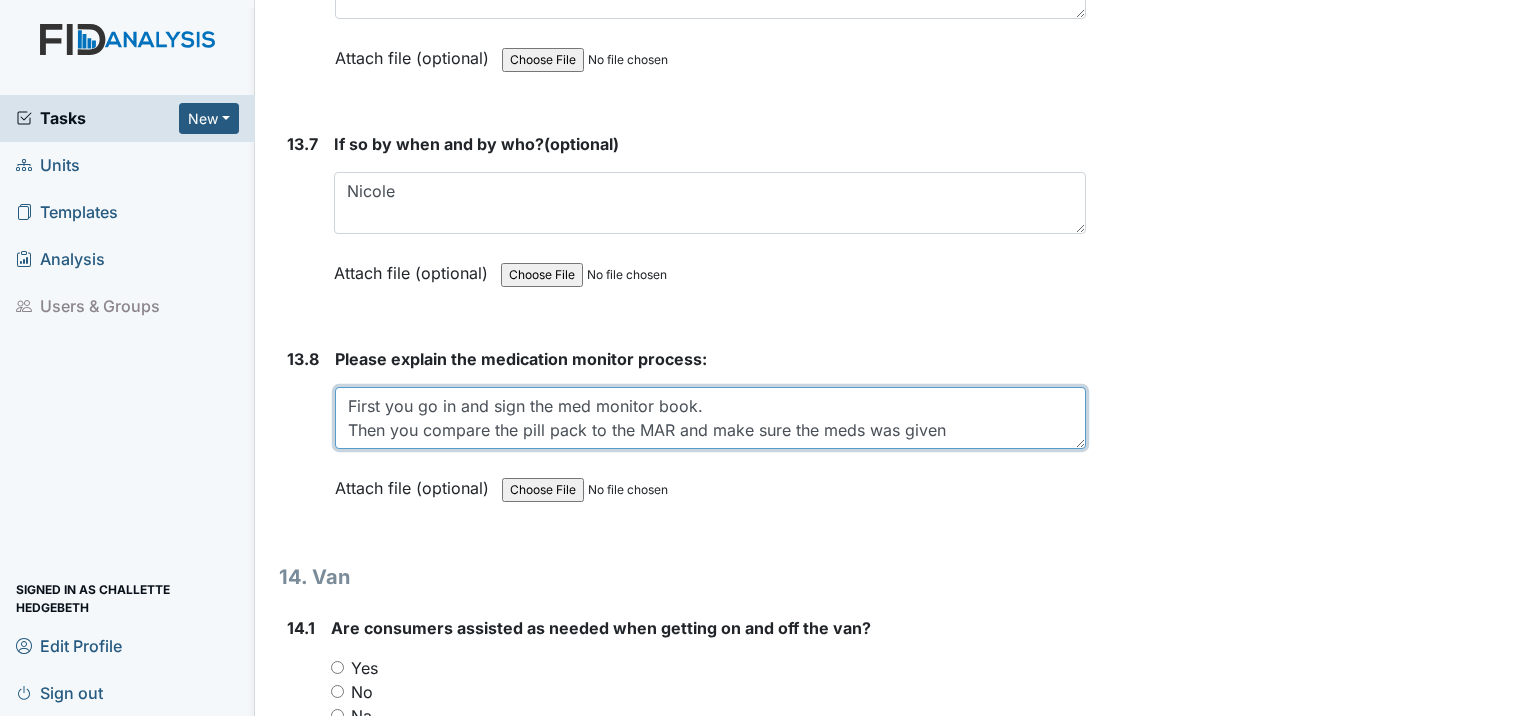 click on "First you go in and sign the med monitor book.
Then you compare the pill pack to the MAR and make sure the meds was given" at bounding box center [710, 418] 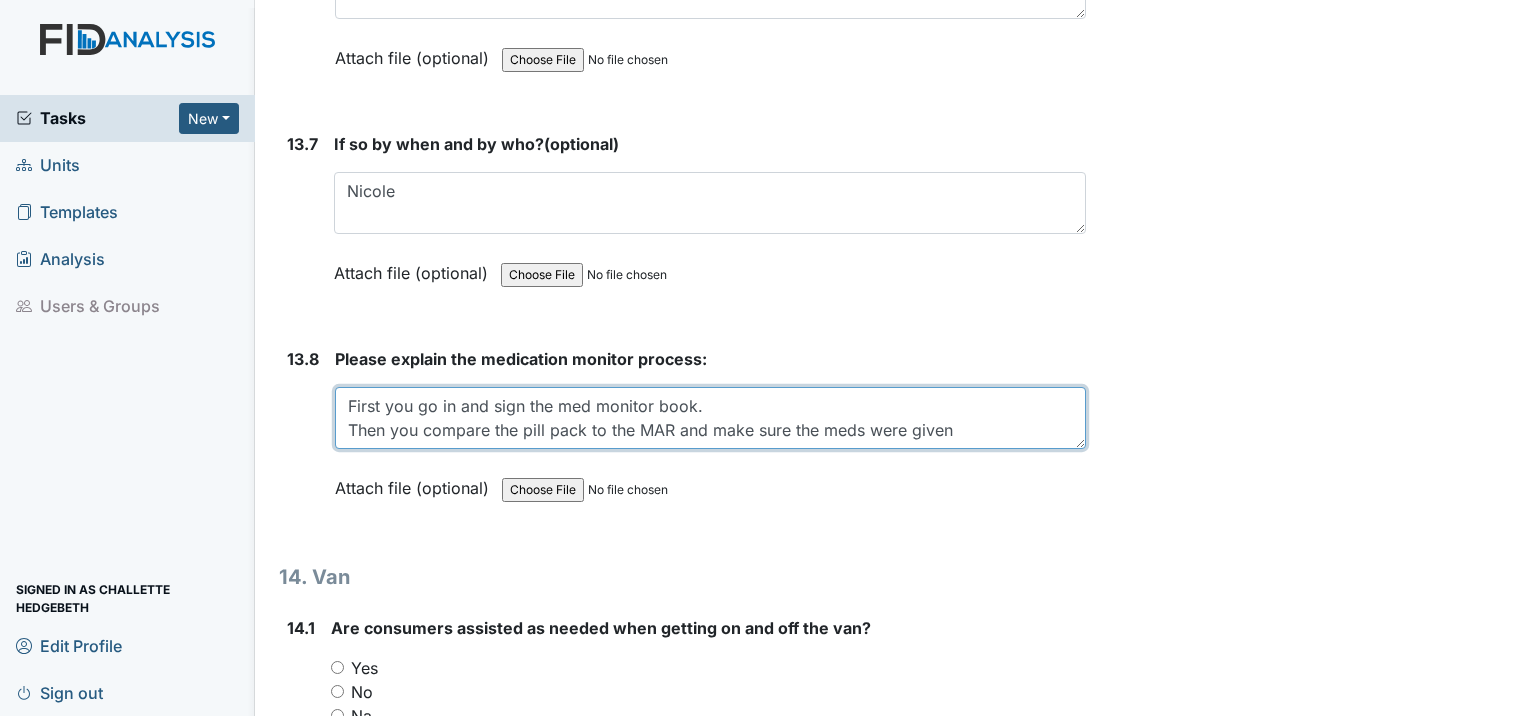 click on "First you go in and sign the med monitor book.
Then you compare the pill pack to the MAR and make sure the meds were given" at bounding box center (710, 418) 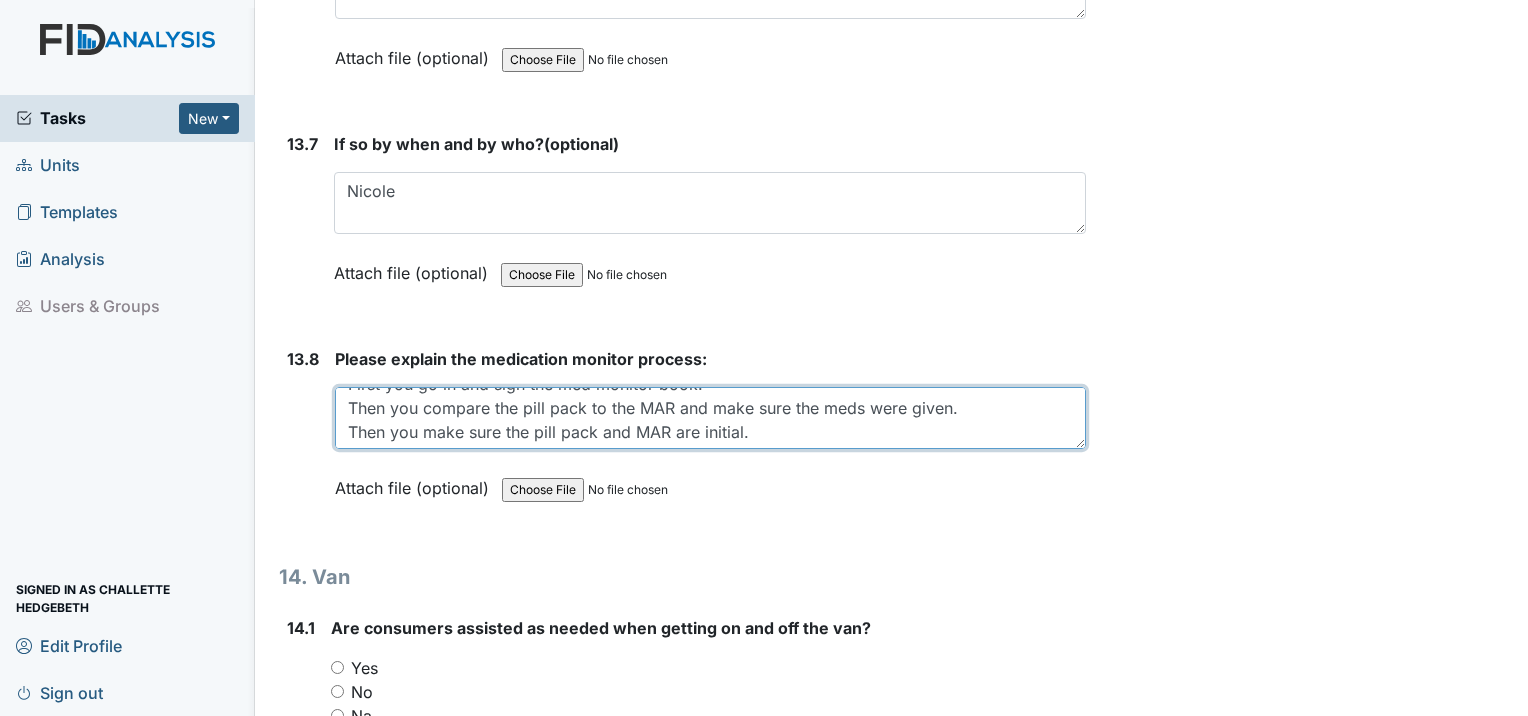 scroll, scrollTop: 24, scrollLeft: 0, axis: vertical 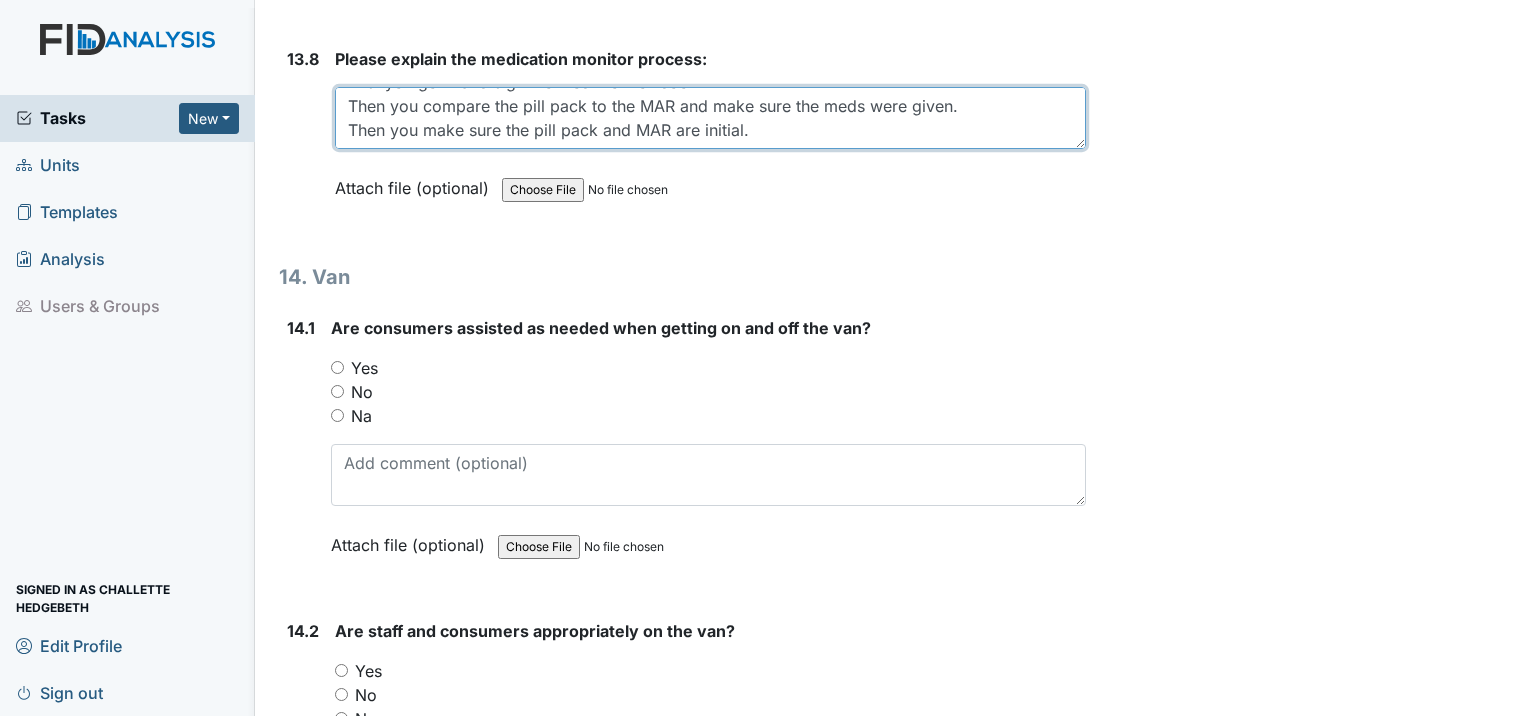 type on "First you go in and sign the med monitor book.
Then you compare the pill pack to the MAR and make sure the meds were given.
Then you make sure the pill pack and MAR are initial." 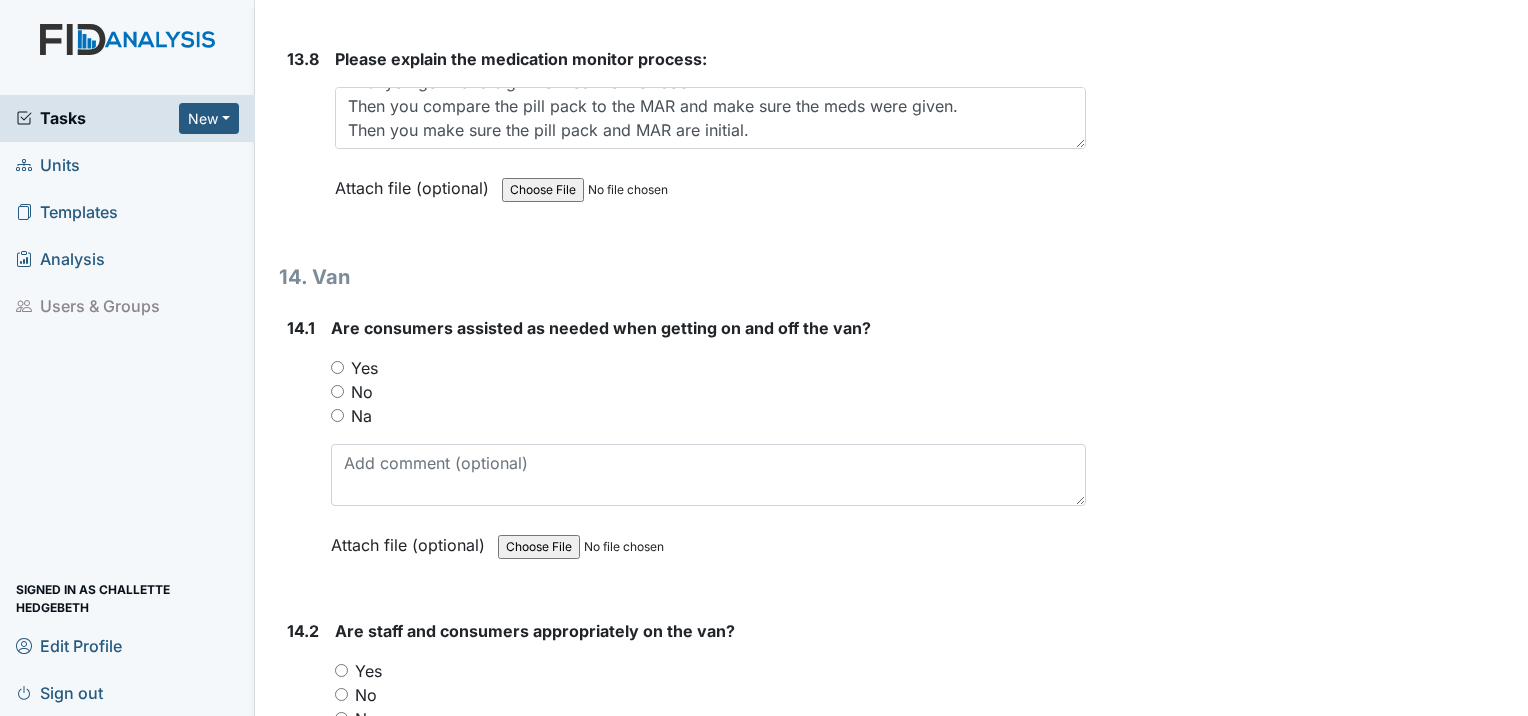 click on "Yes" at bounding box center (337, 367) 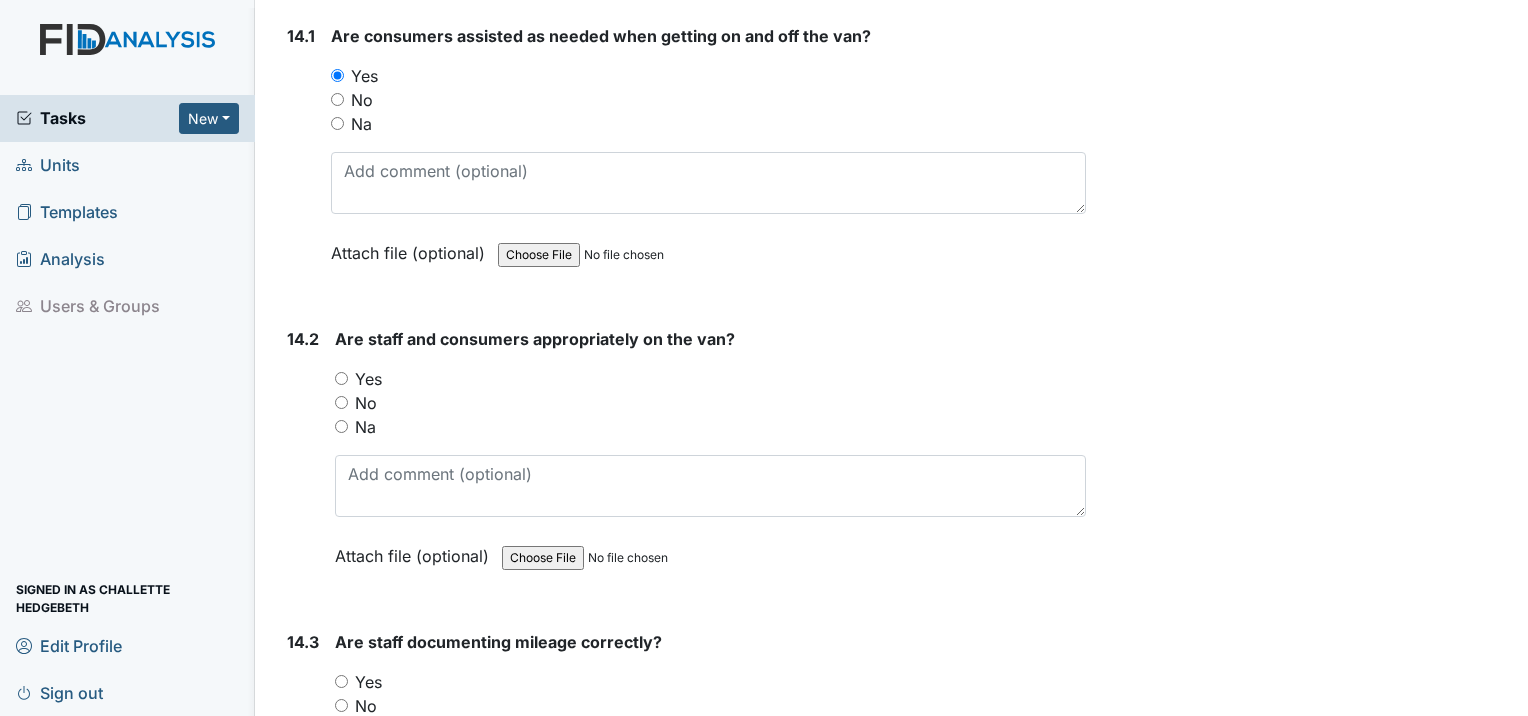 scroll, scrollTop: 36600, scrollLeft: 0, axis: vertical 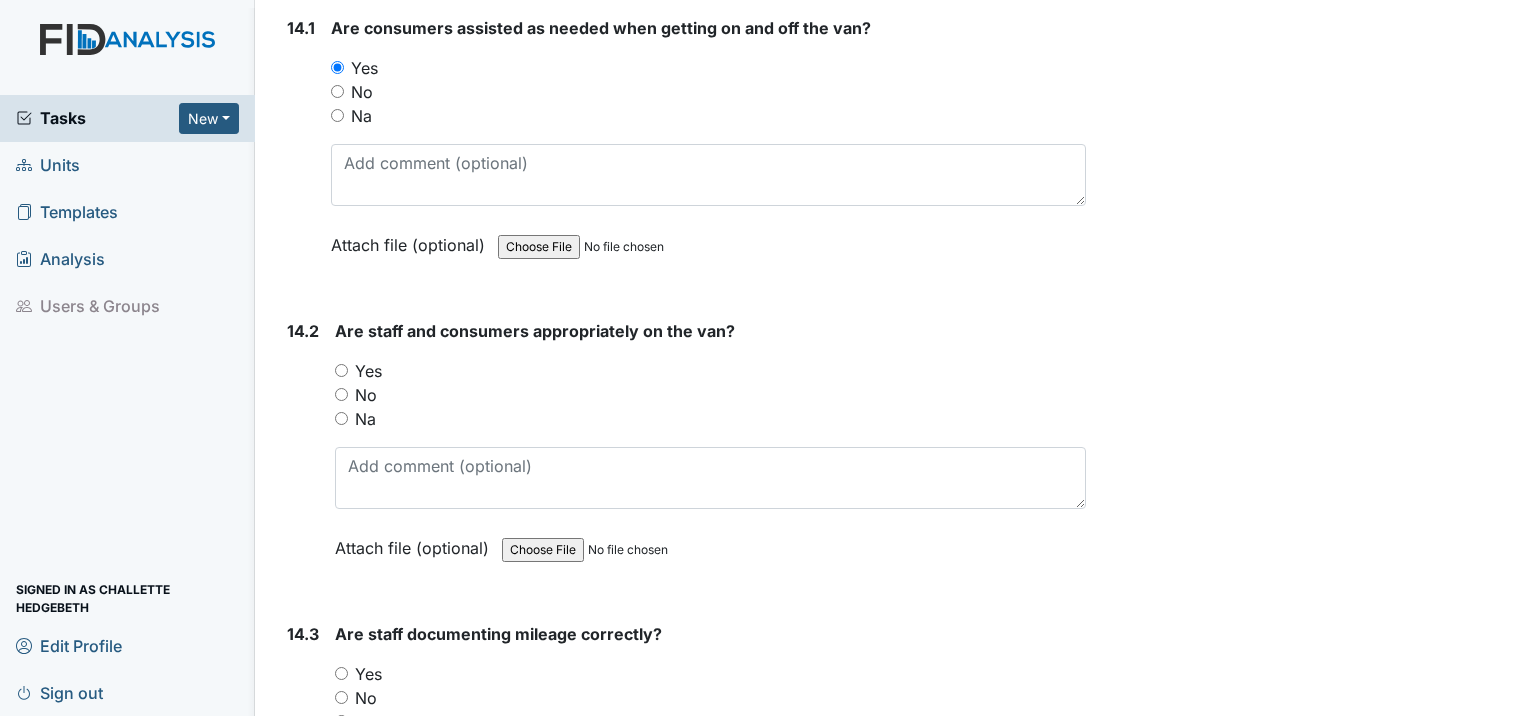 click on "Yes" at bounding box center (341, 370) 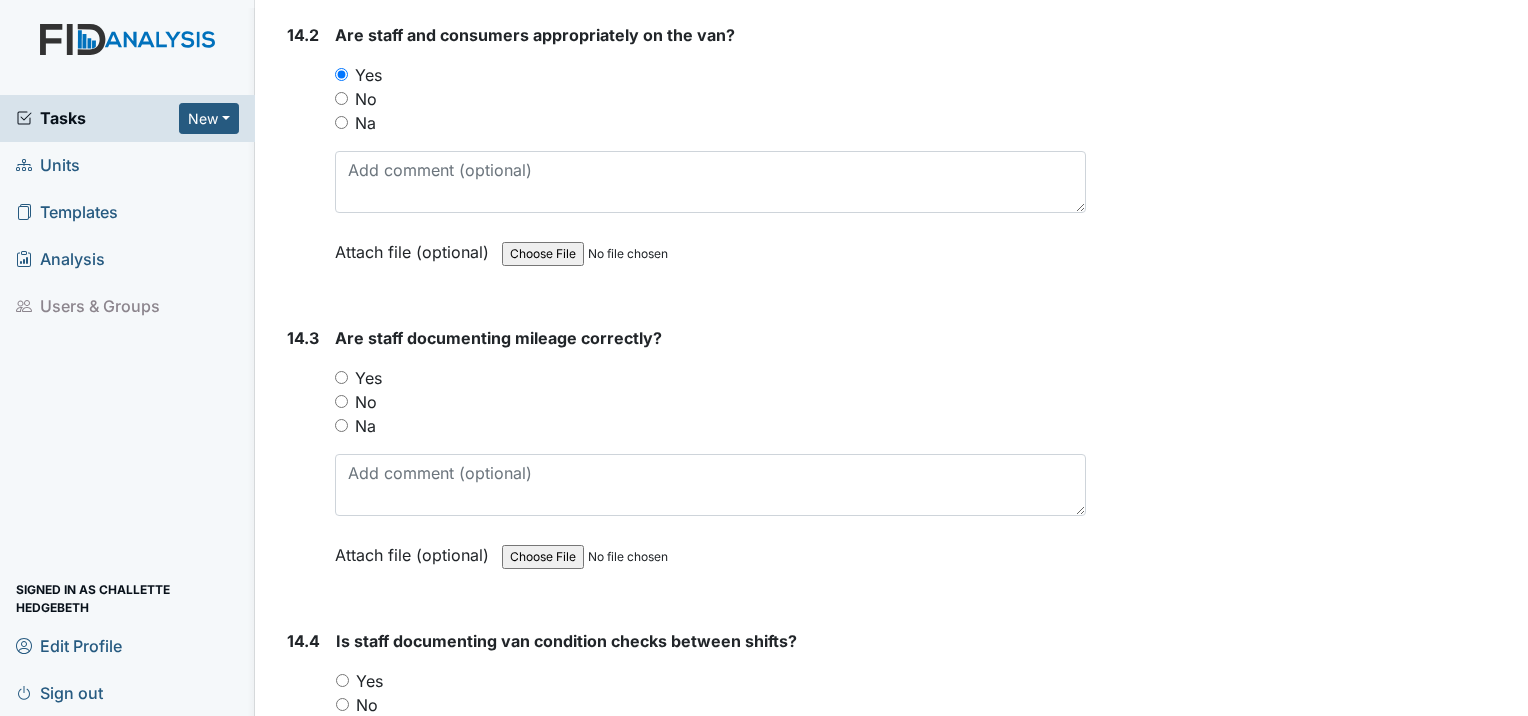 scroll, scrollTop: 36900, scrollLeft: 0, axis: vertical 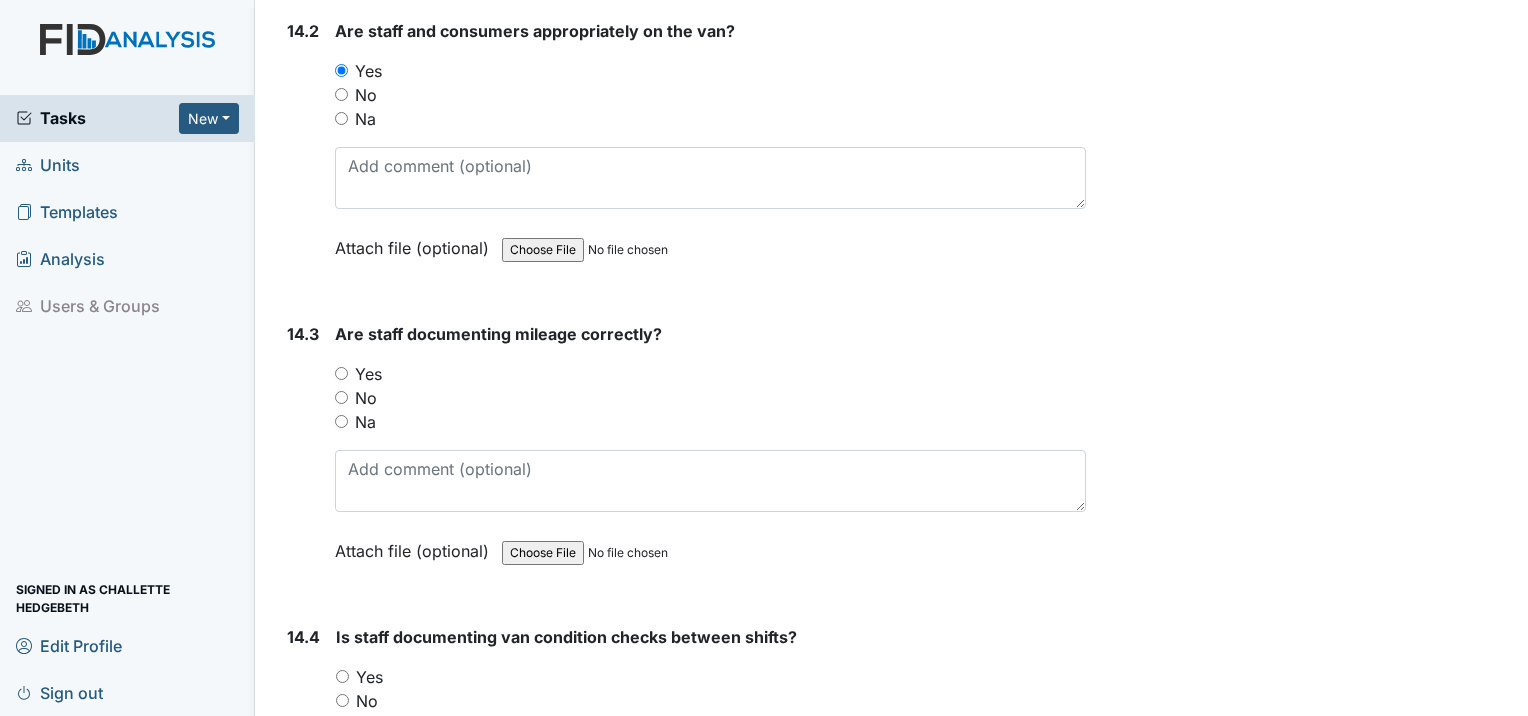 click on "Yes" at bounding box center (341, 373) 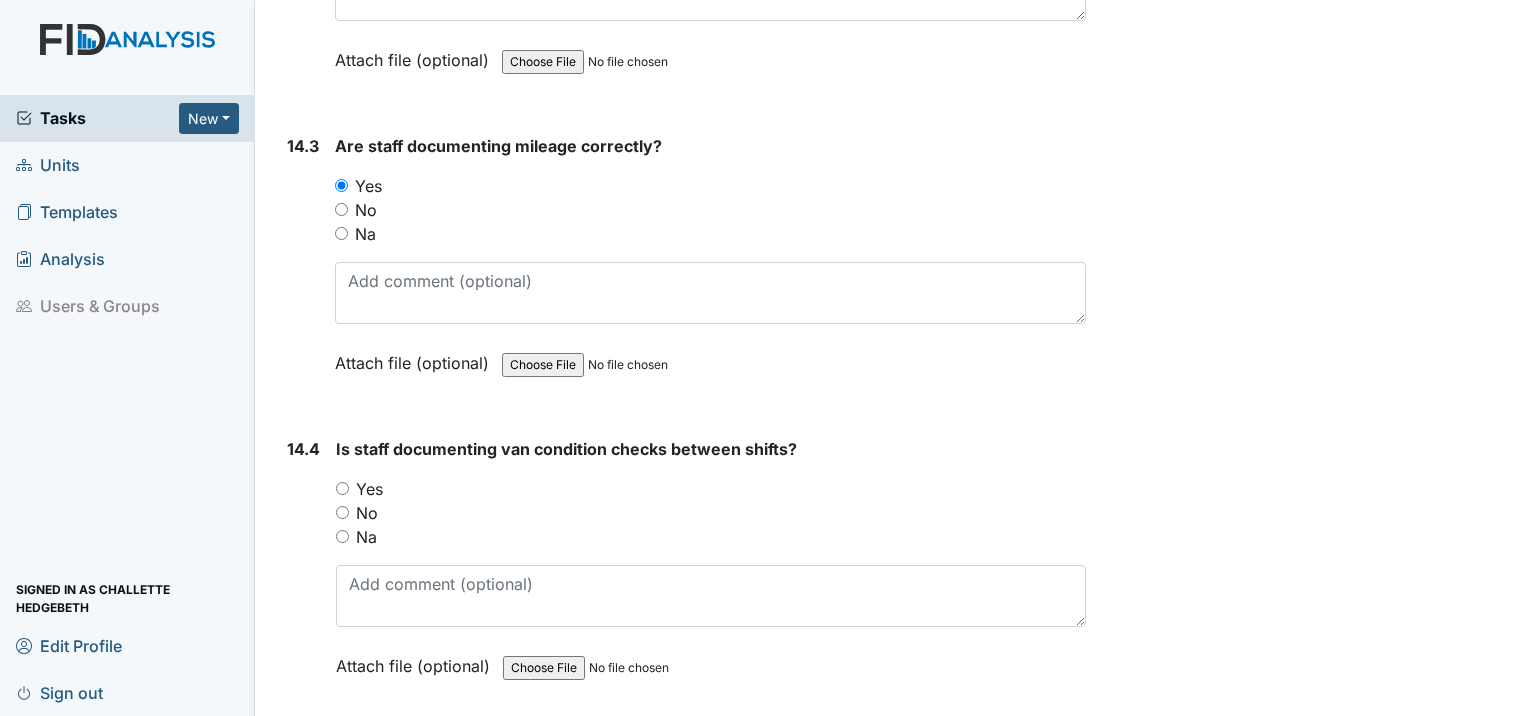 scroll, scrollTop: 37100, scrollLeft: 0, axis: vertical 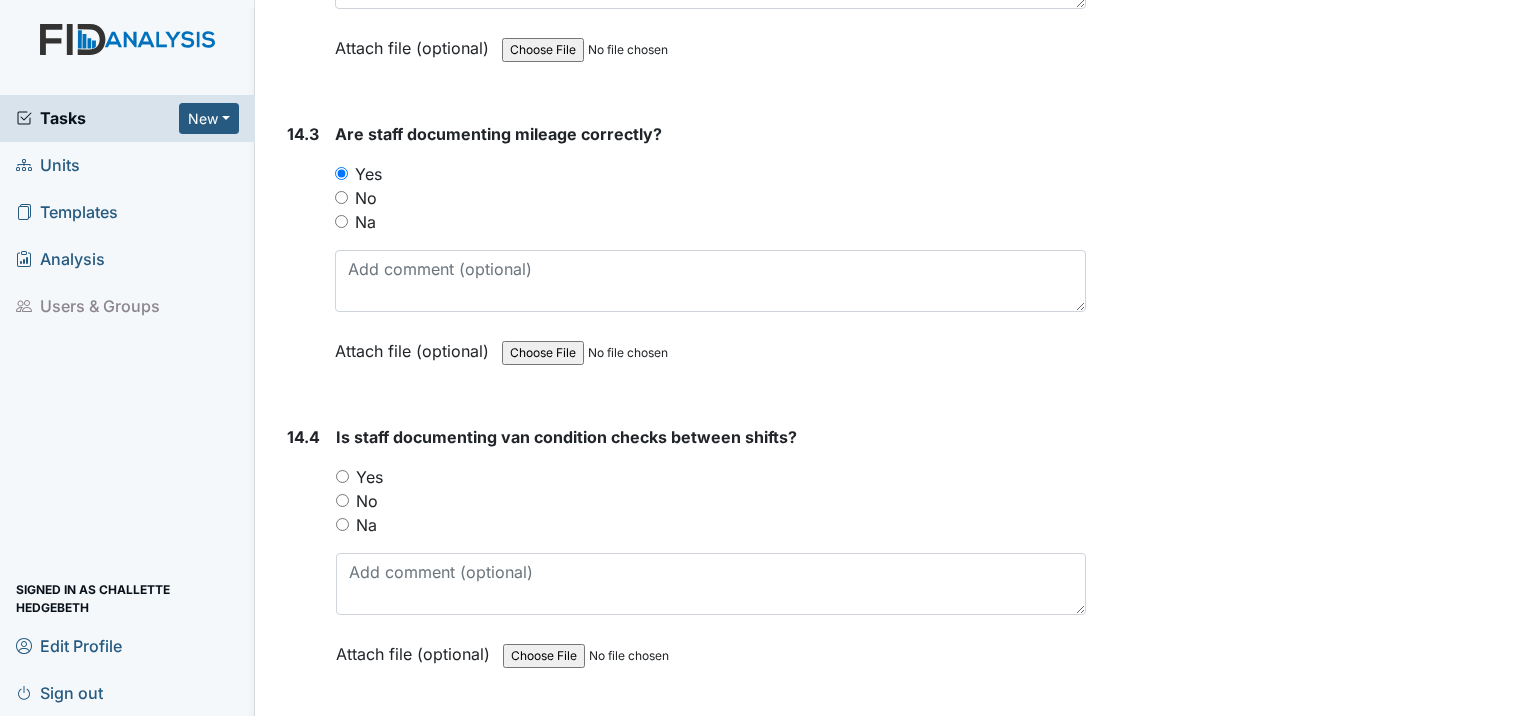 click on "Yes" at bounding box center [711, 477] 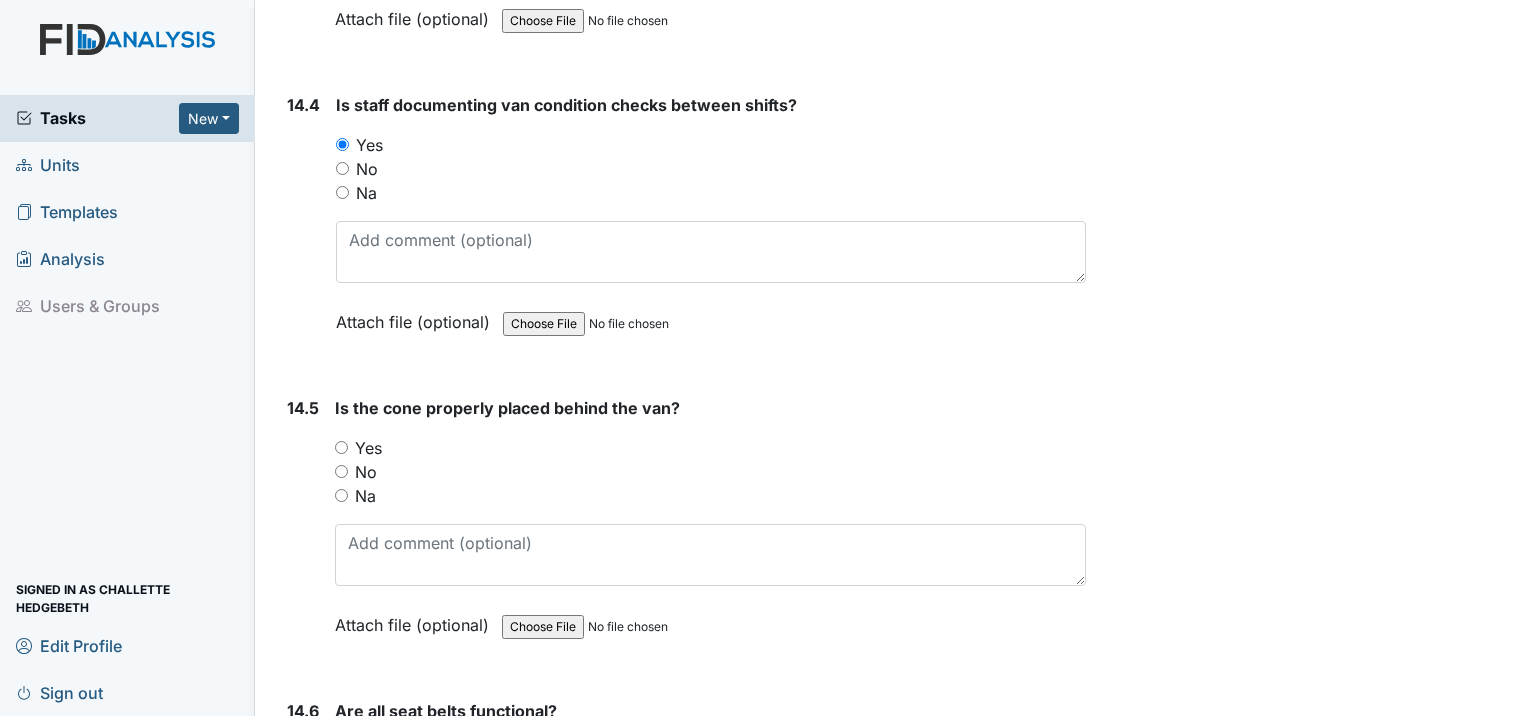 scroll, scrollTop: 37500, scrollLeft: 0, axis: vertical 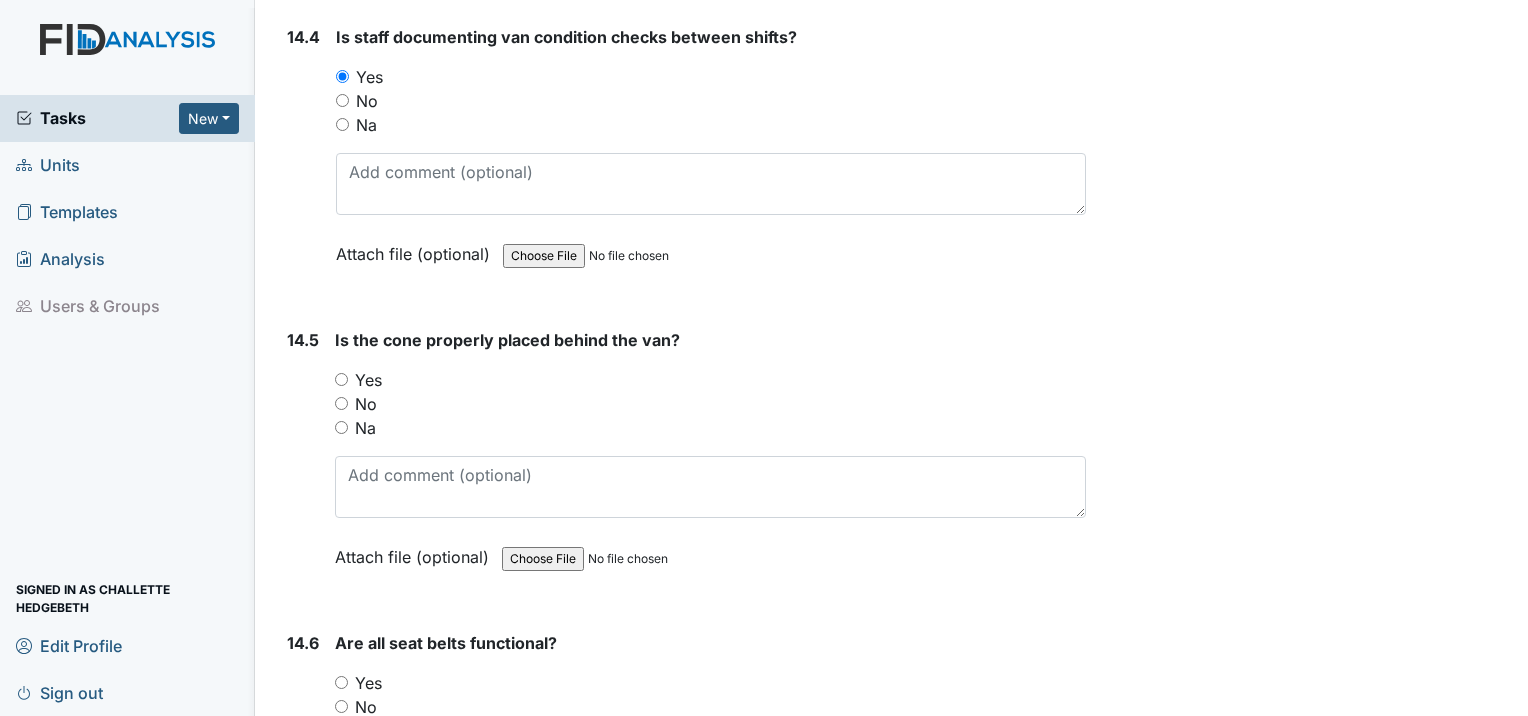 click on "Yes" at bounding box center (341, 379) 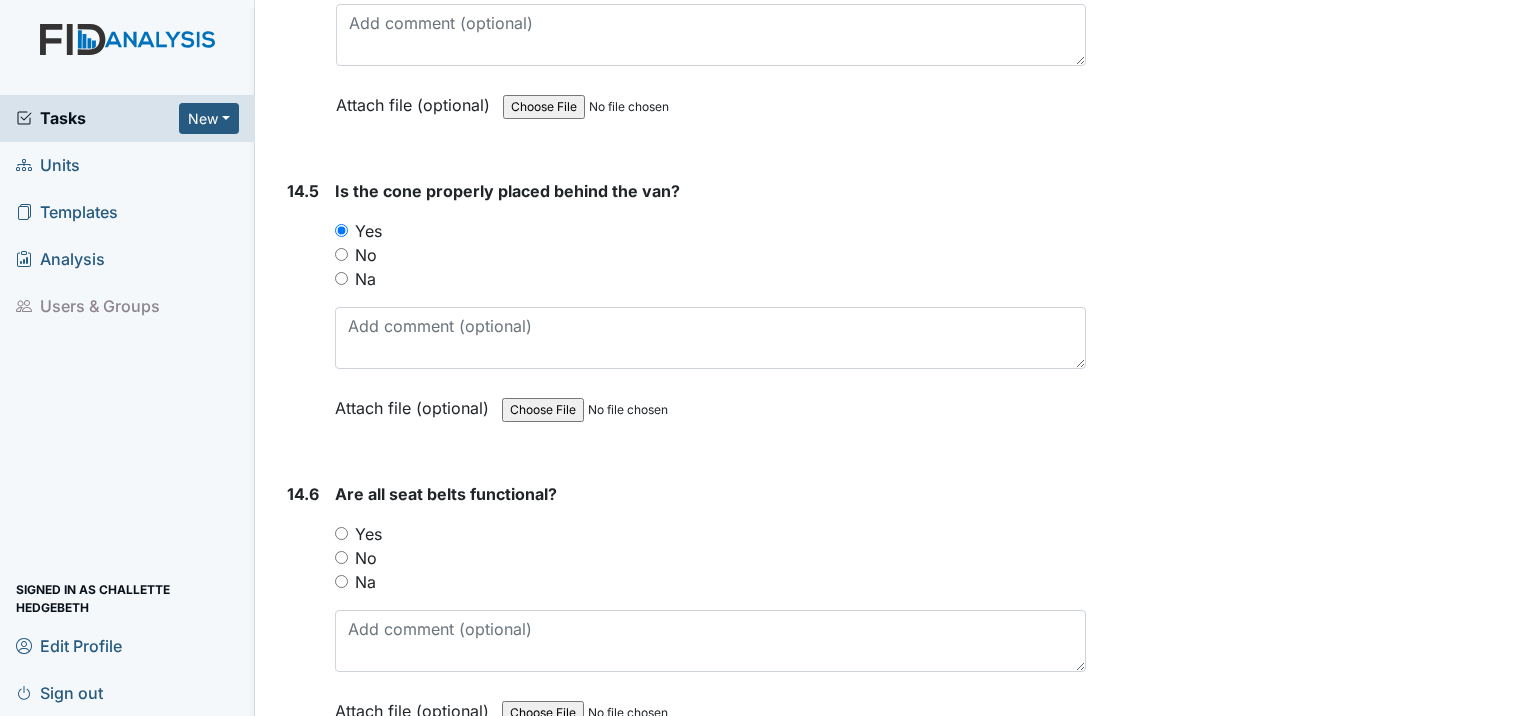 scroll, scrollTop: 37700, scrollLeft: 0, axis: vertical 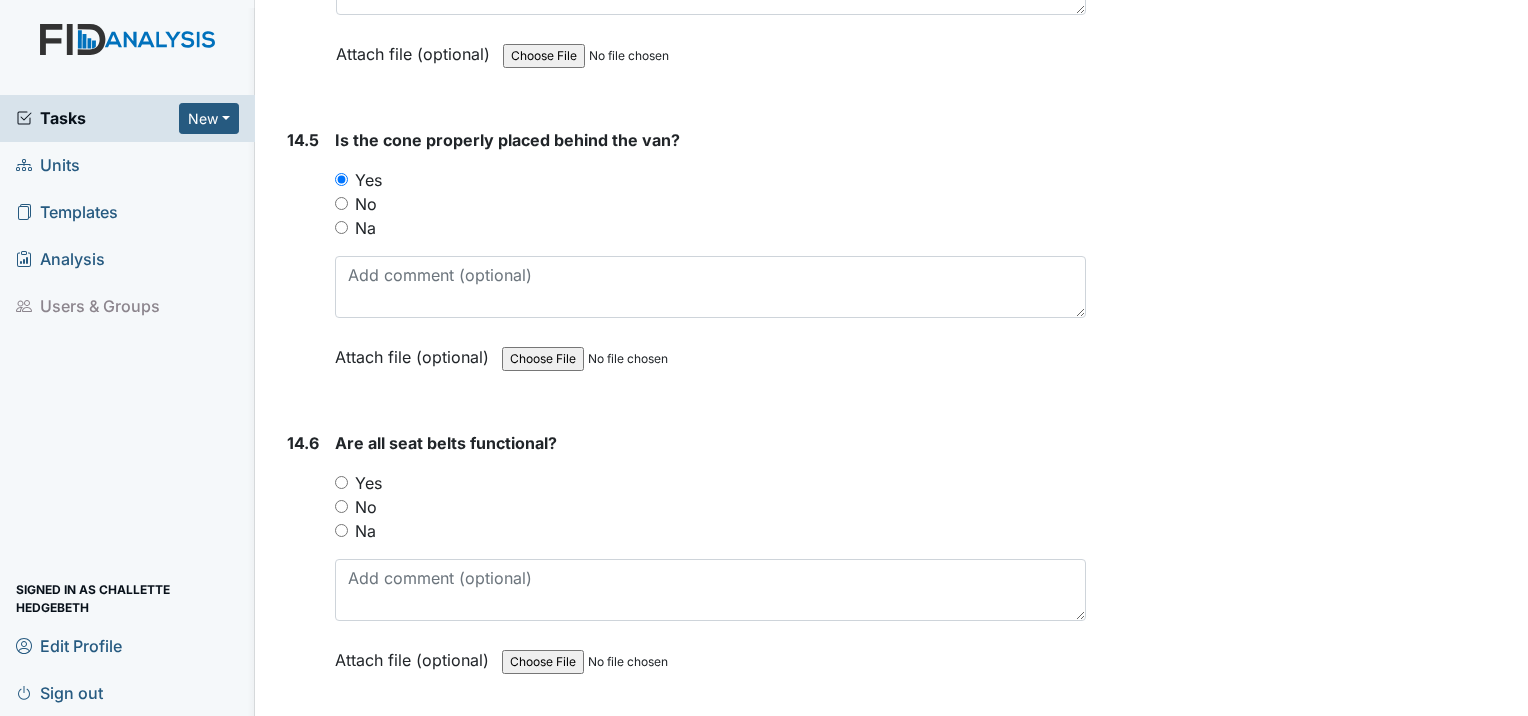 click on "Yes" at bounding box center (341, 482) 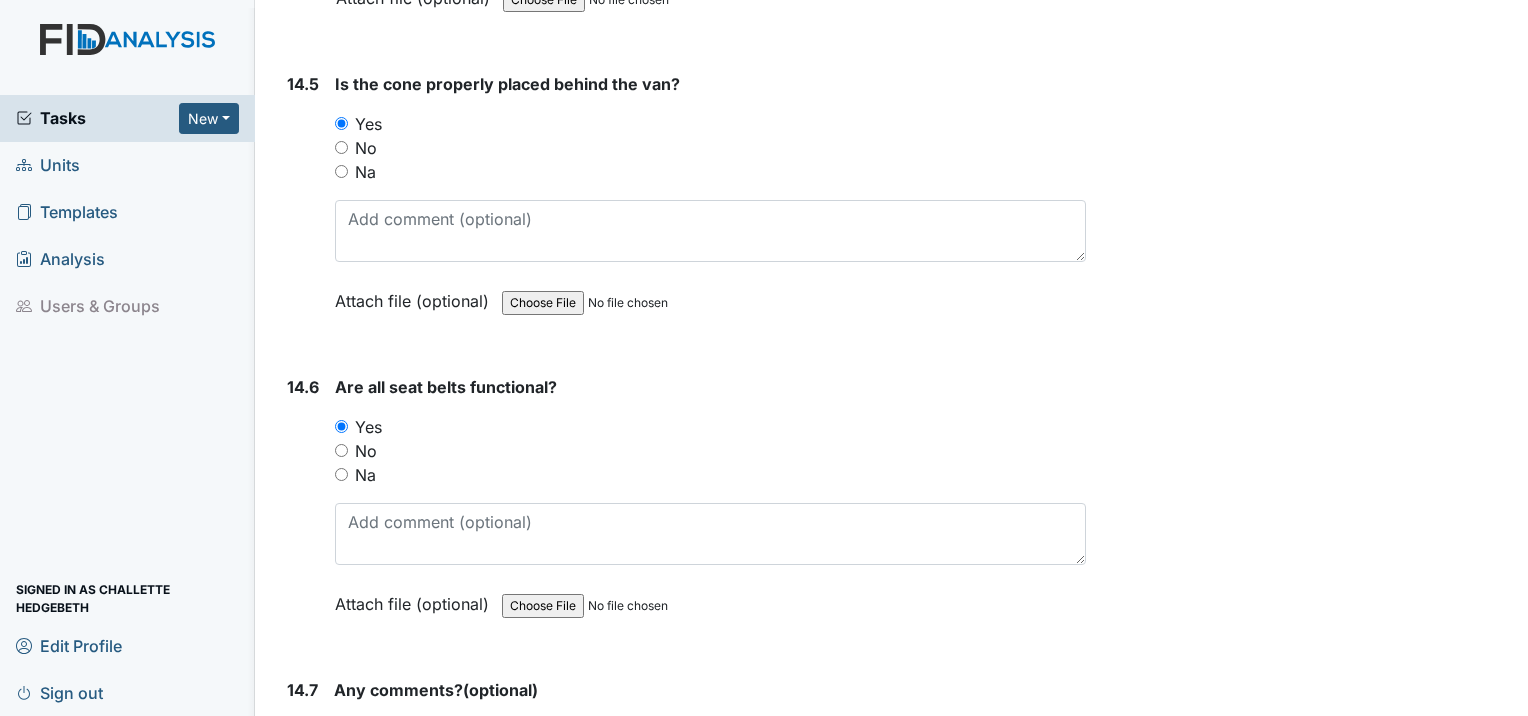 scroll, scrollTop: 37857, scrollLeft: 0, axis: vertical 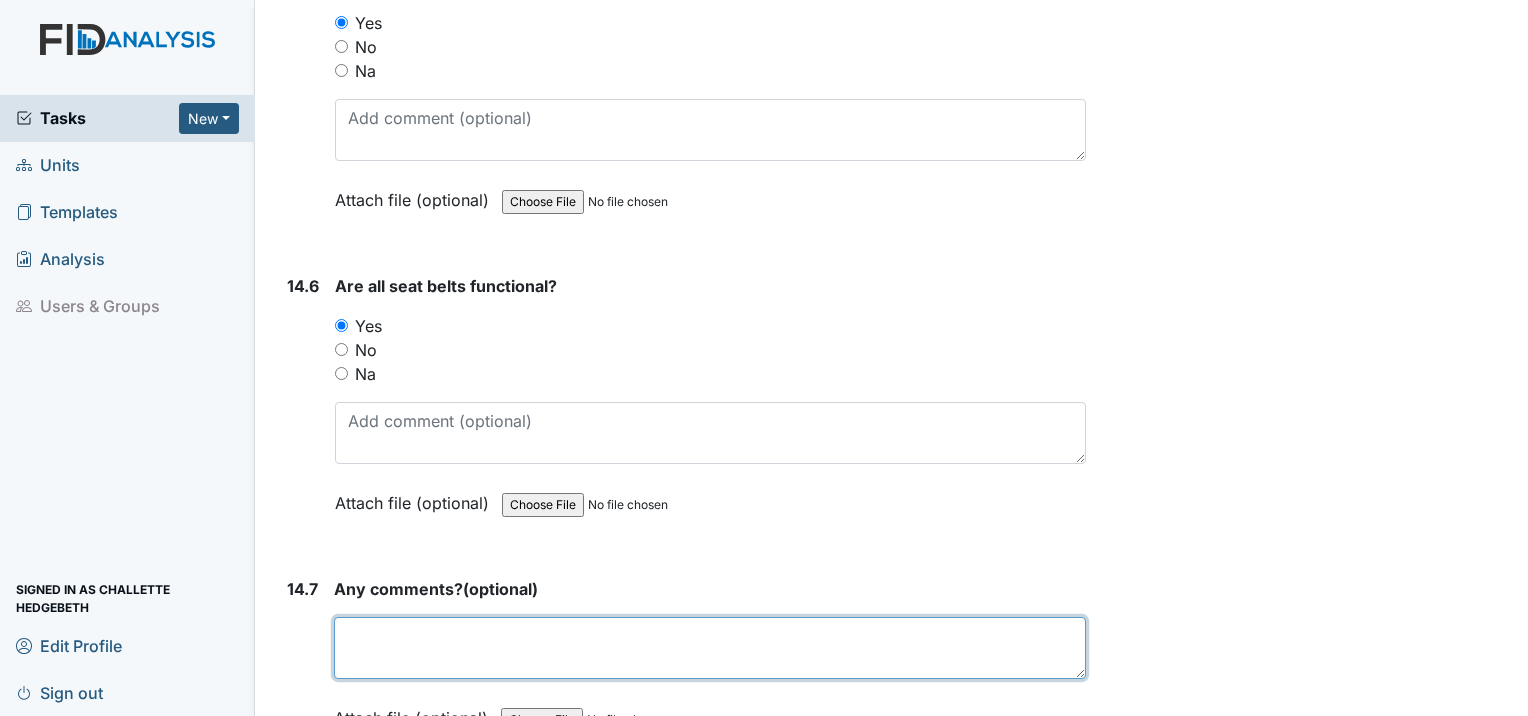 drag, startPoint x: 436, startPoint y: 517, endPoint x: 456, endPoint y: 515, distance: 20.09975 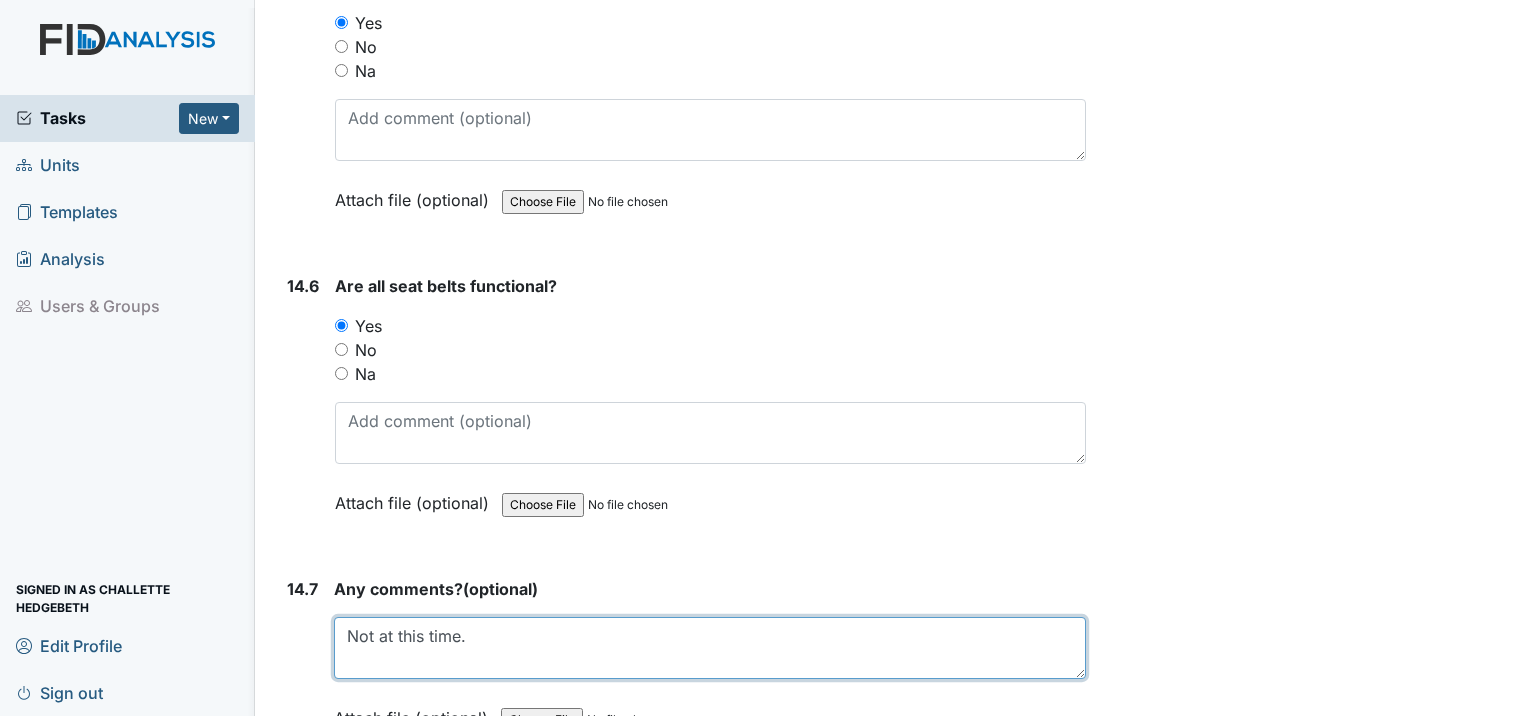 type on "Not at this time." 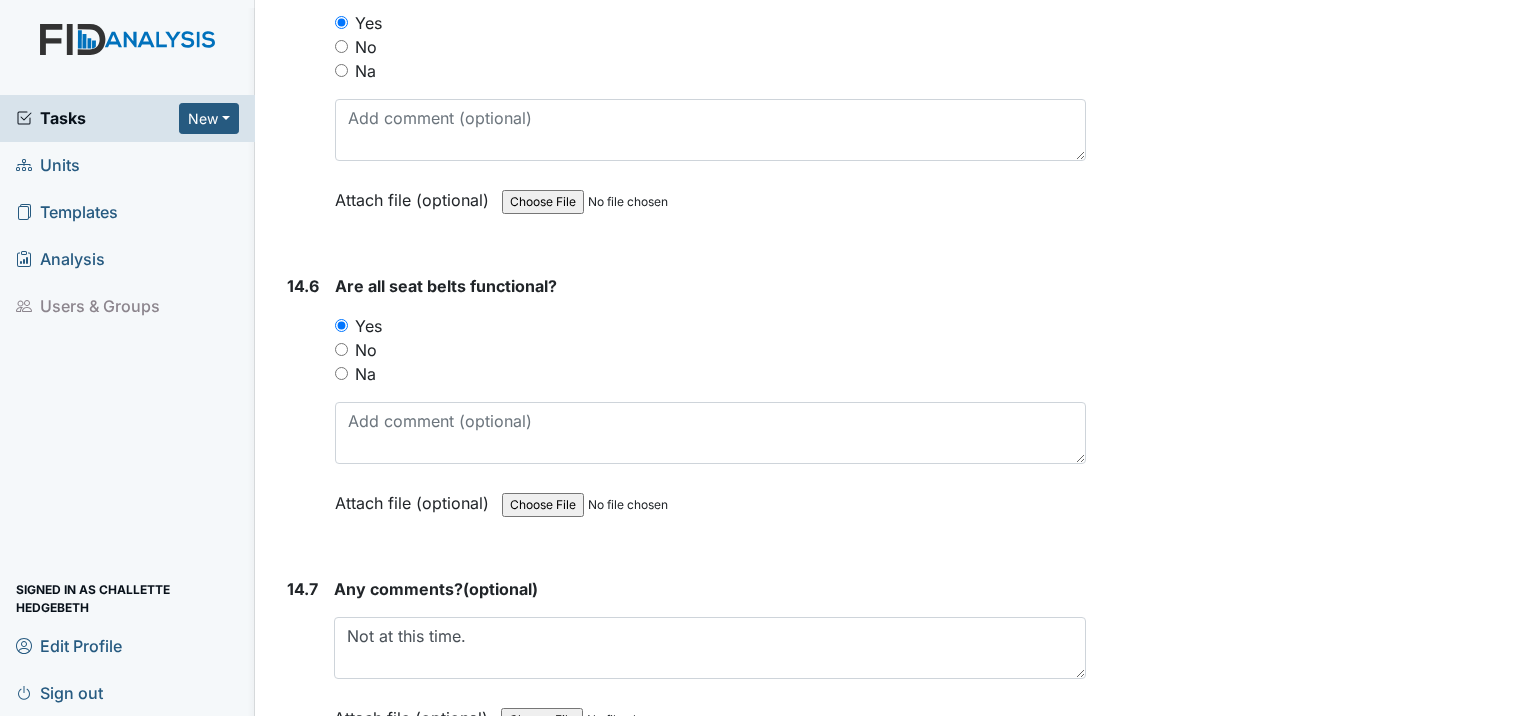 drag, startPoint x: 366, startPoint y: 687, endPoint x: 349, endPoint y: 684, distance: 17.262676 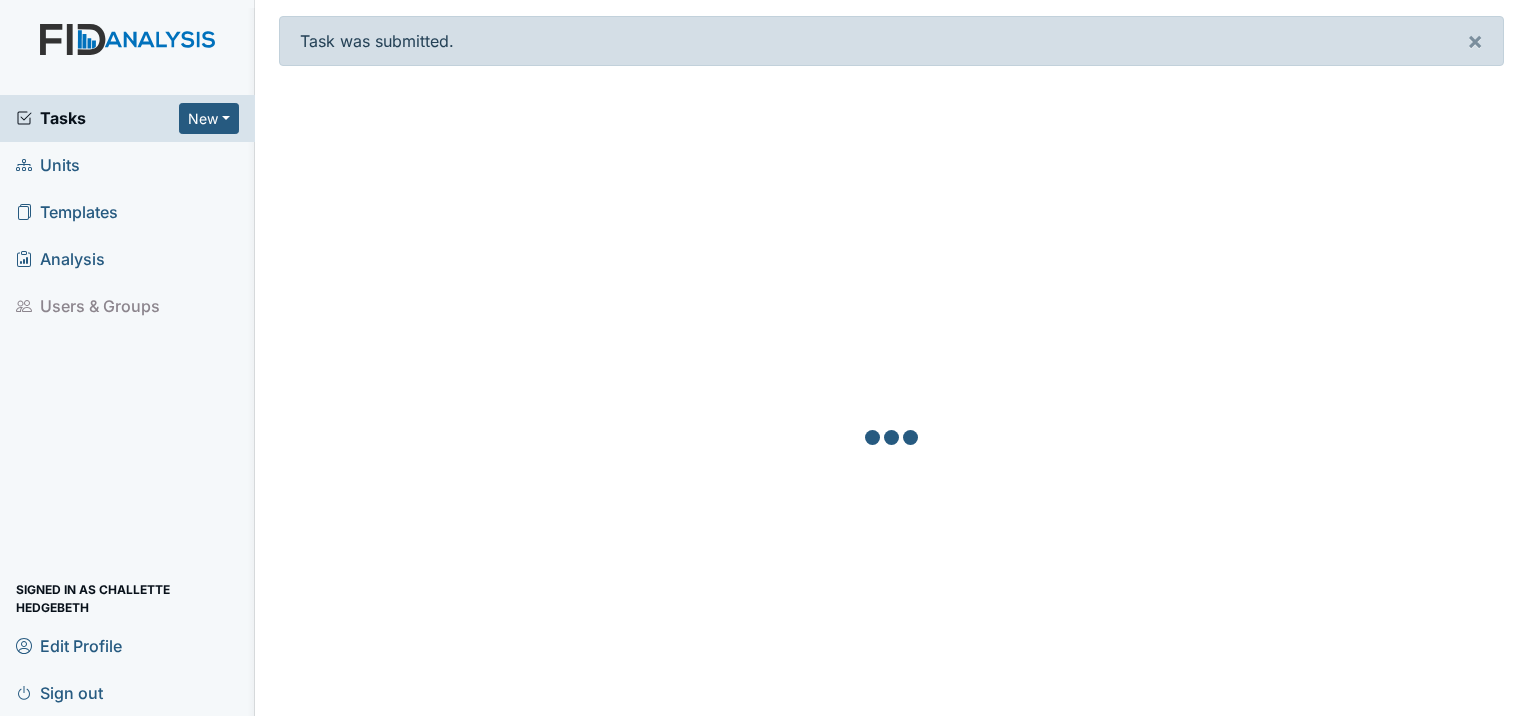 scroll, scrollTop: 0, scrollLeft: 0, axis: both 